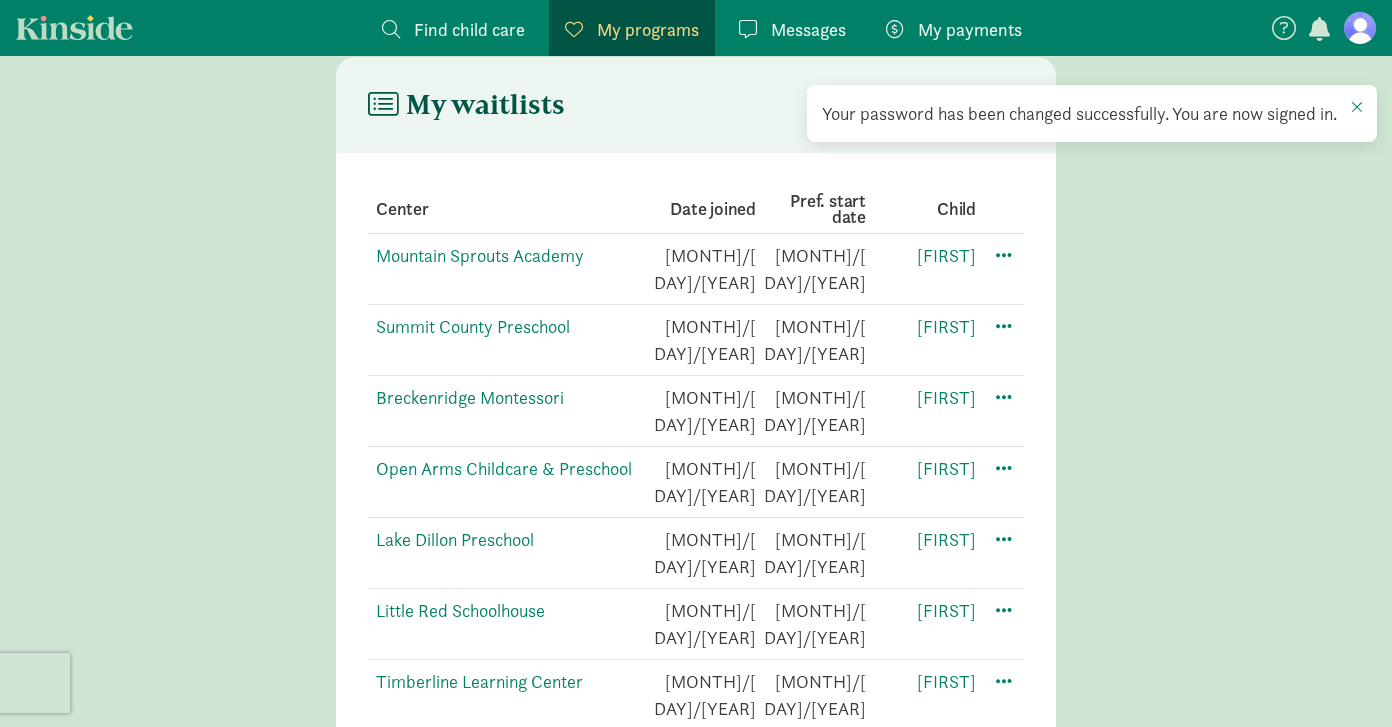 scroll, scrollTop: 385, scrollLeft: 0, axis: vertical 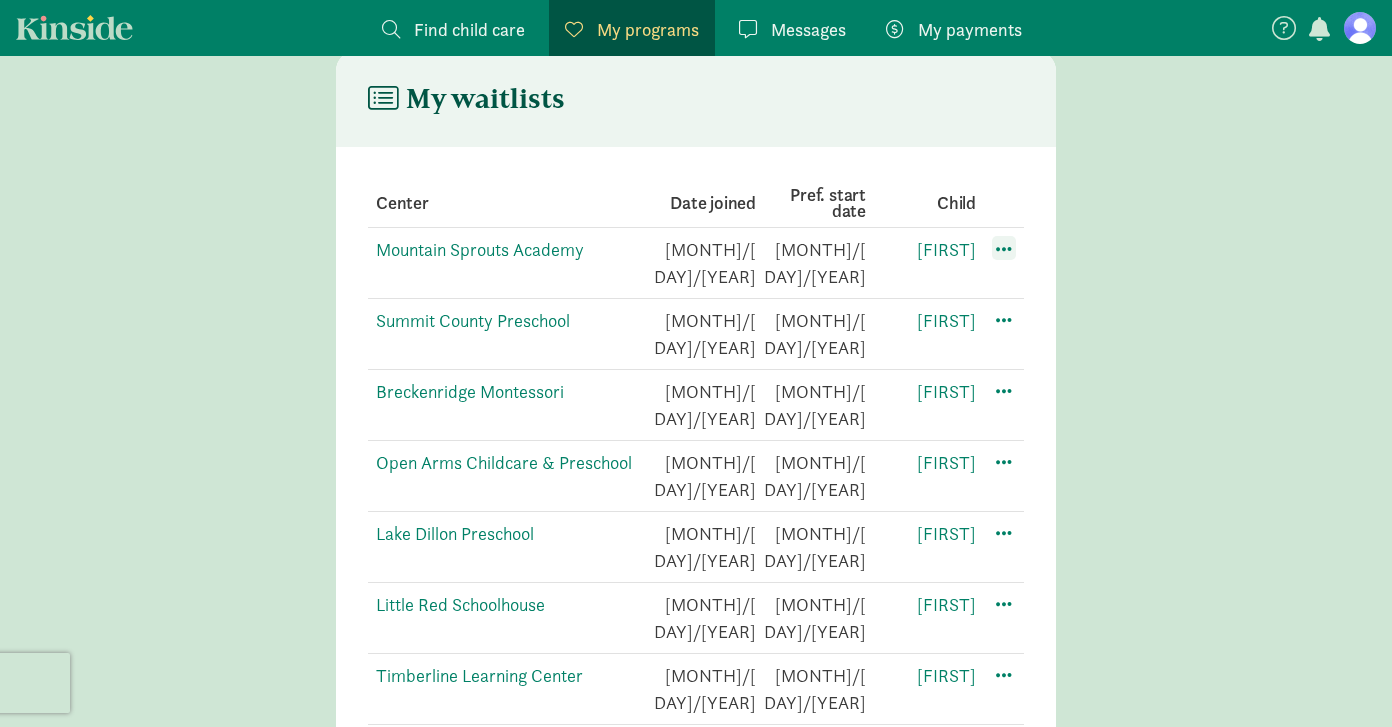 click 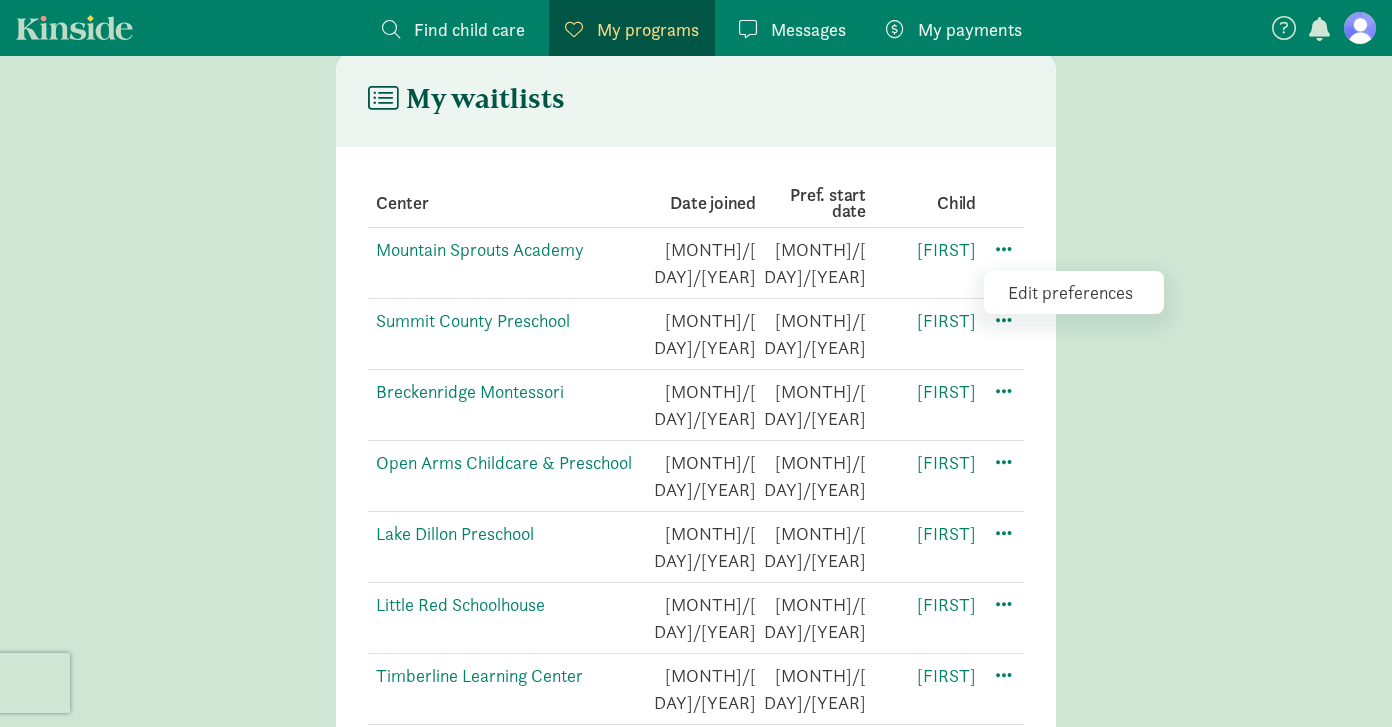 click on "Edit preferences" 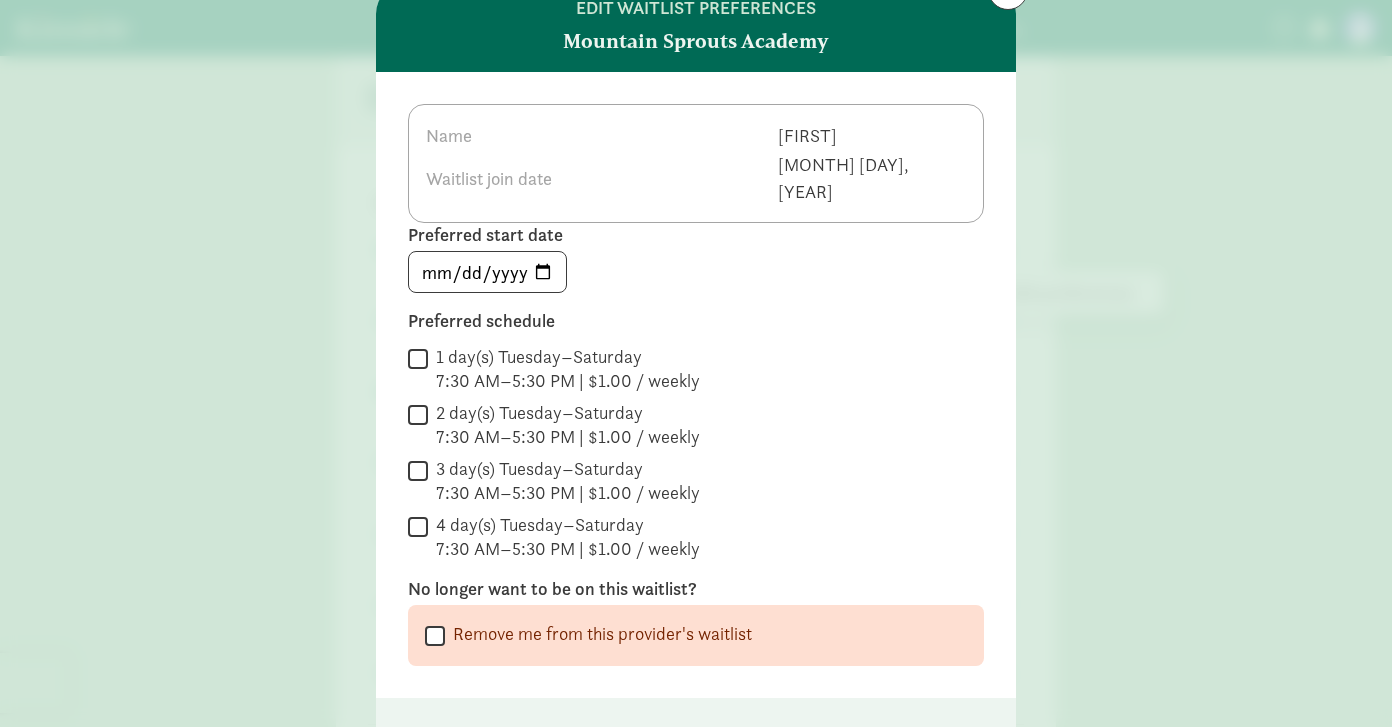 scroll, scrollTop: 87, scrollLeft: 0, axis: vertical 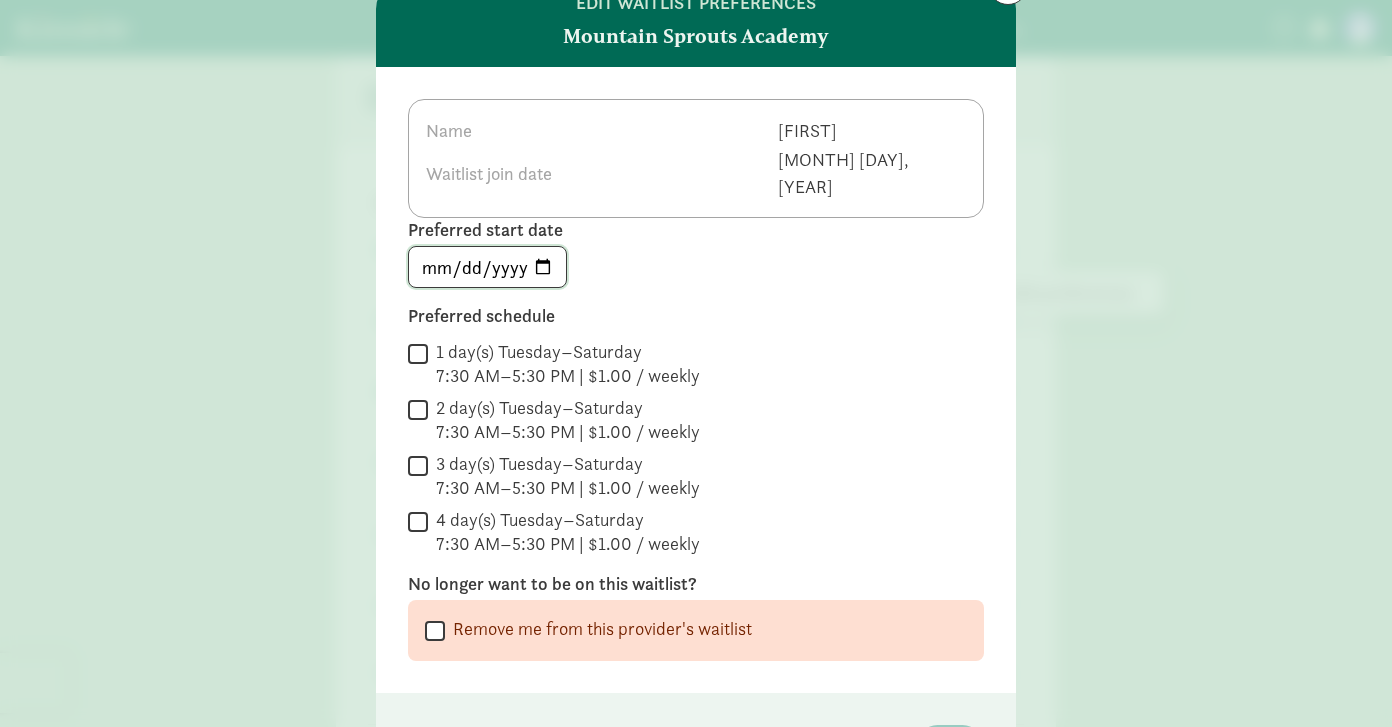 click on "2026-01-04" 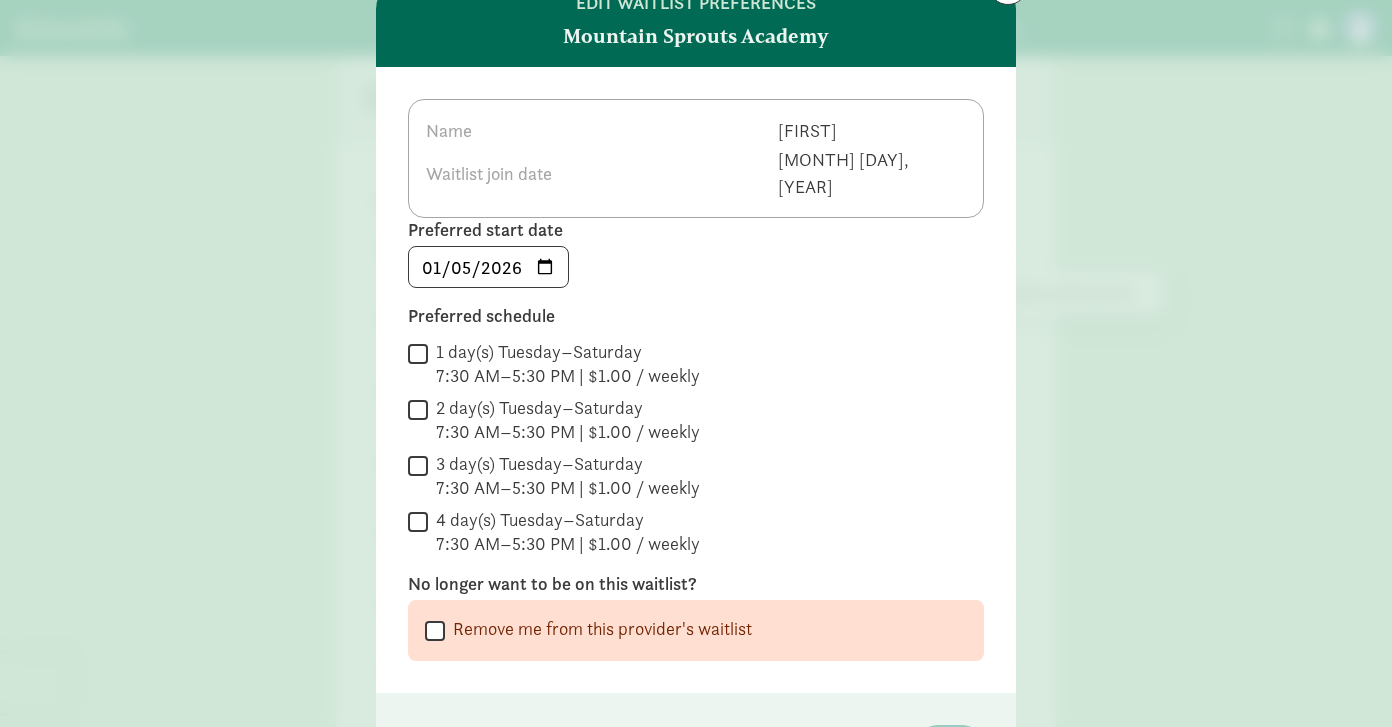 click on "1 day(s) Tuesday–Saturday 7:30 AM–5:30 PM | $1.00 / weekly" at bounding box center [418, 353] 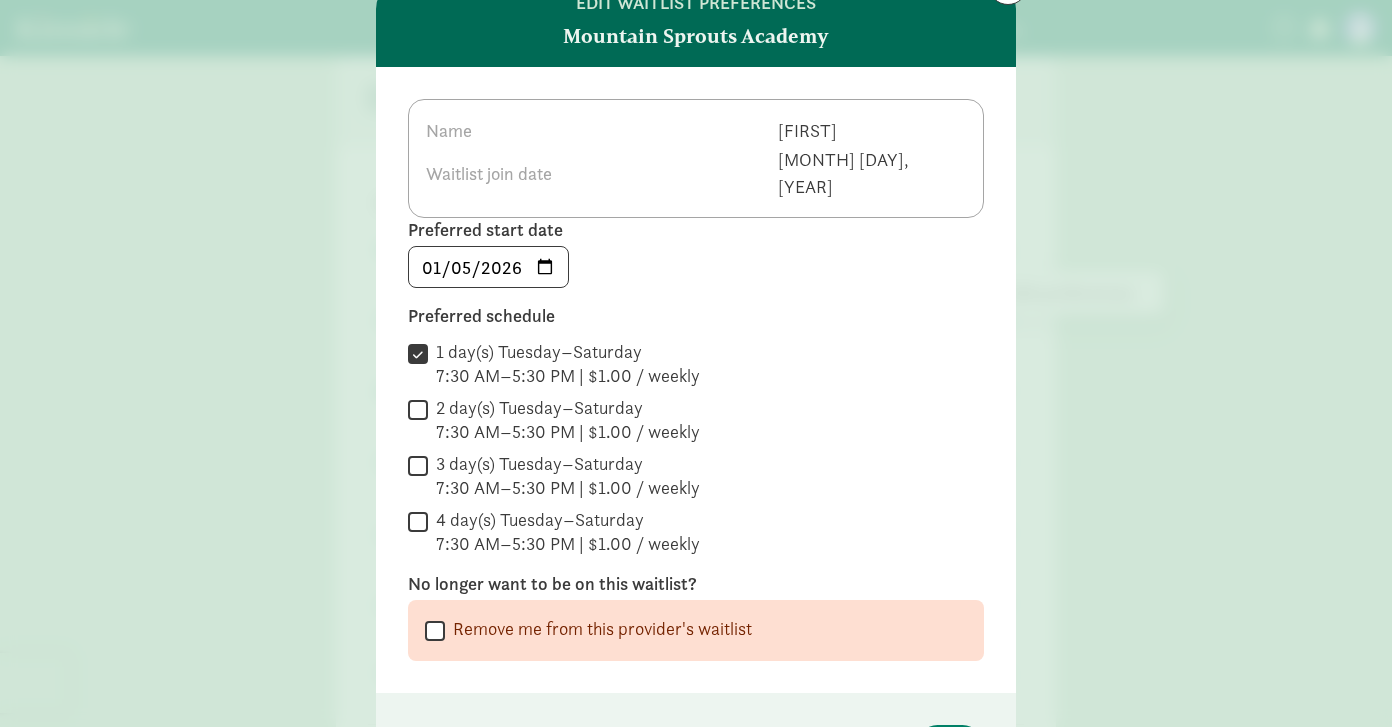 click on "1 day(s) Tuesday–Saturday 7:30 AM–5:30 PM | $1.00 / weekly" at bounding box center [418, 353] 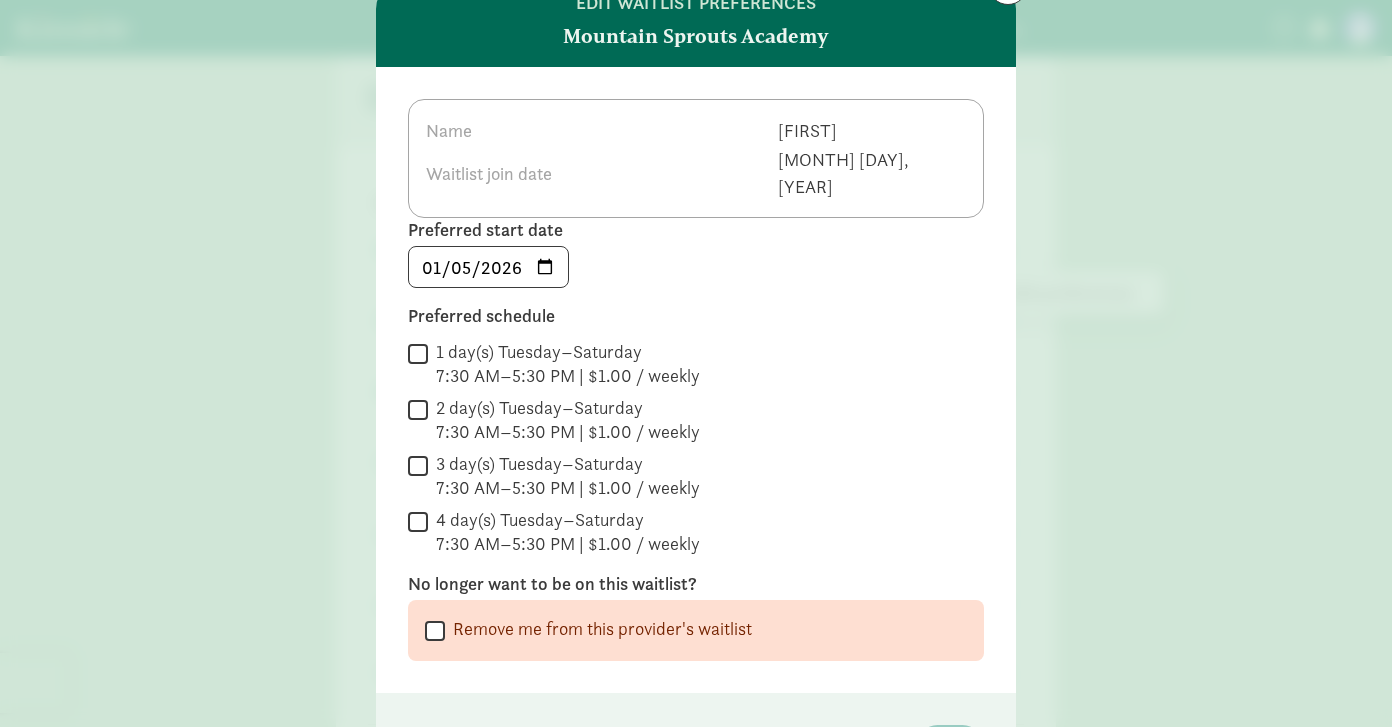 click on "4 day(s) Tuesday–Saturday 7:30 AM–5:30 PM | $1.00 / weekly" at bounding box center (418, 521) 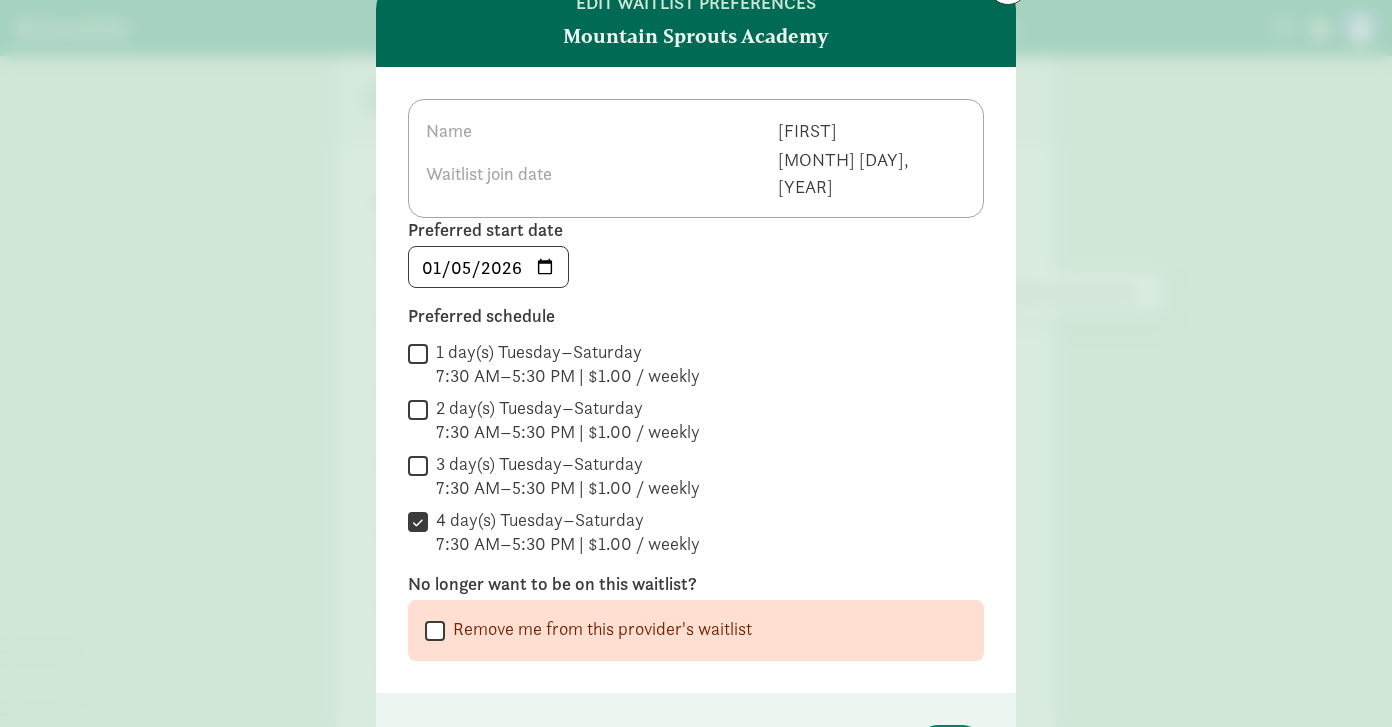click on "3 day(s) Tuesday–Saturday 7:30 AM–5:30 PM | $1.00 / weekly" at bounding box center (418, 465) 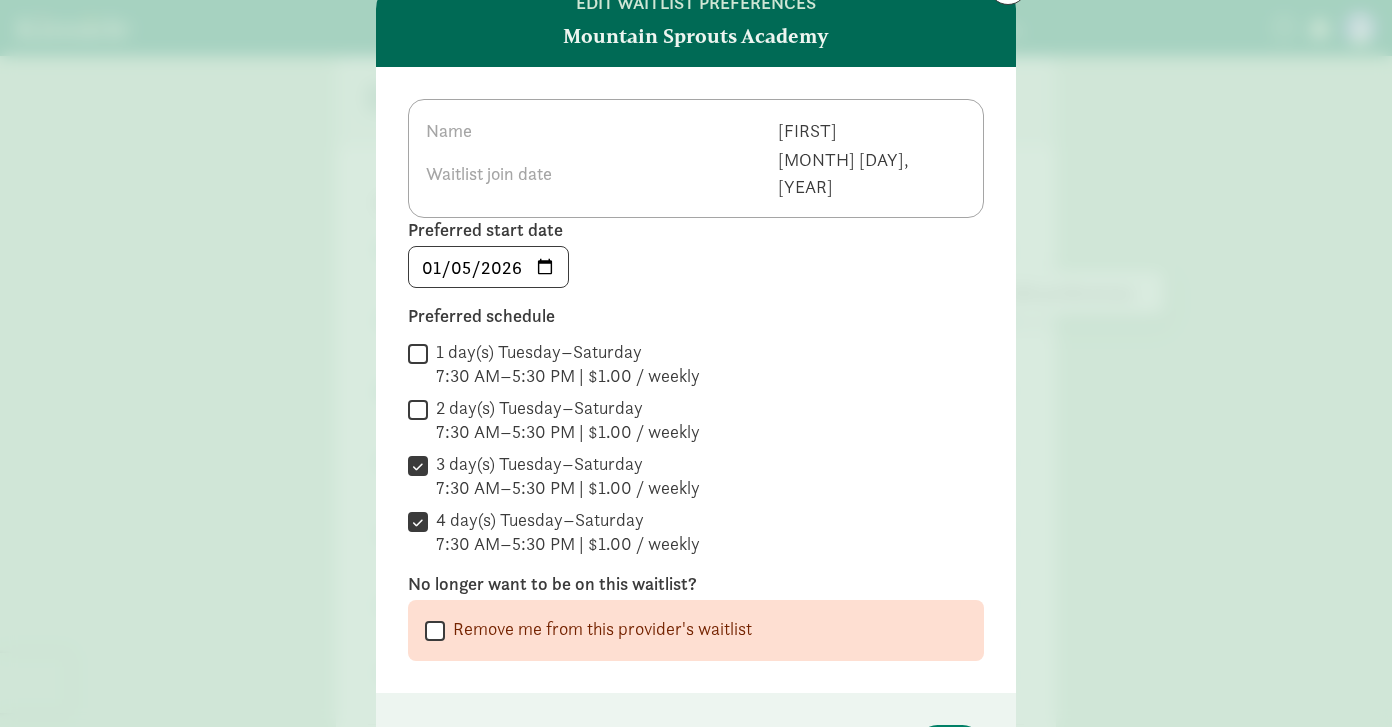 click on "2 day(s) Tuesday–Saturday 7:30 AM–5:30 PM | $1.00 / weekly" at bounding box center [418, 409] 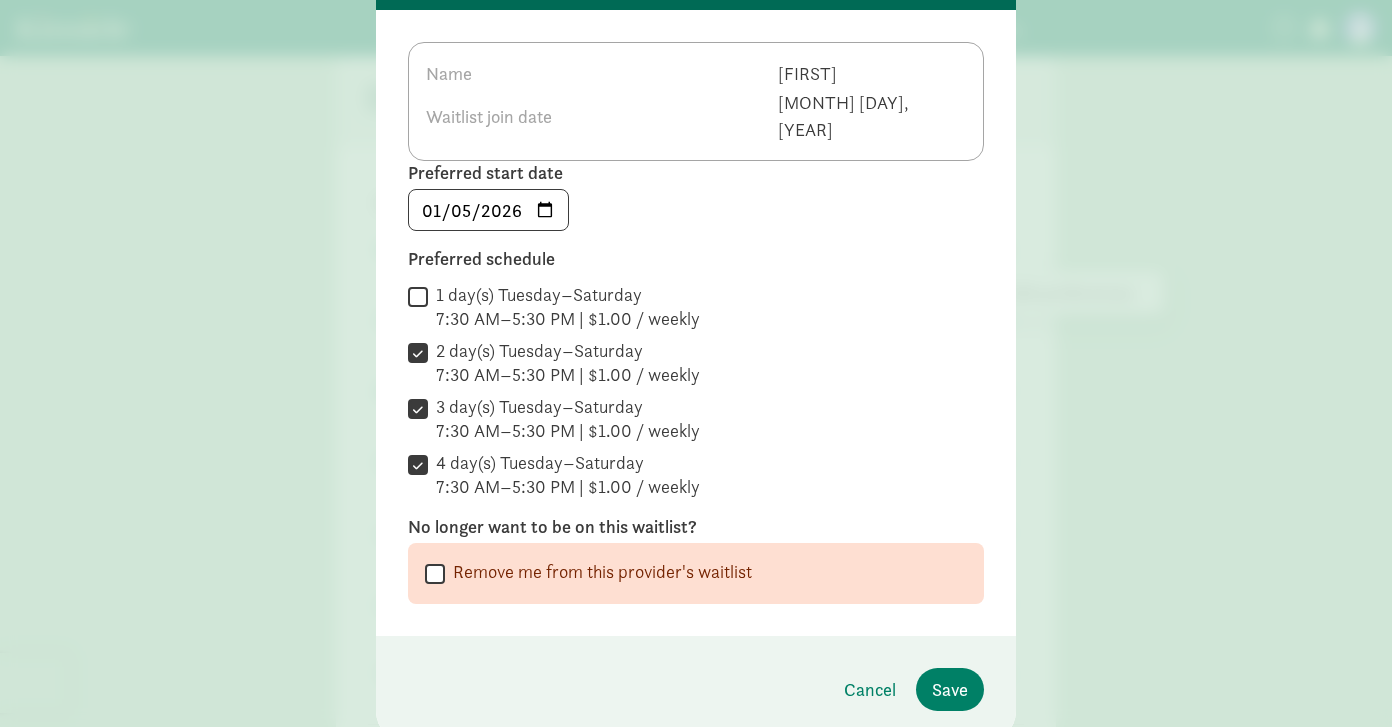 scroll, scrollTop: 159, scrollLeft: 0, axis: vertical 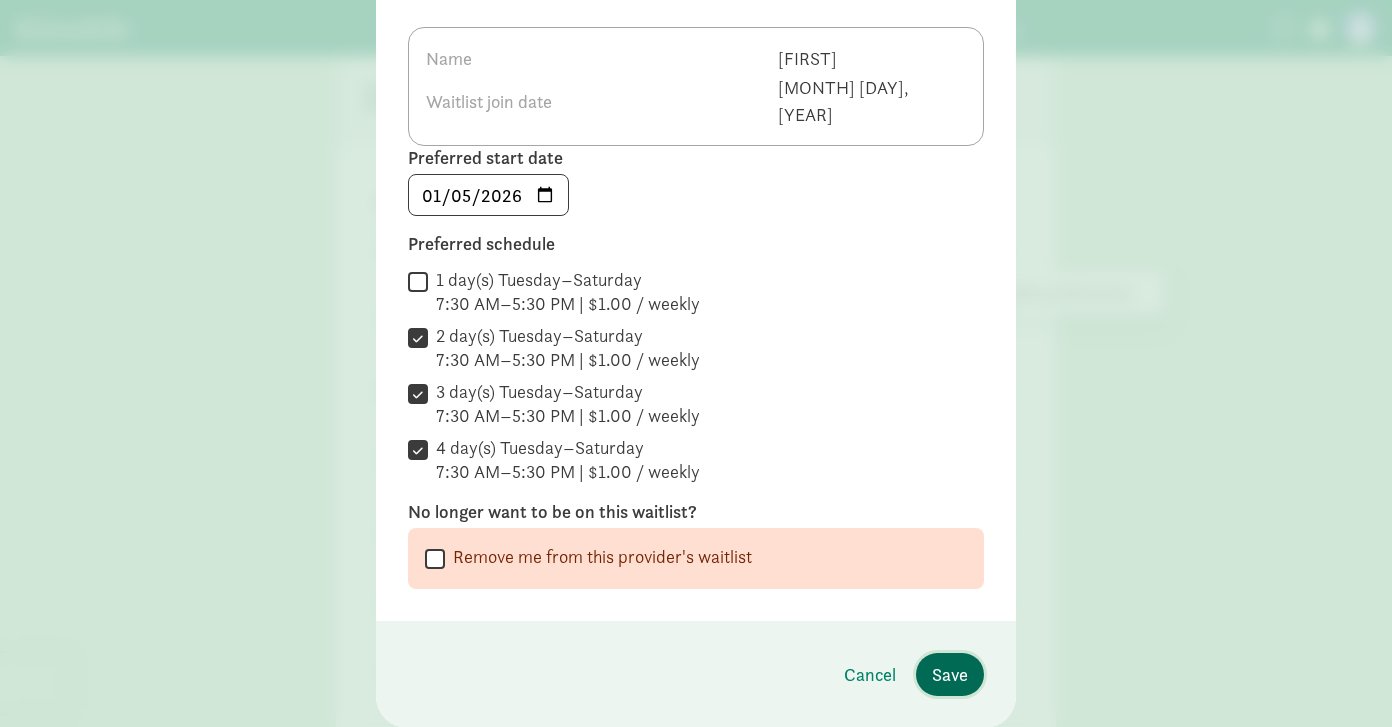 click on "Save" at bounding box center (950, 674) 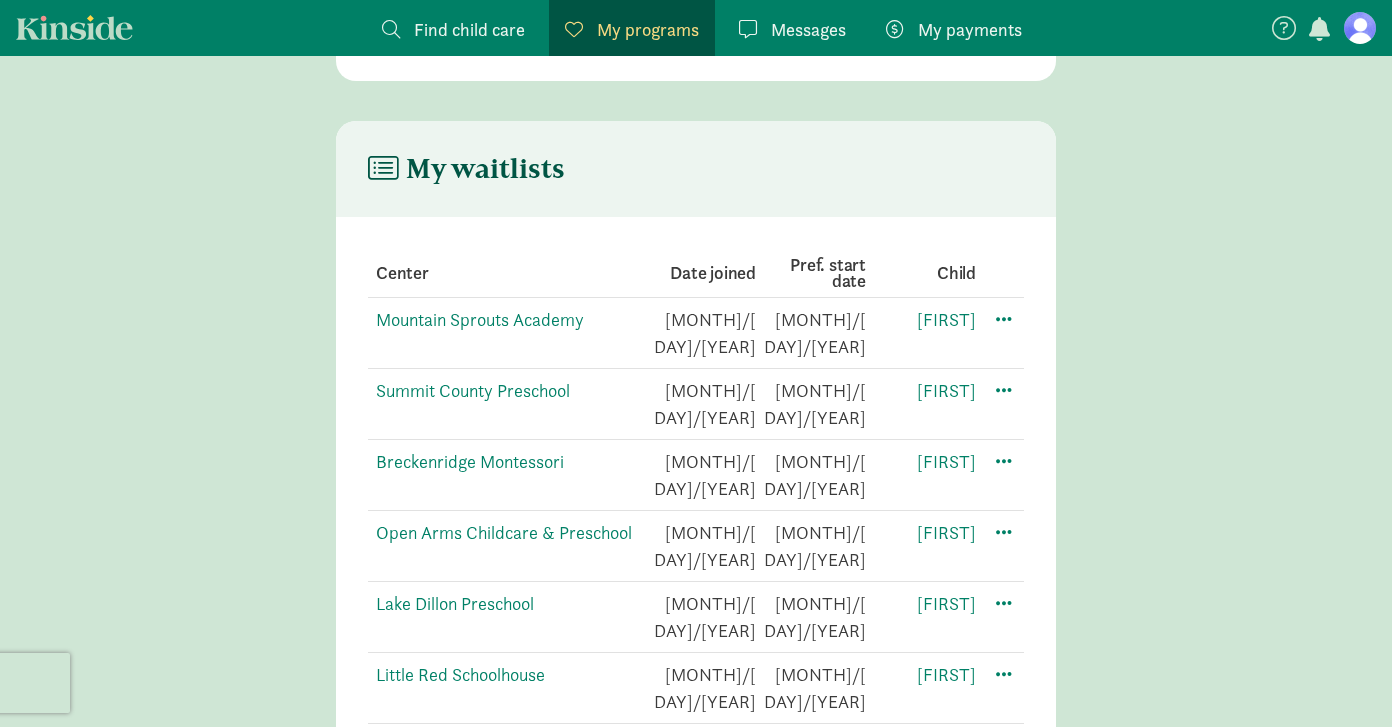 scroll, scrollTop: 314, scrollLeft: 0, axis: vertical 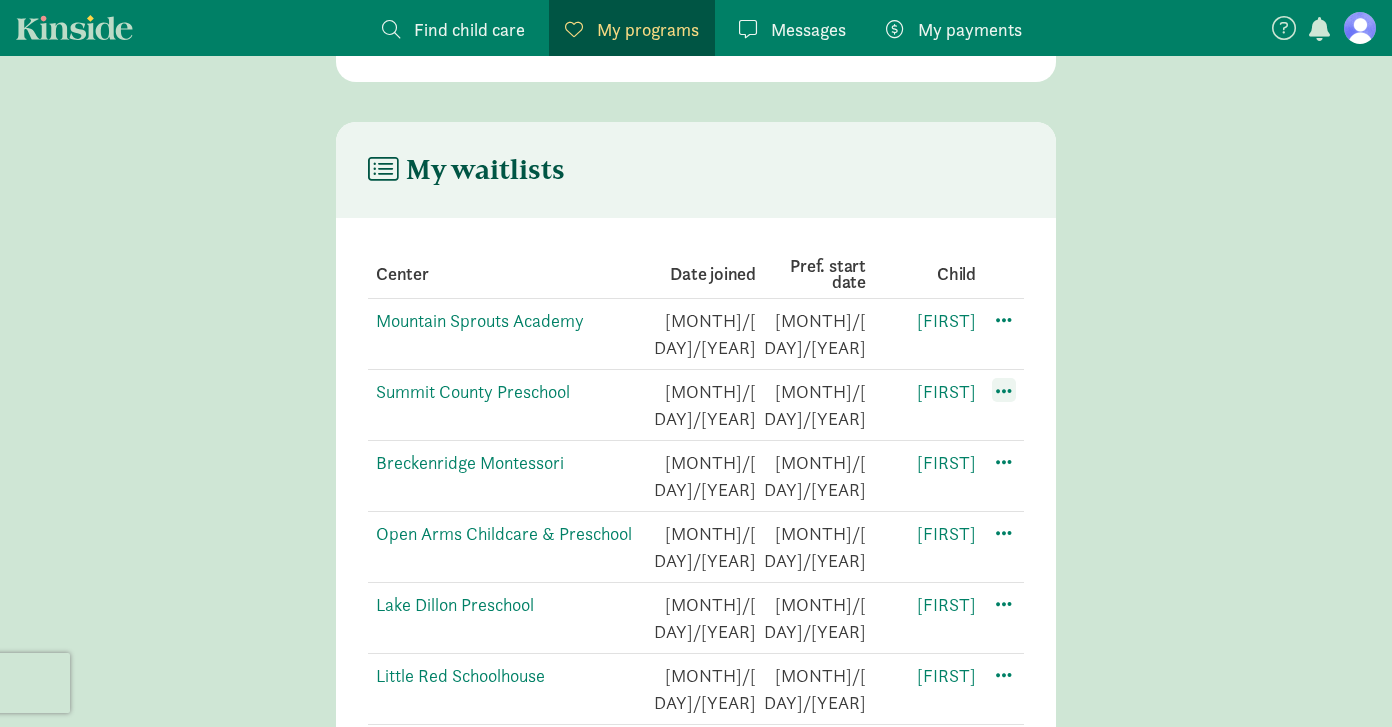 click 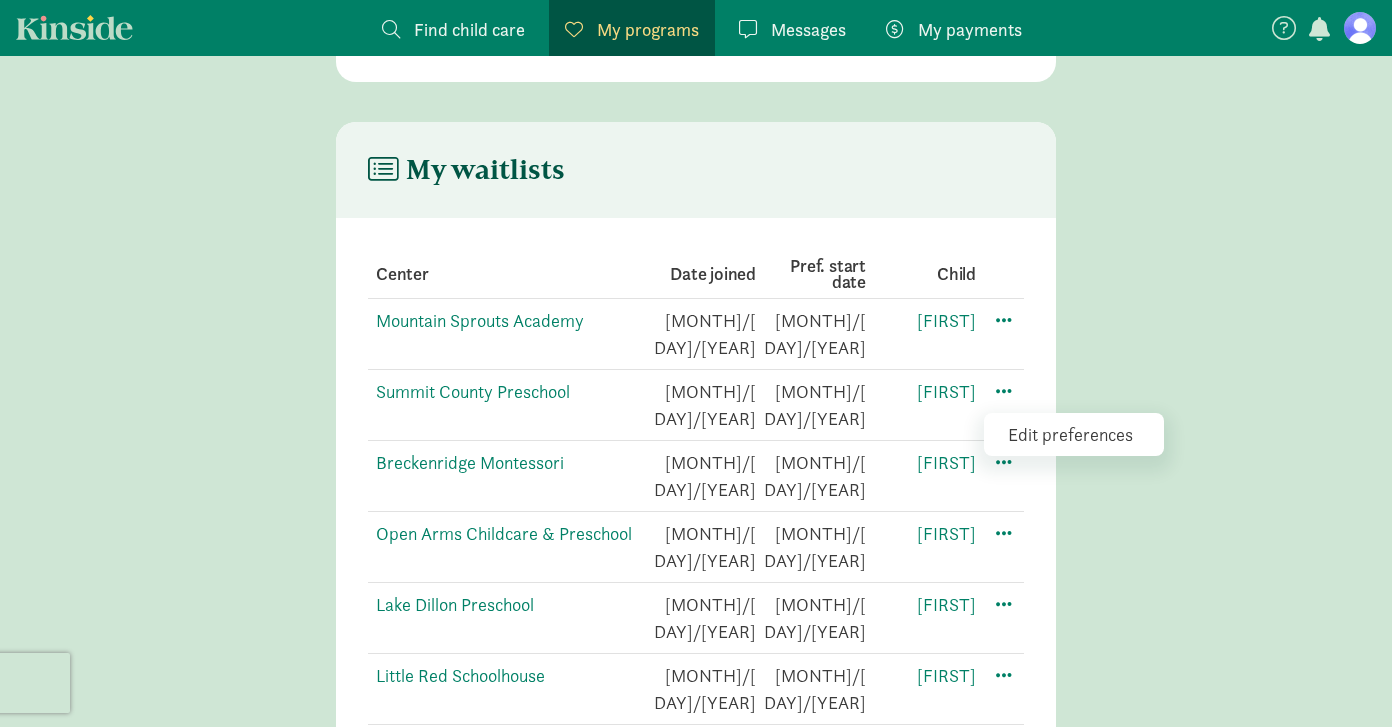 click on "My waitlists       Center Date joined Pref. start date Child   Mountain Sprouts Academy 5/1/2025 1/4/2026 Emilia     Summit County Preschool 11/3/2024 1/5/2026 Emilia
Edit preferences
Breckenridge Montessori 11/3/2024 1/10/2028 Emilia     Open Arms Childcare & Preschool 11/3/2024 1/5/2027 Emilia     Lake Dillon Preschool 11/3/2024 1/5/2026 Emilia     Little Red Schoolhouse 11/3/2024 1/5/2026 Emilia     Timberline Learning Center 11/3/2024 1/5/2026 Emilia     Extended Family Preschool 11/3/2024 1/5/2026 Emilia     Candace's Child Care 11/3/2024 1/5/2026 Emilia     Carriage House 11/3/2024 1/5/2026 Emilia     Heidi Phillips Summit Cove Home Daycare 11/3/2024 1/5/2026 Emilia     Sol y Luna 11/3/2024 1/5/2026 Emilia     Wildflower Nature School 1/31/2024 1/5/2026 Emilia" 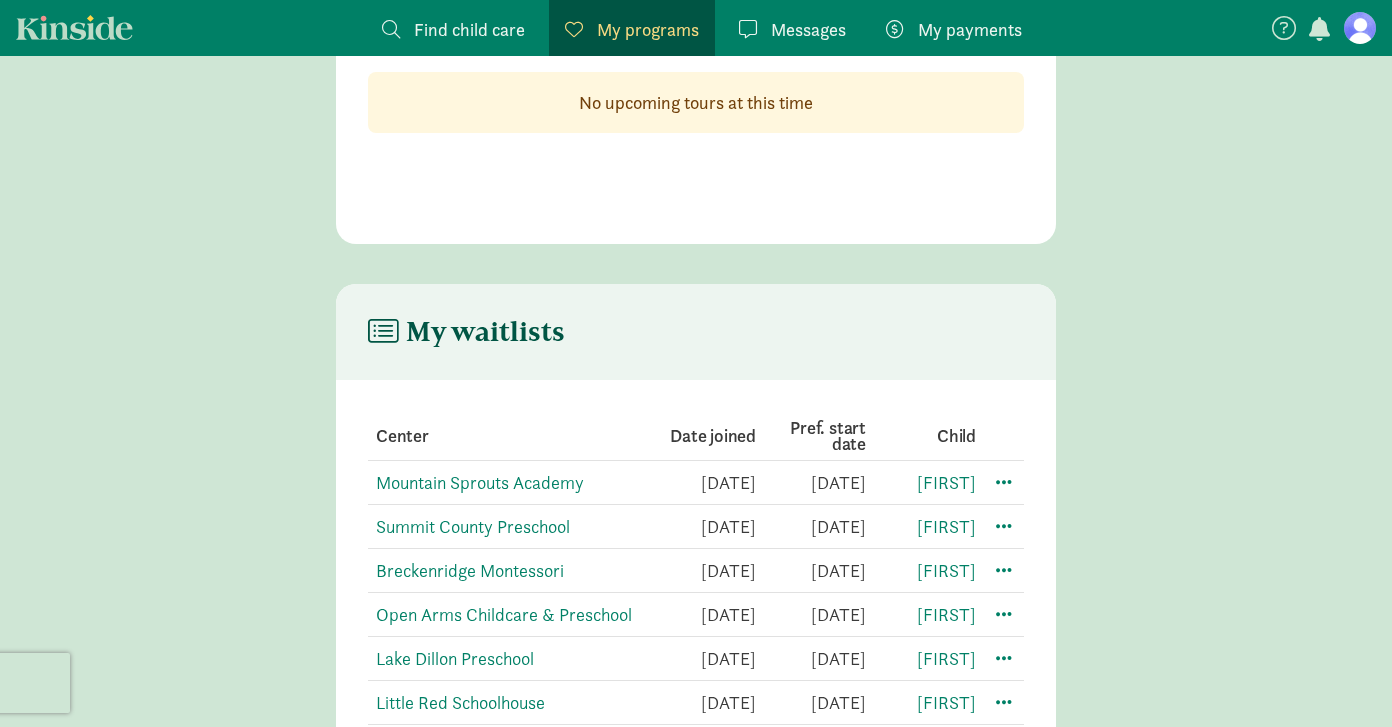 scroll, scrollTop: 165, scrollLeft: 0, axis: vertical 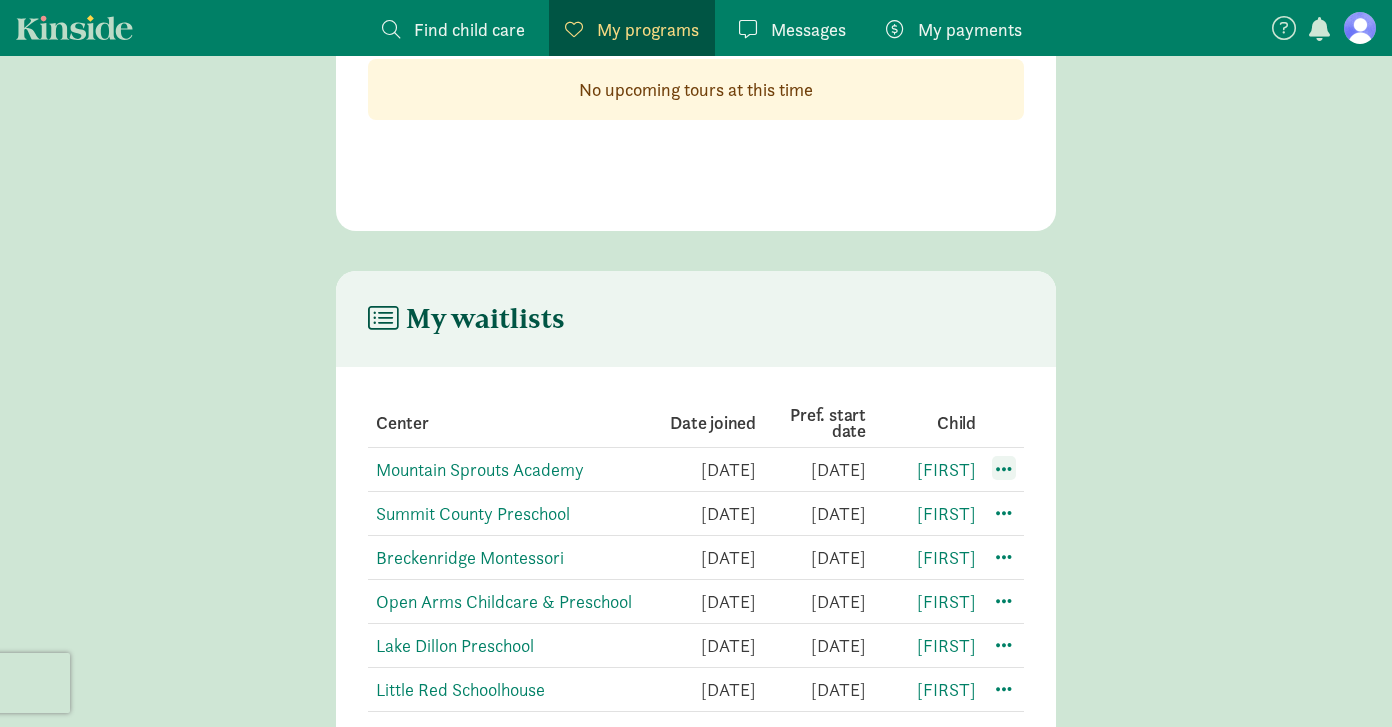 click 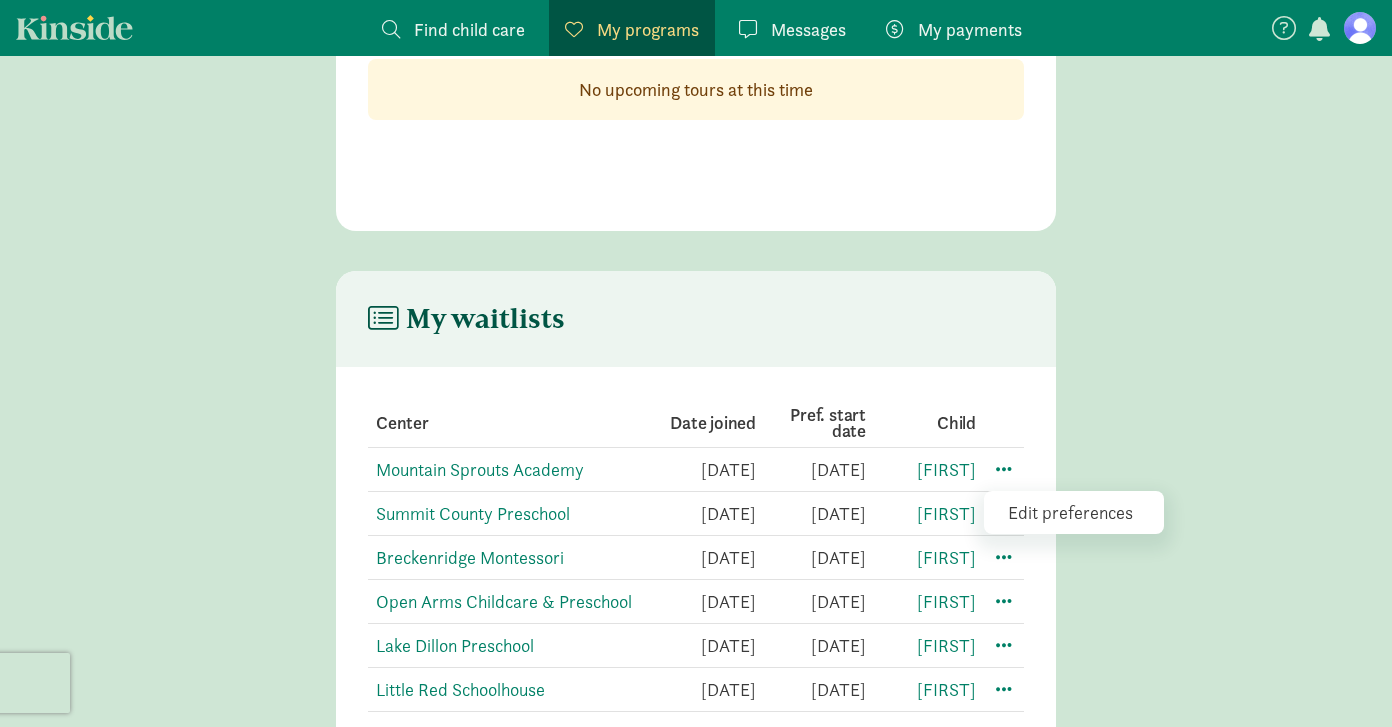 click on "Edit preferences" 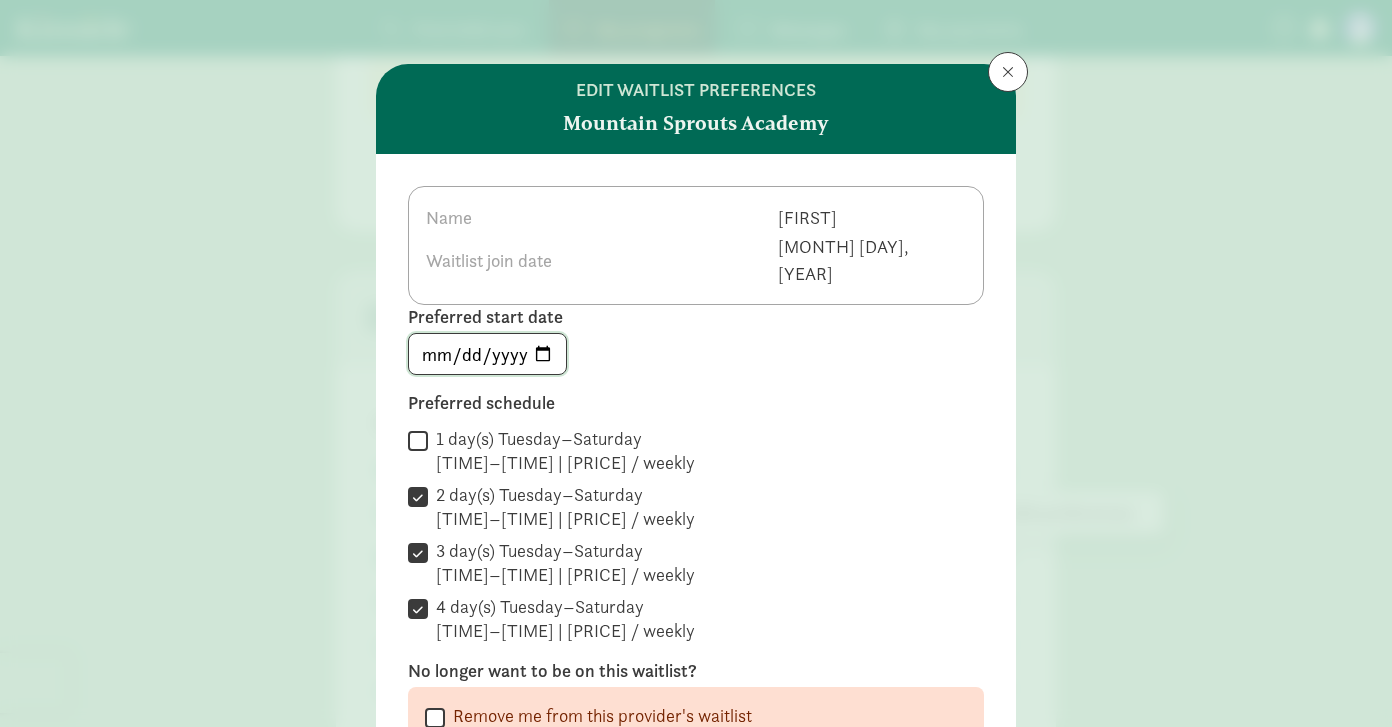 click on "2026-01-04" 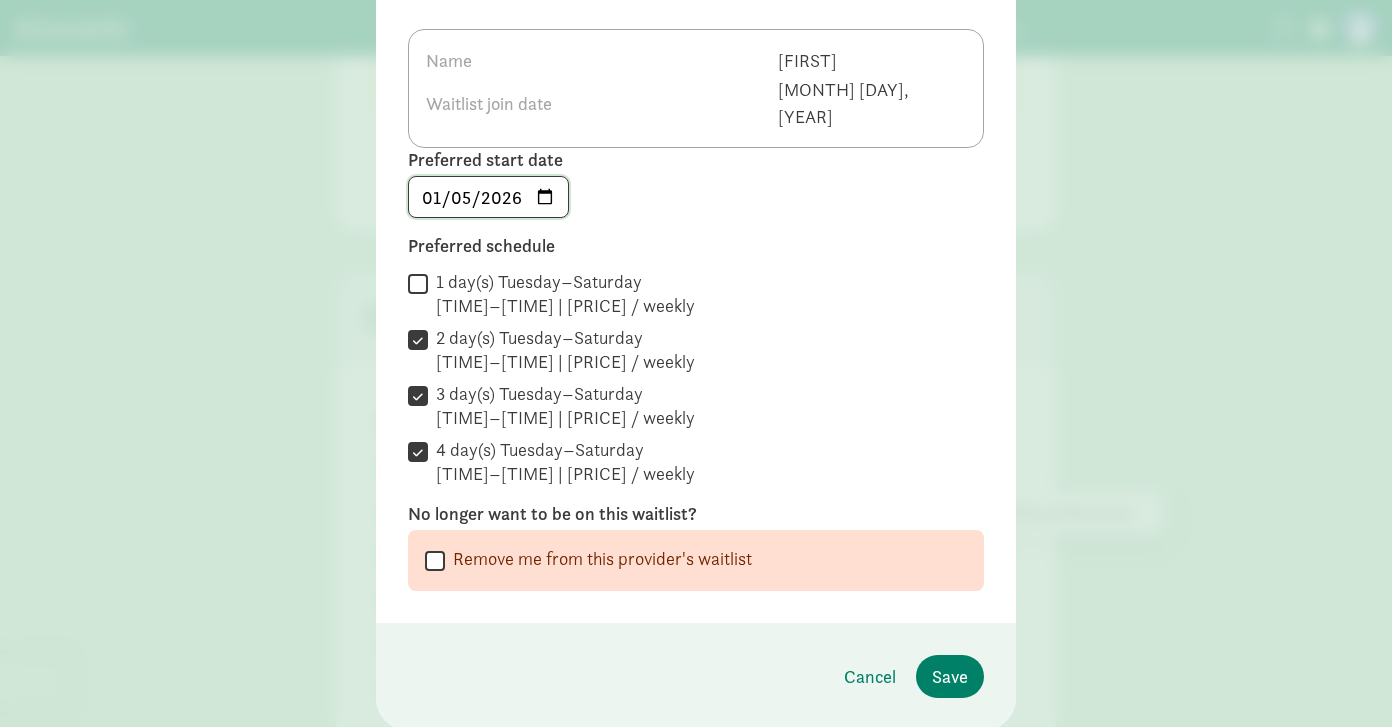 scroll, scrollTop: 188, scrollLeft: 0, axis: vertical 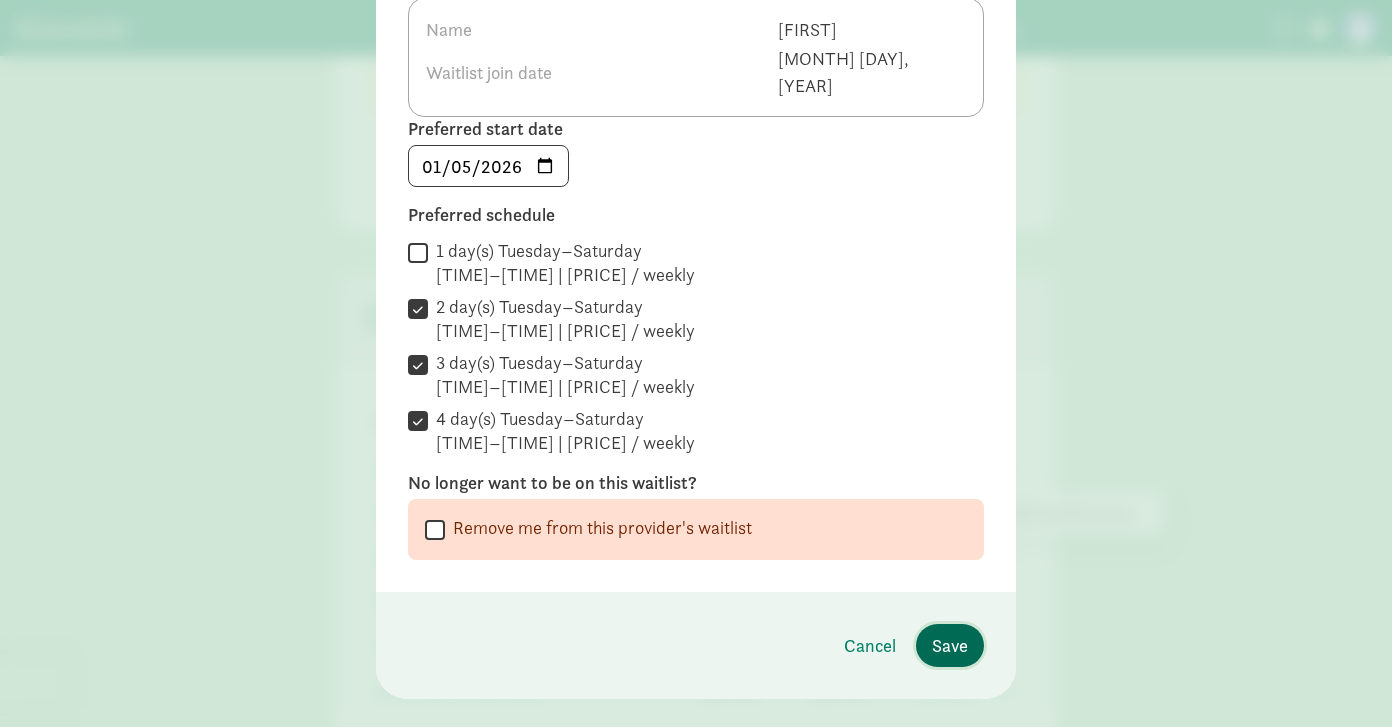 click on "Save" at bounding box center (950, 645) 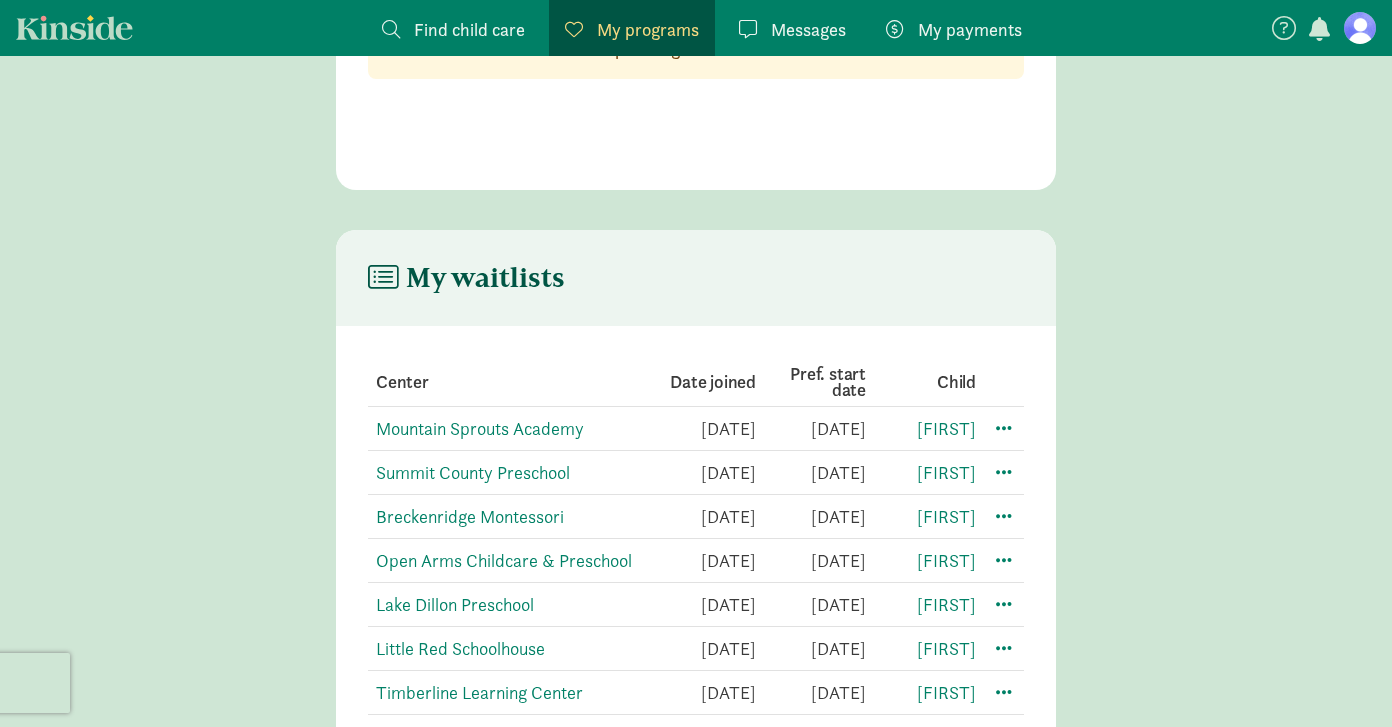 scroll, scrollTop: 241, scrollLeft: 0, axis: vertical 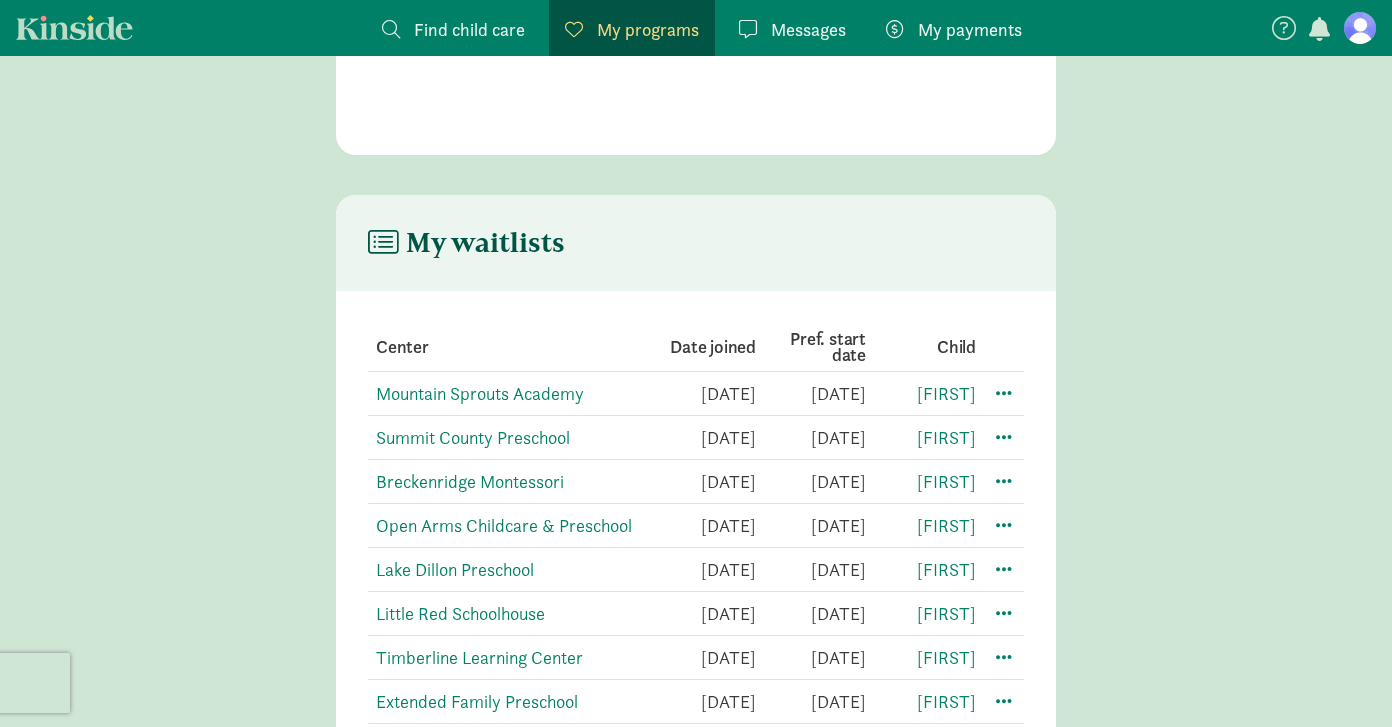 click 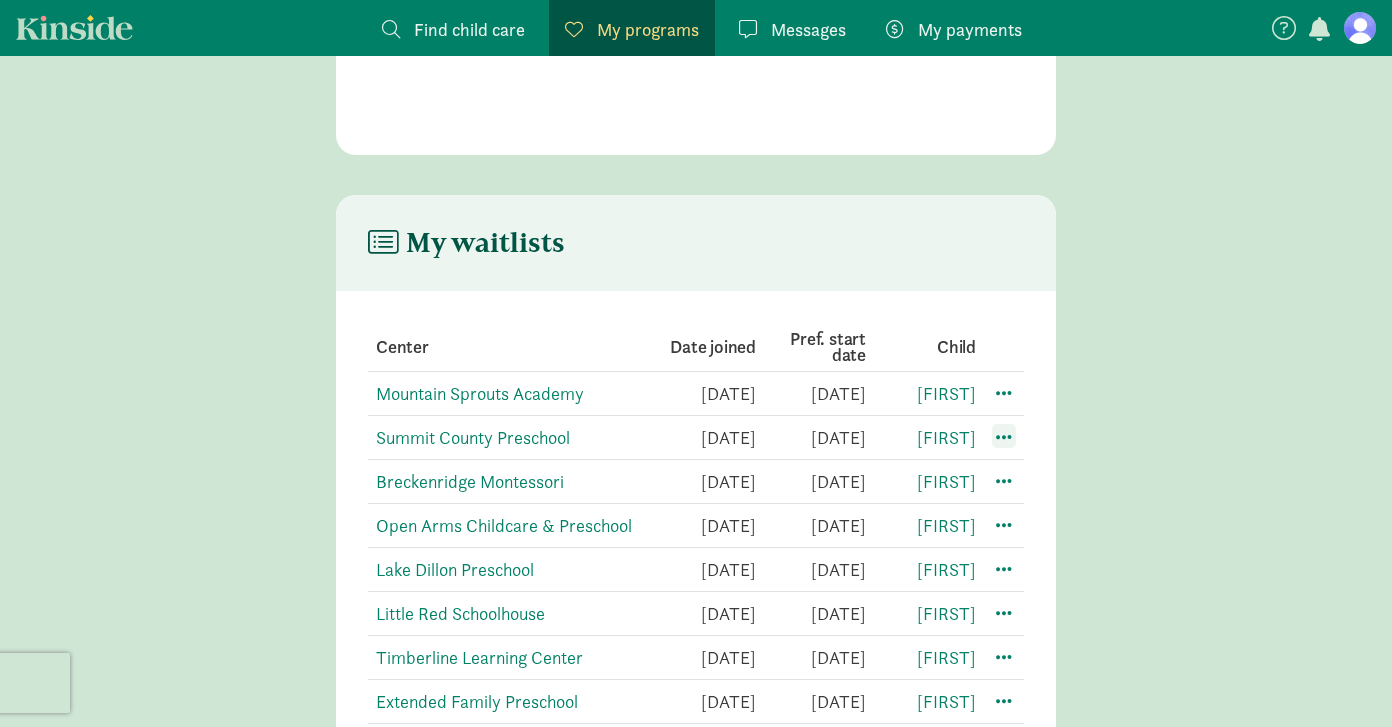 click 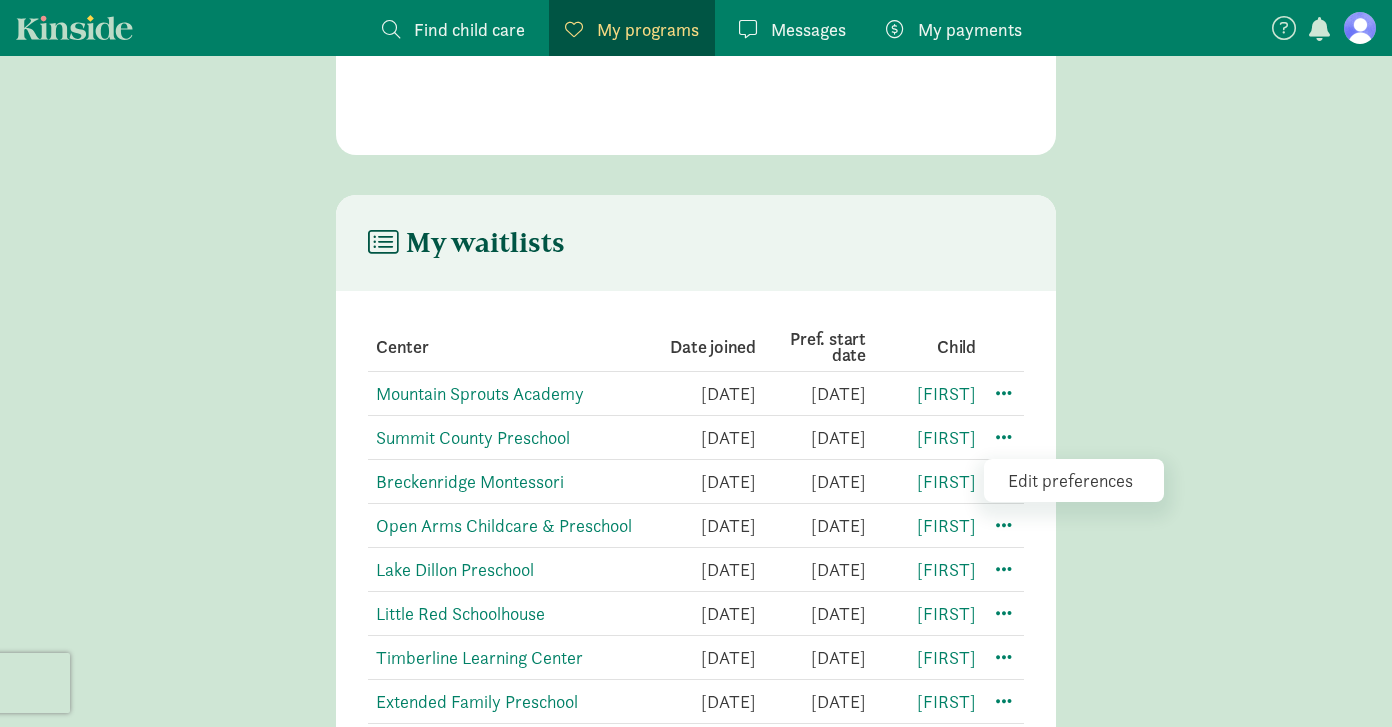 click on "Edit preferences" 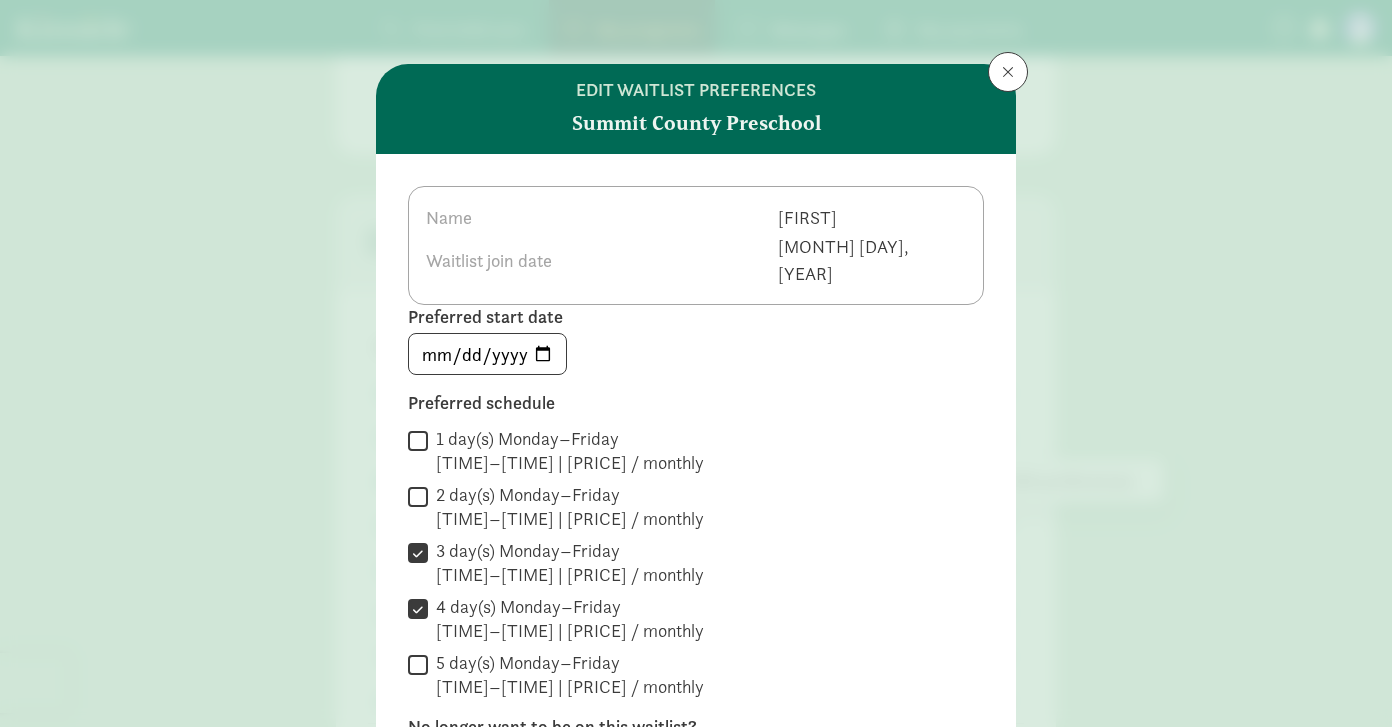 click on "2 day(s) Monday–Friday 7:30 AM–5:00 PM | $790.90 / monthly" at bounding box center [418, 496] 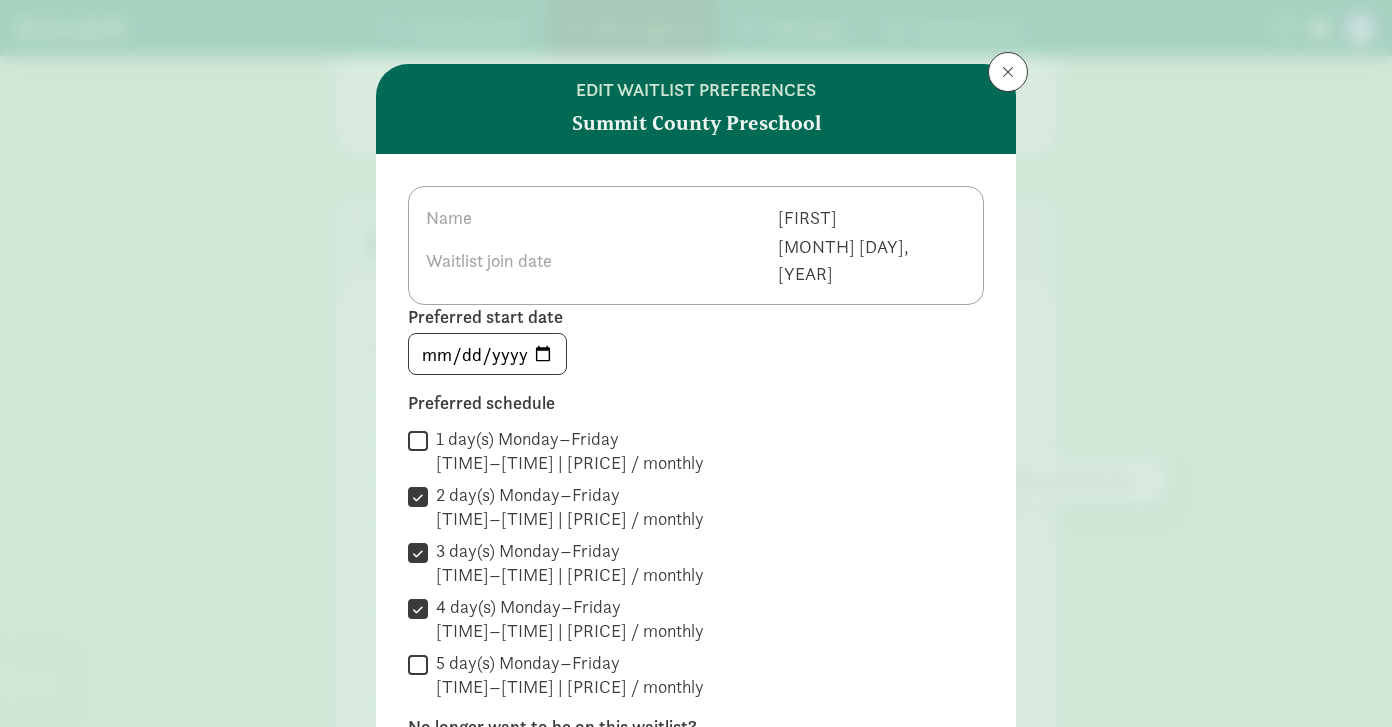 click on "5 day(s) Monday–Friday 7:30 AM–5:30 PM | $2,285.00 / monthly" at bounding box center (418, 664) 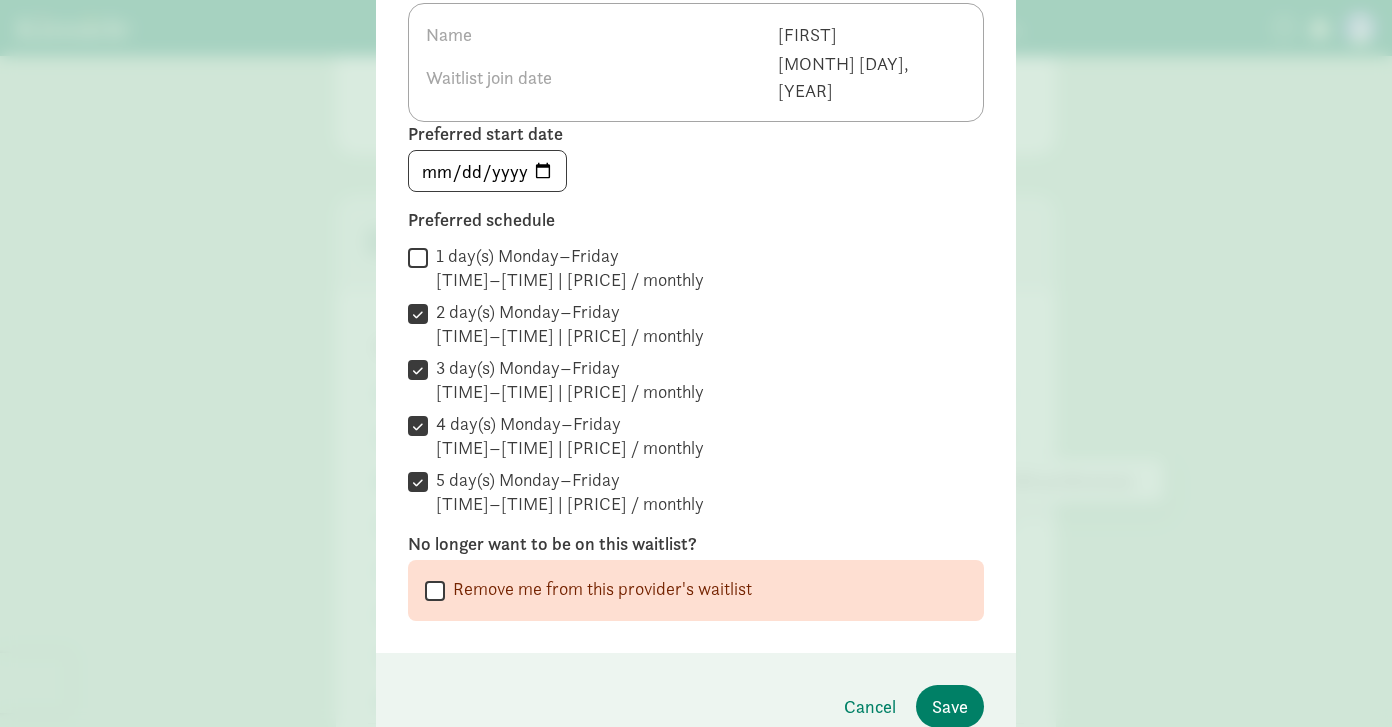 scroll, scrollTop: 185, scrollLeft: 0, axis: vertical 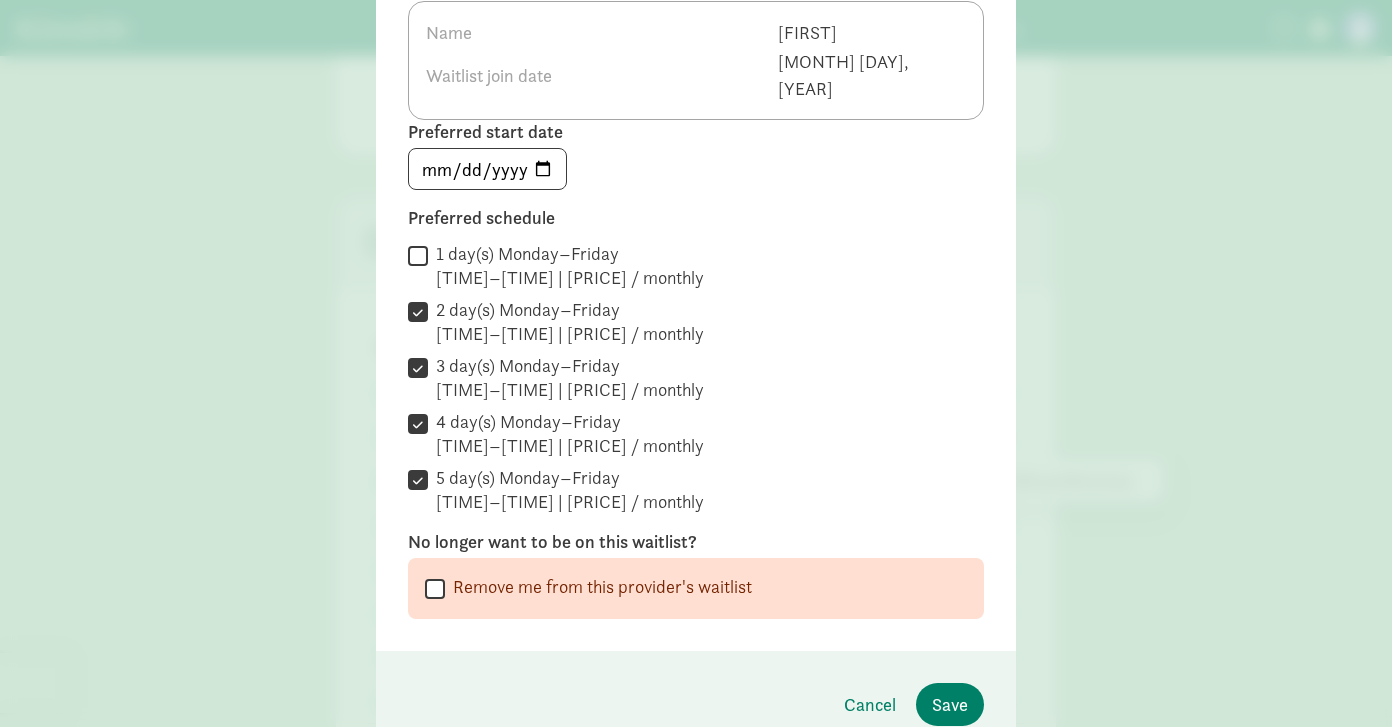 click on "1 day(s) Monday–Friday 7:30 AM–5:00 PM | $396.00 / monthly" at bounding box center [418, 255] 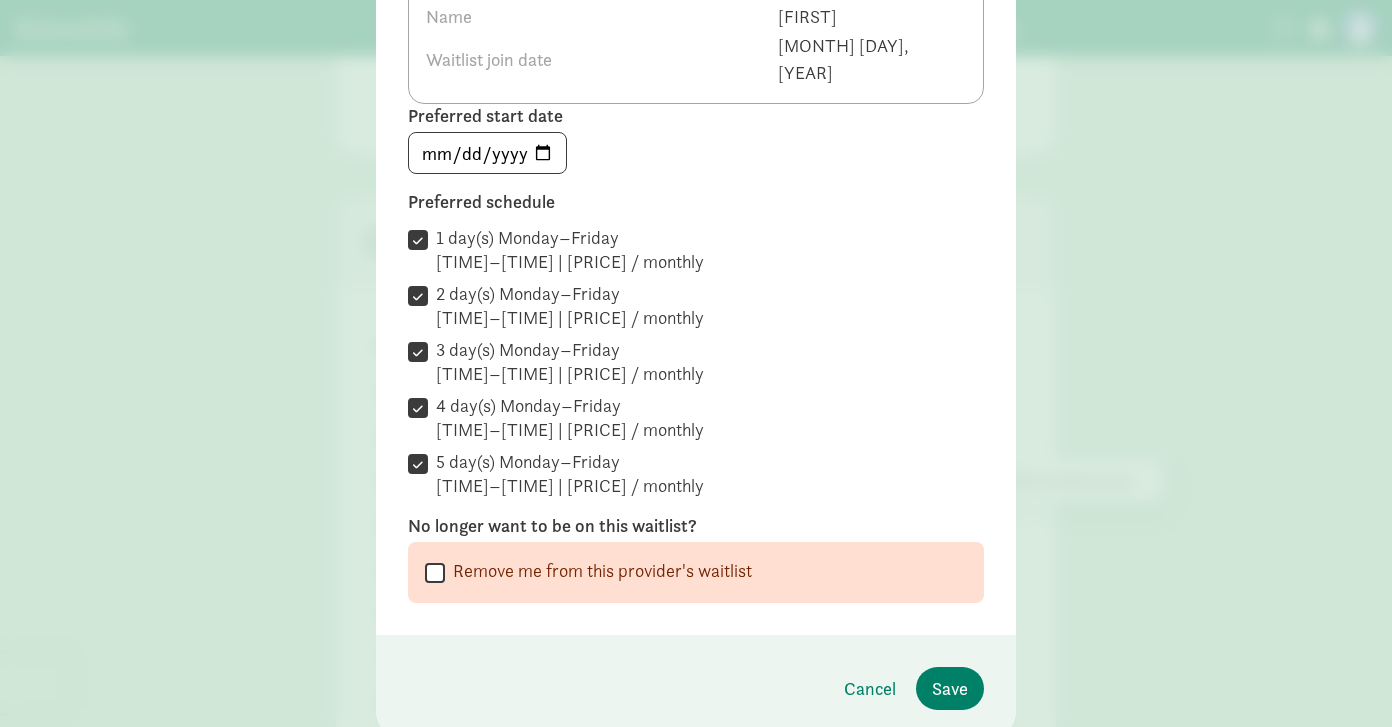 scroll, scrollTop: 210, scrollLeft: 0, axis: vertical 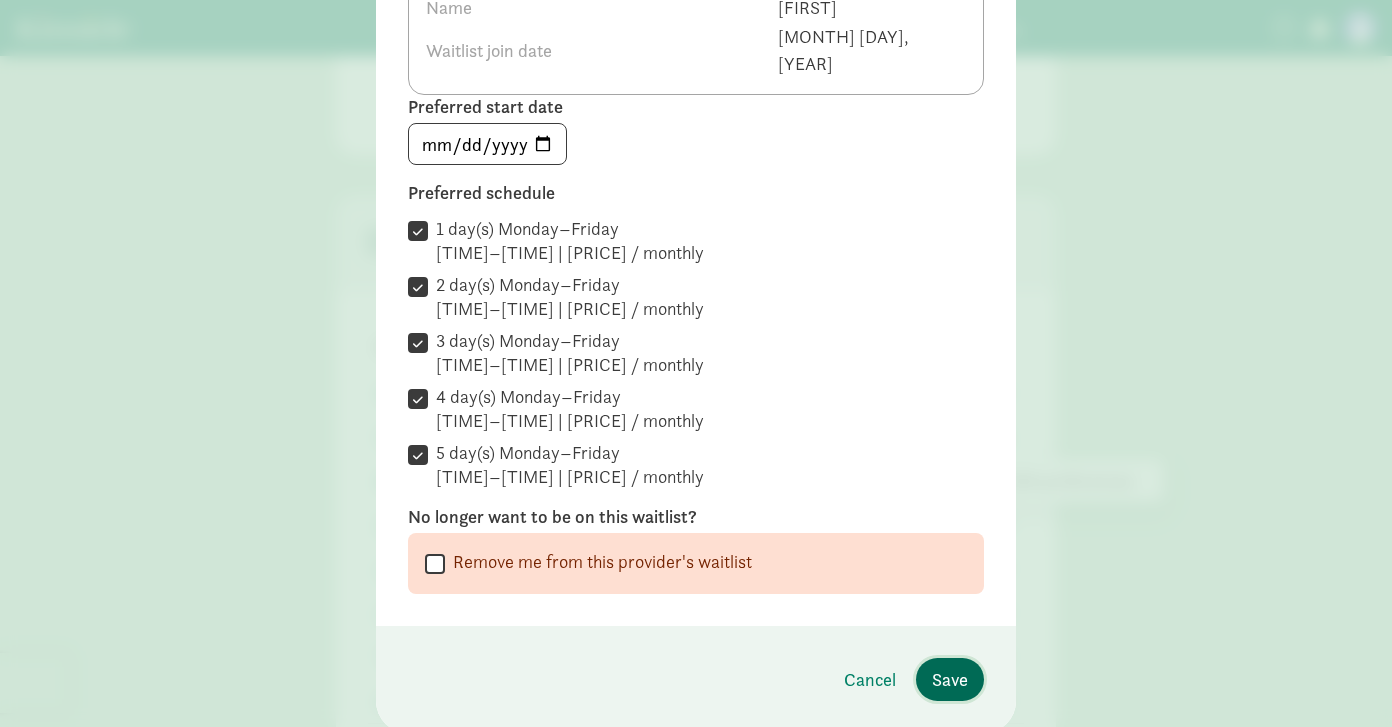 click on "Save" at bounding box center [950, 679] 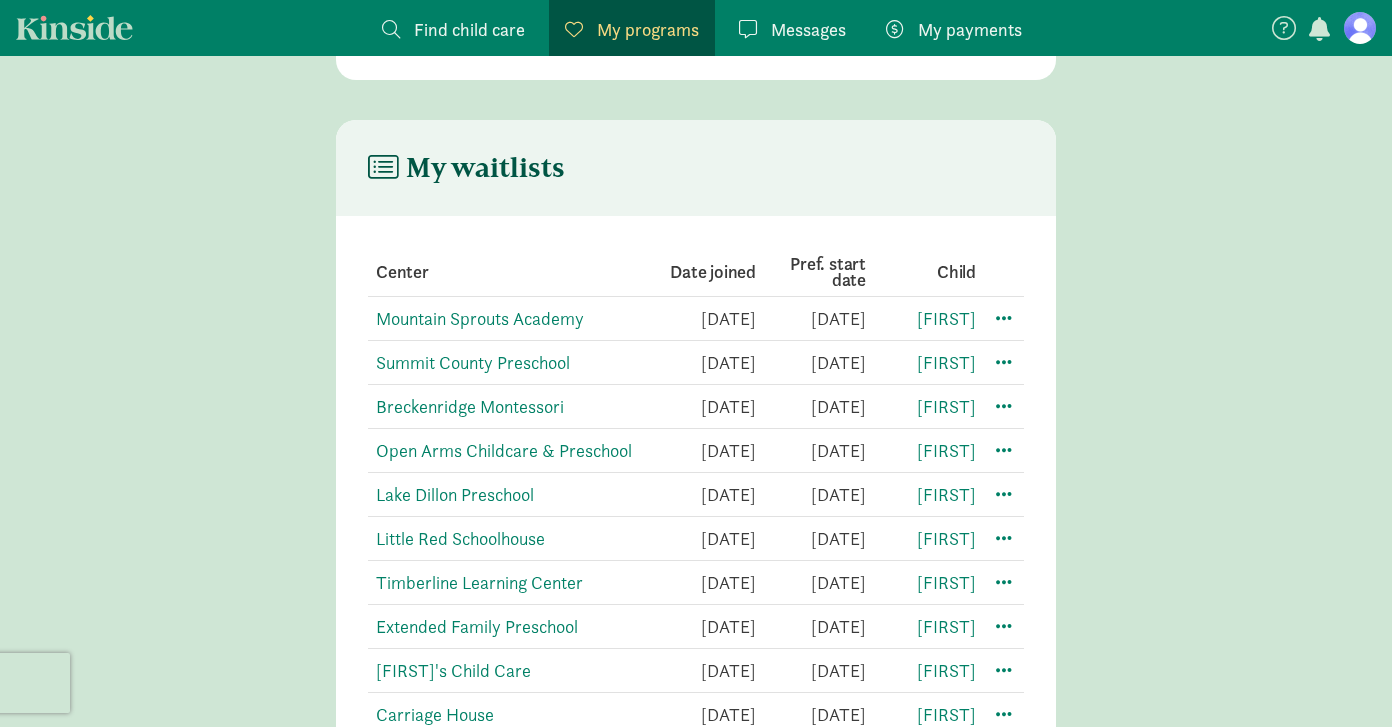 scroll, scrollTop: 326, scrollLeft: 0, axis: vertical 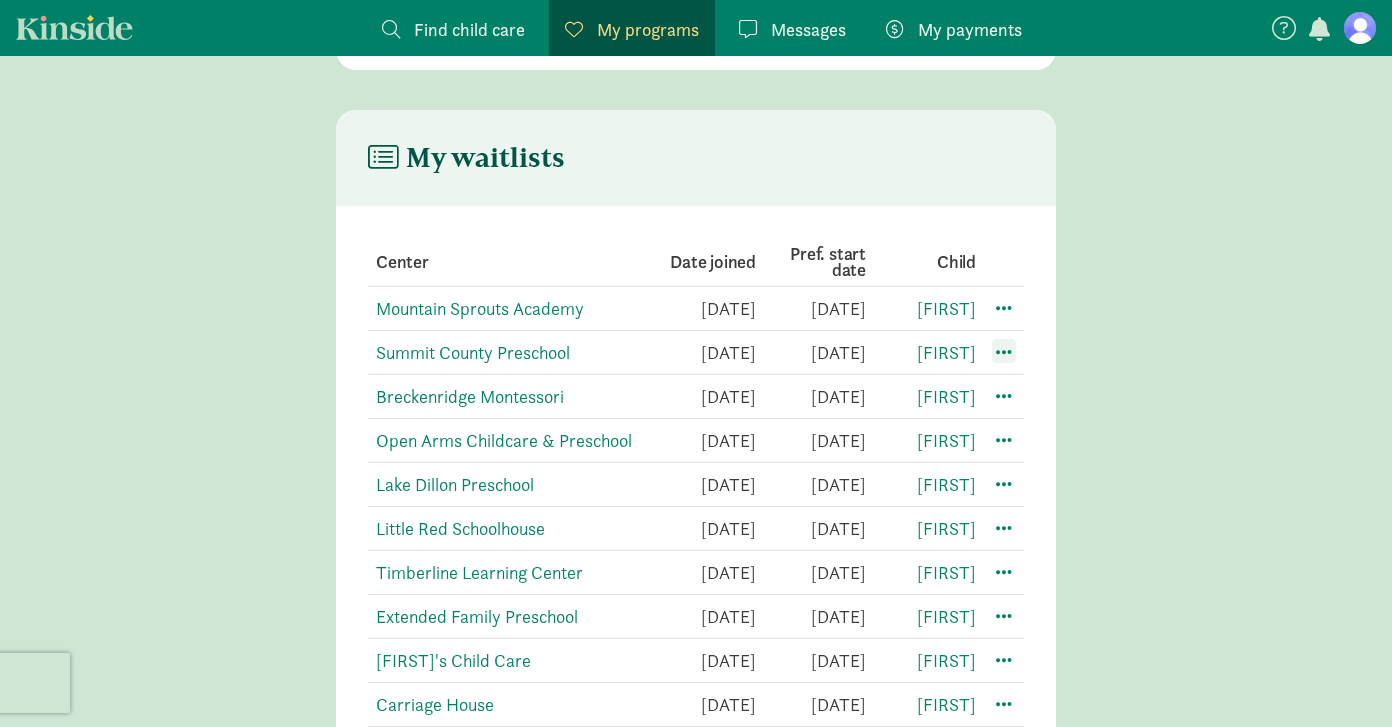 click 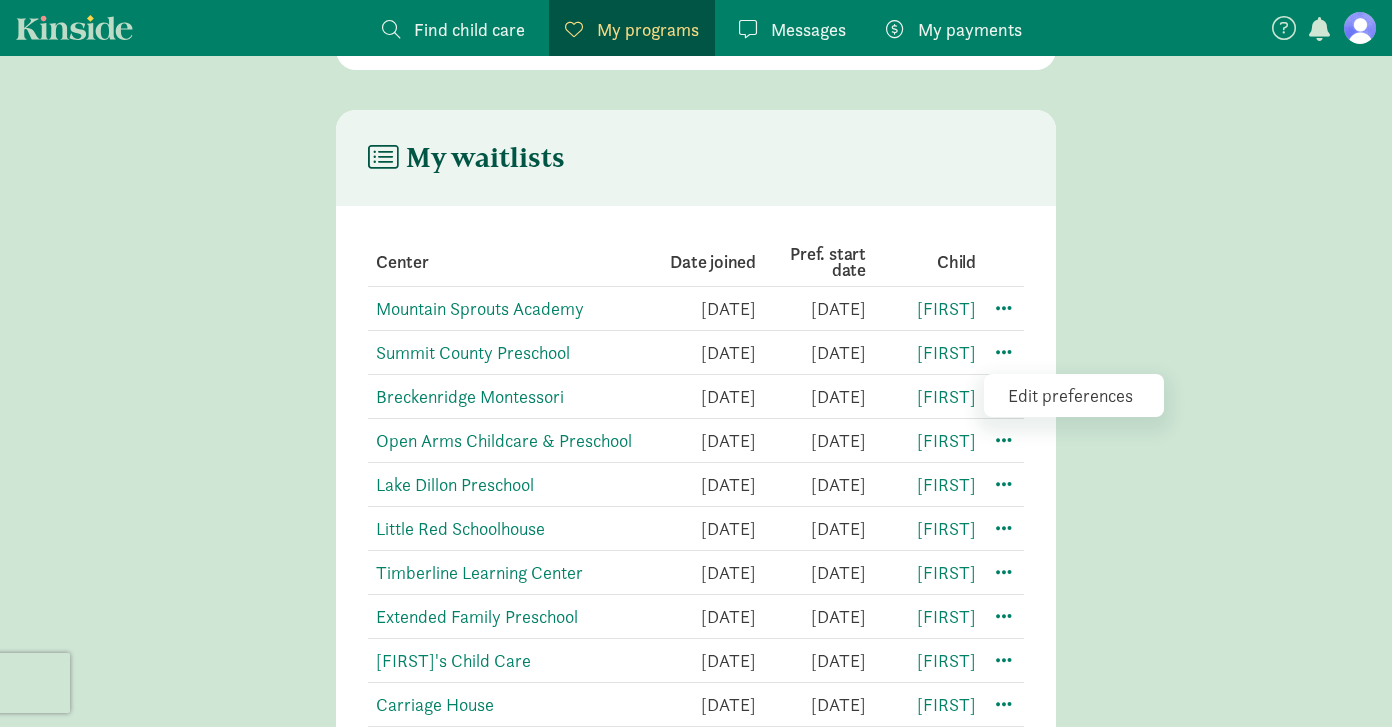 click on "Edit preferences" 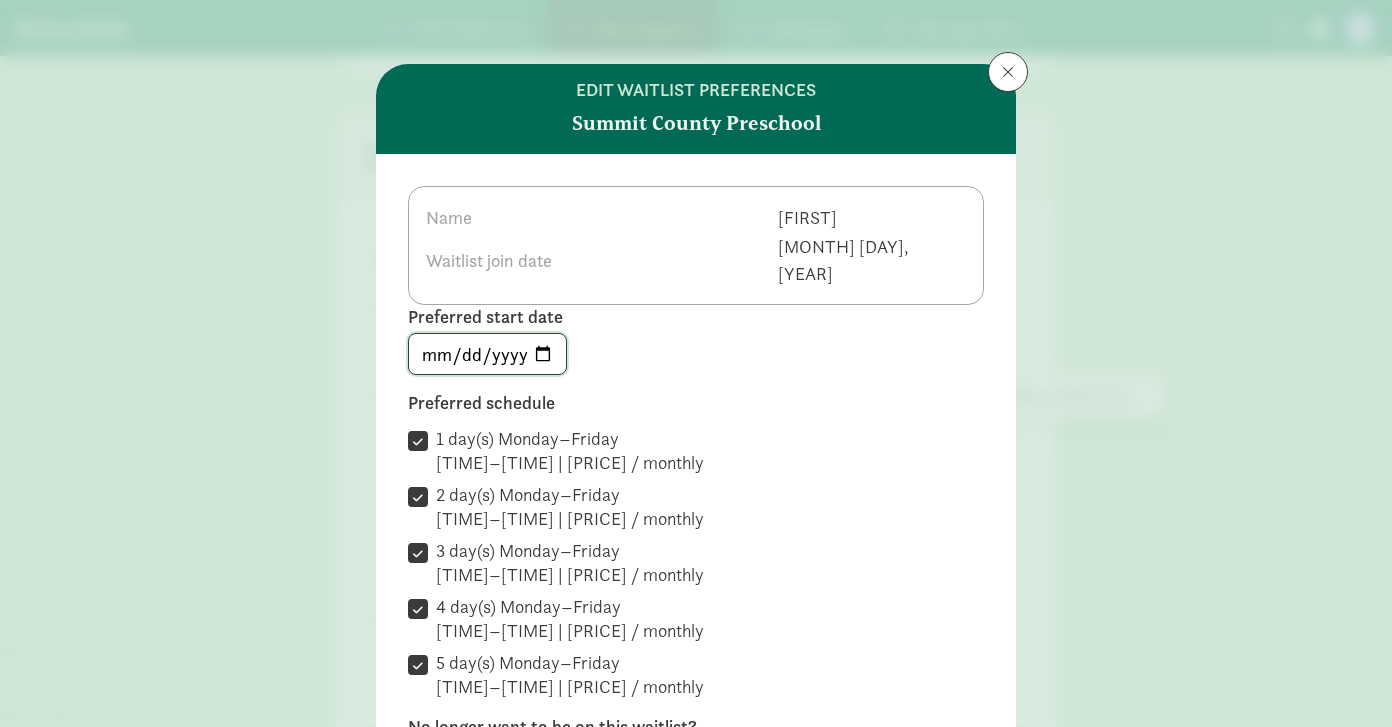 click on "[YEAR]-[MONTH]-[DAY]" 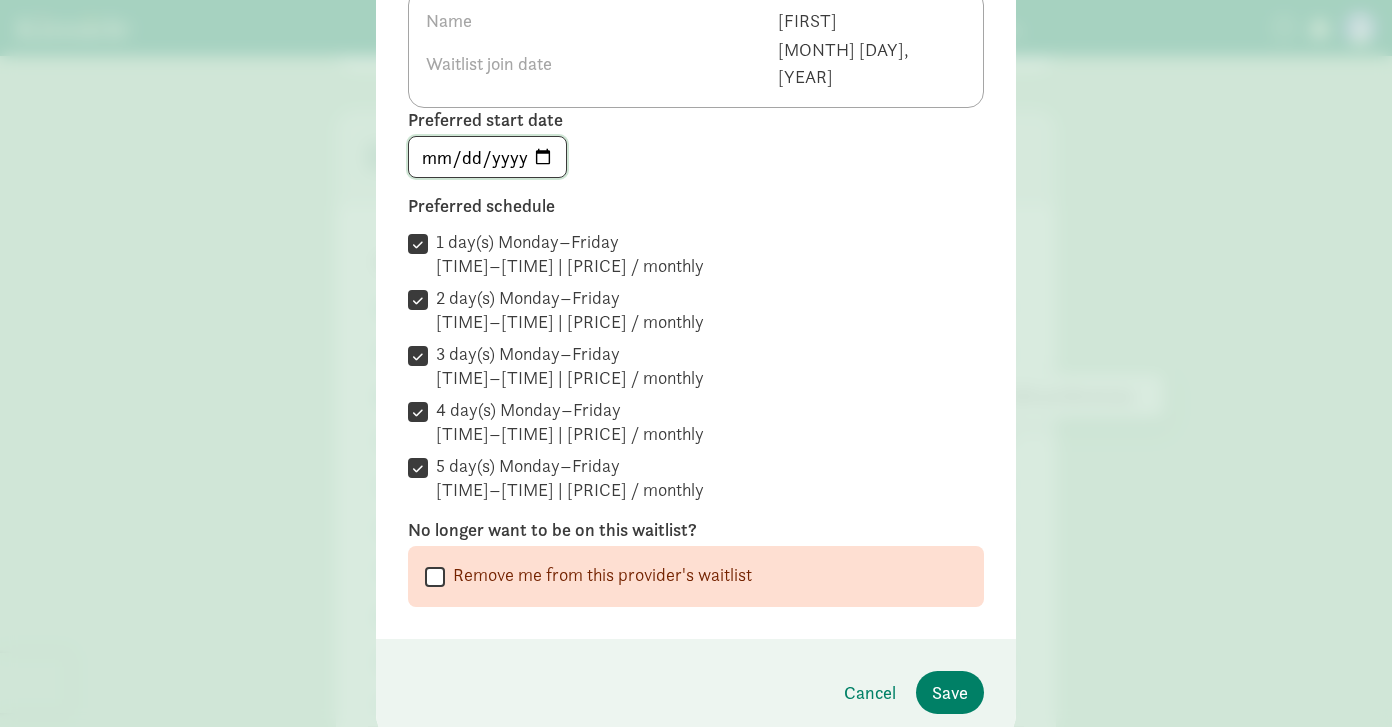 scroll, scrollTop: 198, scrollLeft: 0, axis: vertical 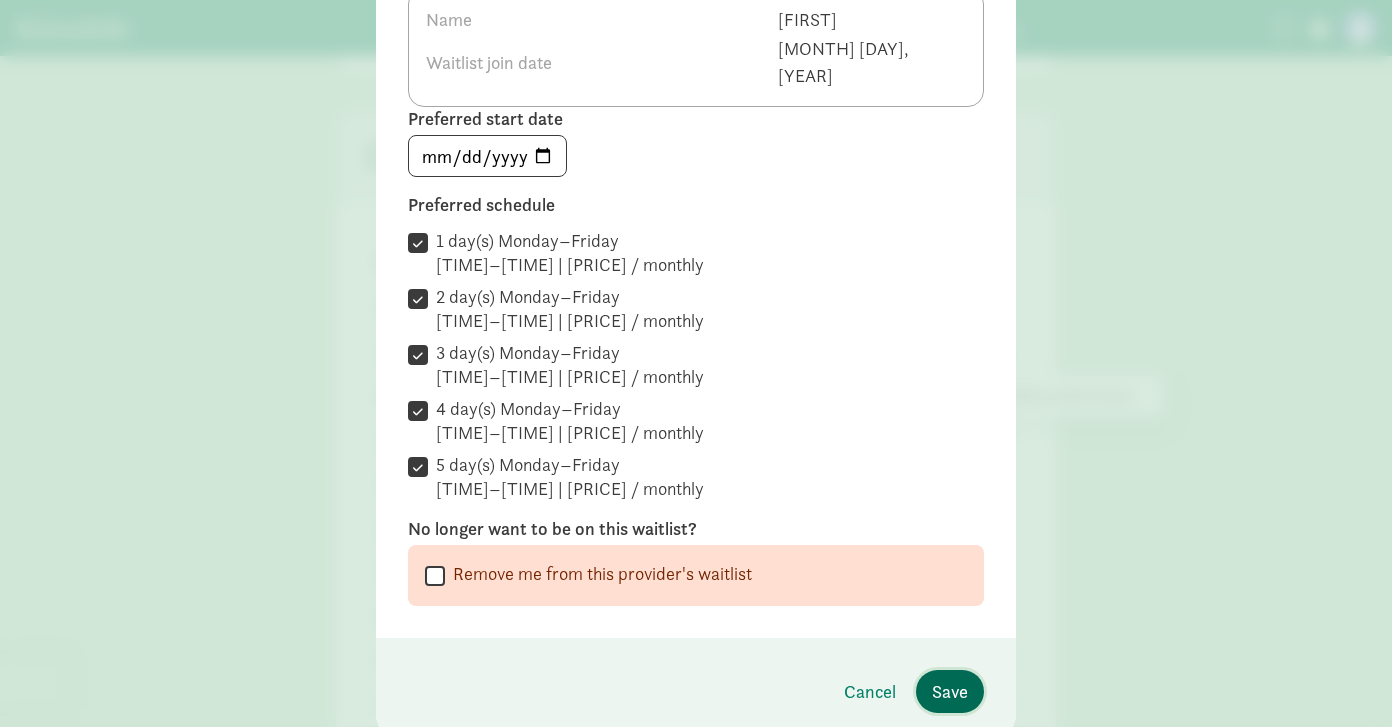 click on "Save" at bounding box center [950, 691] 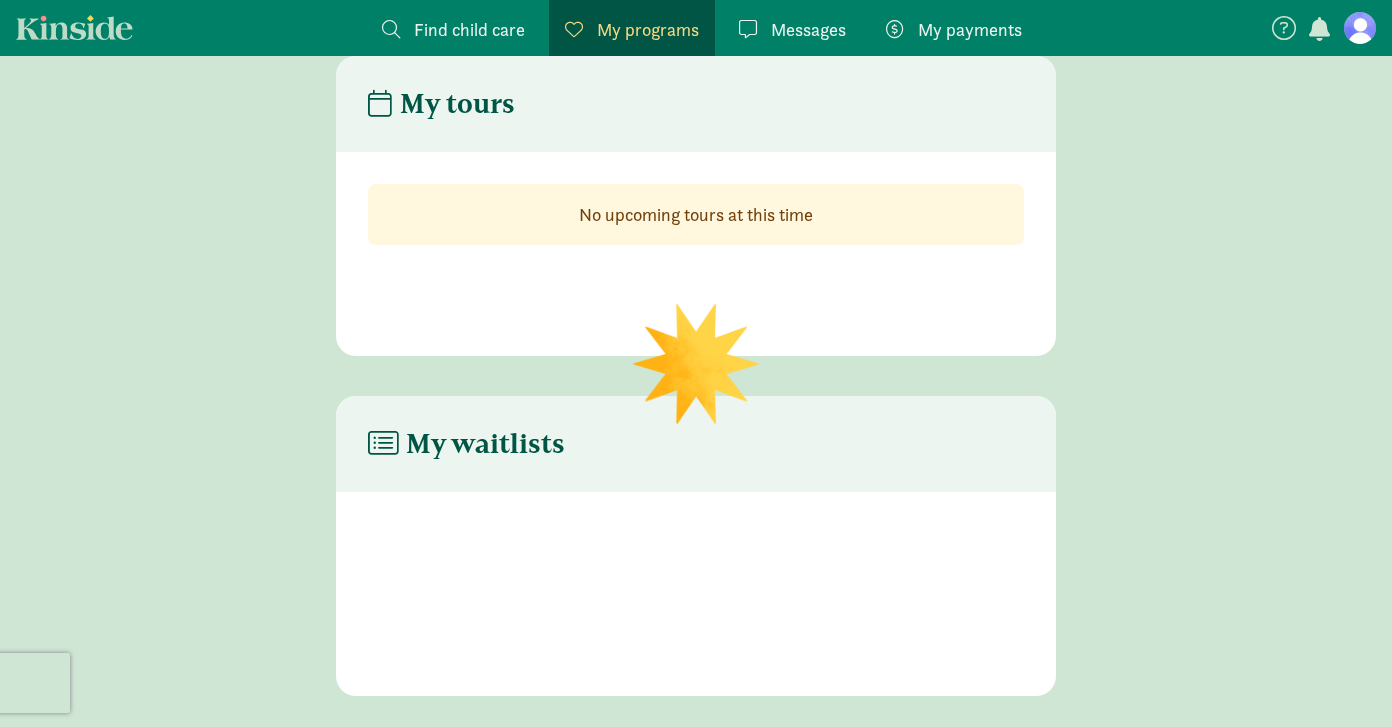 scroll, scrollTop: 326, scrollLeft: 0, axis: vertical 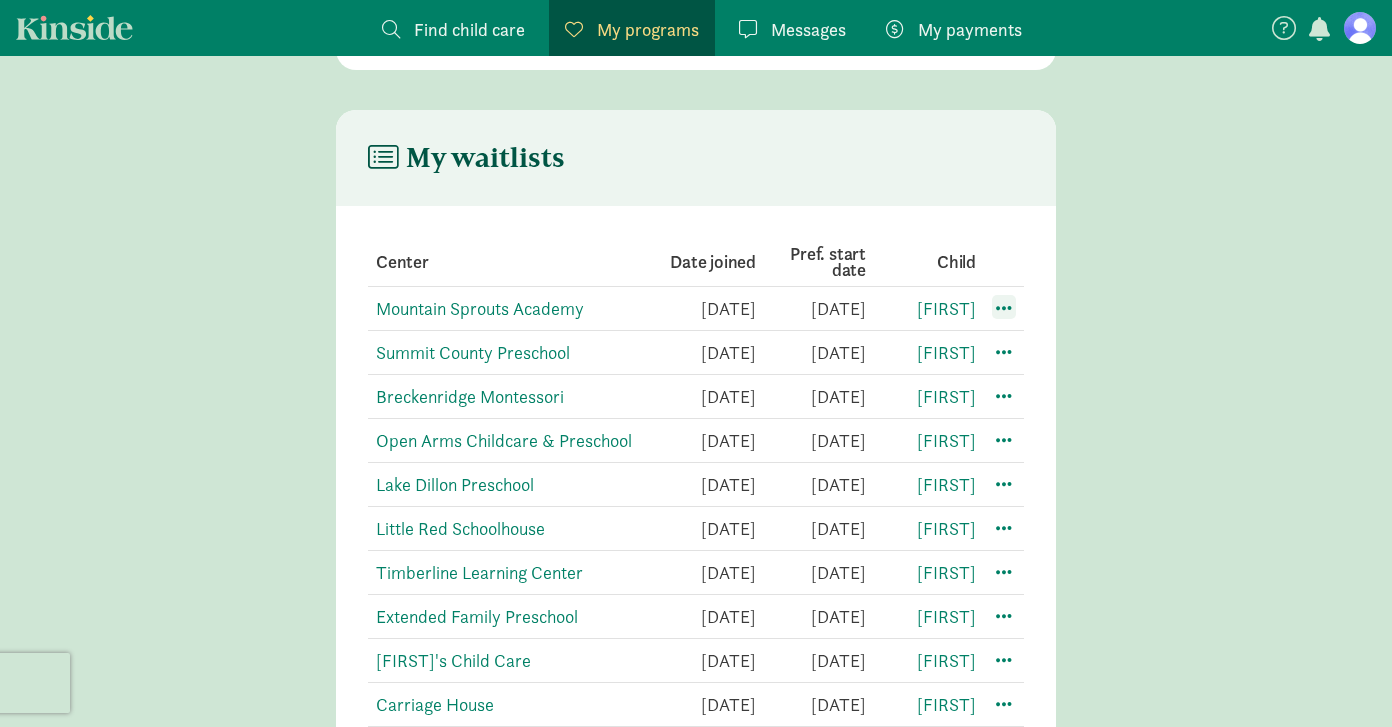 click 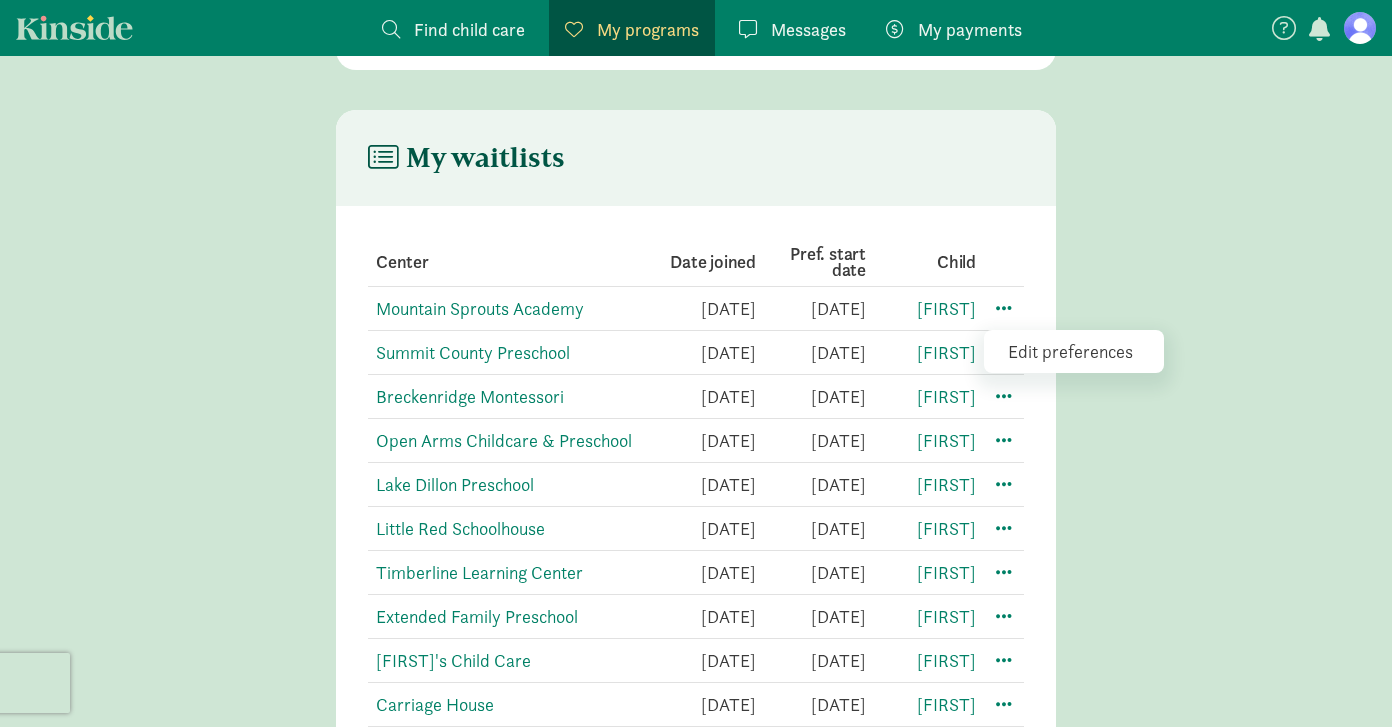 click on "Edit preferences" 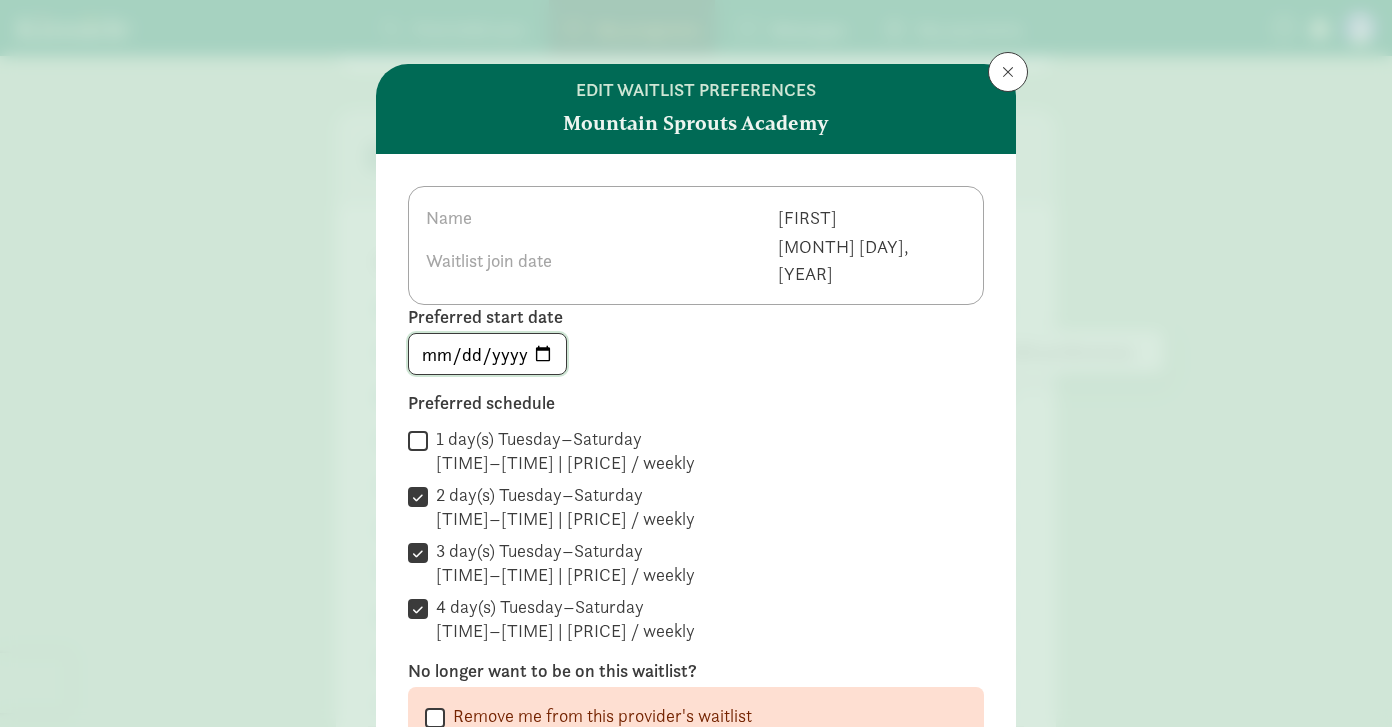 click on "2026-01-04" 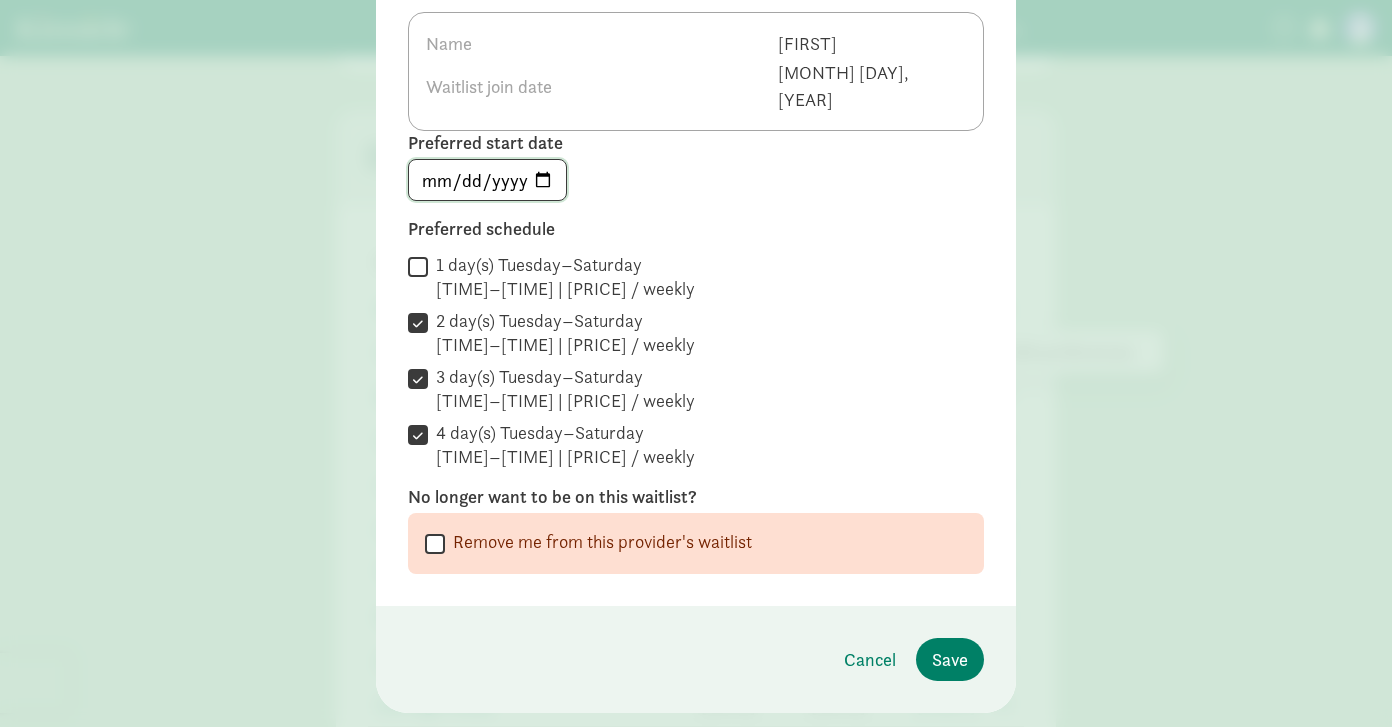 scroll, scrollTop: 197, scrollLeft: 0, axis: vertical 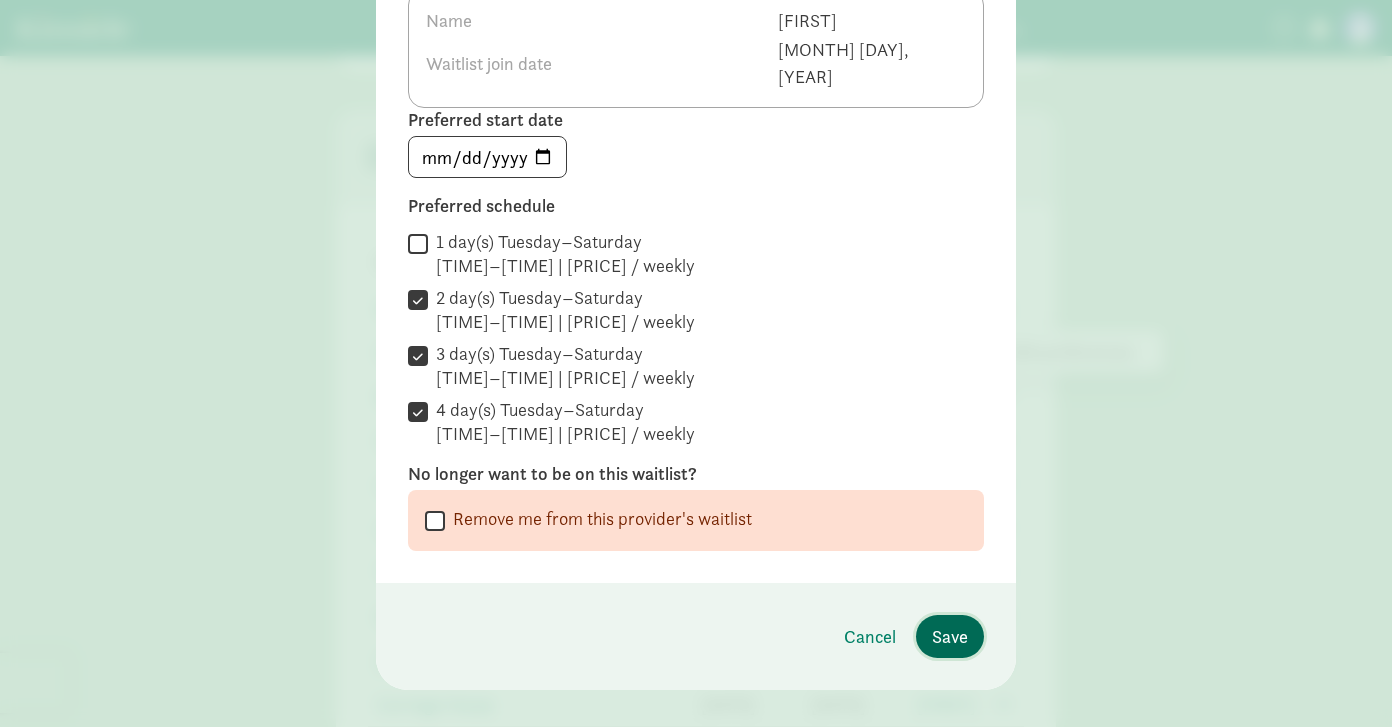 drag, startPoint x: 947, startPoint y: 608, endPoint x: 669, endPoint y: 606, distance: 278.0072 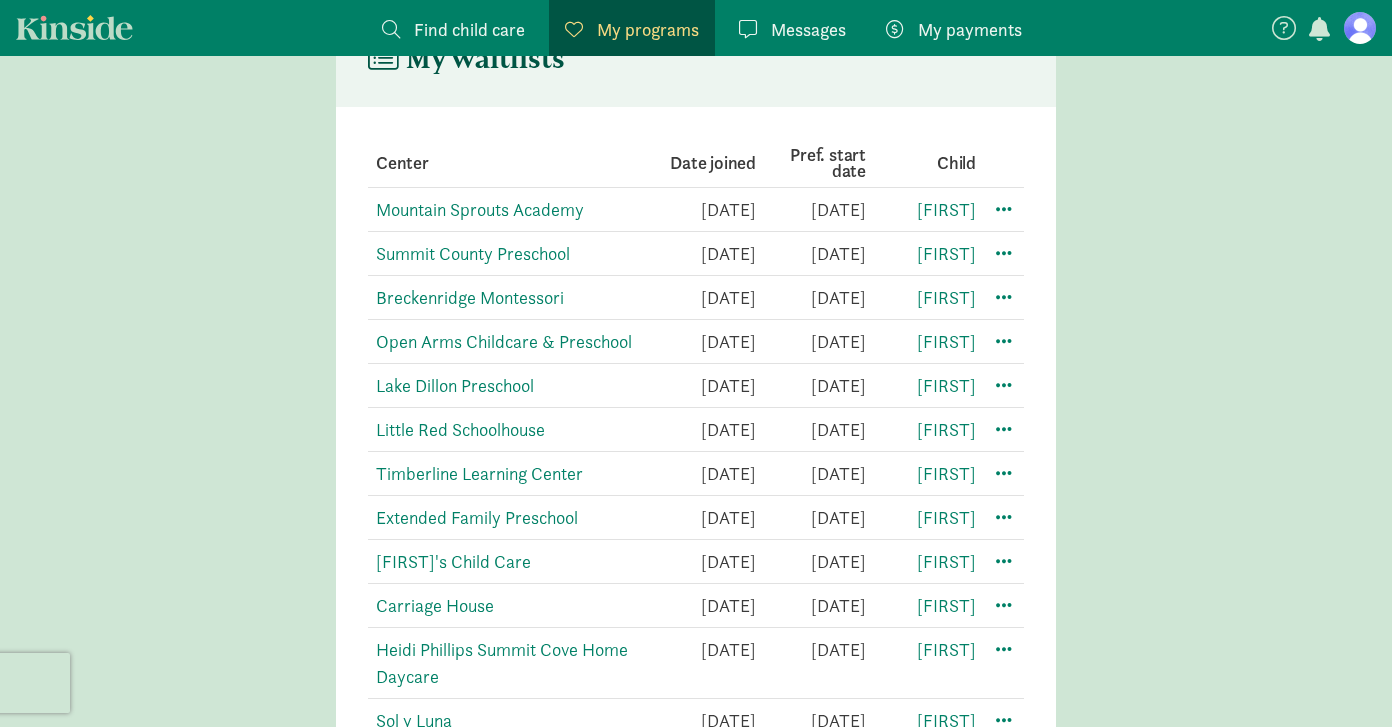 scroll, scrollTop: 427, scrollLeft: 0, axis: vertical 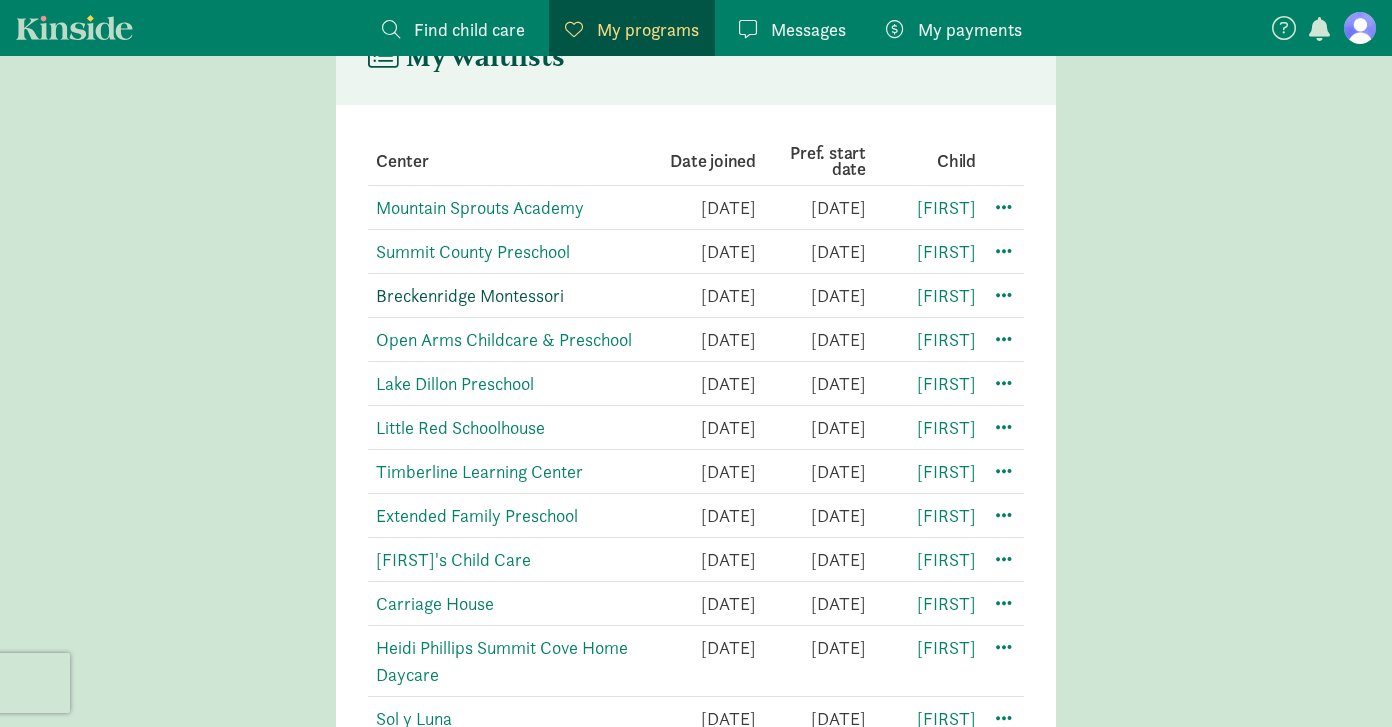 click on "Breckenridge Montessori" 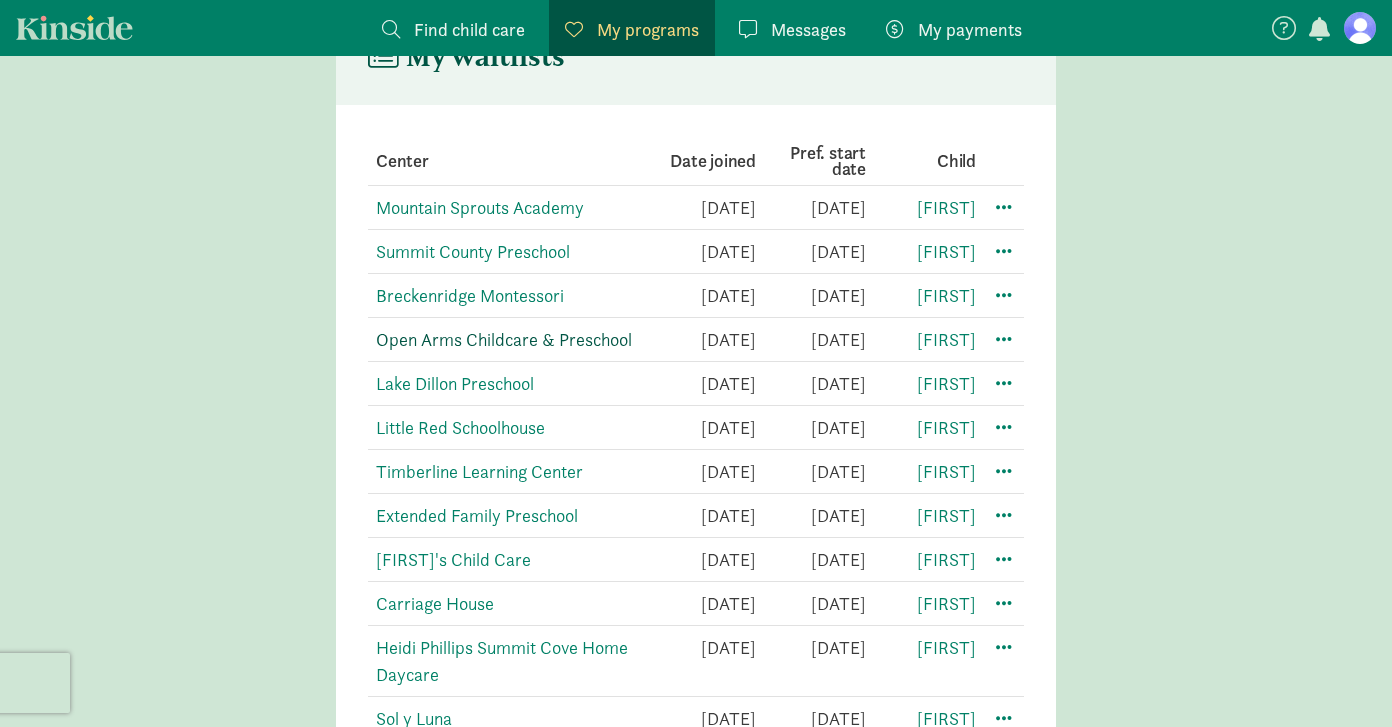 click on "Open Arms Childcare & Preschool" 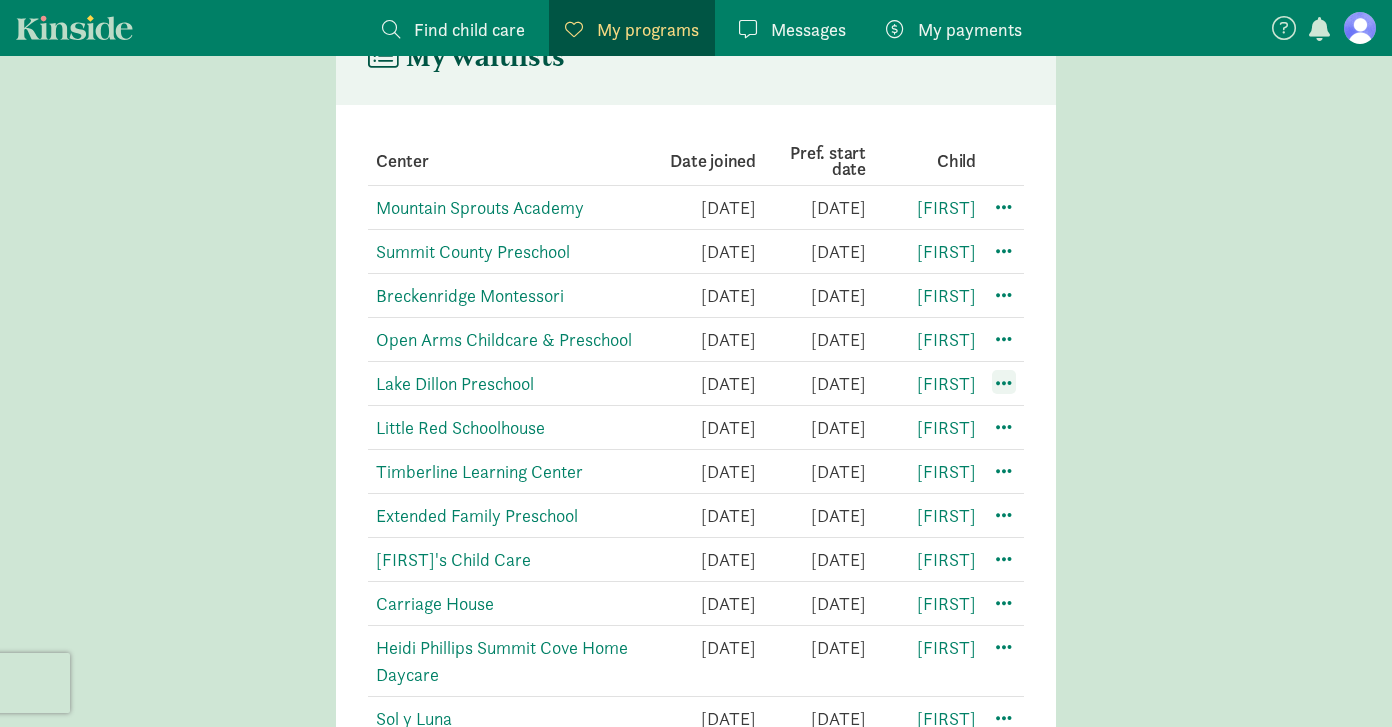 click 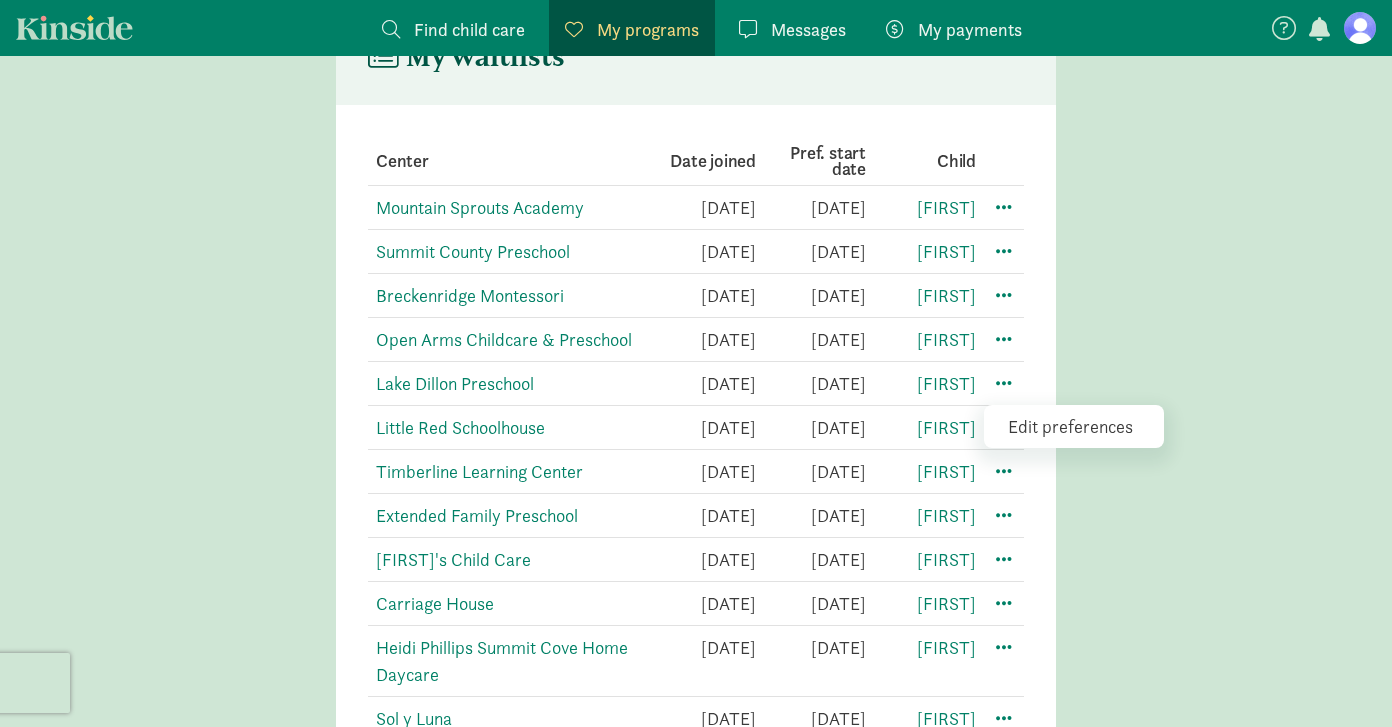 click on "Edit preferences" 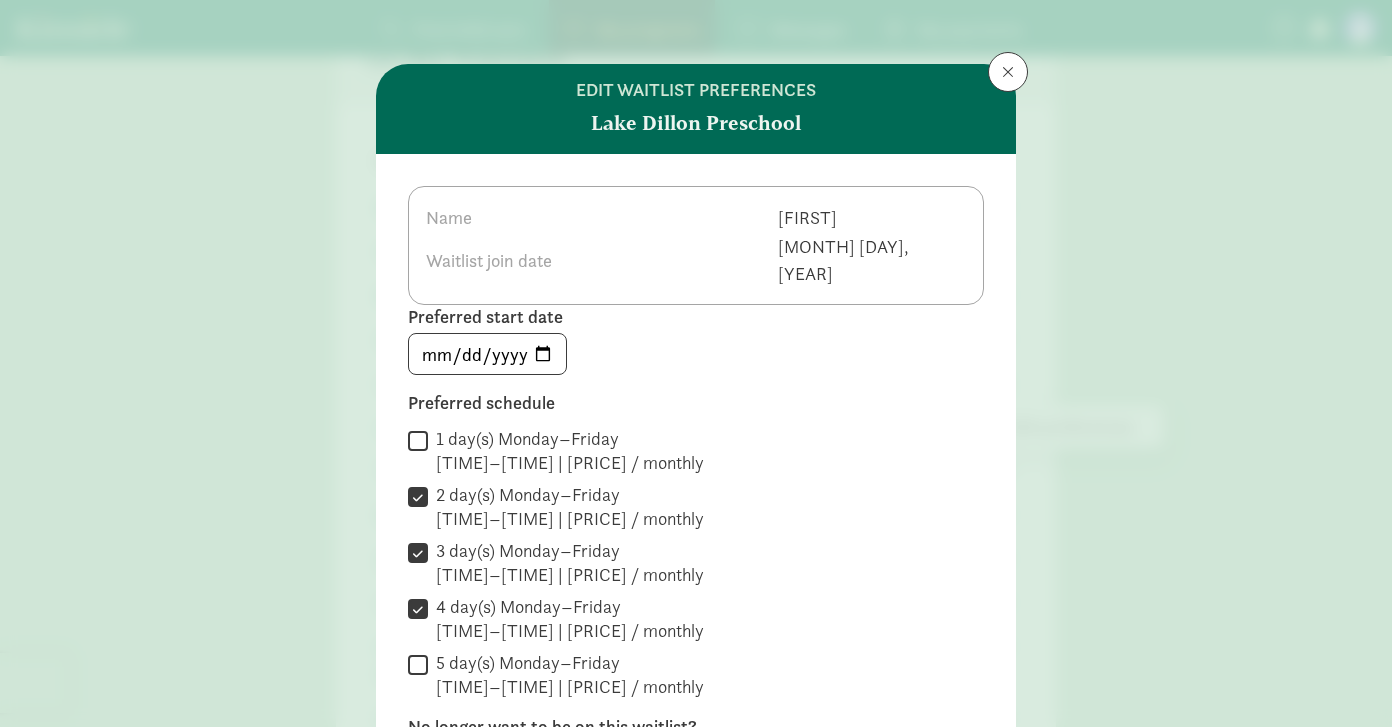 click on "5 day(s) Monday–Friday 7:30 AM–5:30 PM | $1,871.00 / monthly" at bounding box center (418, 664) 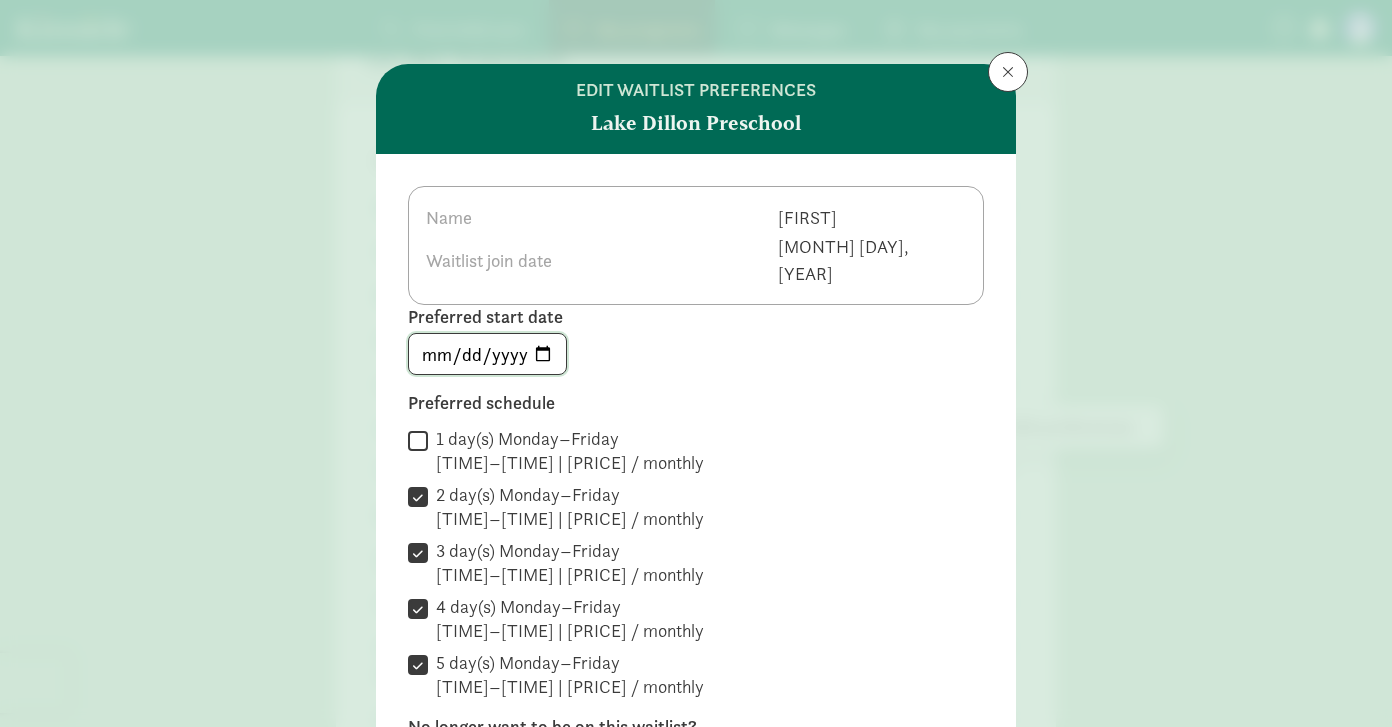 click on "2026-01-04" 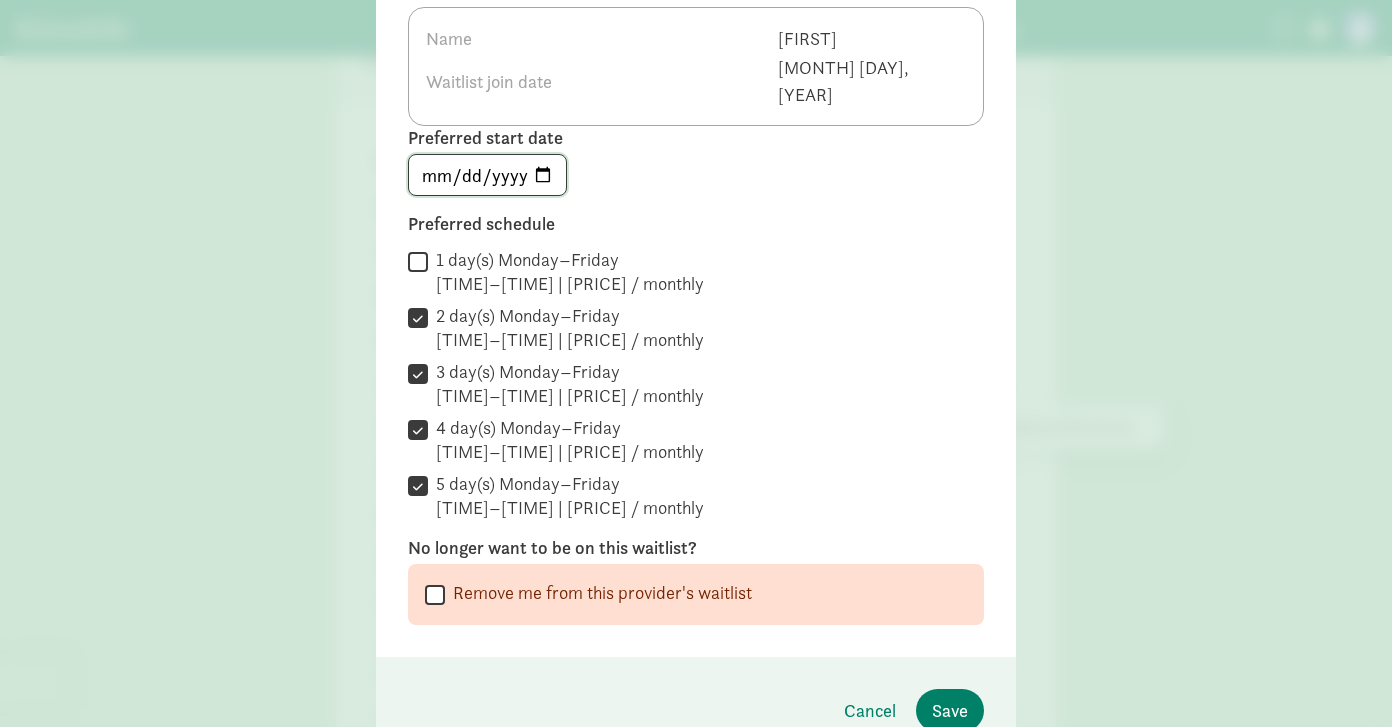 scroll, scrollTop: 182, scrollLeft: 0, axis: vertical 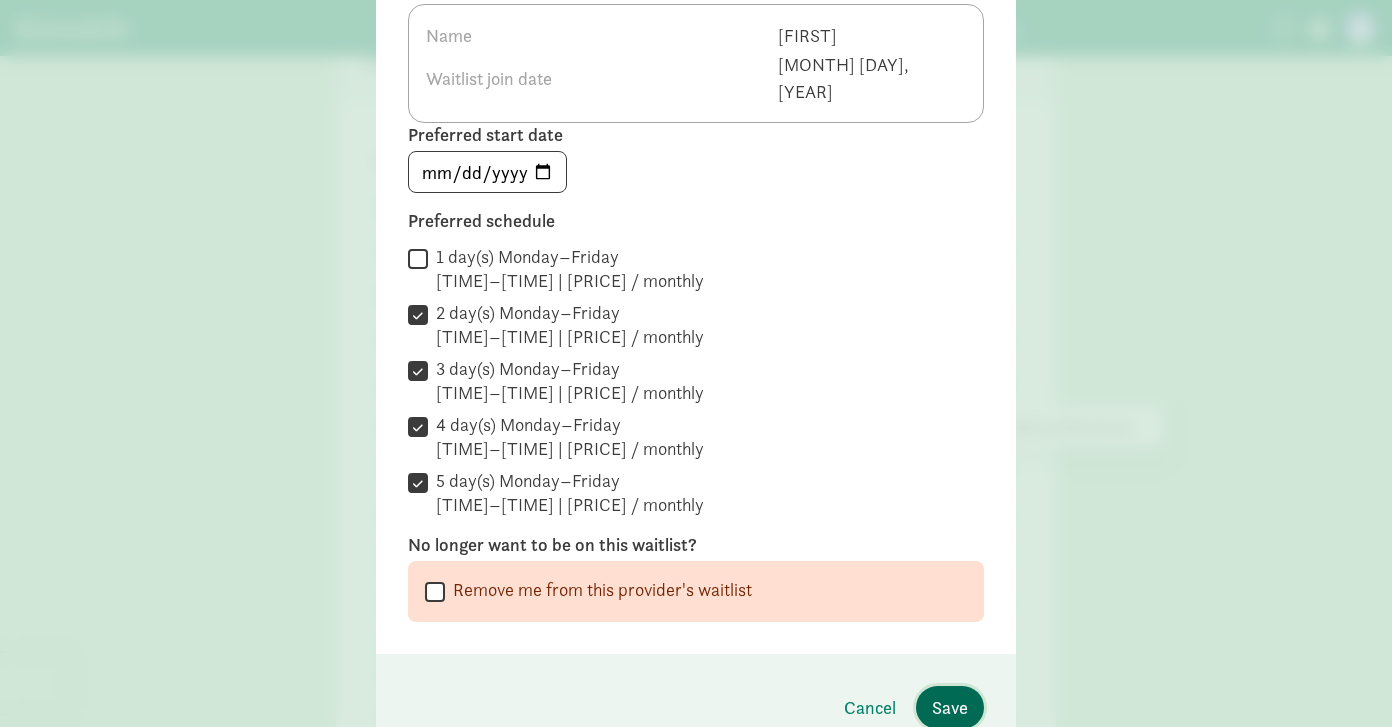 click on "Save" at bounding box center (950, 707) 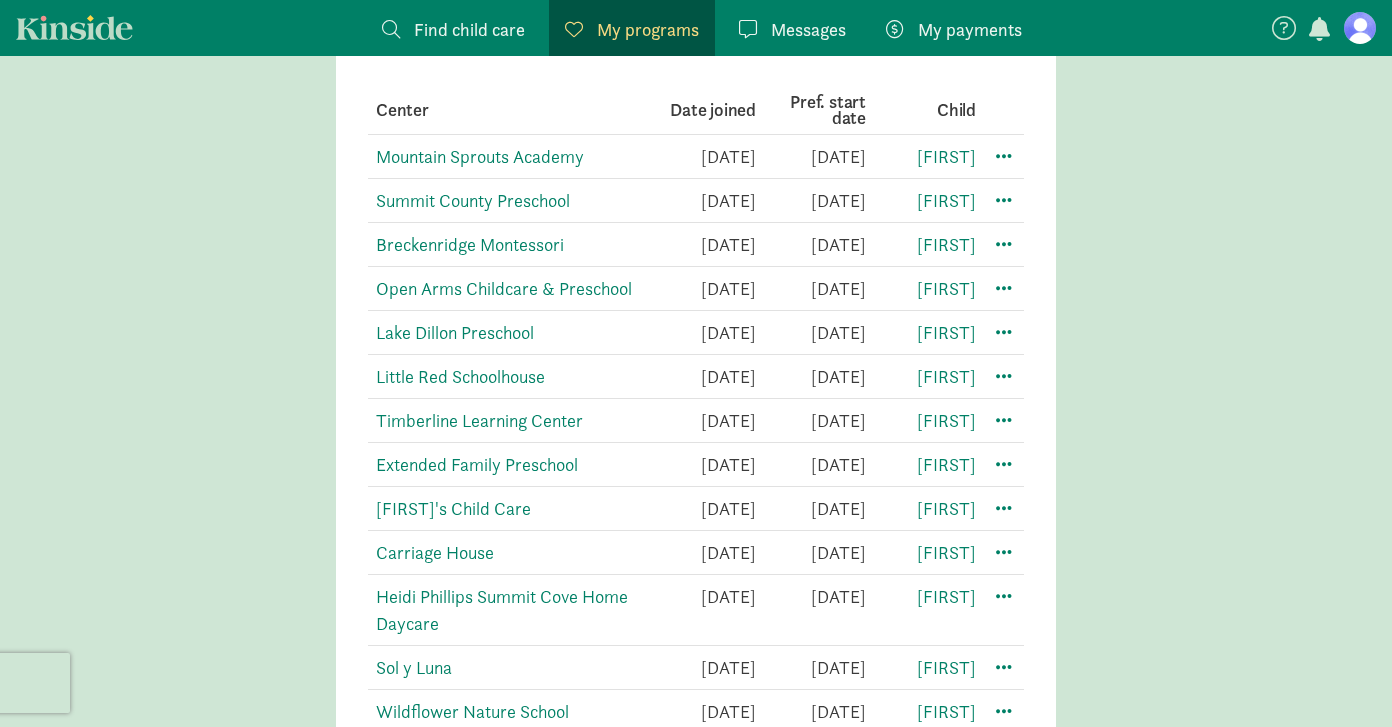 scroll, scrollTop: 481, scrollLeft: 0, axis: vertical 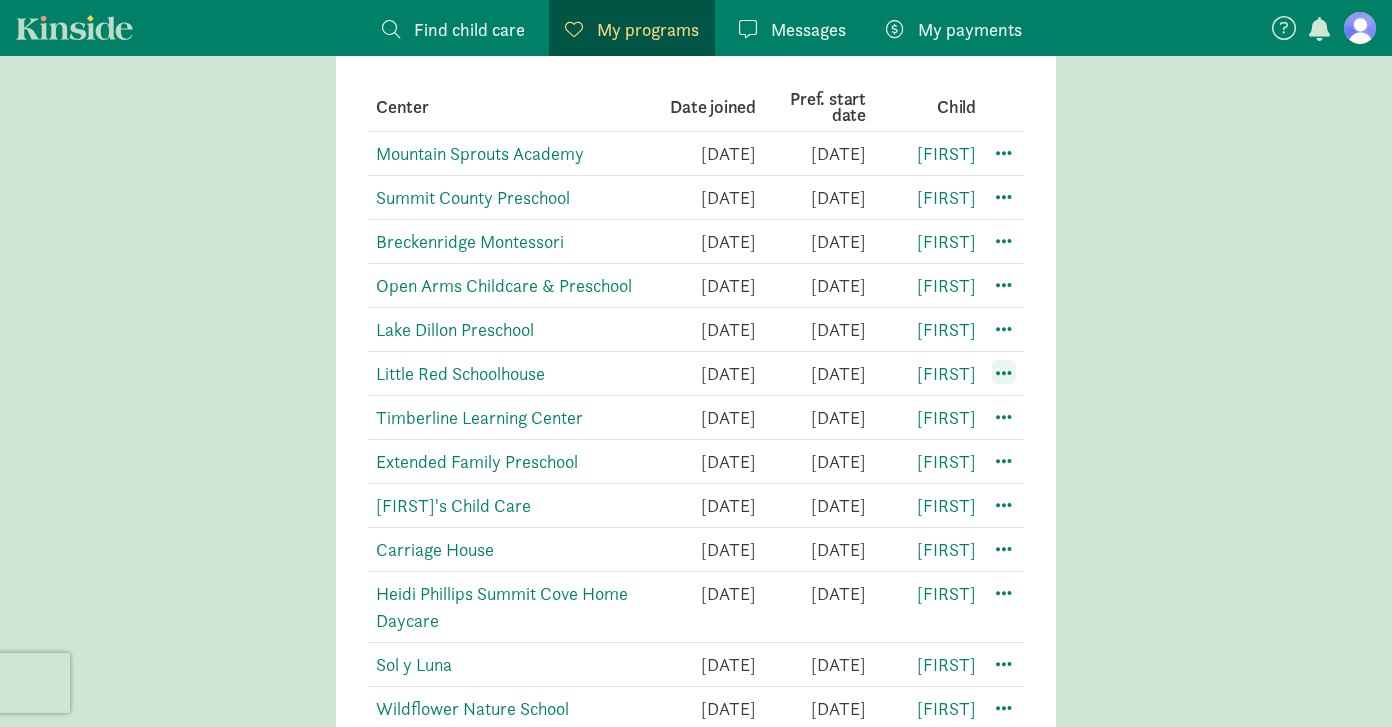 click 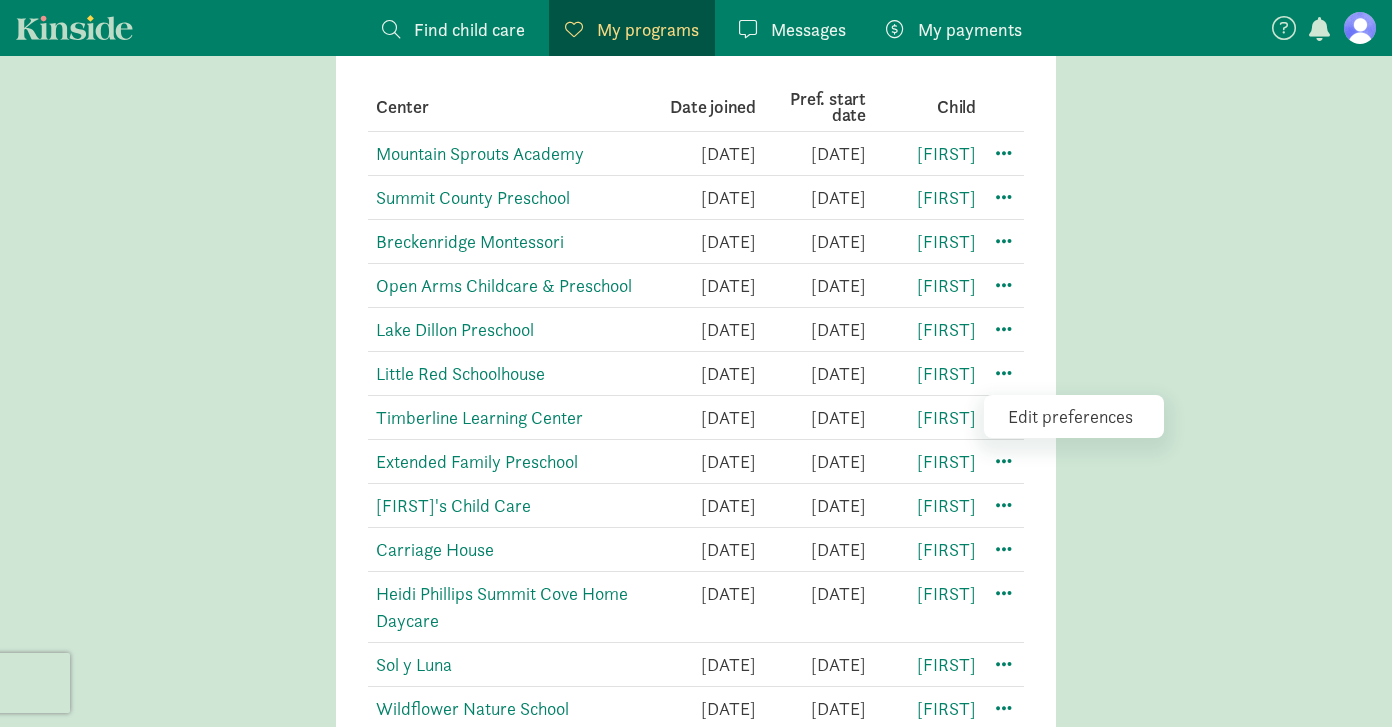 click on "Edit preferences" 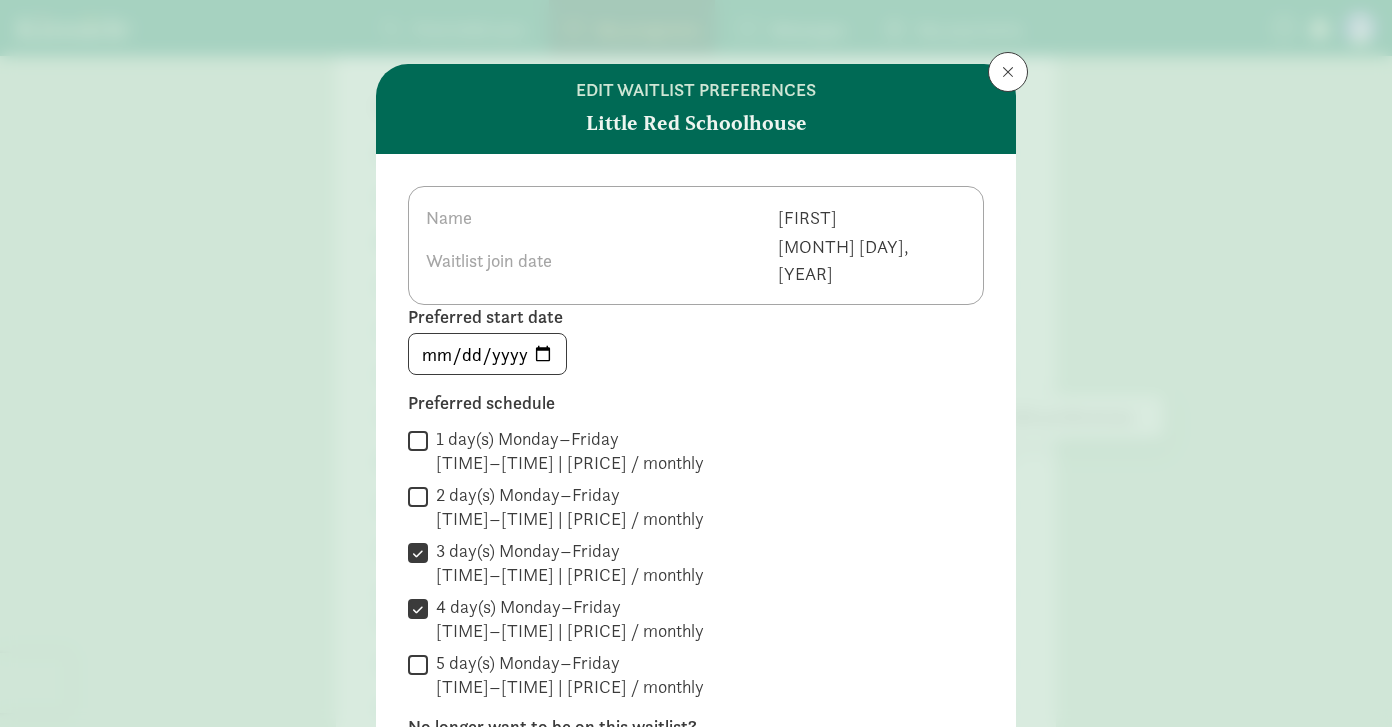 click on "2 day(s) Monday–Friday 7:30 AM–5:30 PM | $832.00 / monthly" at bounding box center (418, 496) 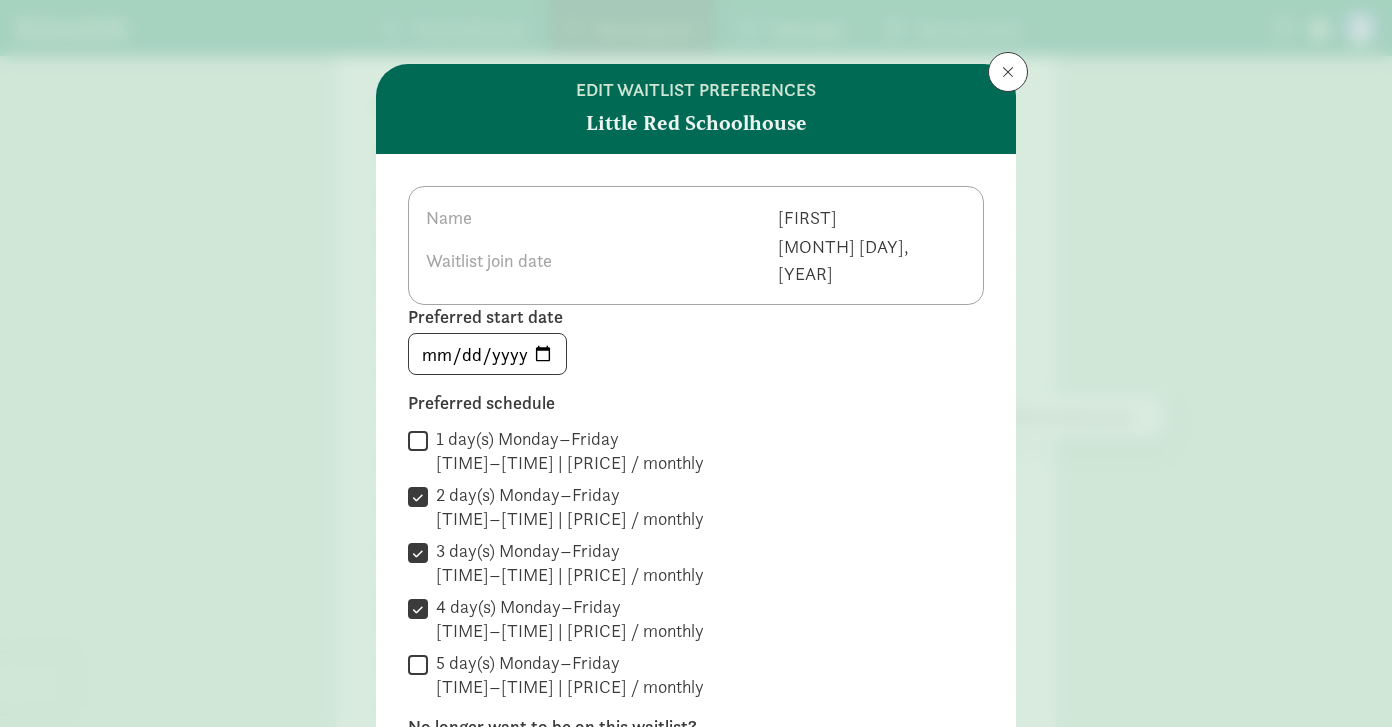click on "5 day(s) Monday–Friday 7:30 AM–5:30 PM | $2,080.00 / monthly" at bounding box center [418, 664] 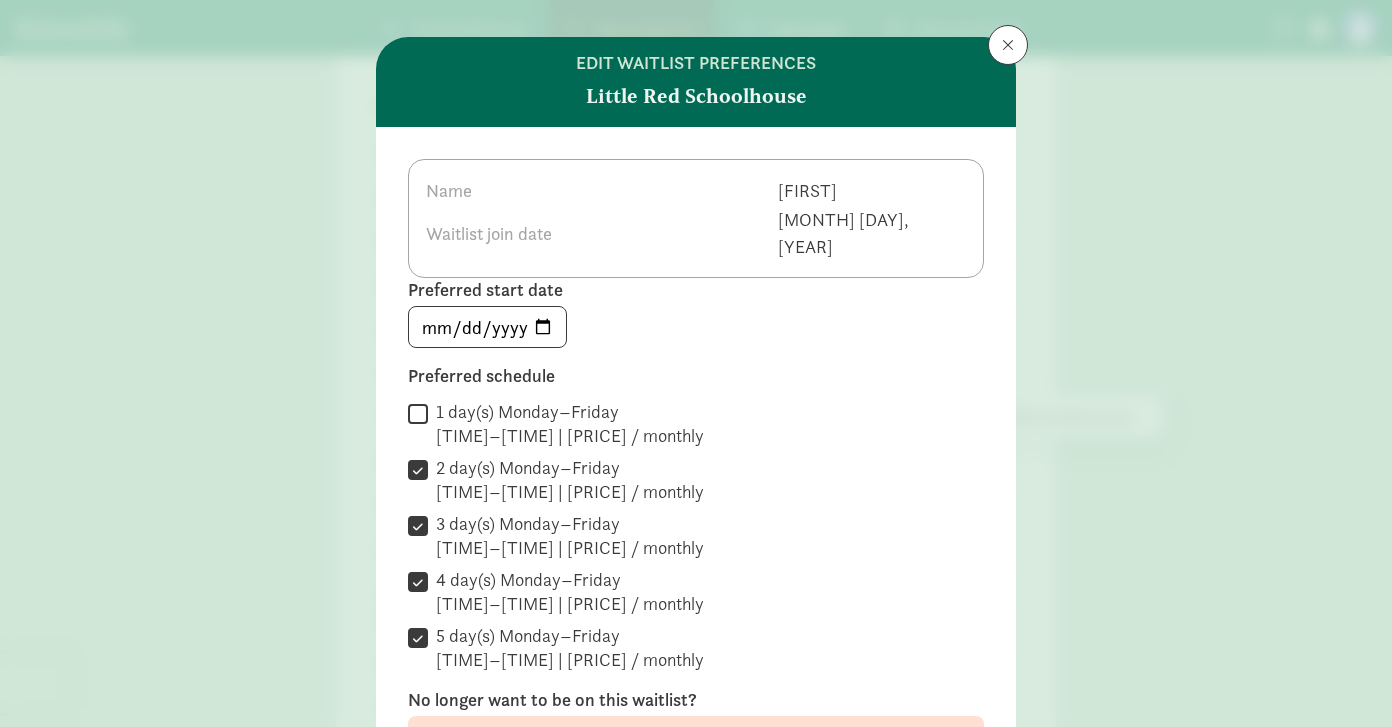 scroll, scrollTop: 37, scrollLeft: 0, axis: vertical 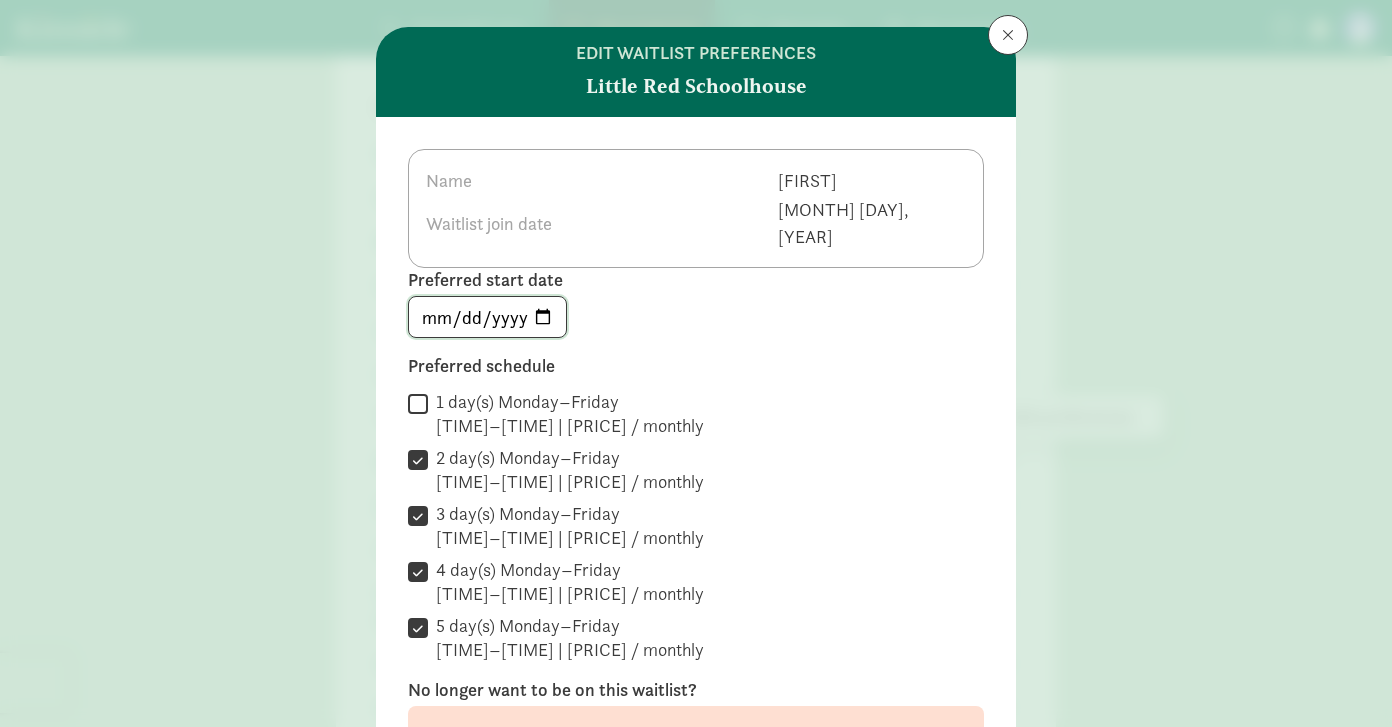 click on "2026-01-04" 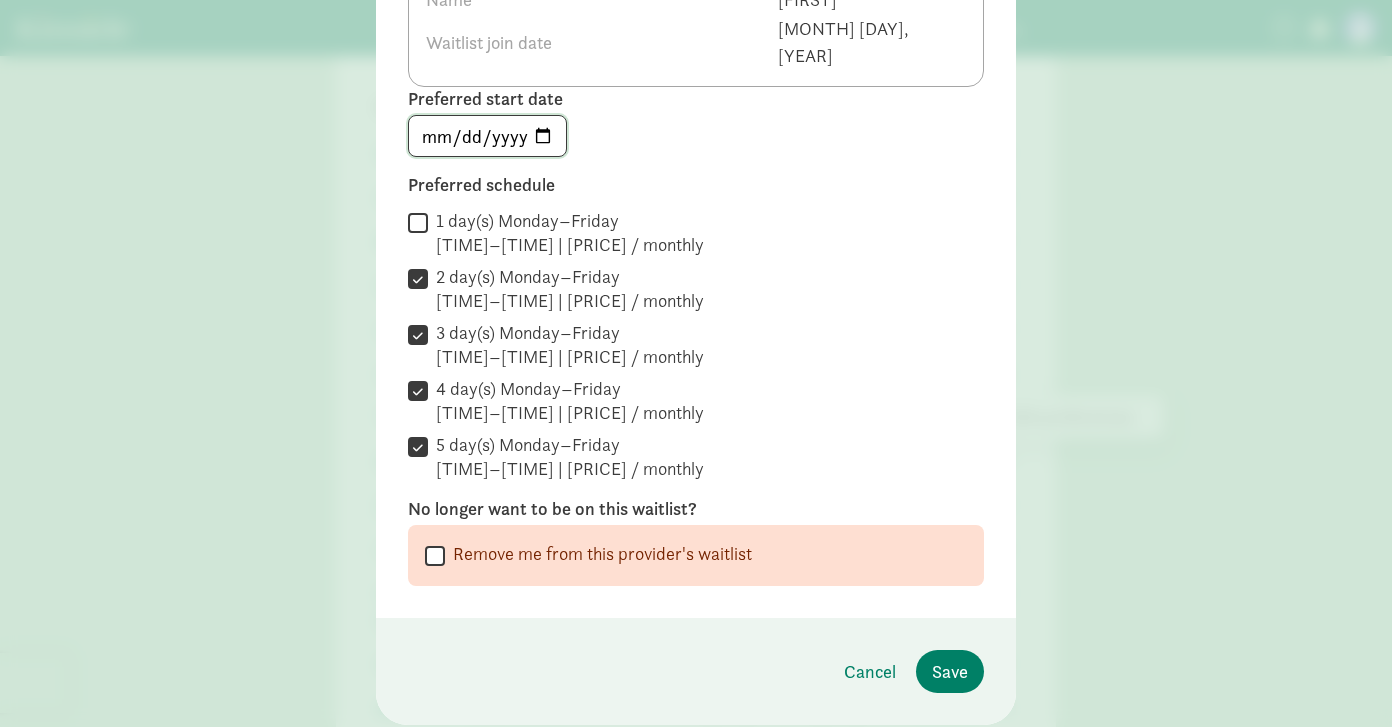 scroll, scrollTop: 222, scrollLeft: 0, axis: vertical 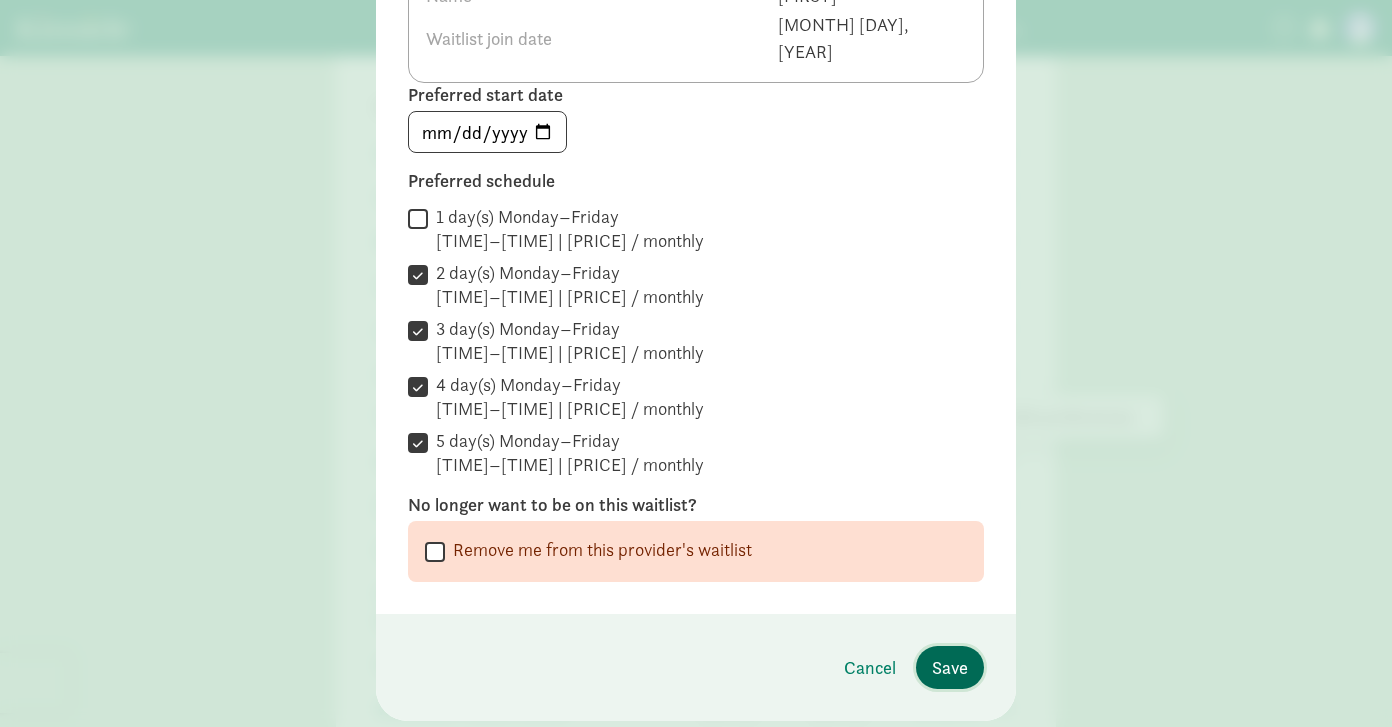 click on "Save" at bounding box center [950, 667] 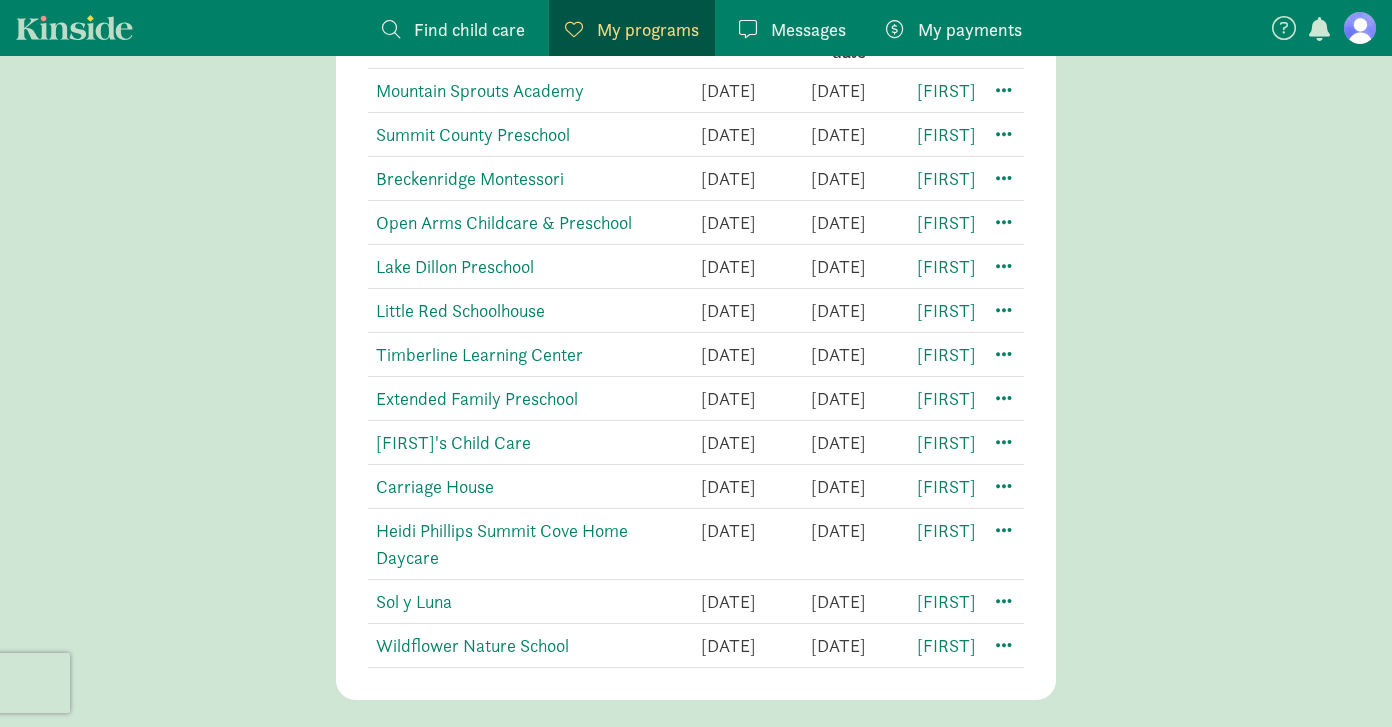 scroll, scrollTop: 557, scrollLeft: 0, axis: vertical 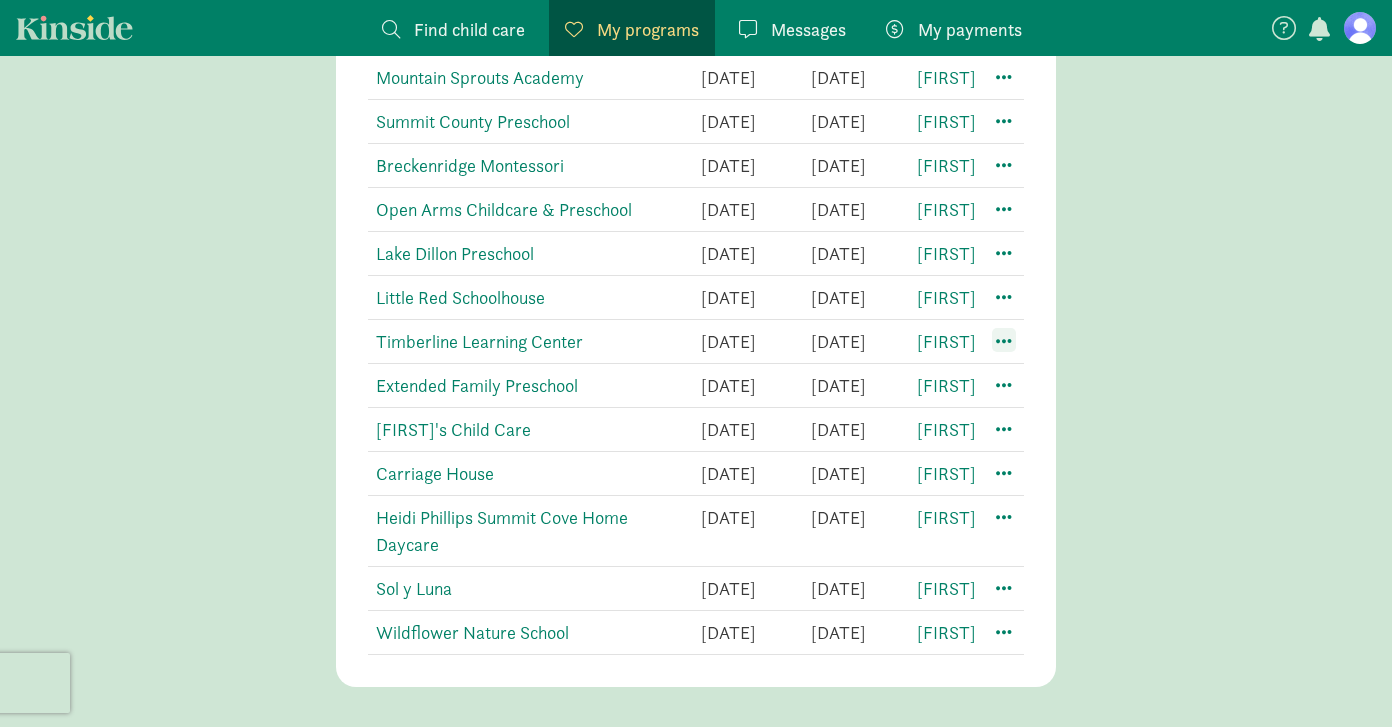 click 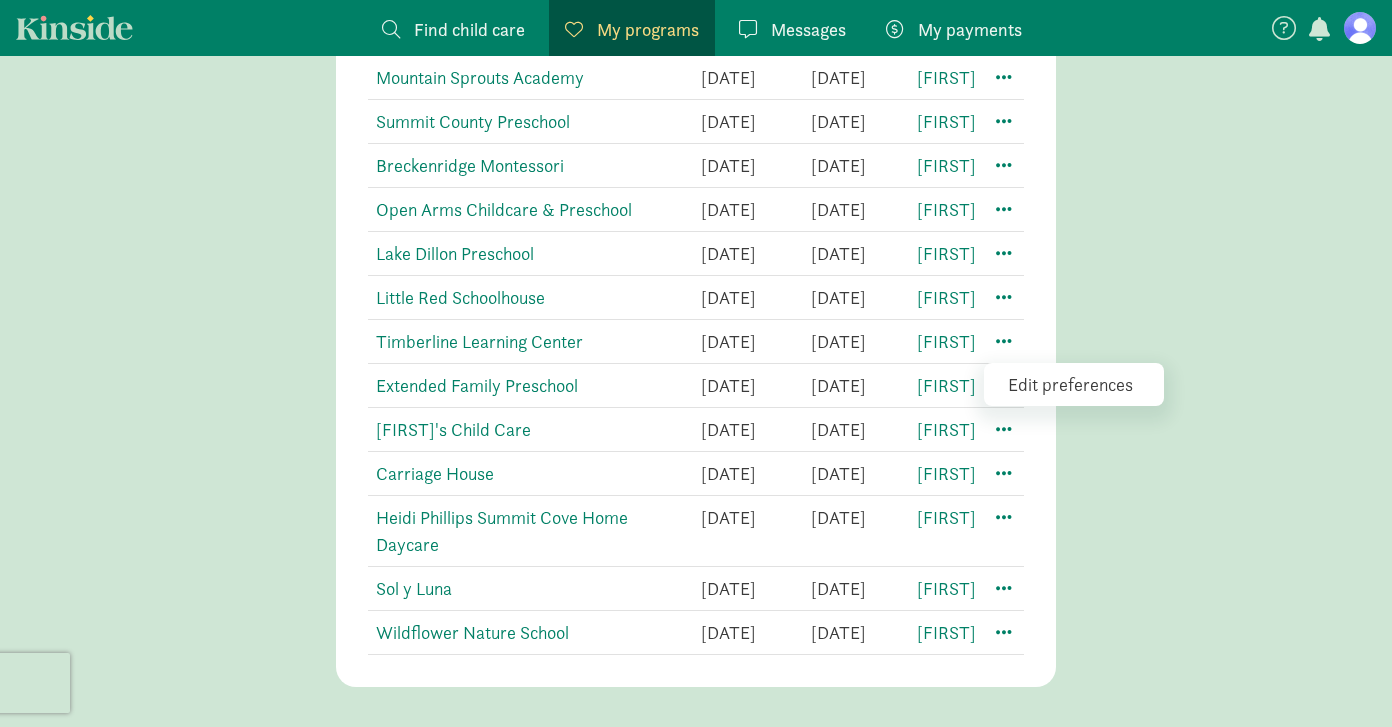 click on "Edit preferences" 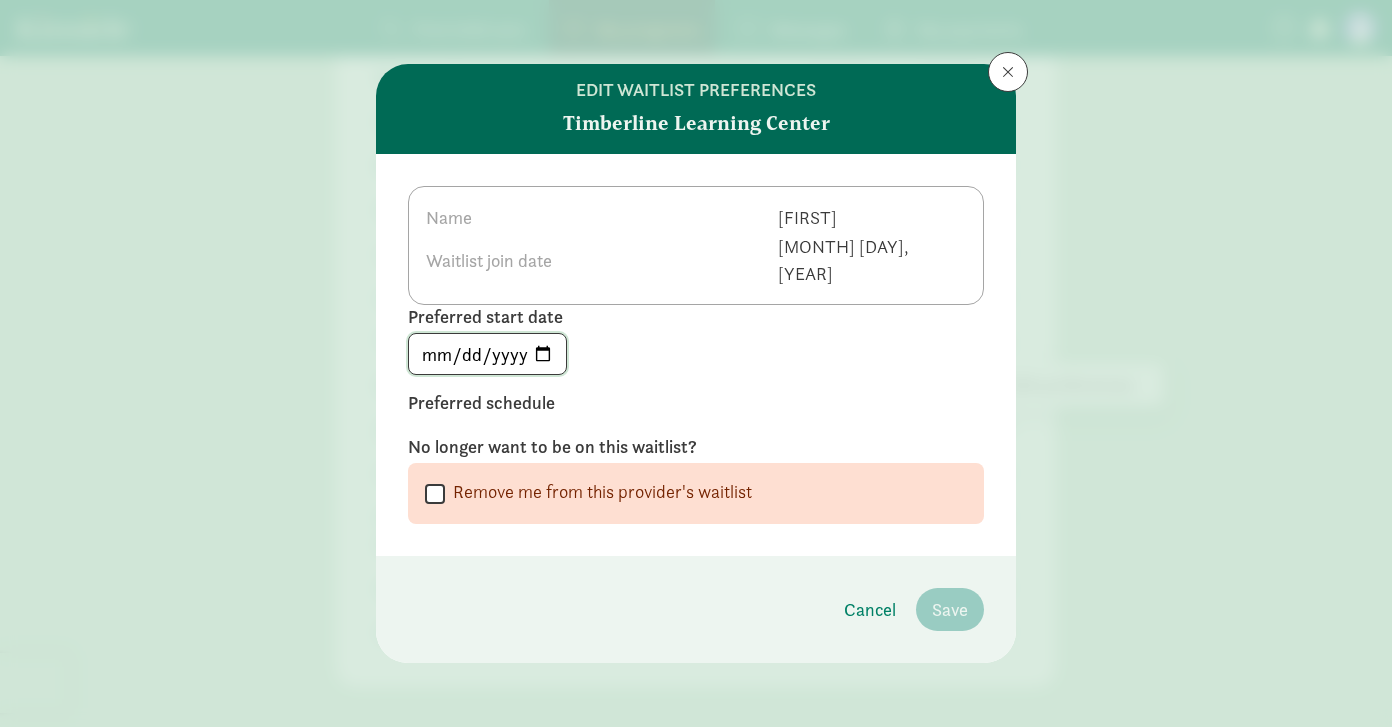 click on "2026-01-04" 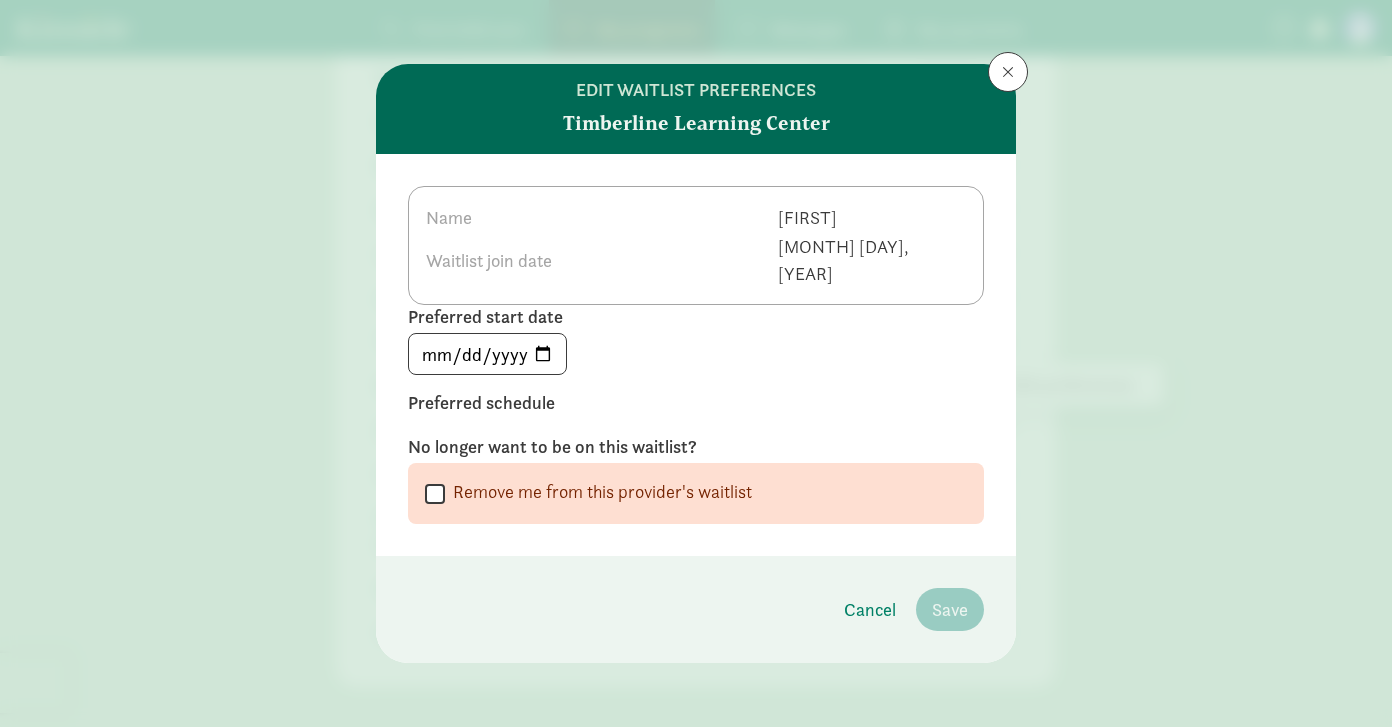 click on "Preferred schedule" at bounding box center [696, 403] 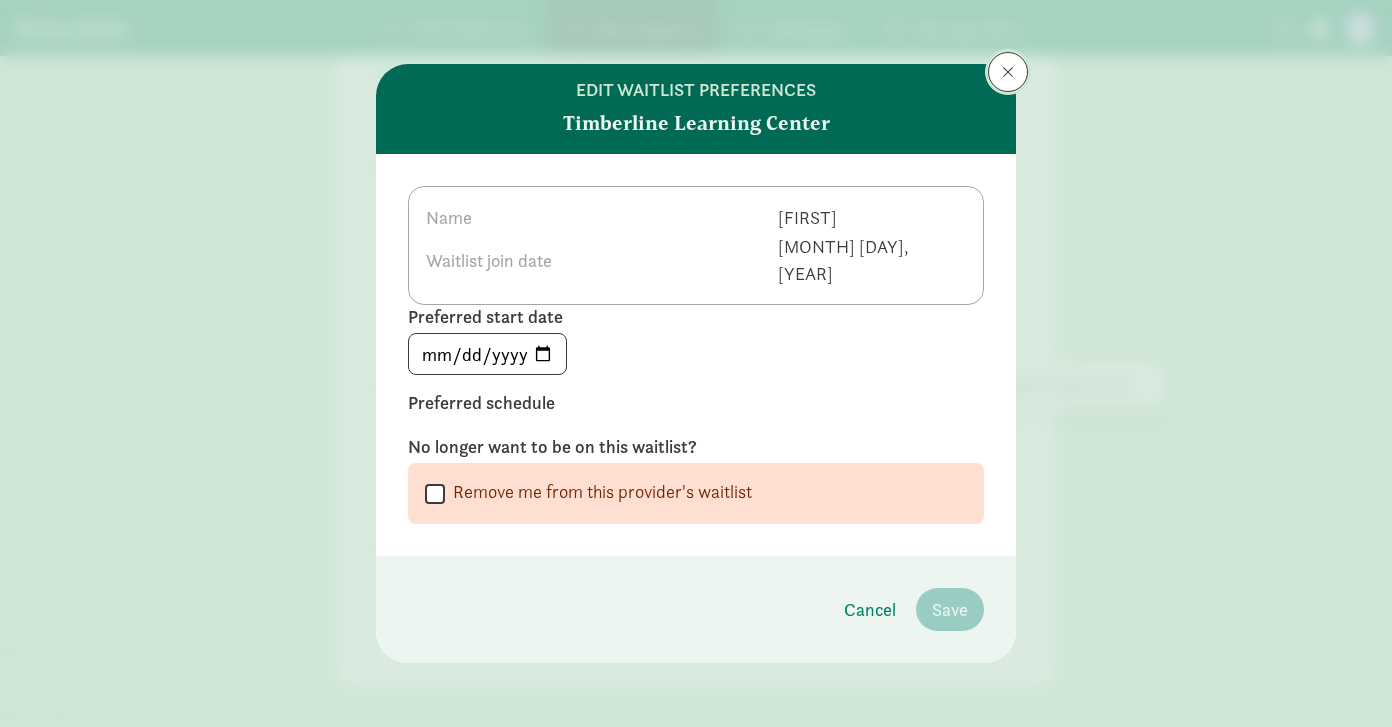 click at bounding box center [1008, 72] 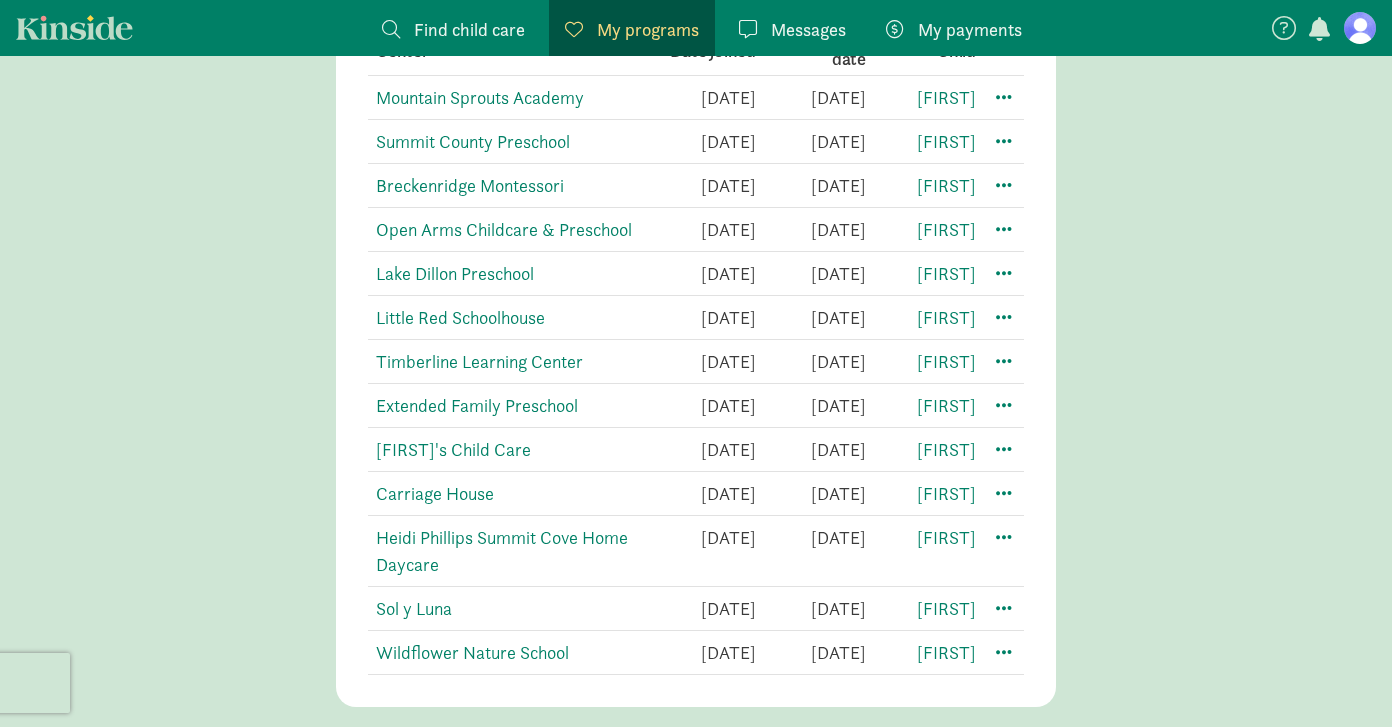 scroll, scrollTop: 557, scrollLeft: 0, axis: vertical 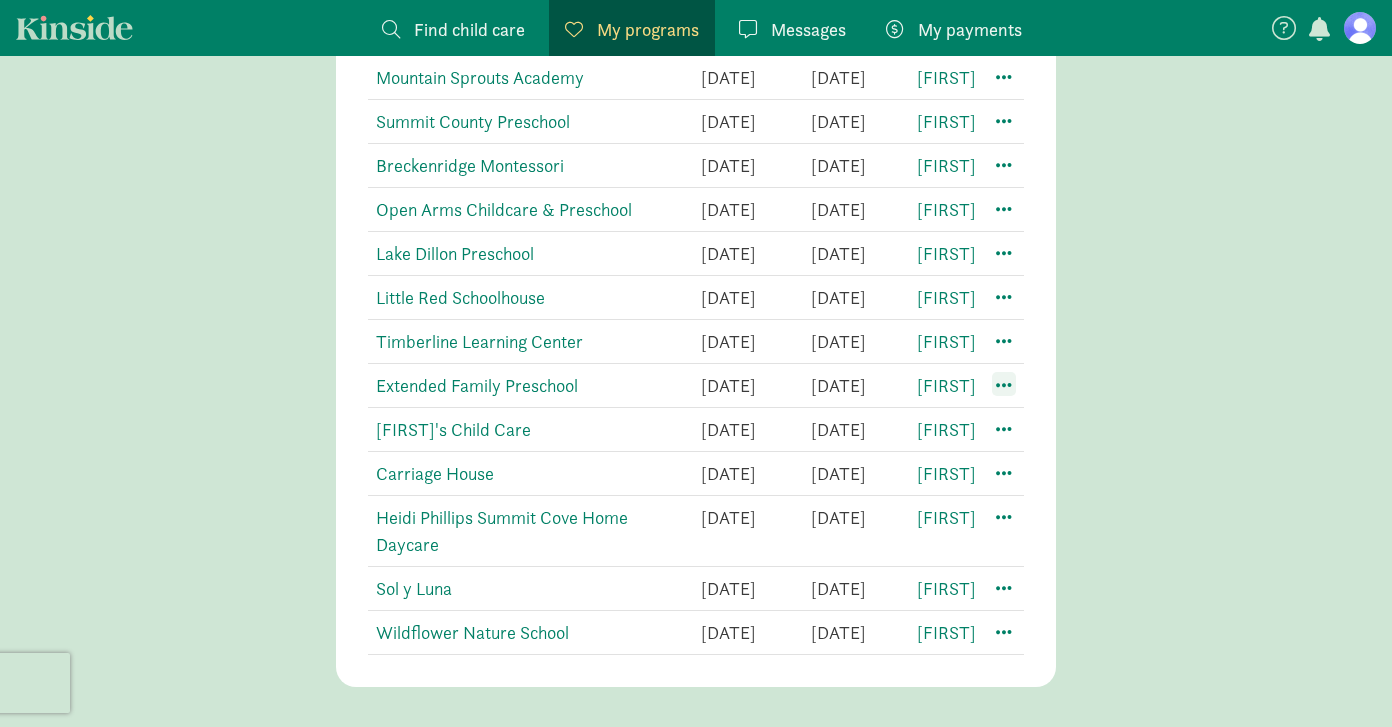 click 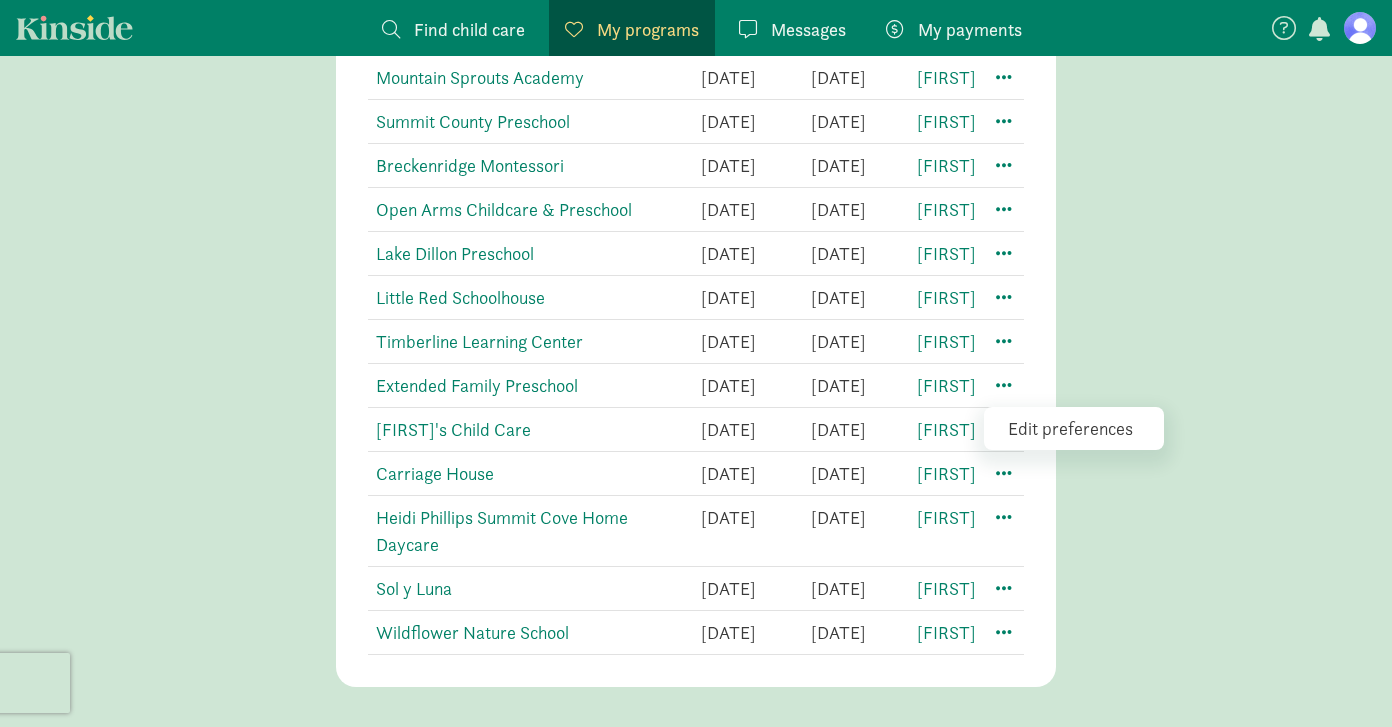 click on "Edit preferences" 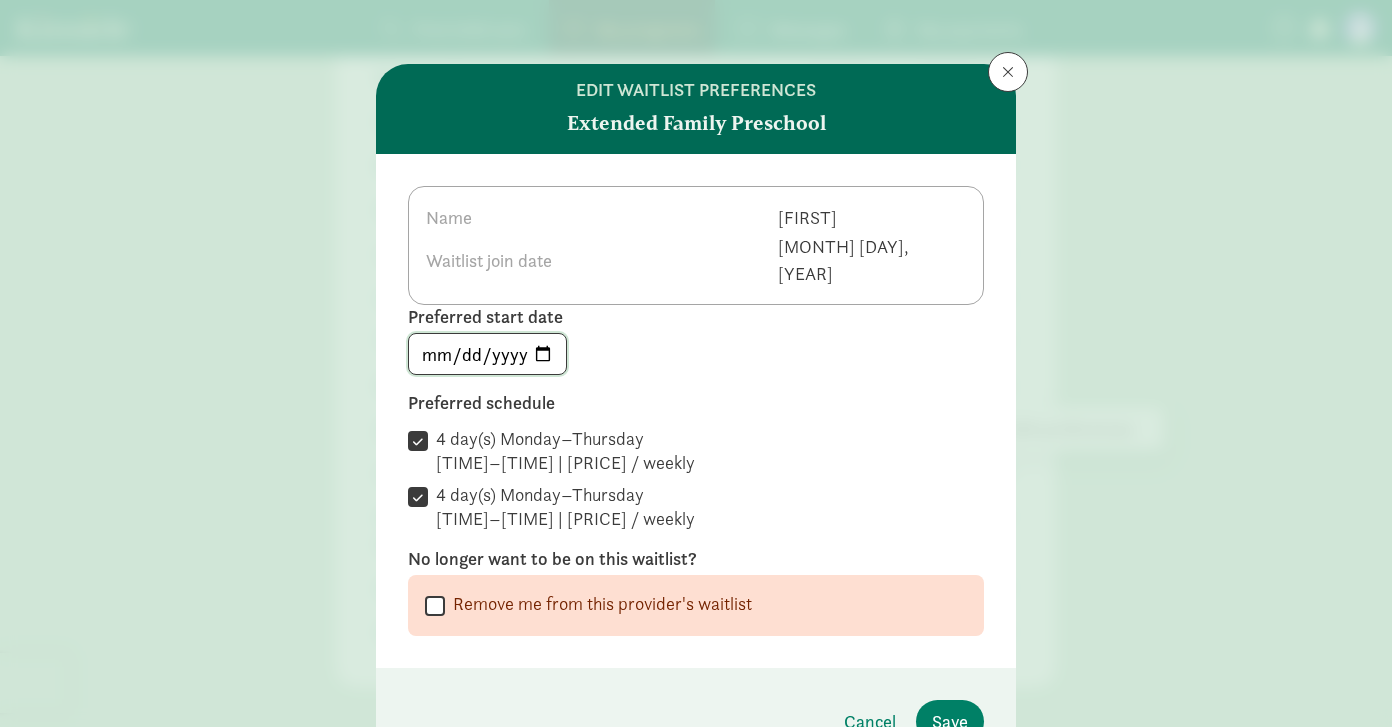 click on "2026-01-04" 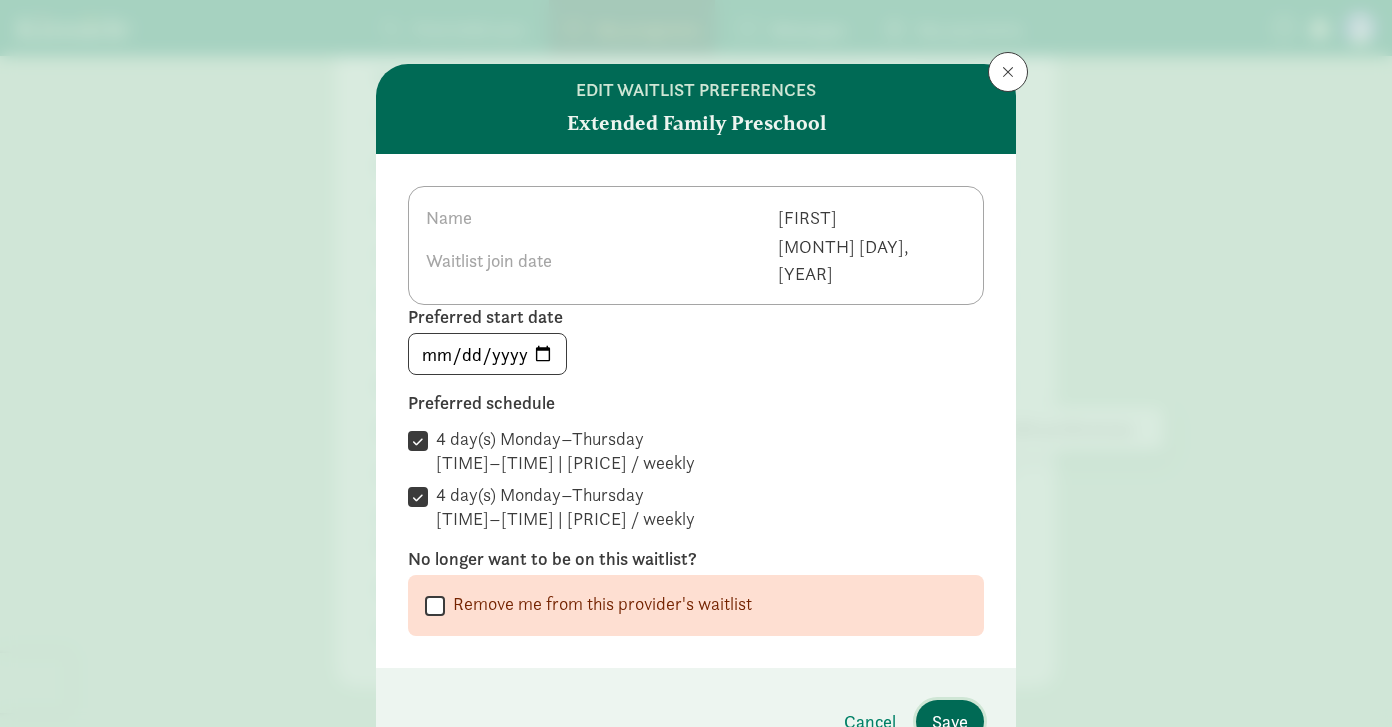 click on "Save" at bounding box center [950, 721] 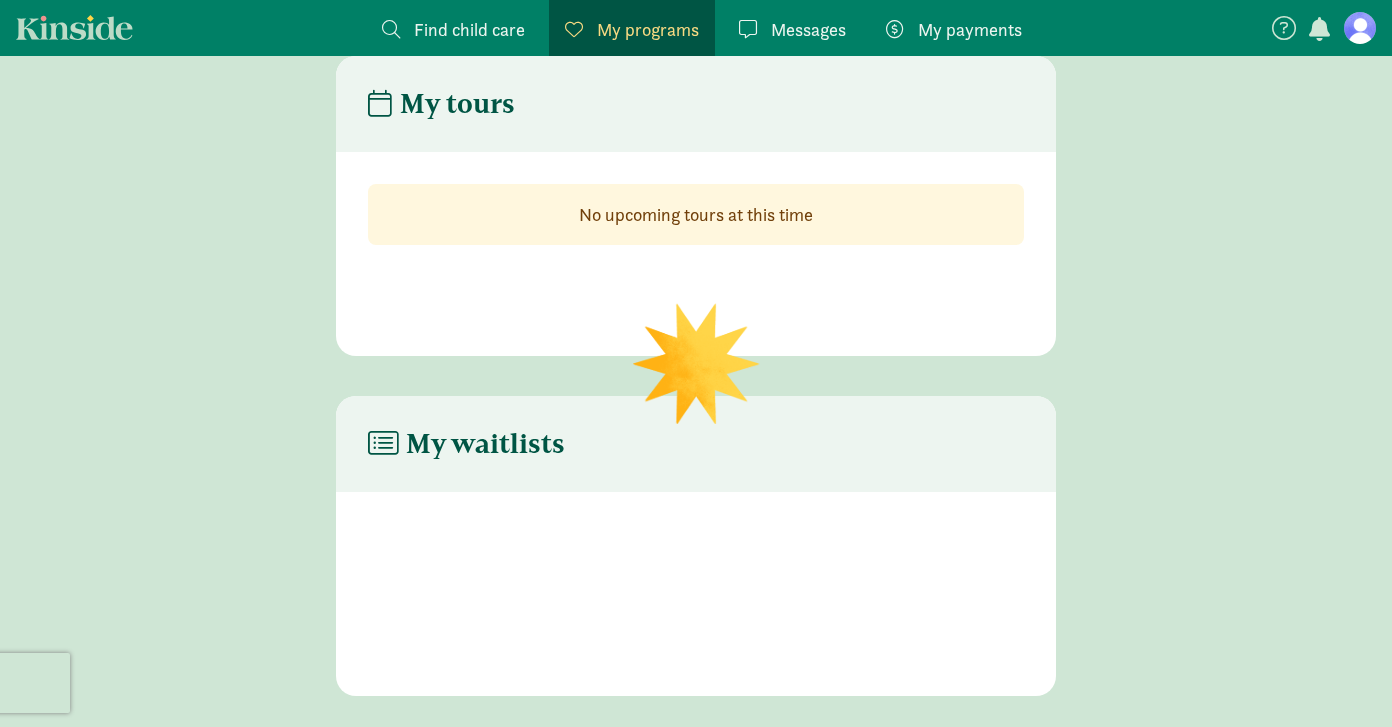 scroll, scrollTop: 557, scrollLeft: 0, axis: vertical 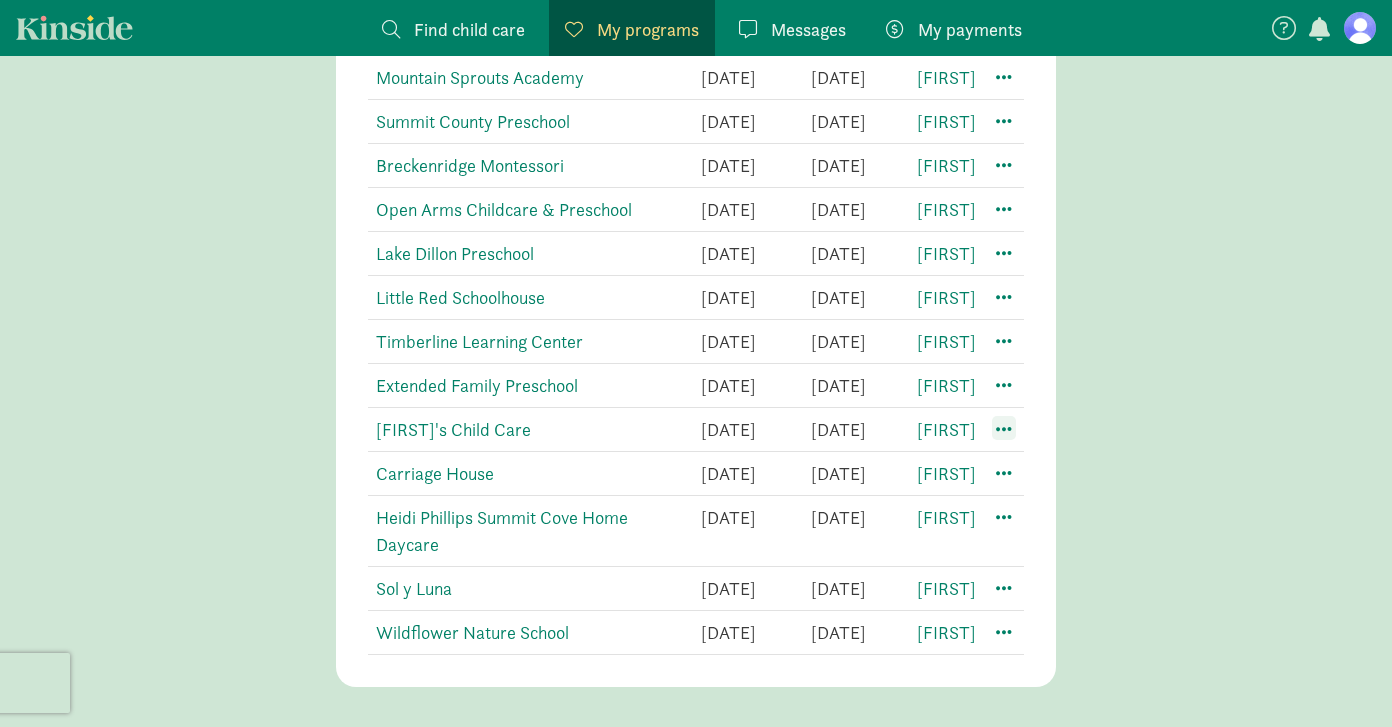 click 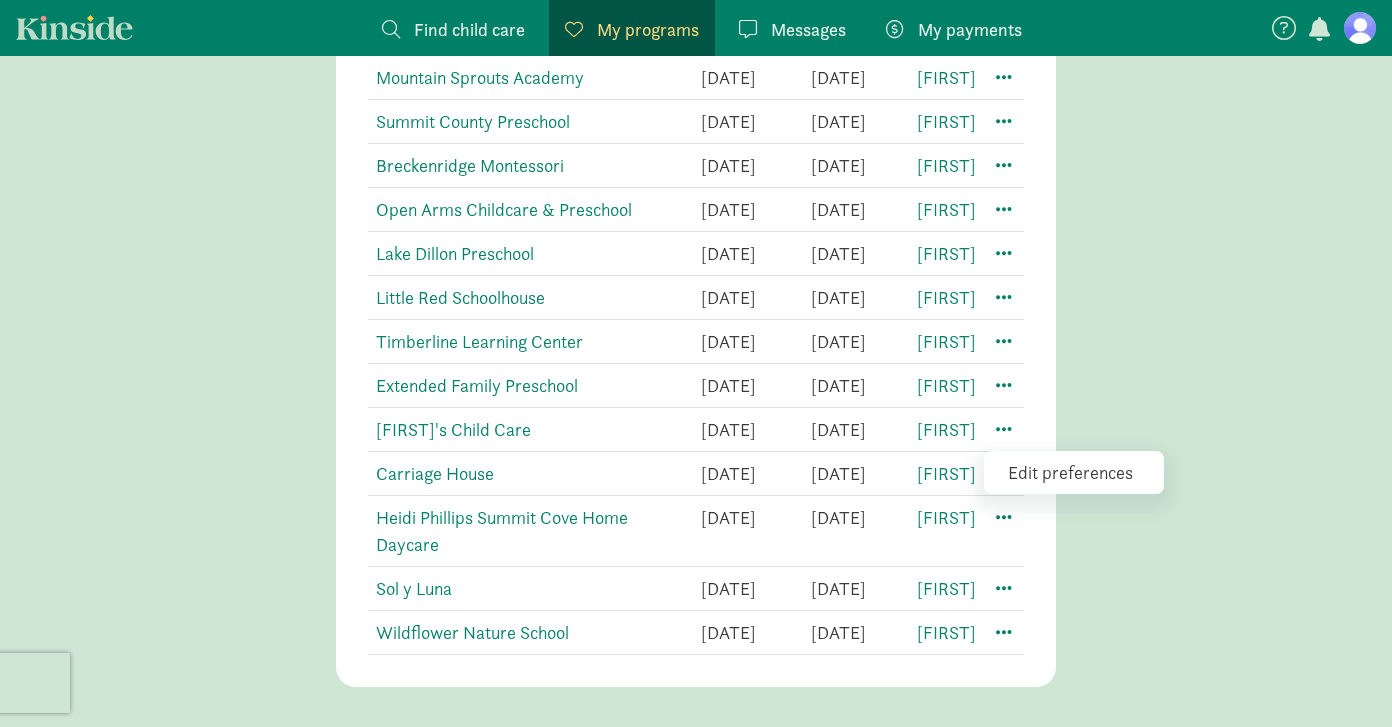 click on "Edit preferences" 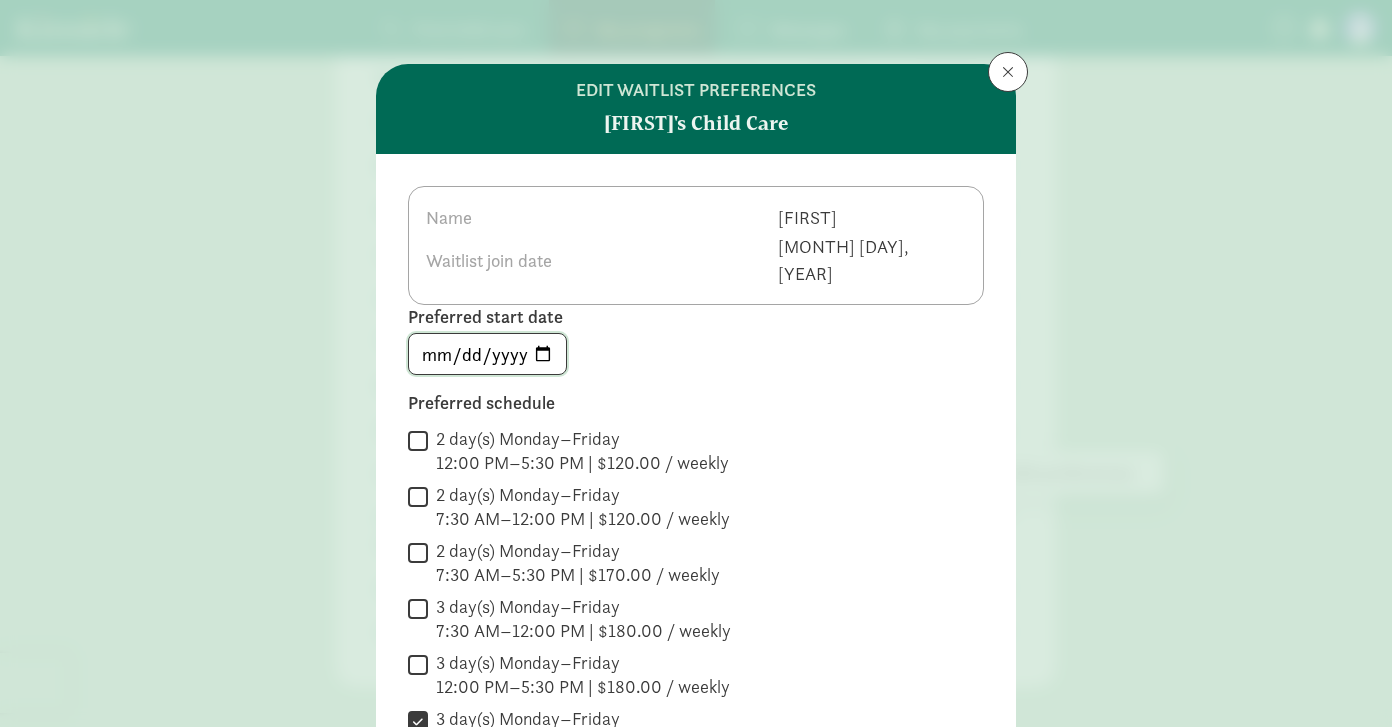 click on "2026-01-04" 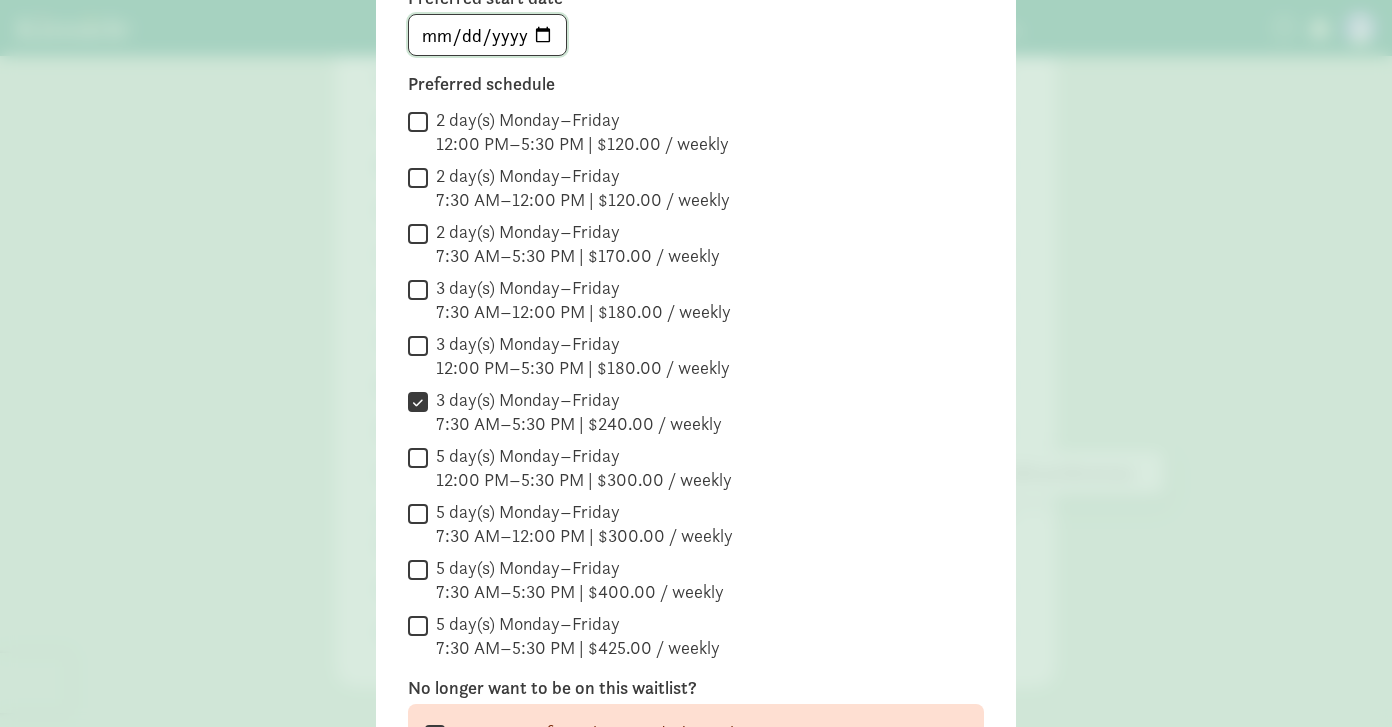 scroll, scrollTop: 312, scrollLeft: 0, axis: vertical 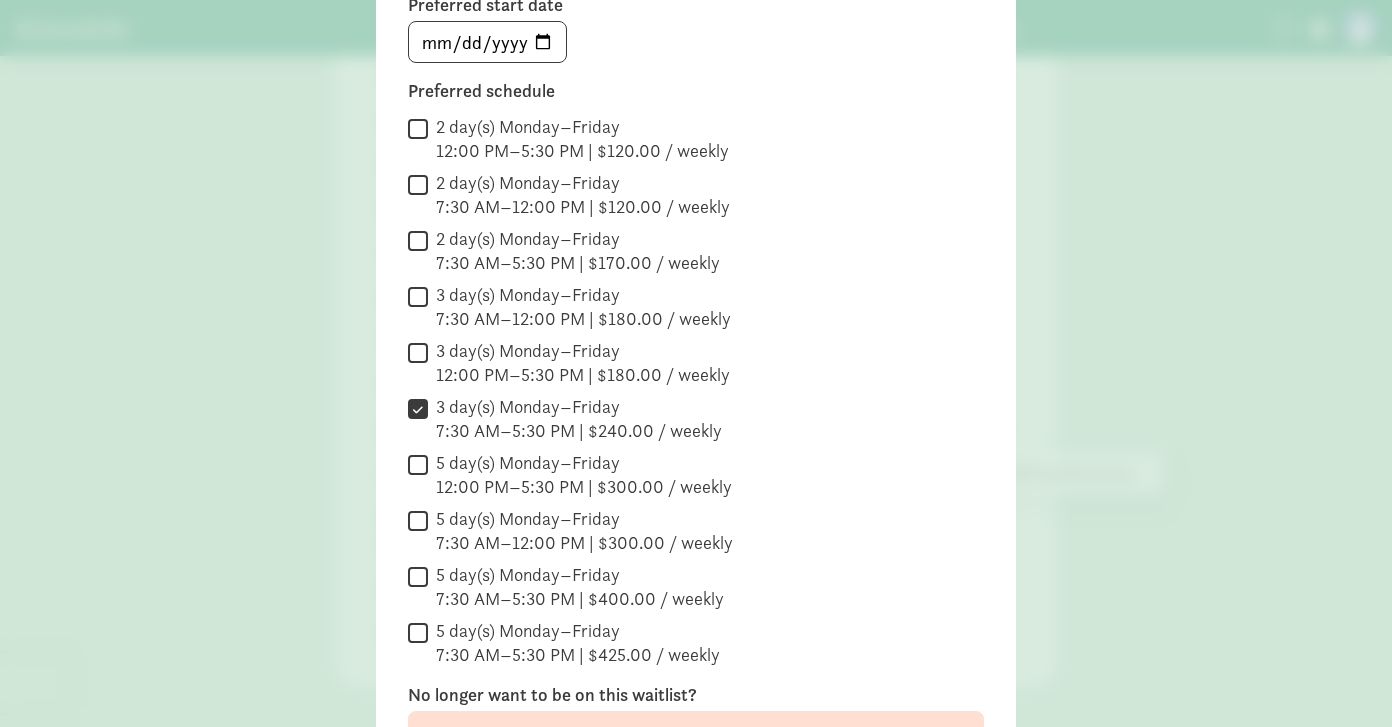 click on "5 day(s) Monday–Friday 7:30 AM–5:30 PM | $425.00 / weekly" at bounding box center [418, 632] 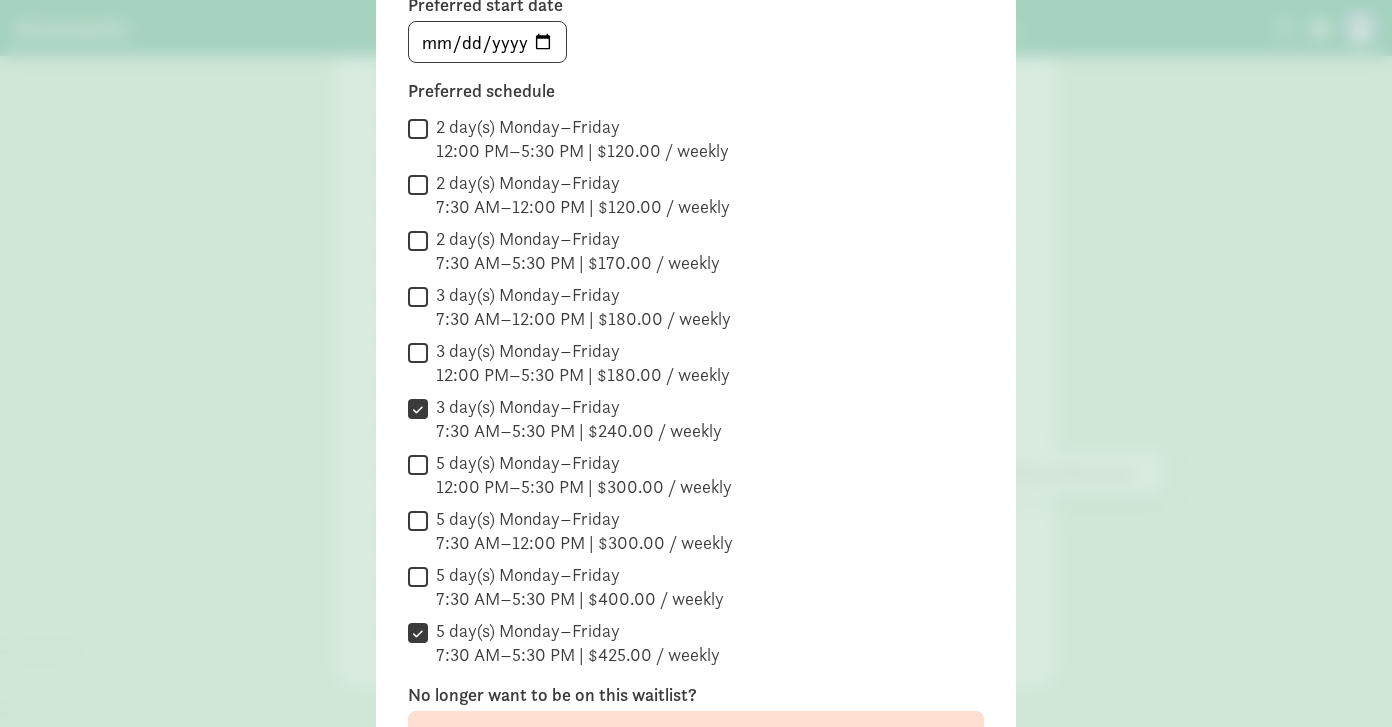 click on "5 day(s) Monday–Friday 7:30 AM–5:30 PM | $400.00 / weekly" at bounding box center [418, 576] 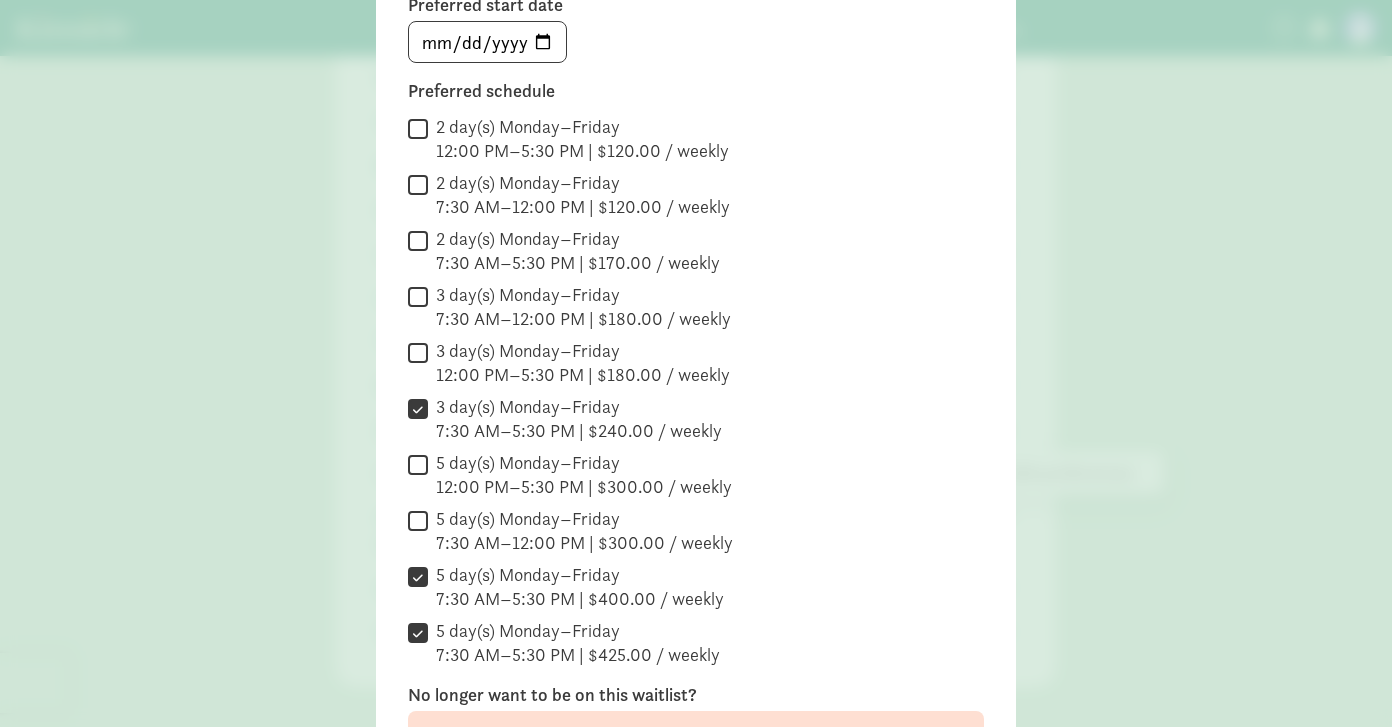 click on "5 day(s) Monday–Friday 7:30 AM–12:00 PM | $300.00 / weekly" at bounding box center [418, 520] 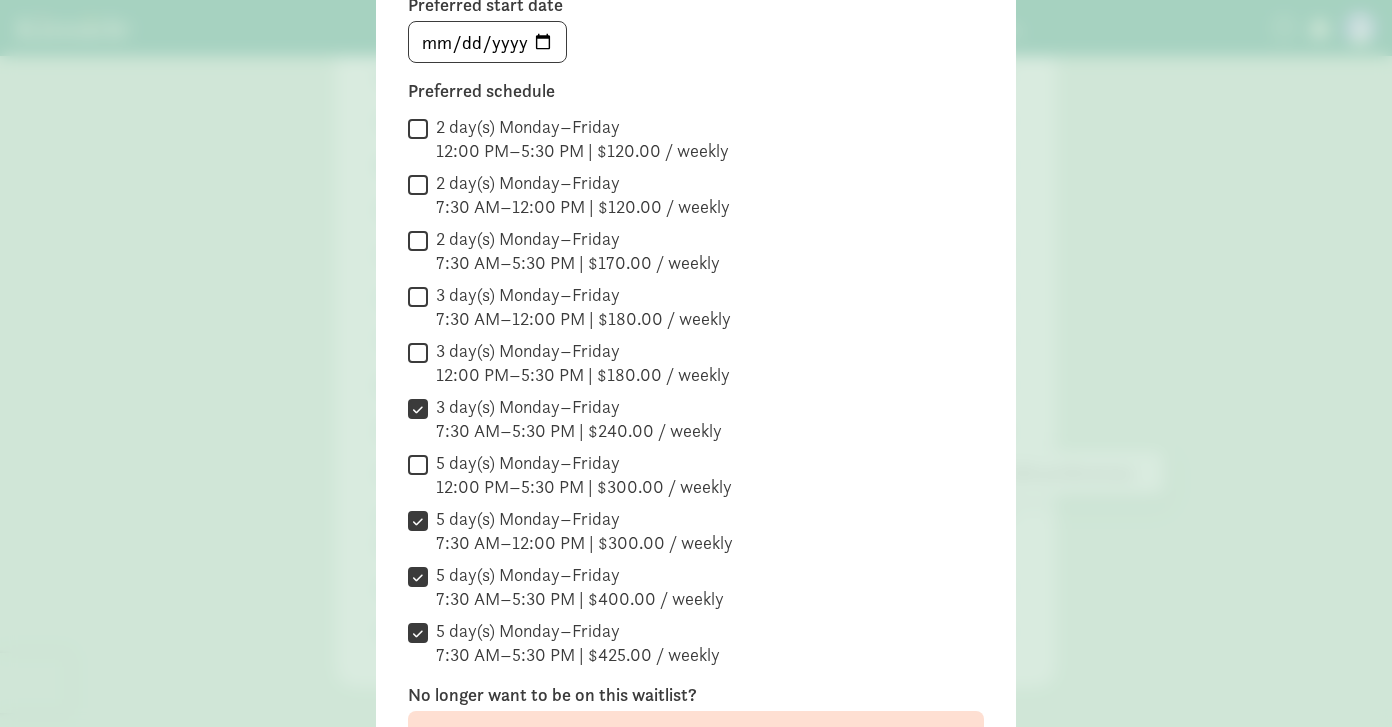 click on "5 day(s) Monday–Friday 7:30 AM–12:00 PM | $300.00 / weekly" at bounding box center (418, 520) 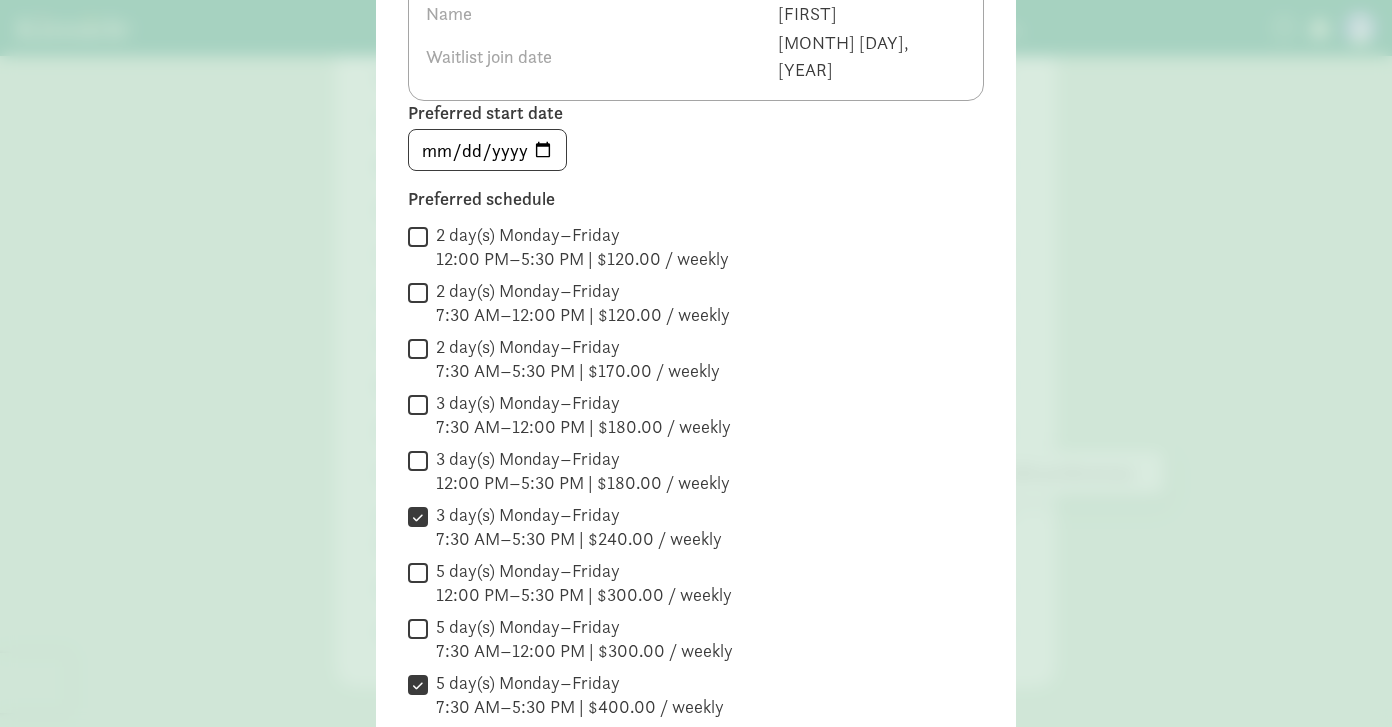 scroll, scrollTop: 200, scrollLeft: 0, axis: vertical 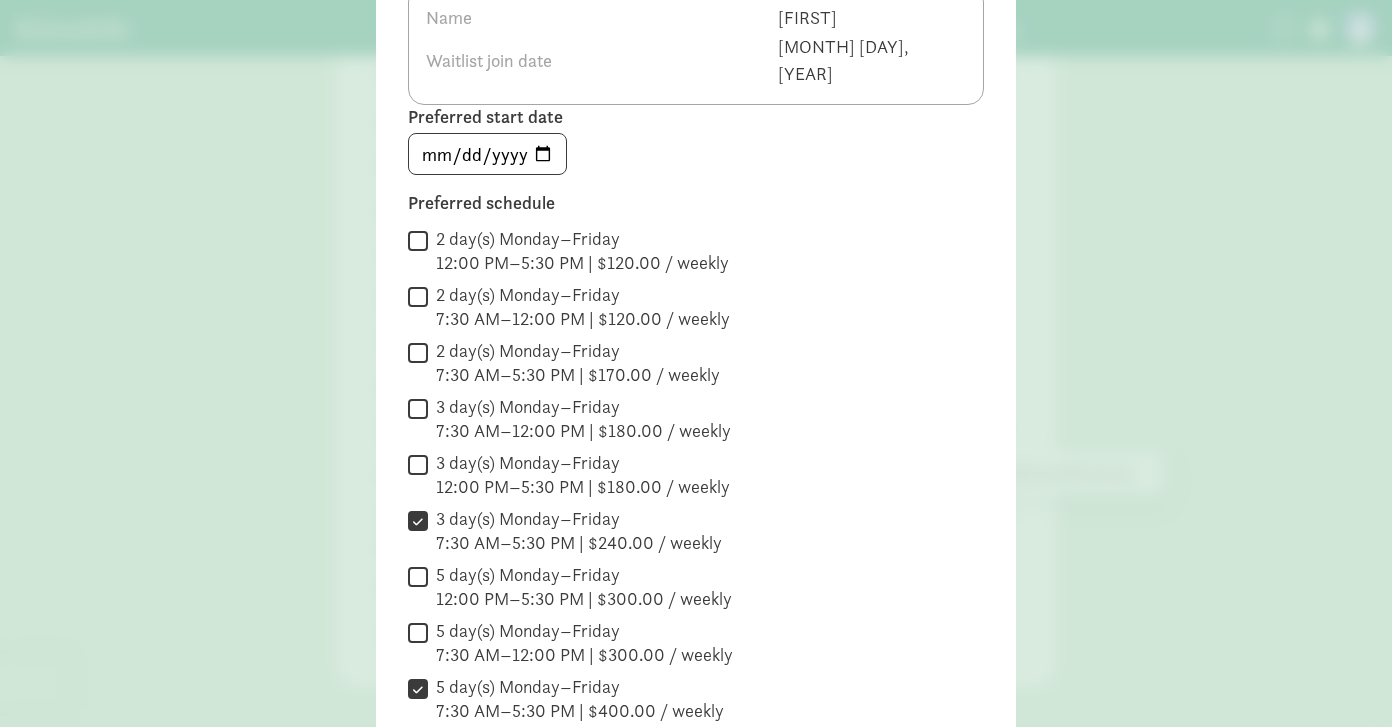 click on "2 day(s) Monday–Friday 7:30 AM–5:30 PM | $170.00 / weekly" at bounding box center (418, 352) 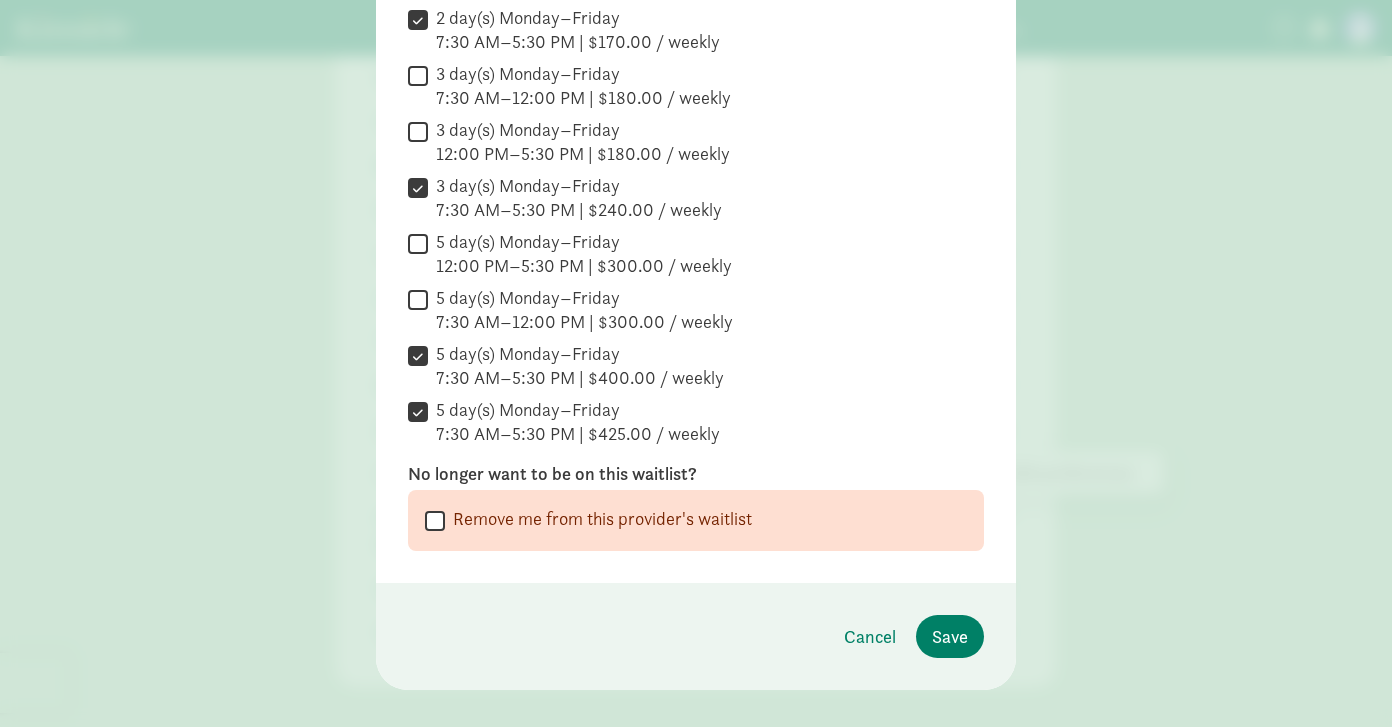 scroll, scrollTop: 528, scrollLeft: 0, axis: vertical 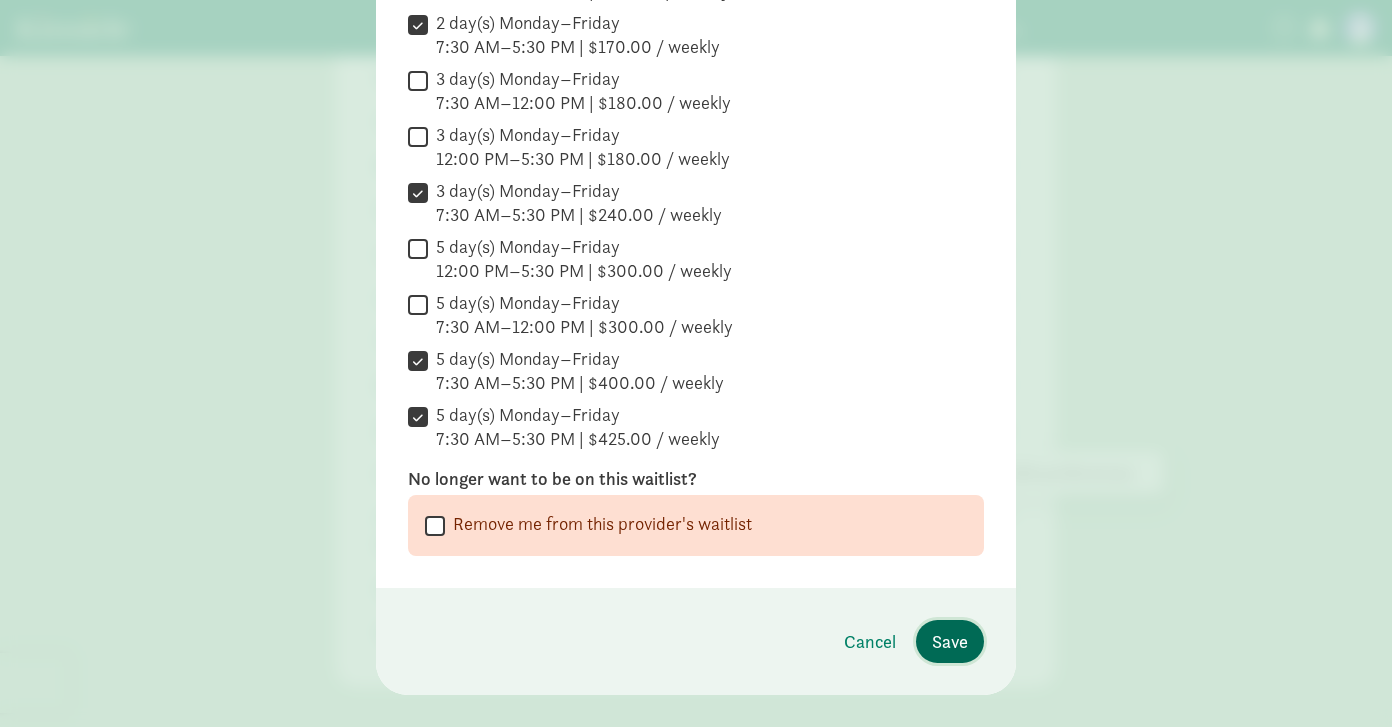 click on "Save" at bounding box center (950, 641) 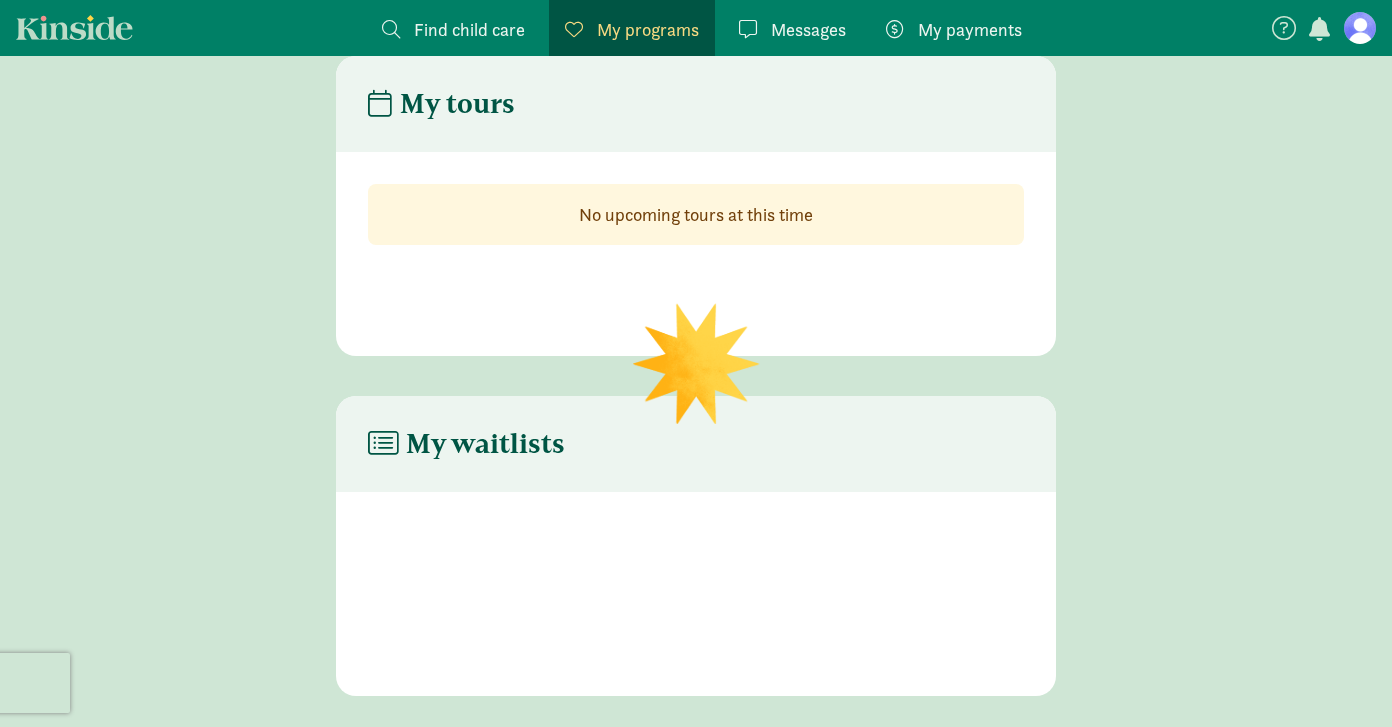 scroll, scrollTop: 557, scrollLeft: 0, axis: vertical 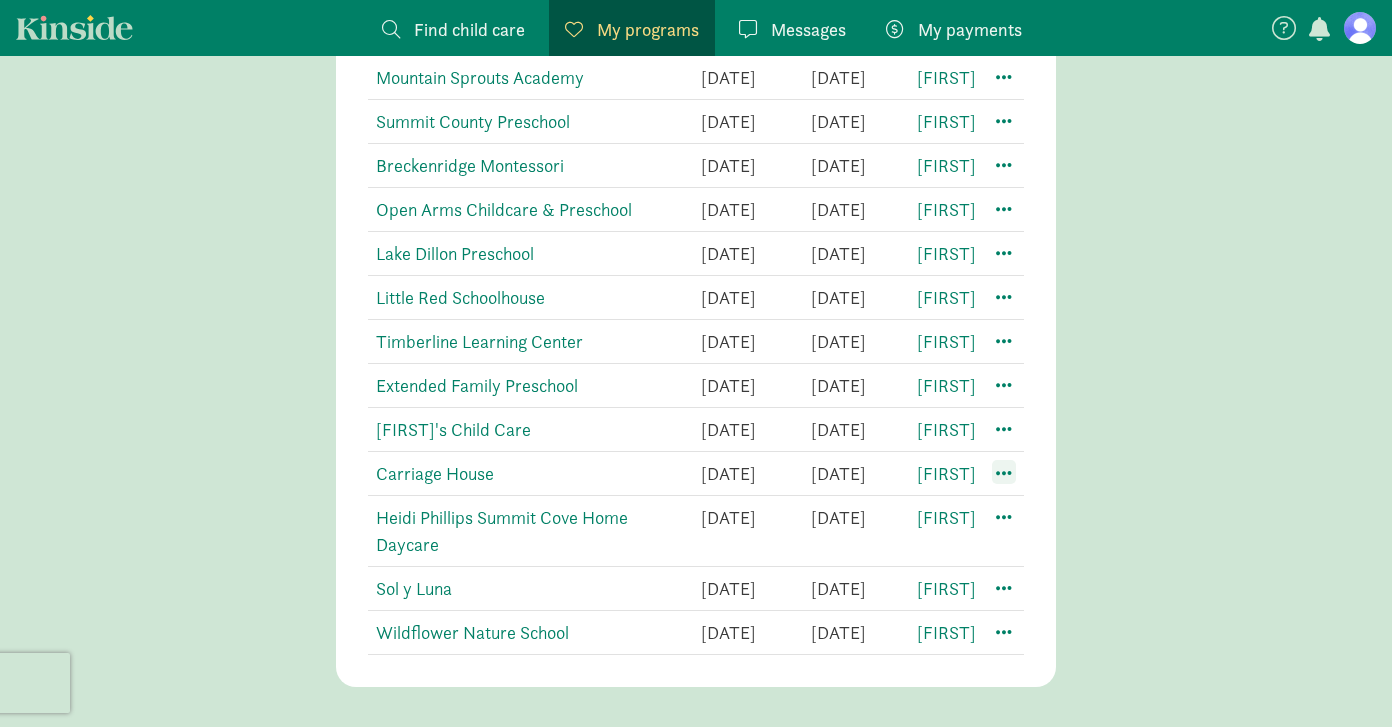 click 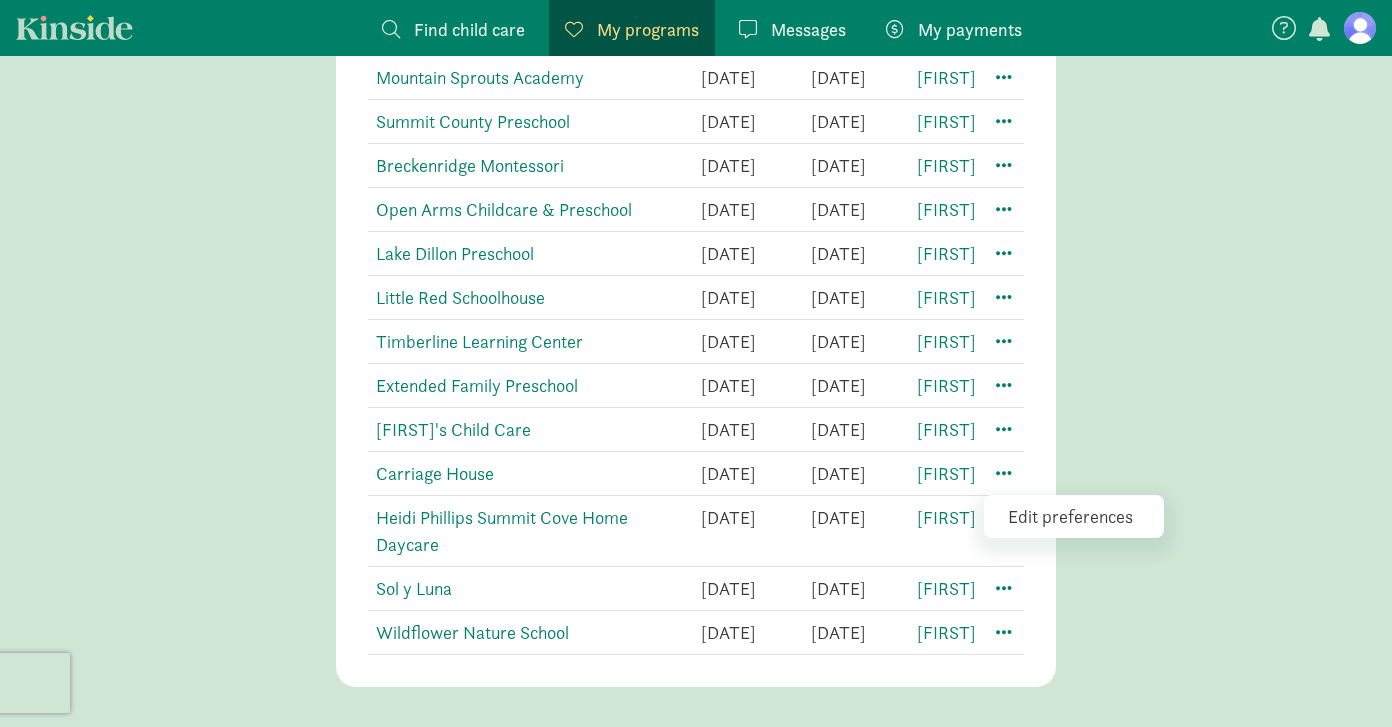click on "Edit preferences" 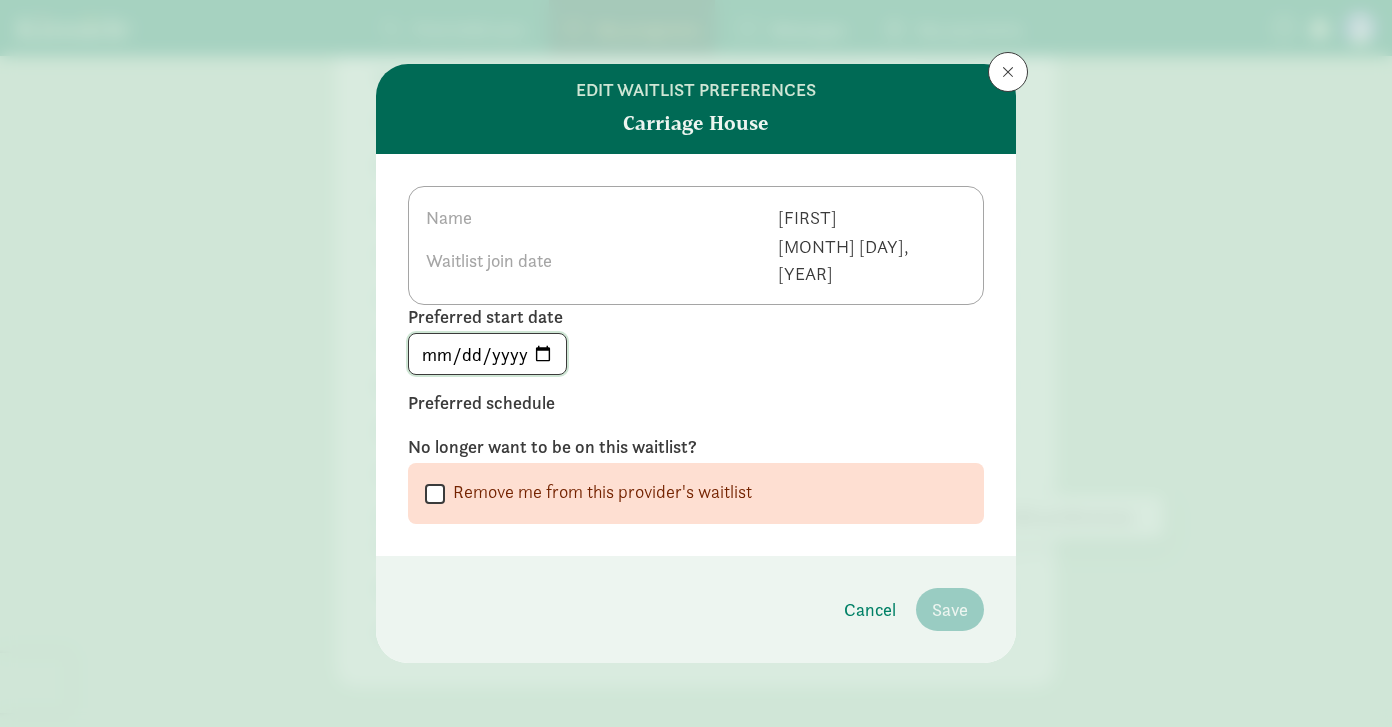 click on "2026-01-04" 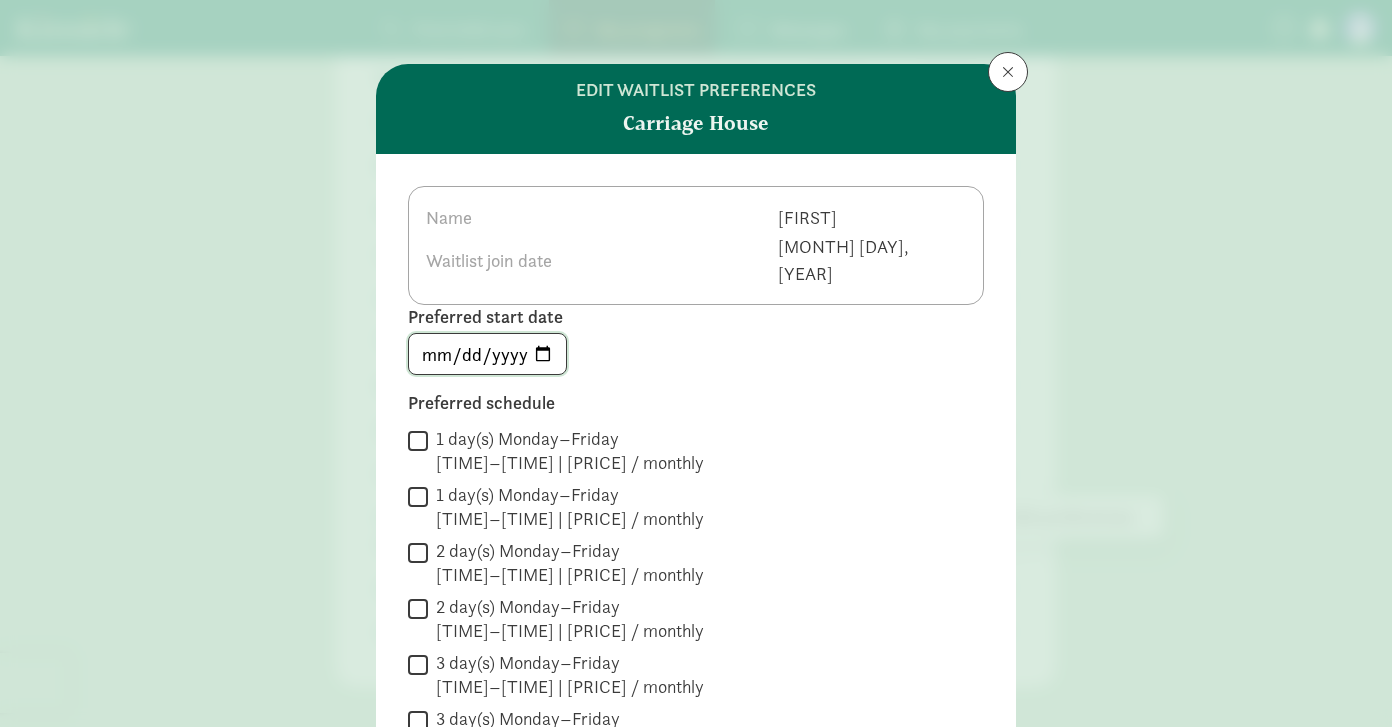 type on "2025-12-01" 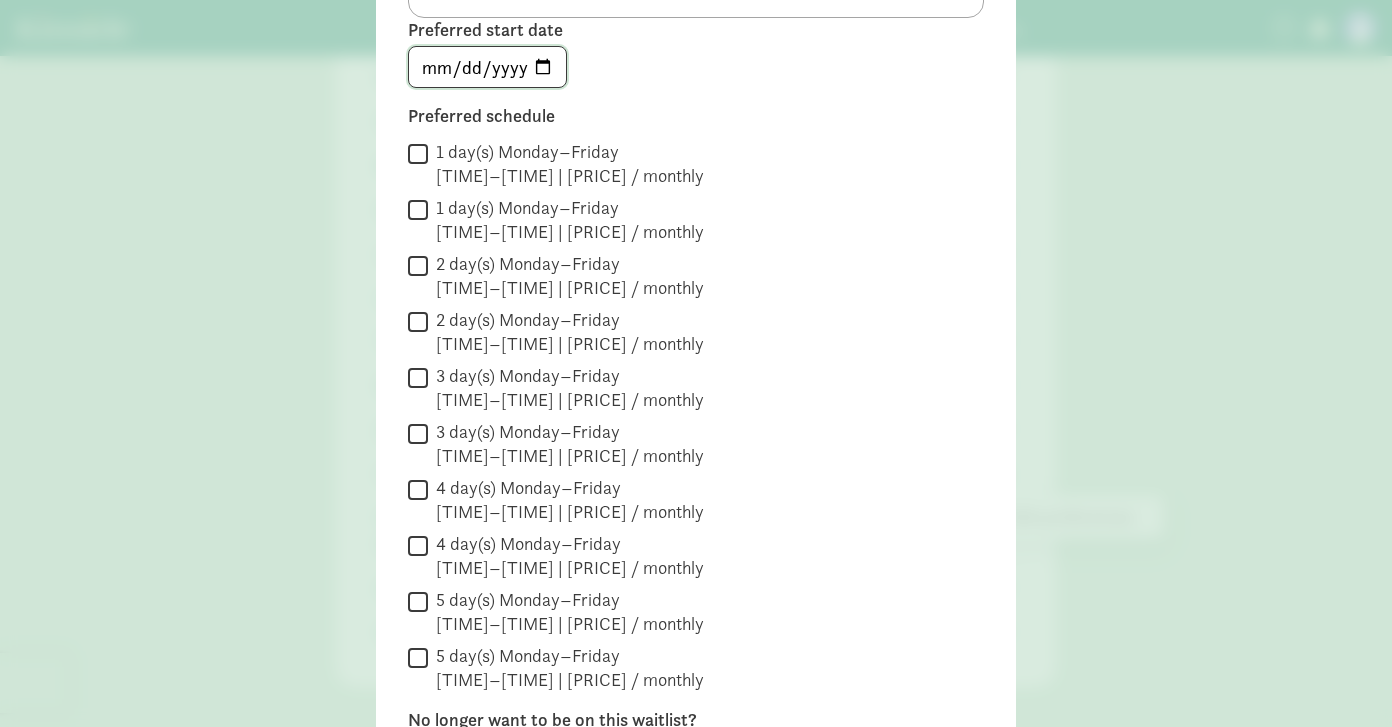 scroll, scrollTop: 289, scrollLeft: 0, axis: vertical 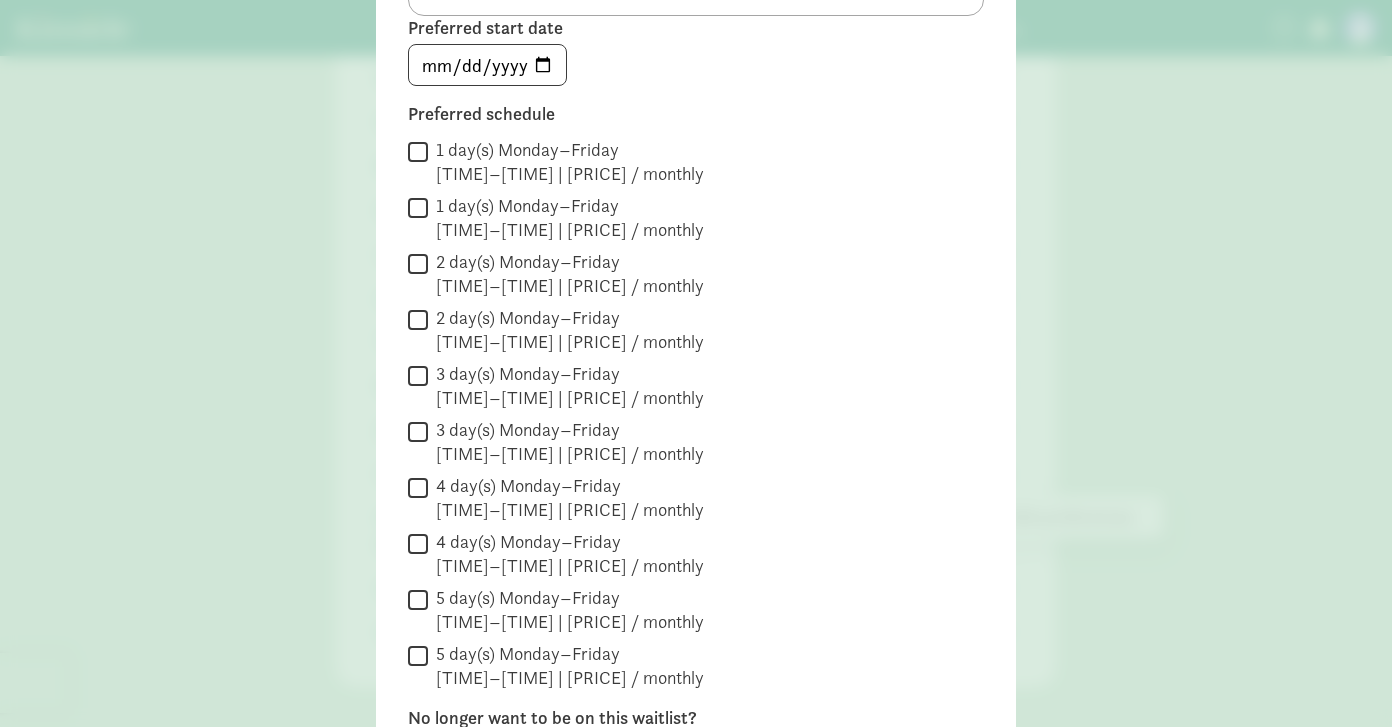 click on "2 day(s) Monday–Friday 7:30 AM–5:15 PM | $474.79 / monthly" at bounding box center (418, 263) 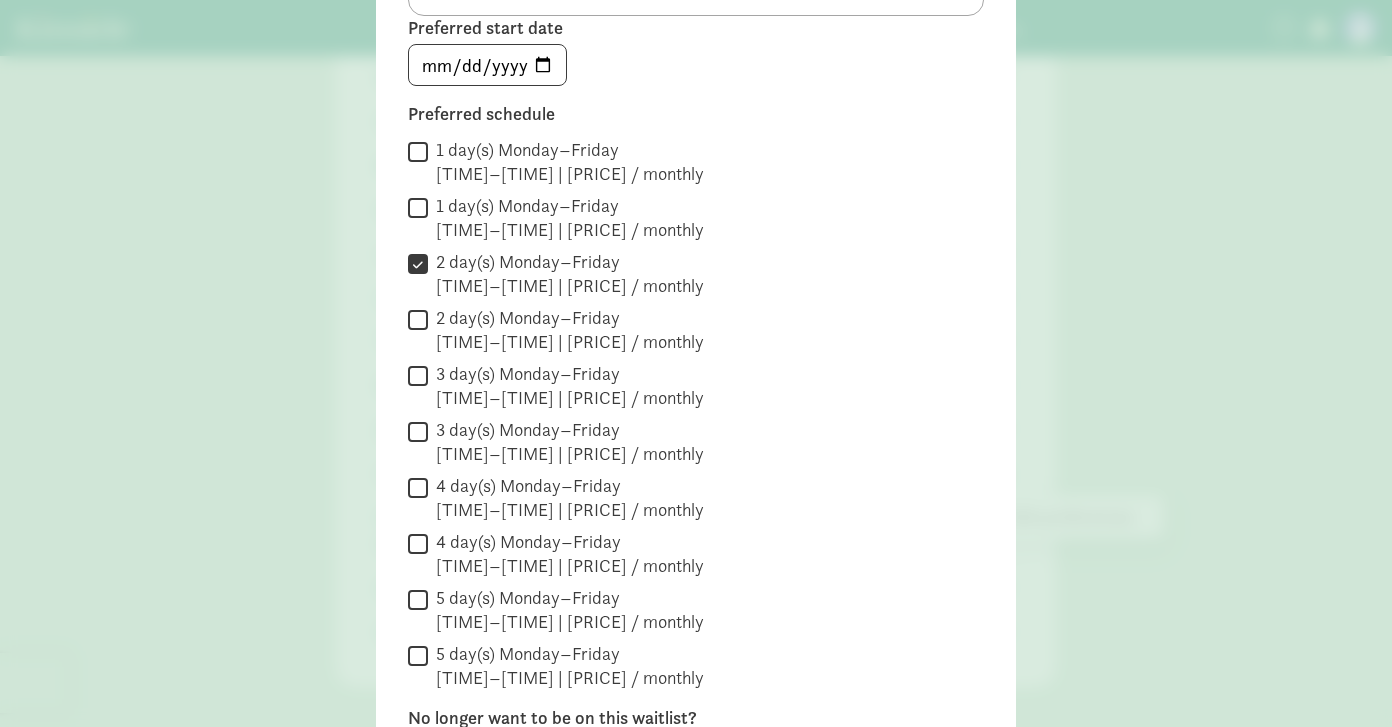 click on "2 day(s) Monday–Friday 7:30 AM–5:15 PM | $684.00 / monthly" at bounding box center (418, 319) 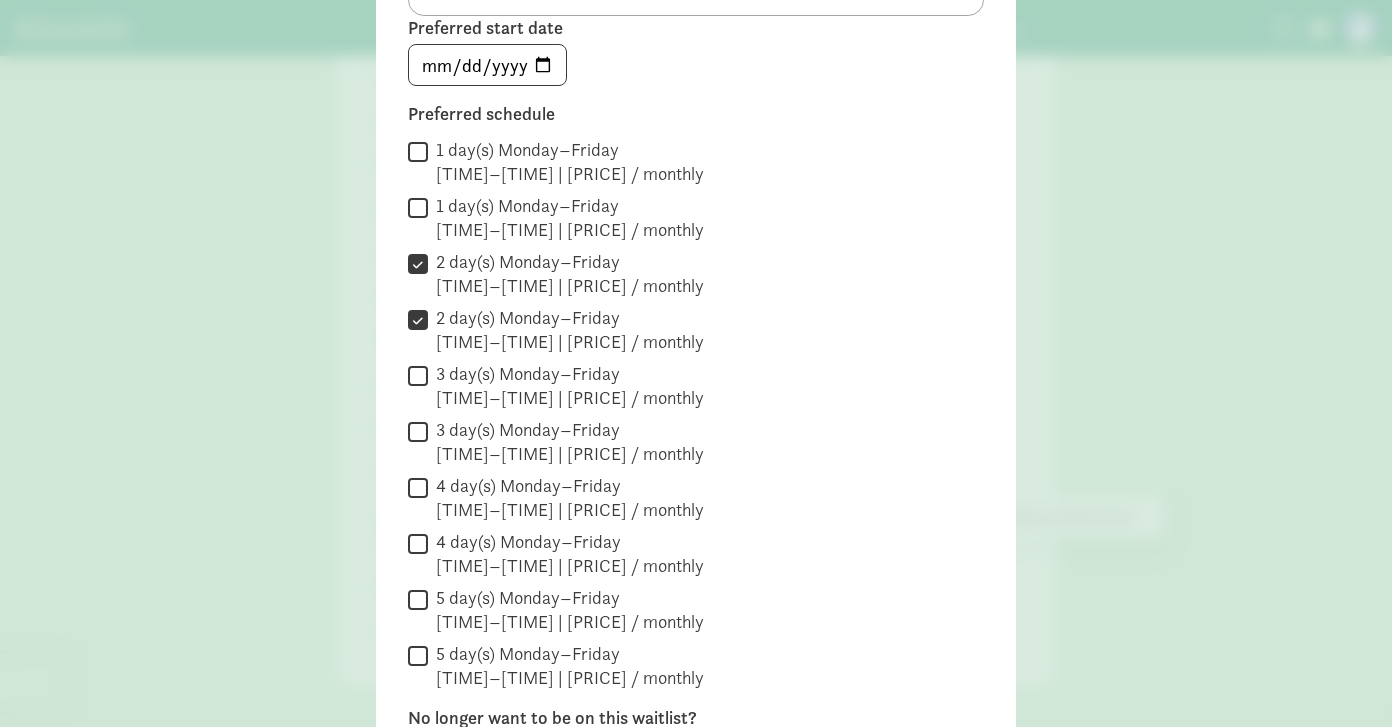 click on "3 day(s) Monday–Friday 7:30 AM–5:15 PM | $712.19 / monthly" at bounding box center (418, 375) 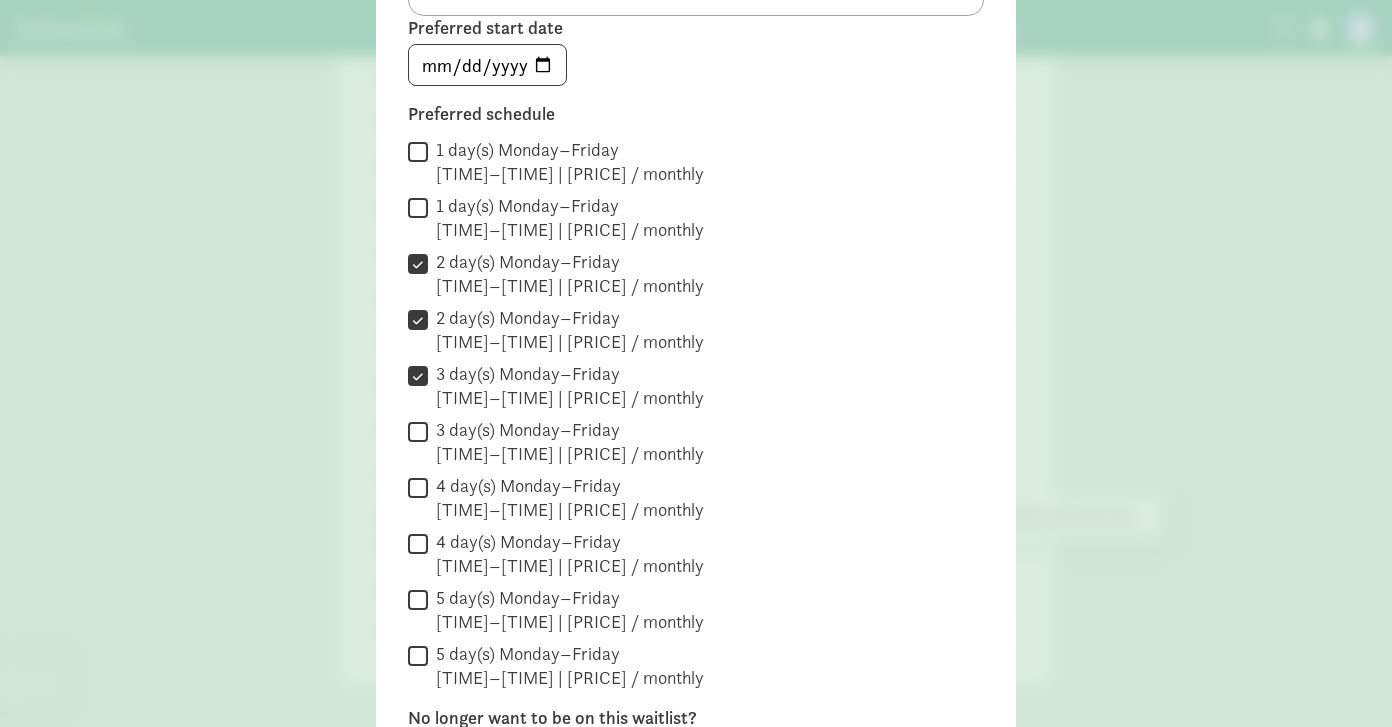 click on "3 day(s) Monday–Friday 7:30 AM–5:15 PM | $1,027.00 / monthly" at bounding box center (418, 431) 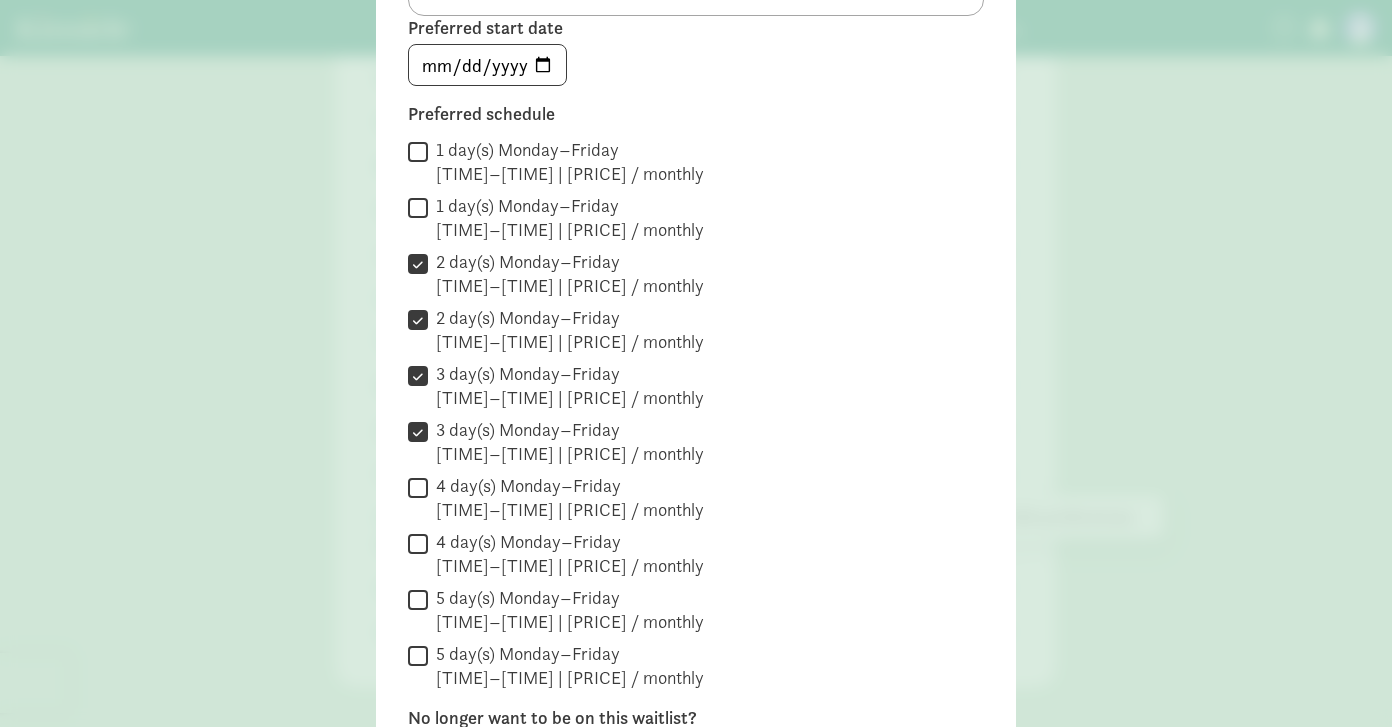 click on "4 day(s) Monday–Friday 7:30 AM–5:15 PM | $949.58 / monthly" at bounding box center [418, 487] 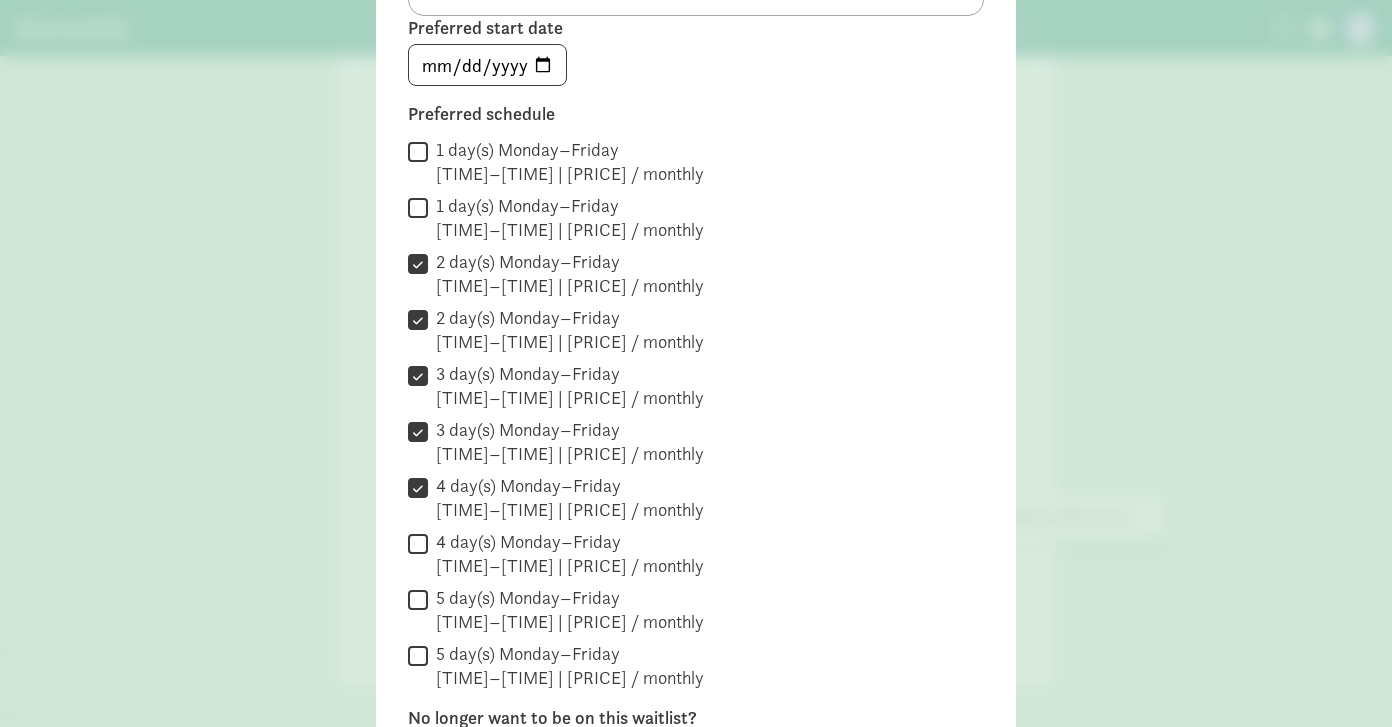 click on "4 day(s) Monday–Friday 7:30 AM–5:15 PM | $1,369.33 / monthly" at bounding box center (418, 543) 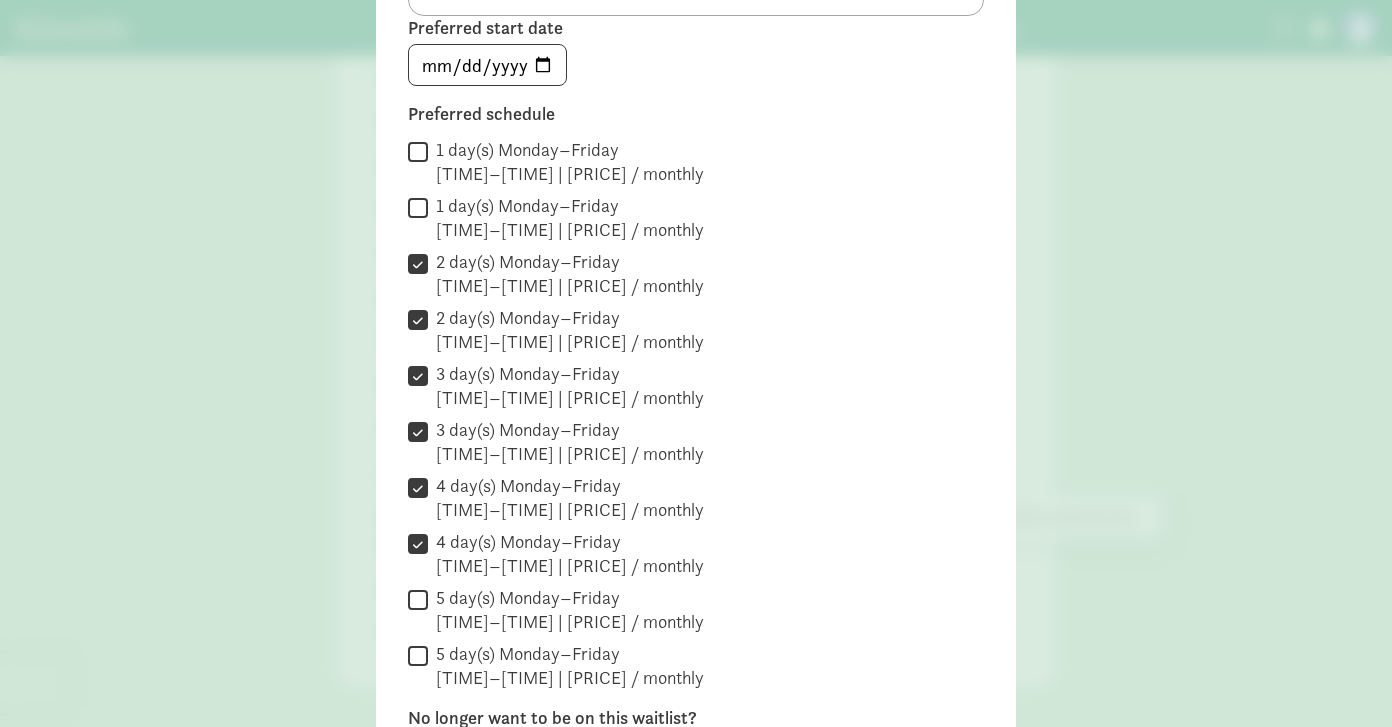 click on "5 day(s) Monday–Friday 7:30 AM–5:15 PM | $1,186.98 / monthly" at bounding box center (418, 599) 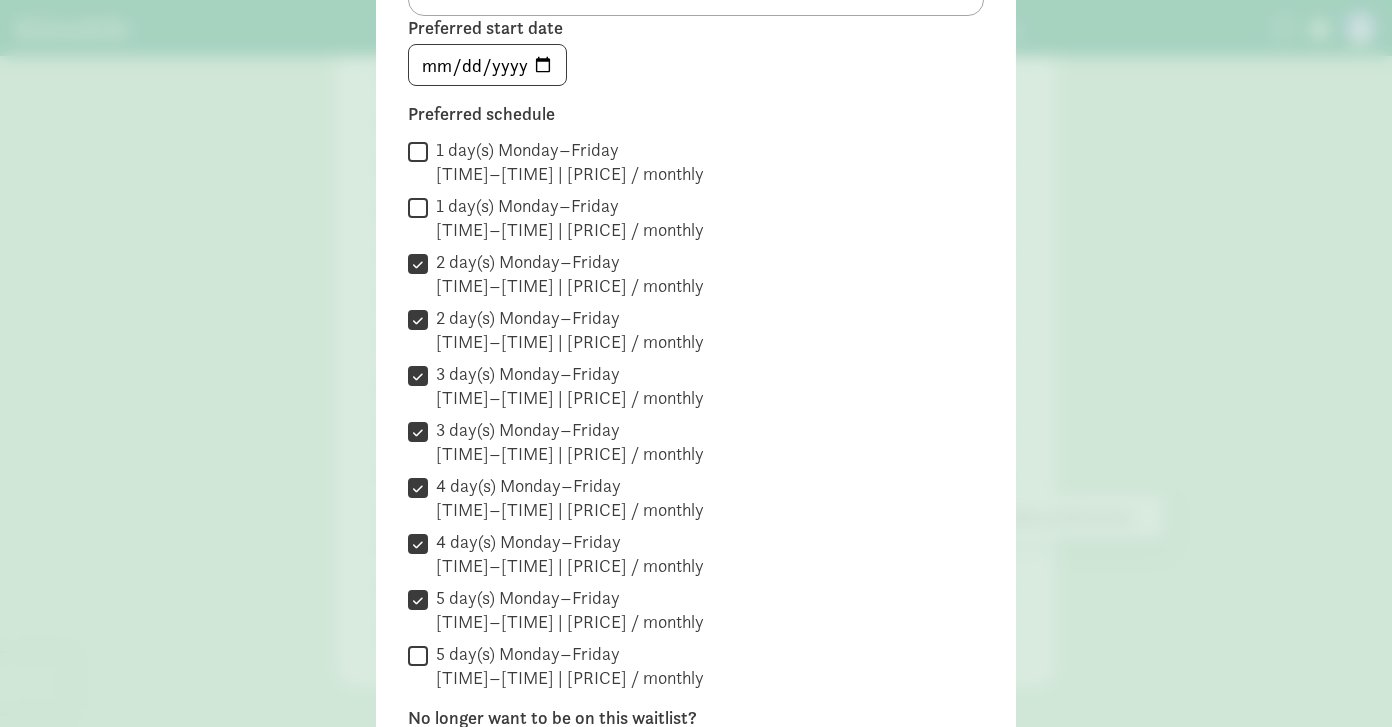 click on "5 day(s) Monday–Friday 7:30 AM–5:15 PM | $1,711.67 / monthly" at bounding box center [418, 655] 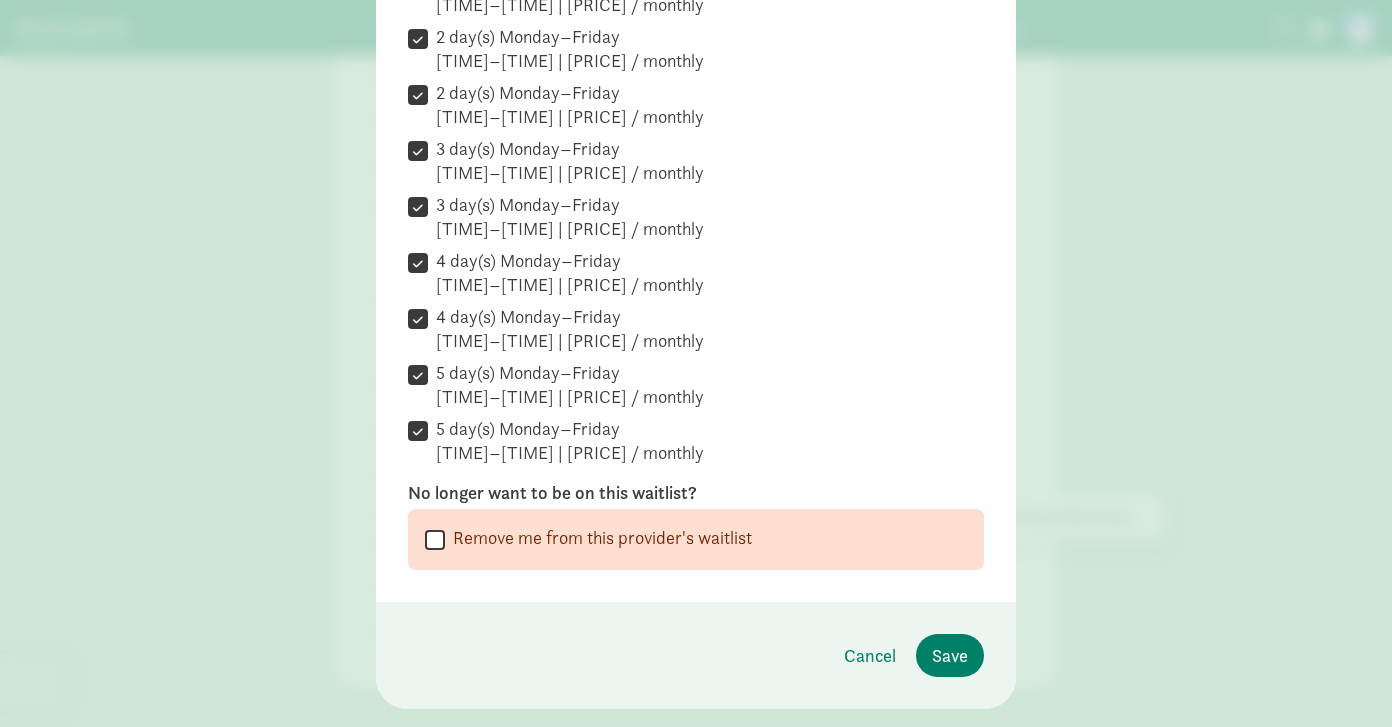 scroll, scrollTop: 533, scrollLeft: 0, axis: vertical 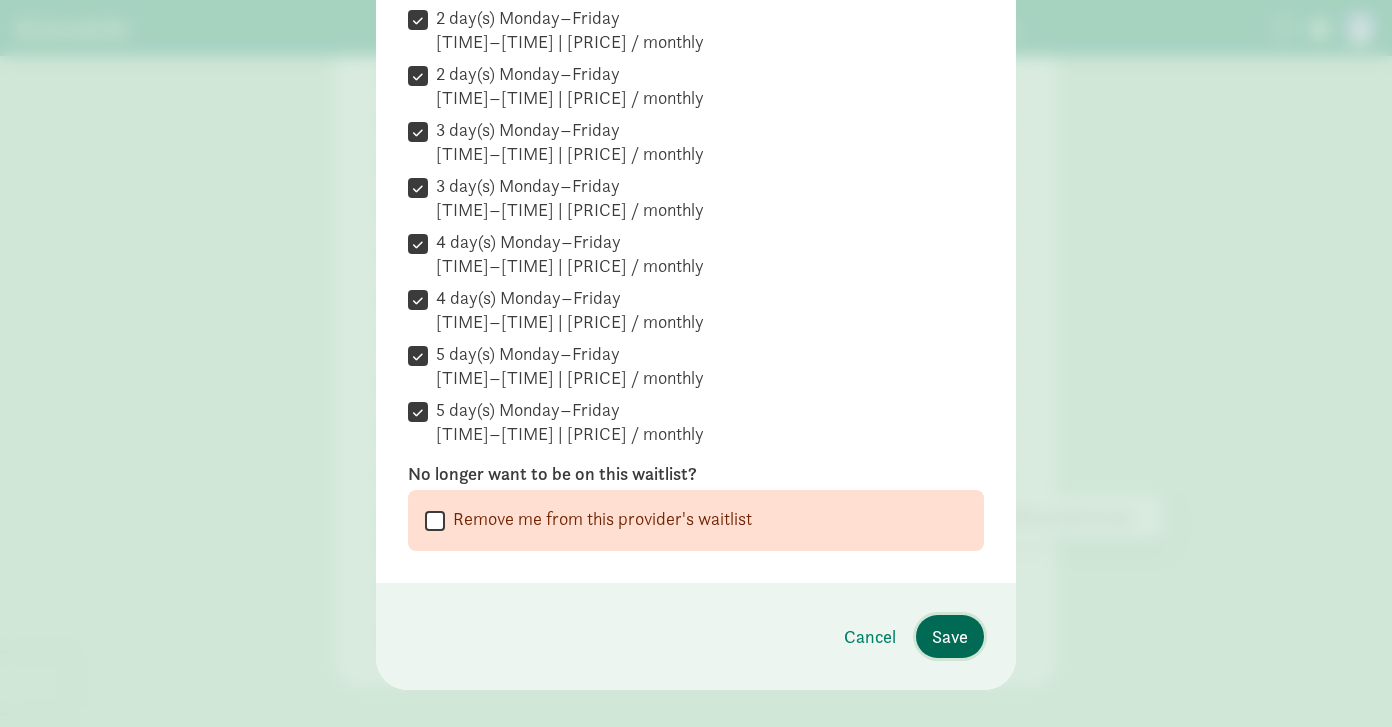 click on "Save" at bounding box center (950, 636) 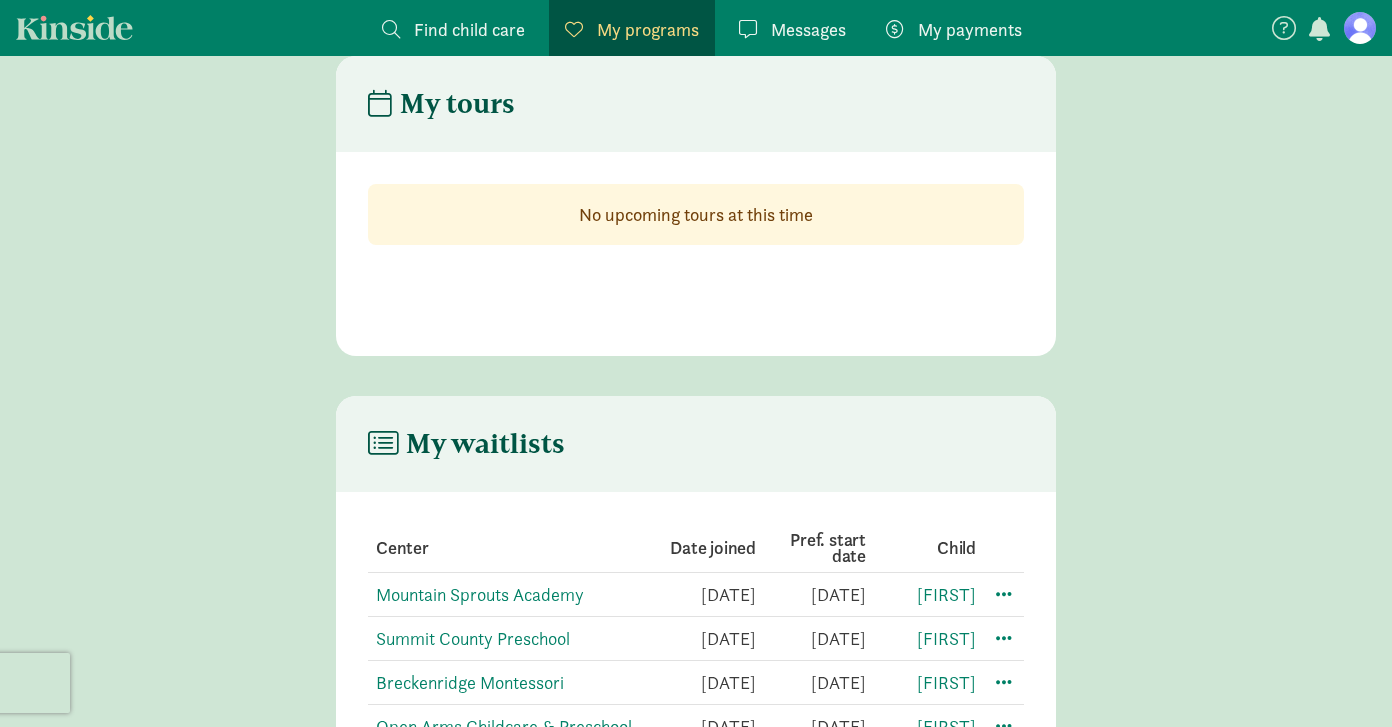 scroll, scrollTop: 557, scrollLeft: 0, axis: vertical 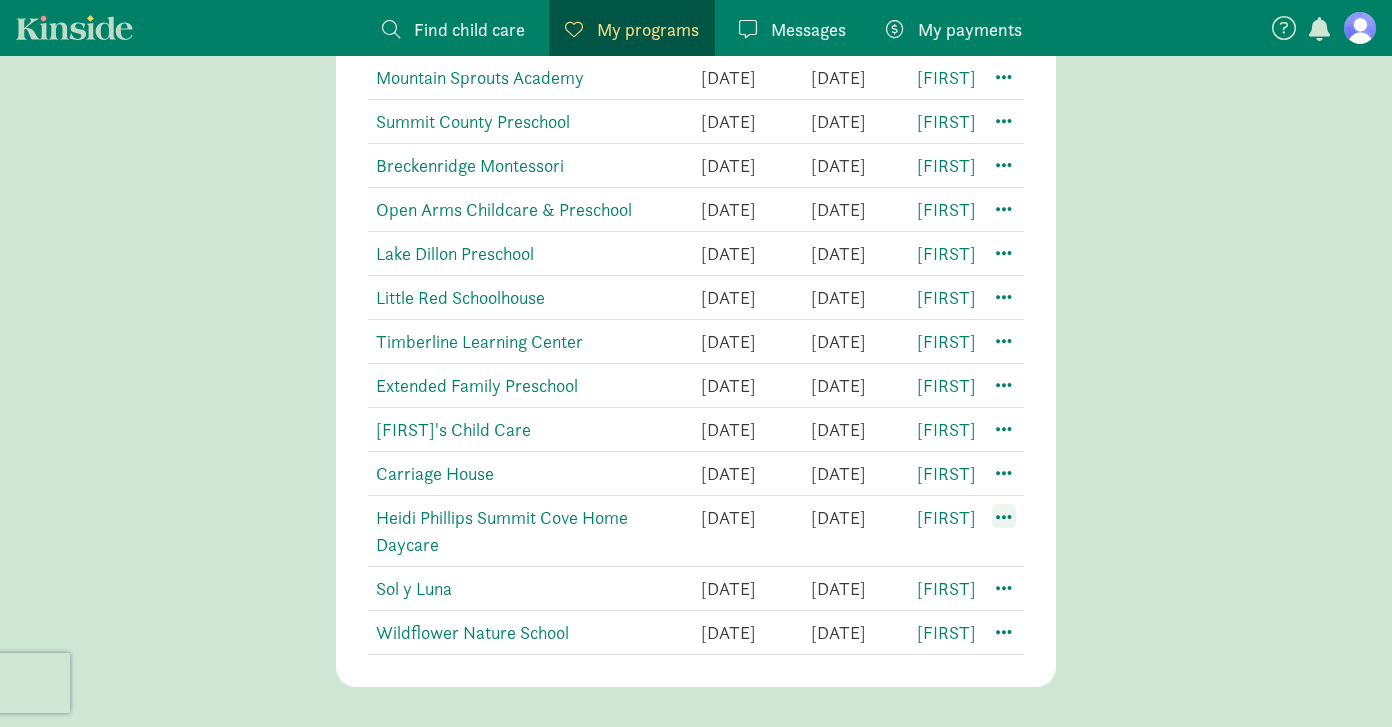 click 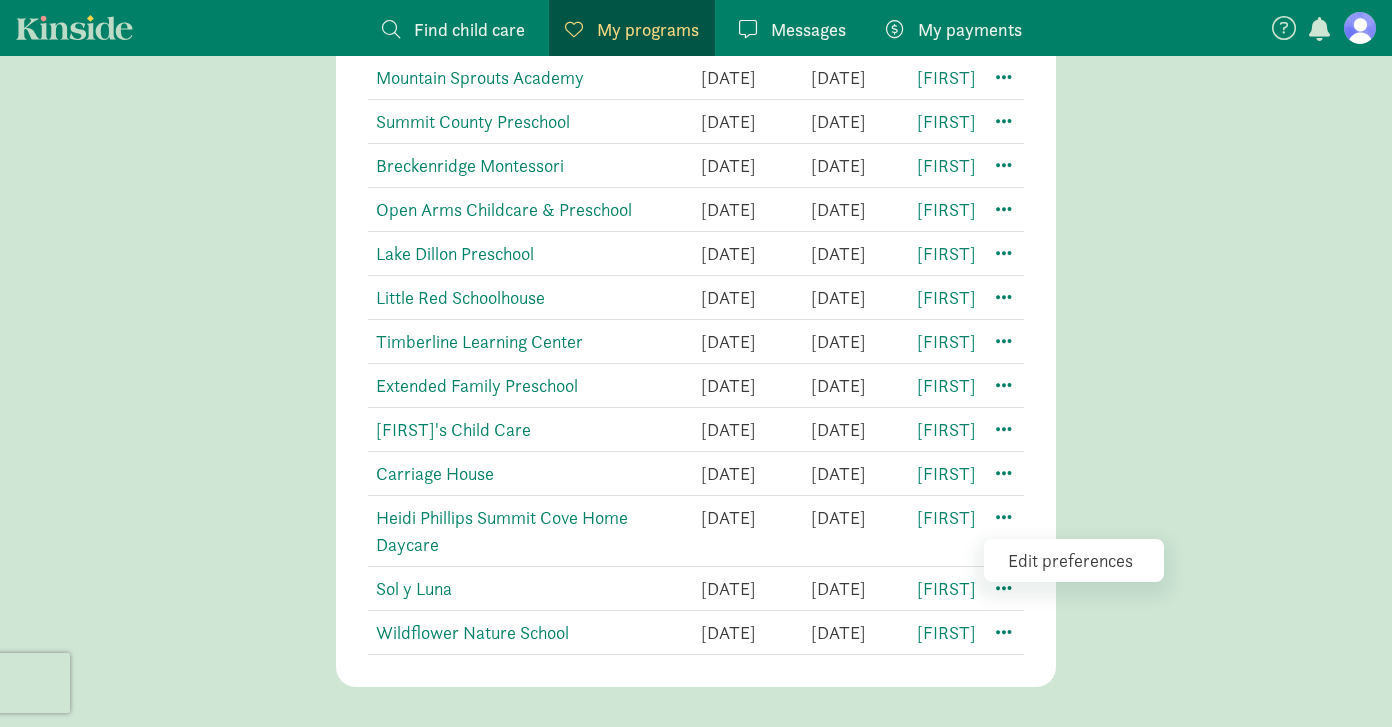 click on "Edit preferences" 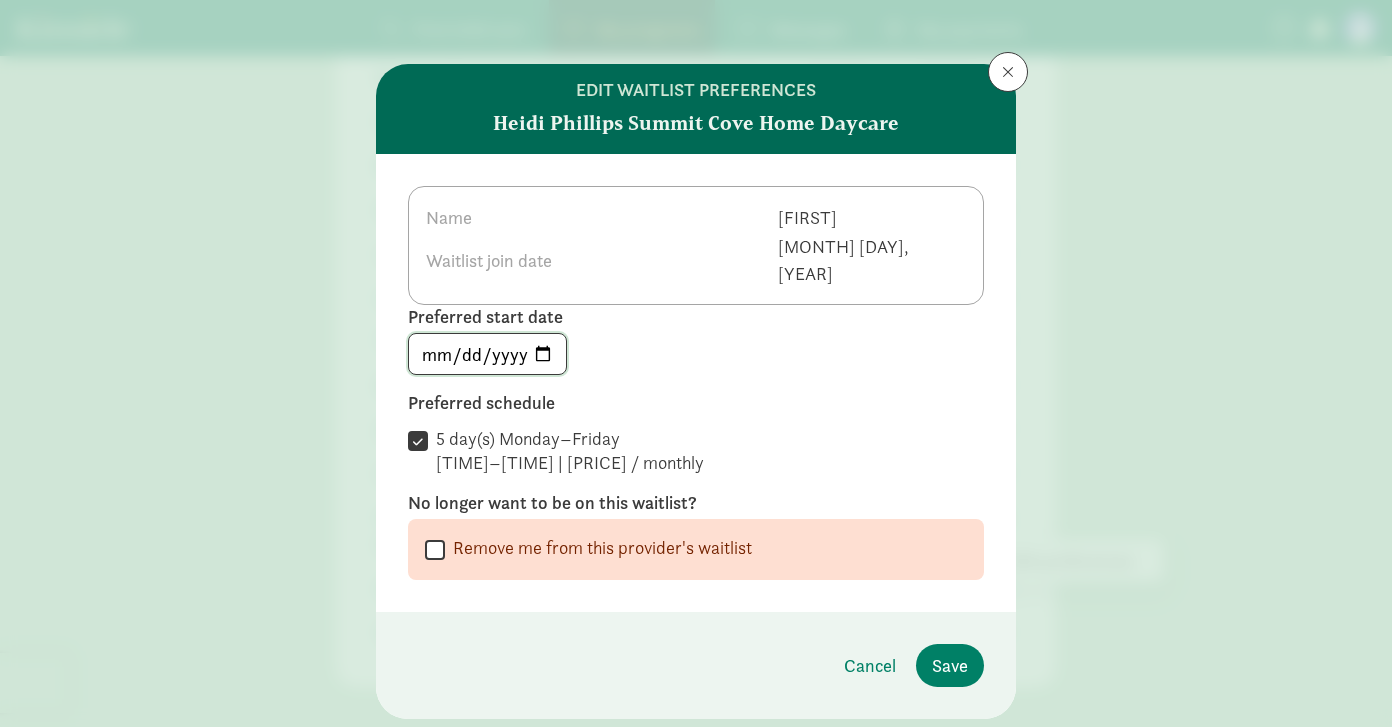 click on "2026-01-04" 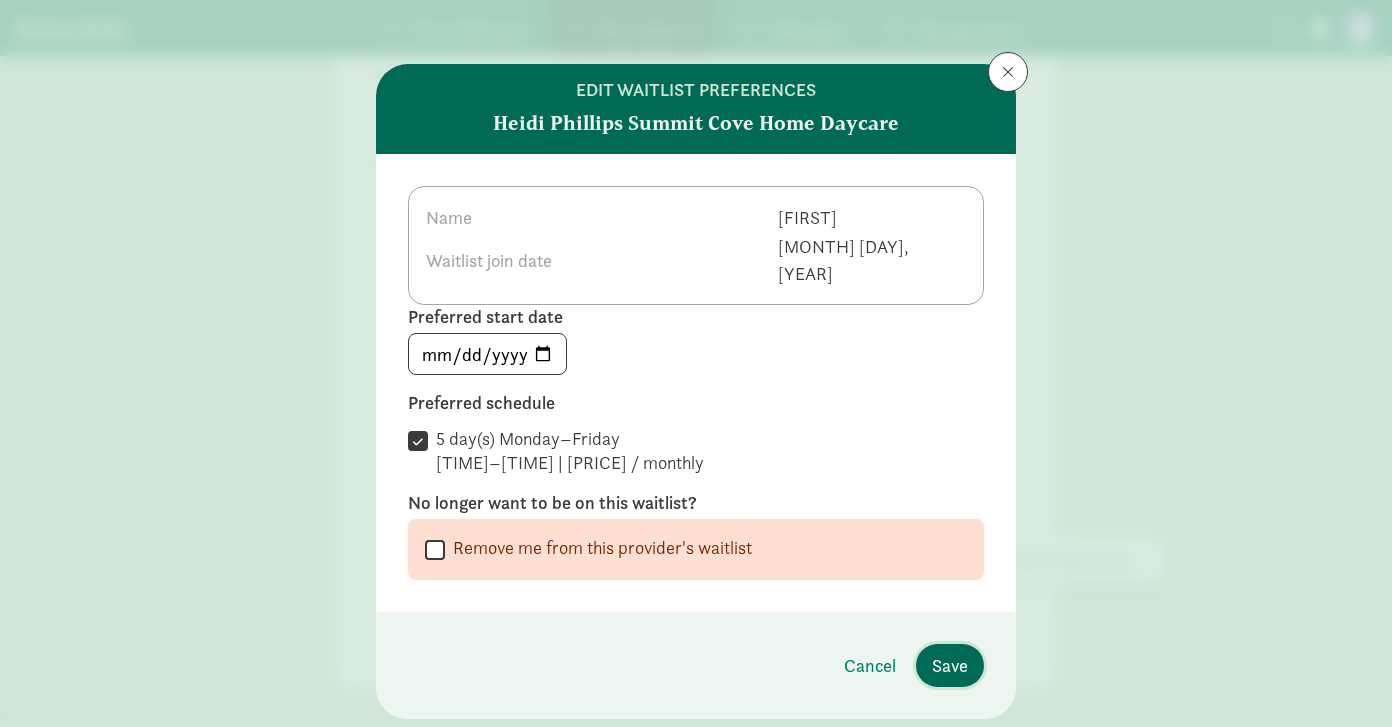 click on "Save" at bounding box center [950, 665] 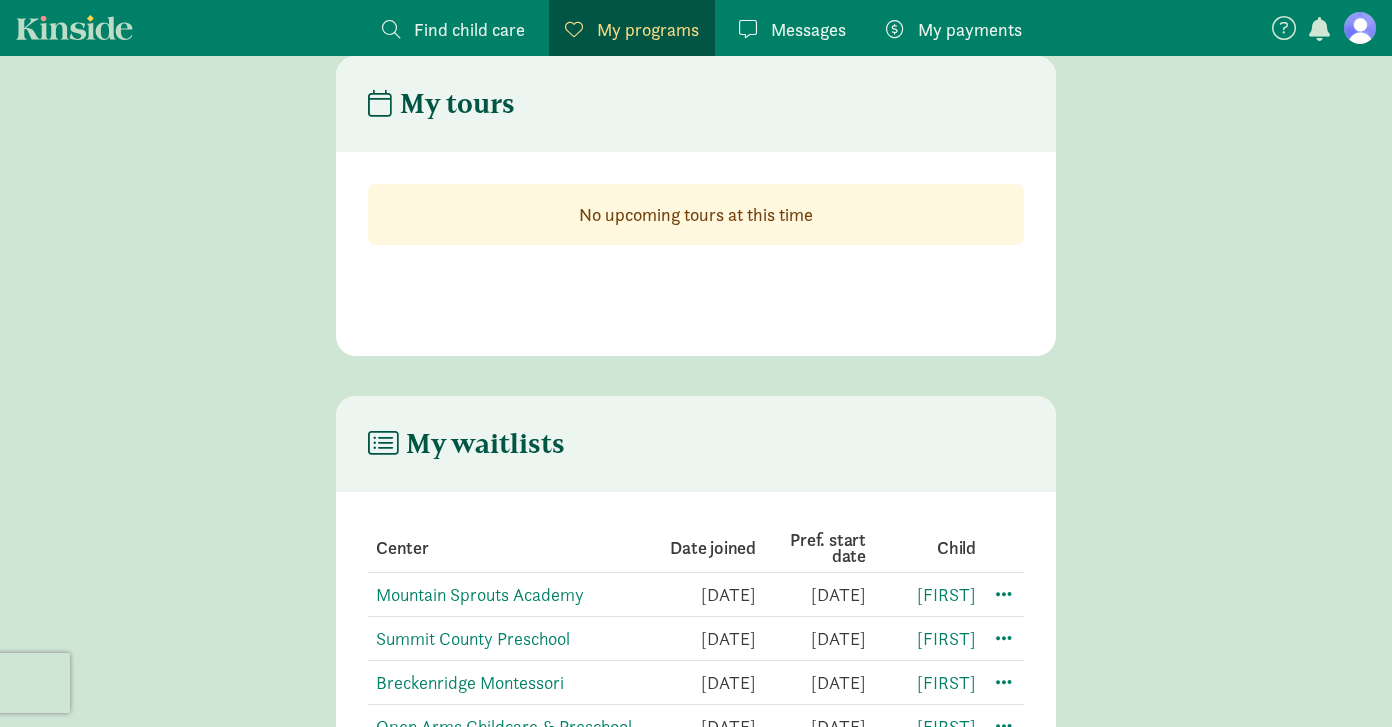 scroll, scrollTop: 557, scrollLeft: 0, axis: vertical 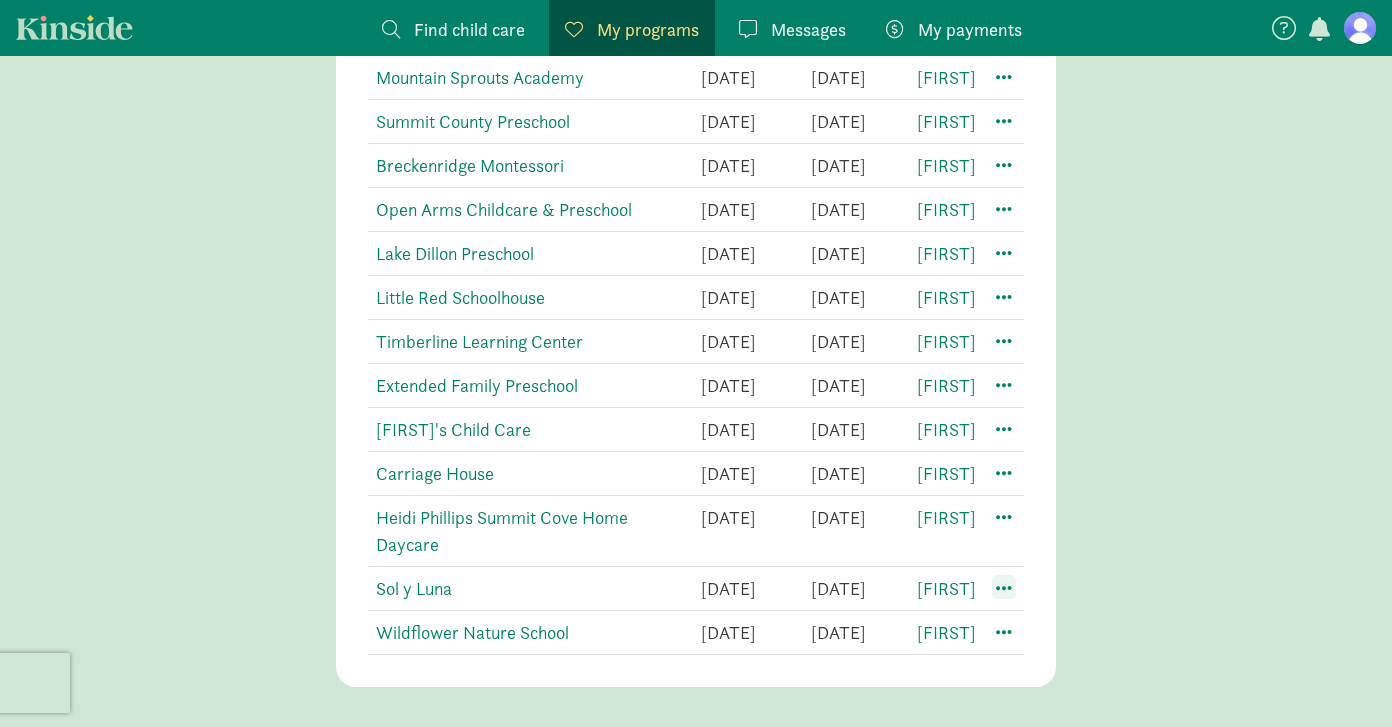 click 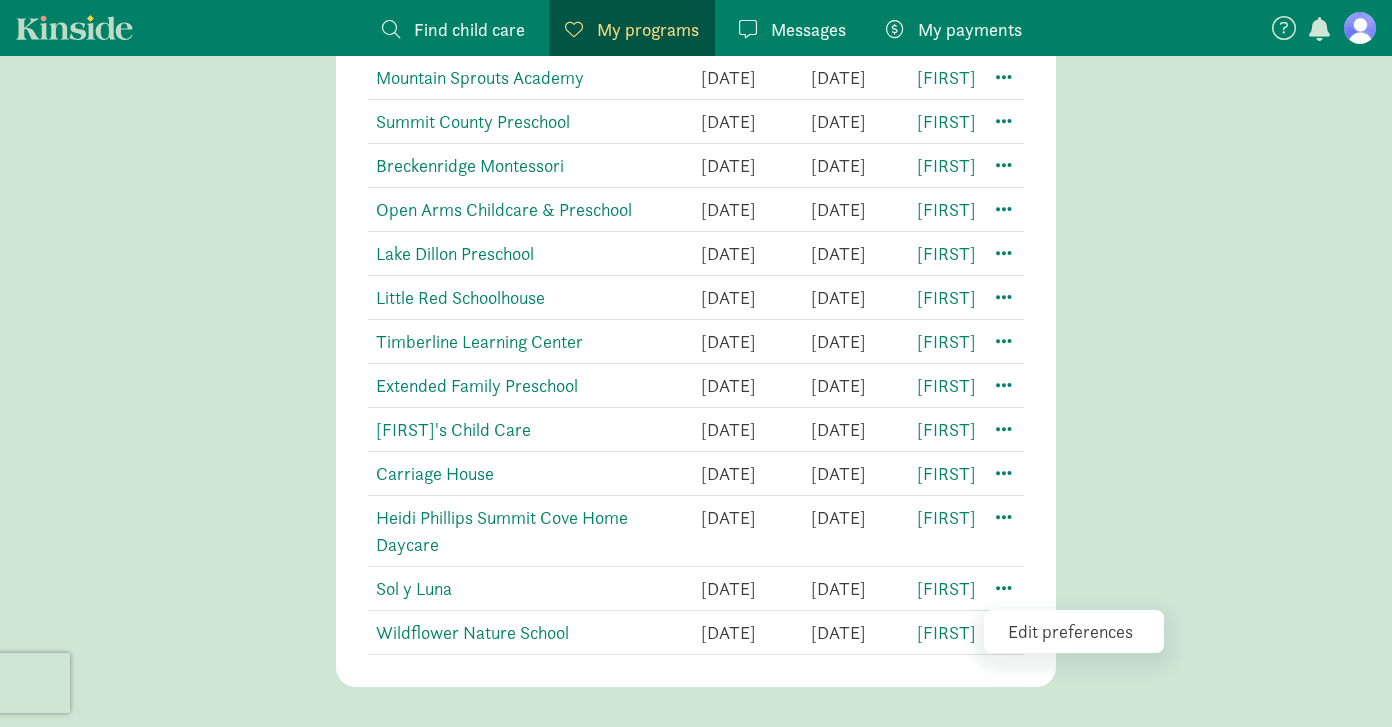 click on "Edit preferences" 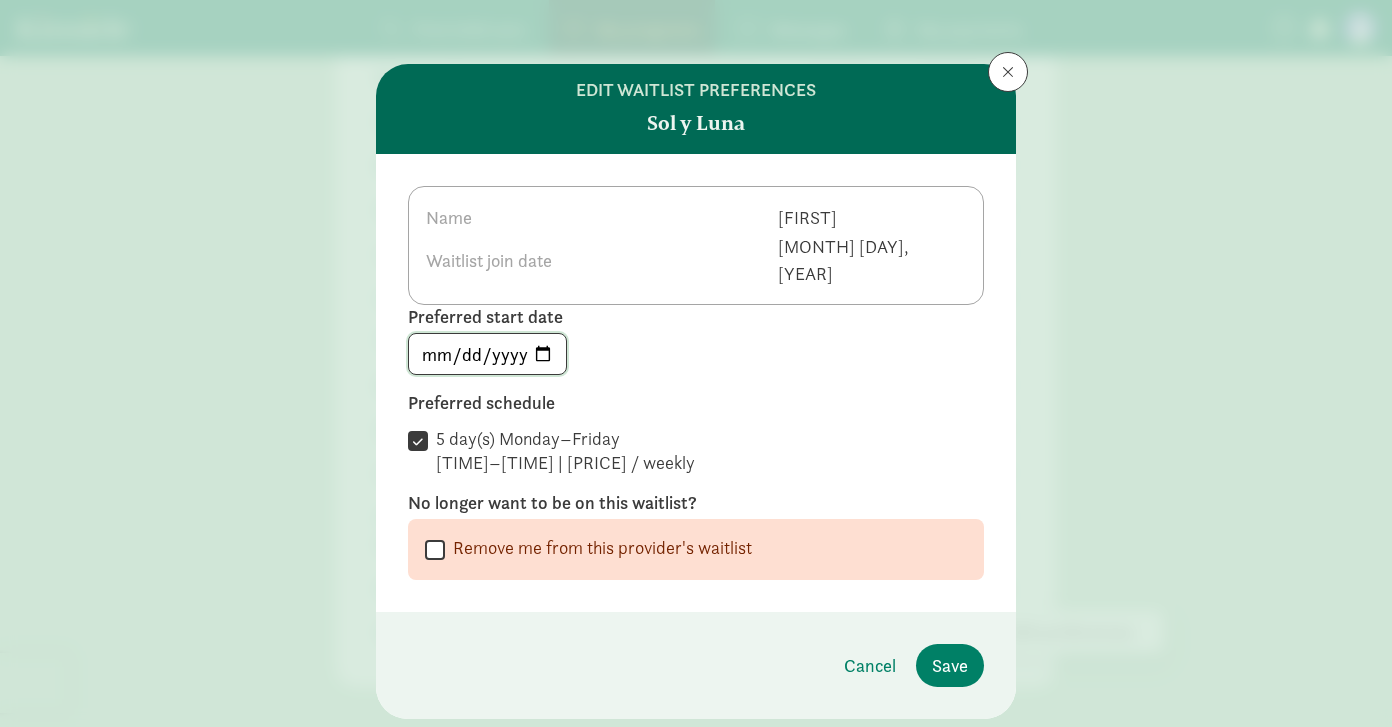 click on "2026-01-04" 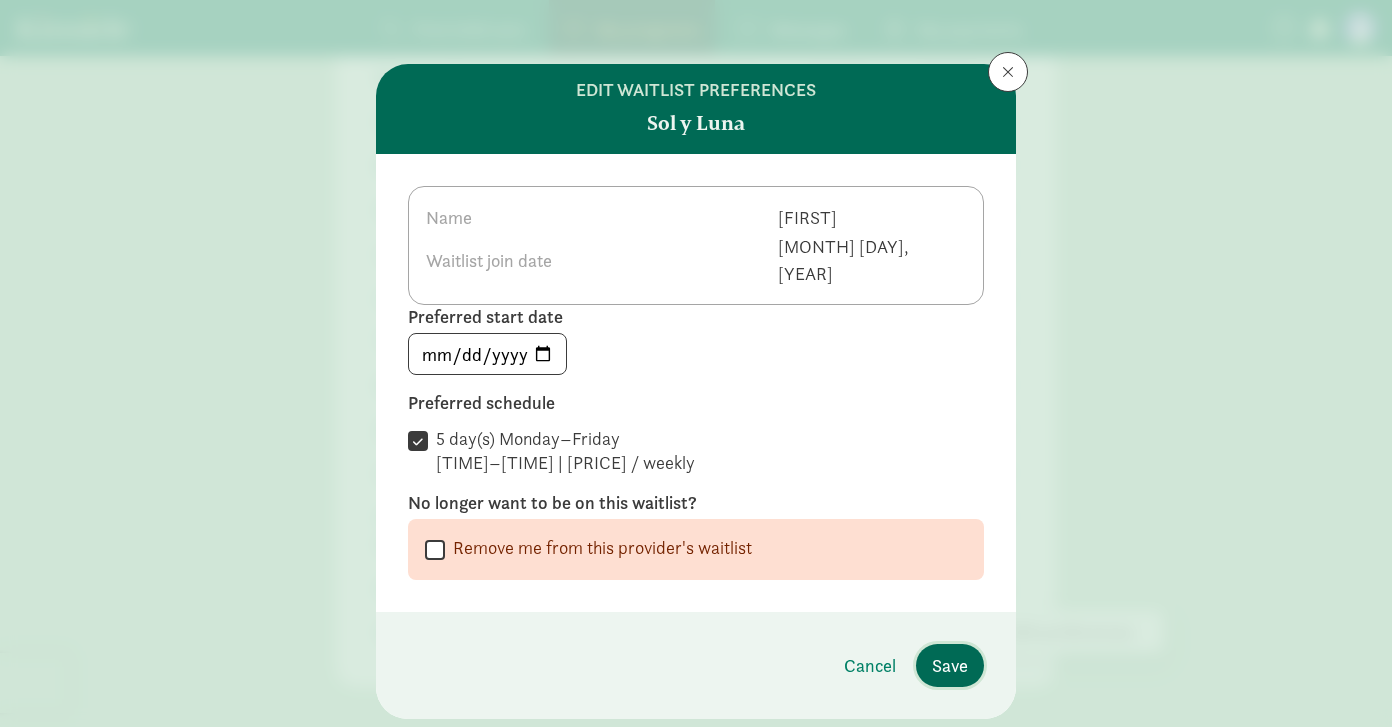 click on "Save" at bounding box center [950, 665] 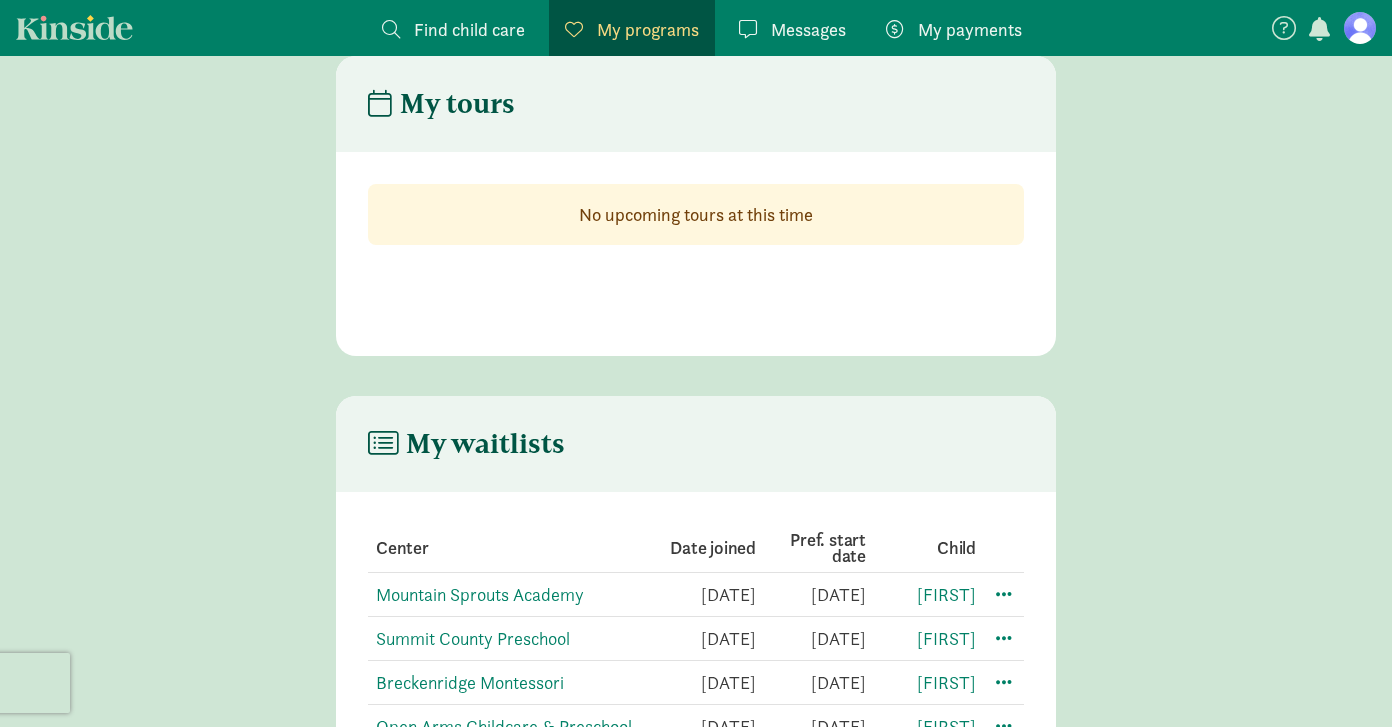 scroll, scrollTop: 557, scrollLeft: 0, axis: vertical 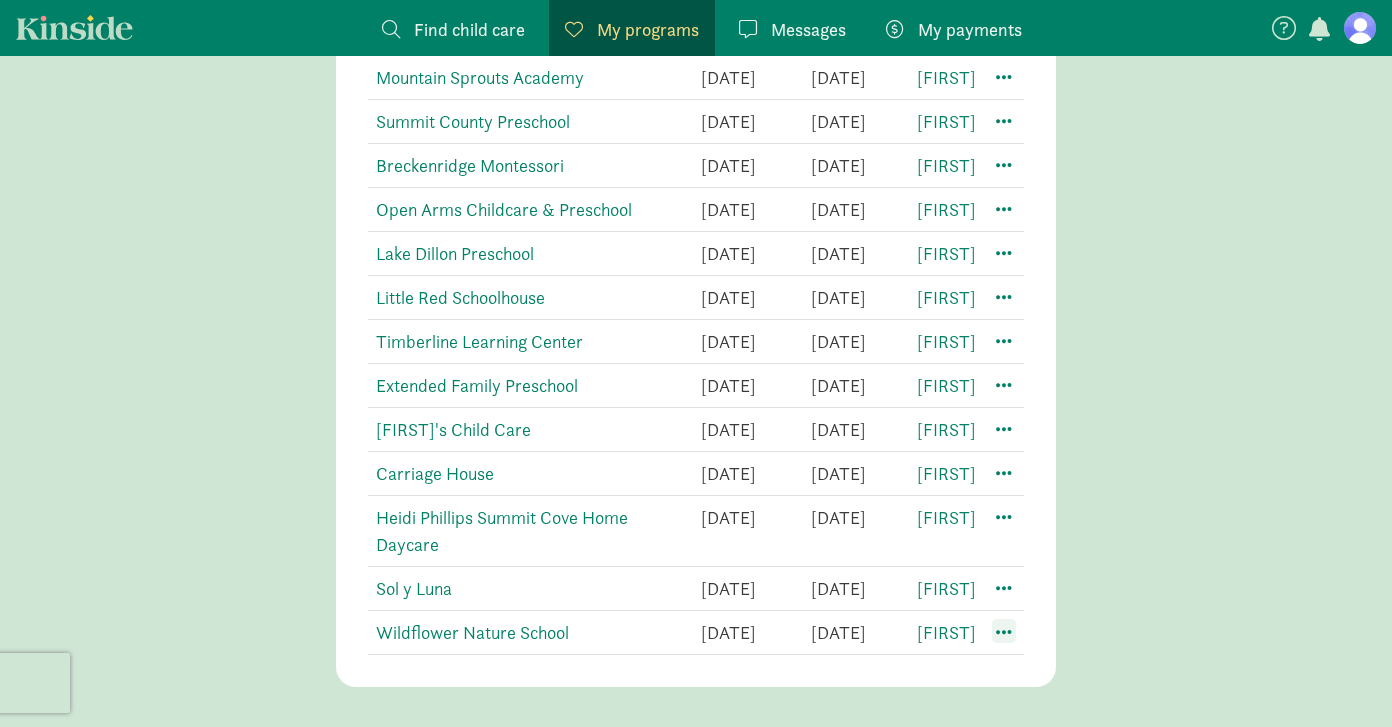 click 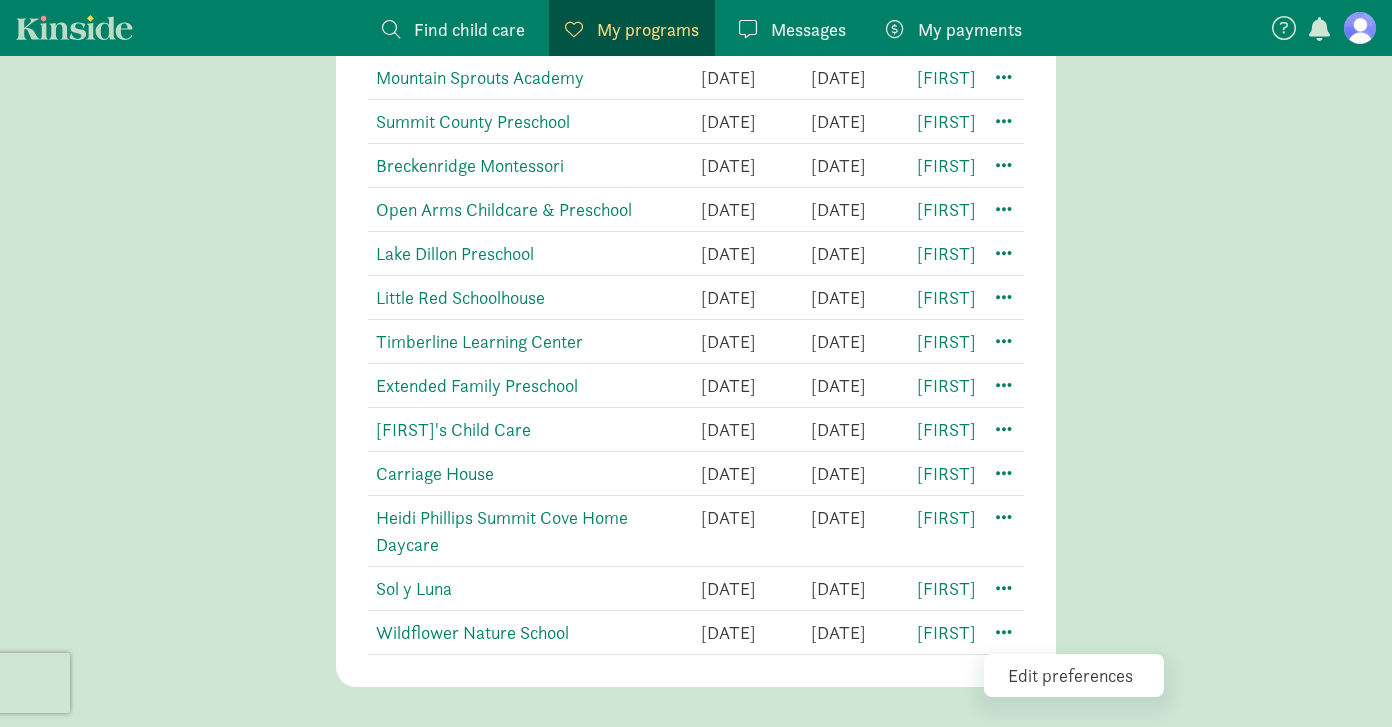 click on "Edit preferences" 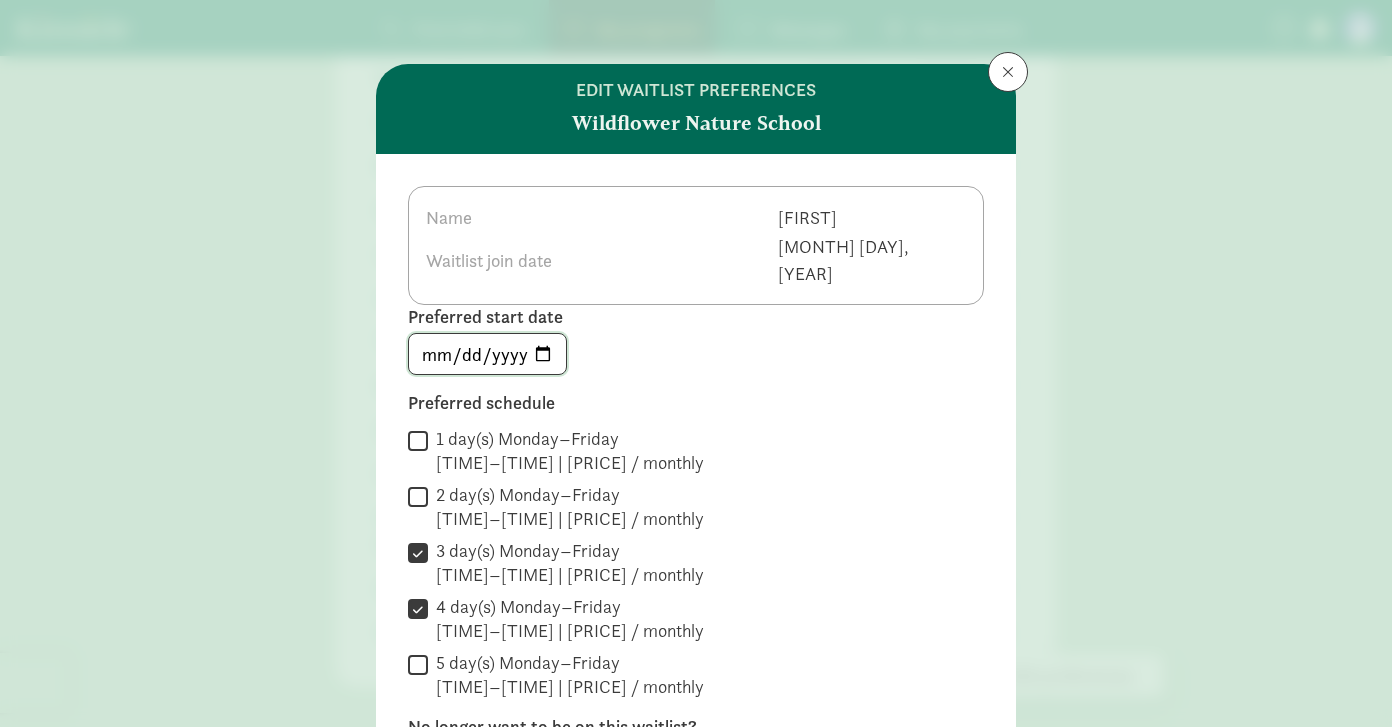 click on "2026-01-04" 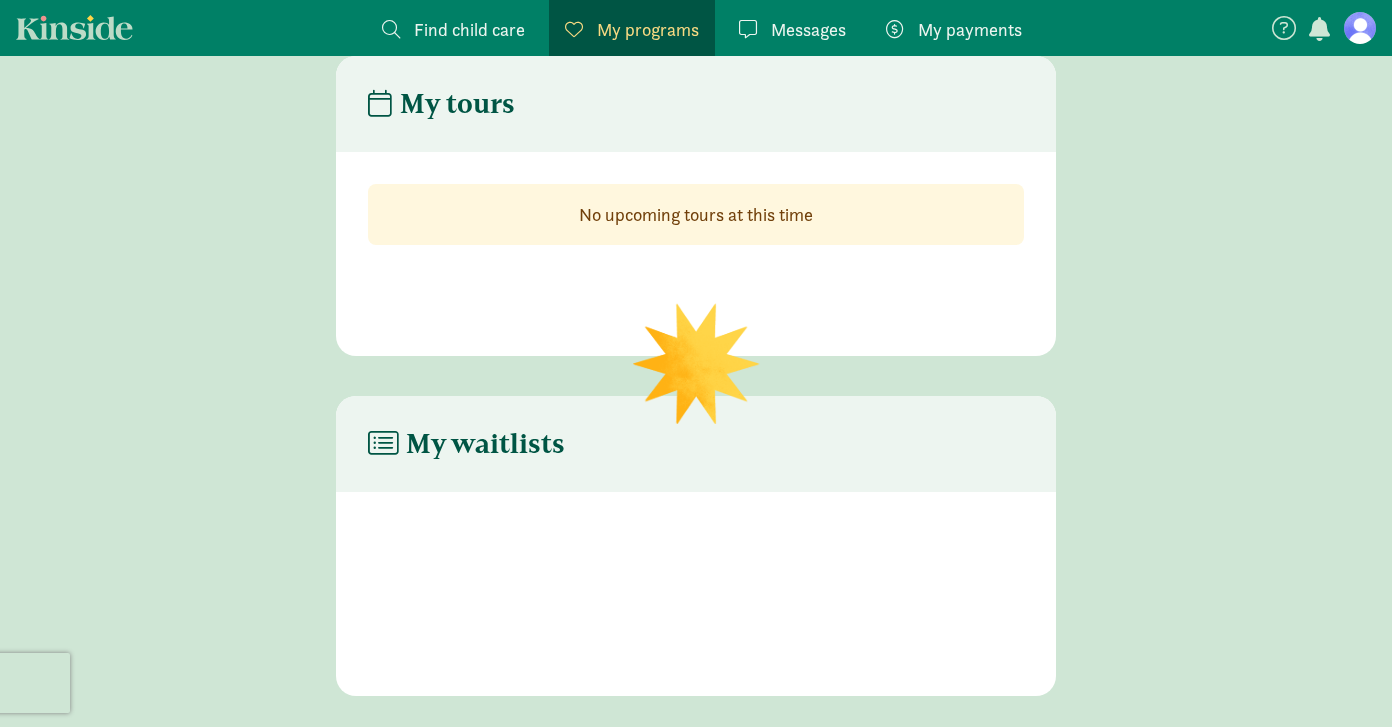 scroll, scrollTop: 557, scrollLeft: 0, axis: vertical 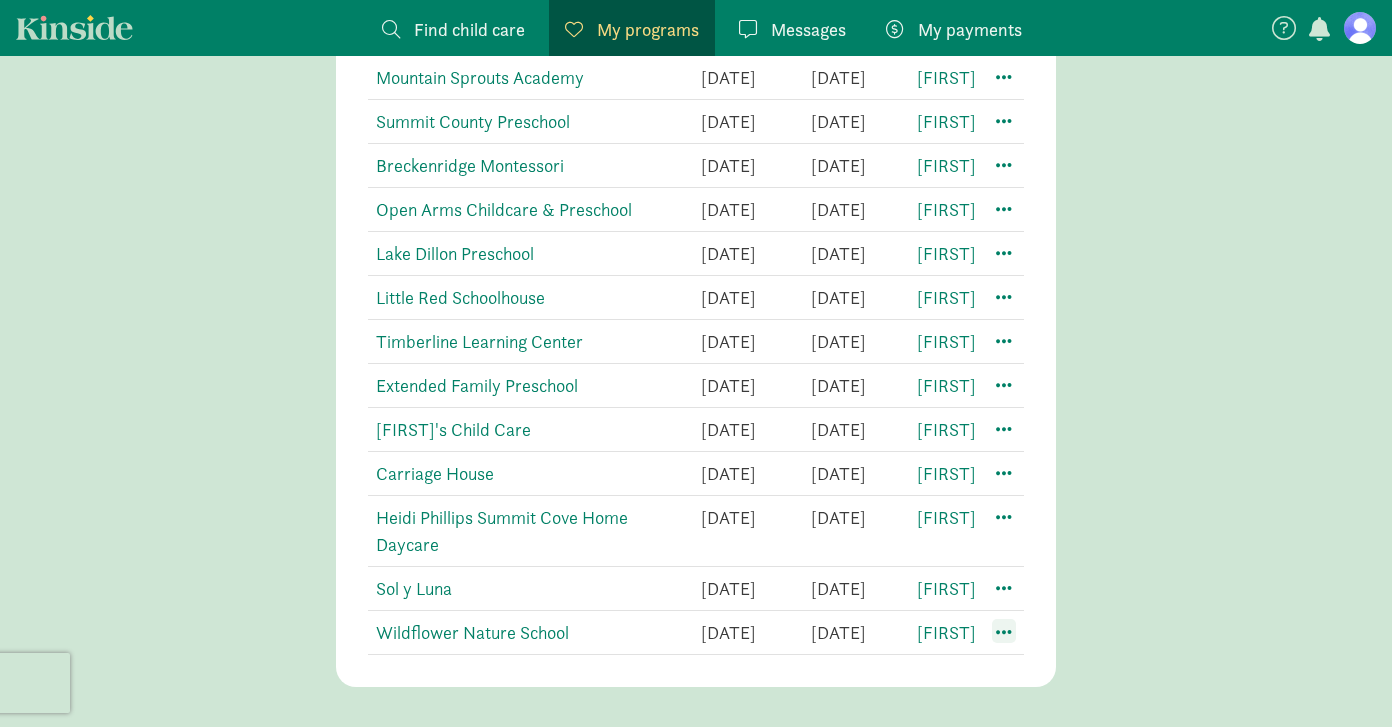 click 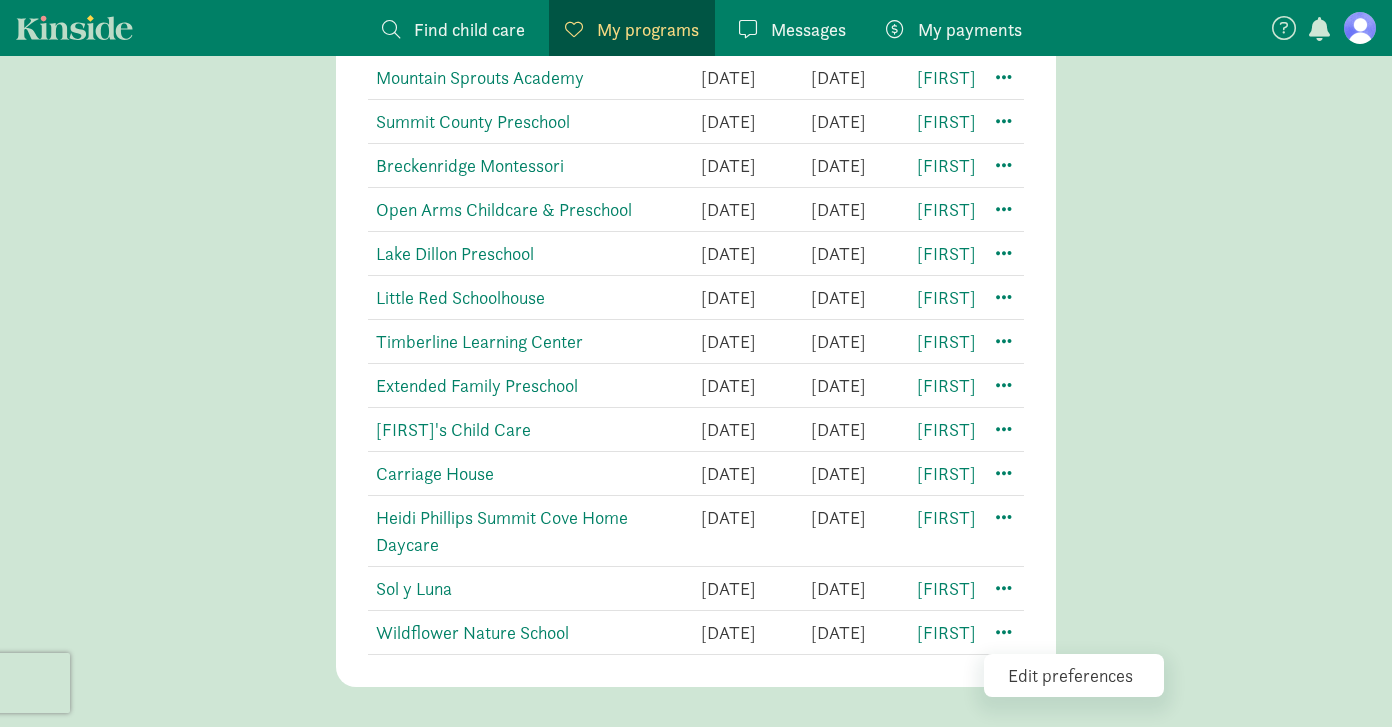 click on "My waitlists       Center Date joined Pref. start date Child   Mountain Sprouts Academy 5/1/2025 11/30/2025 Emilia     Summit County Preschool 11/3/2024 11/30/2025 Emilia     Breckenridge Montessori 11/3/2024 1/10/2028 Emilia     Open Arms Childcare & Preschool 11/3/2024 1/5/2027 Emilia     Lake Dillon Preschool 11/3/2024 11/30/2025 Emilia     Little Red Schoolhouse 11/3/2024 11/30/2025 Emilia     Timberline Learning Center 11/3/2024 1/5/2026 Emilia     Extended Family Preschool 11/3/2024 11/30/2025 Emilia     Candace's Child Care 11/3/2024 11/30/2025 Emilia     Carriage House 11/3/2024 11/30/2025 Emilia     Heidi Phillips Summit Cove Home Daycare 11/3/2024 11/30/2025 Emilia     Sol y Luna 11/3/2024 11/30/2025 Emilia     Wildflower Nature School 1/31/2024 1/5/2026 Emilia
Edit preferences" 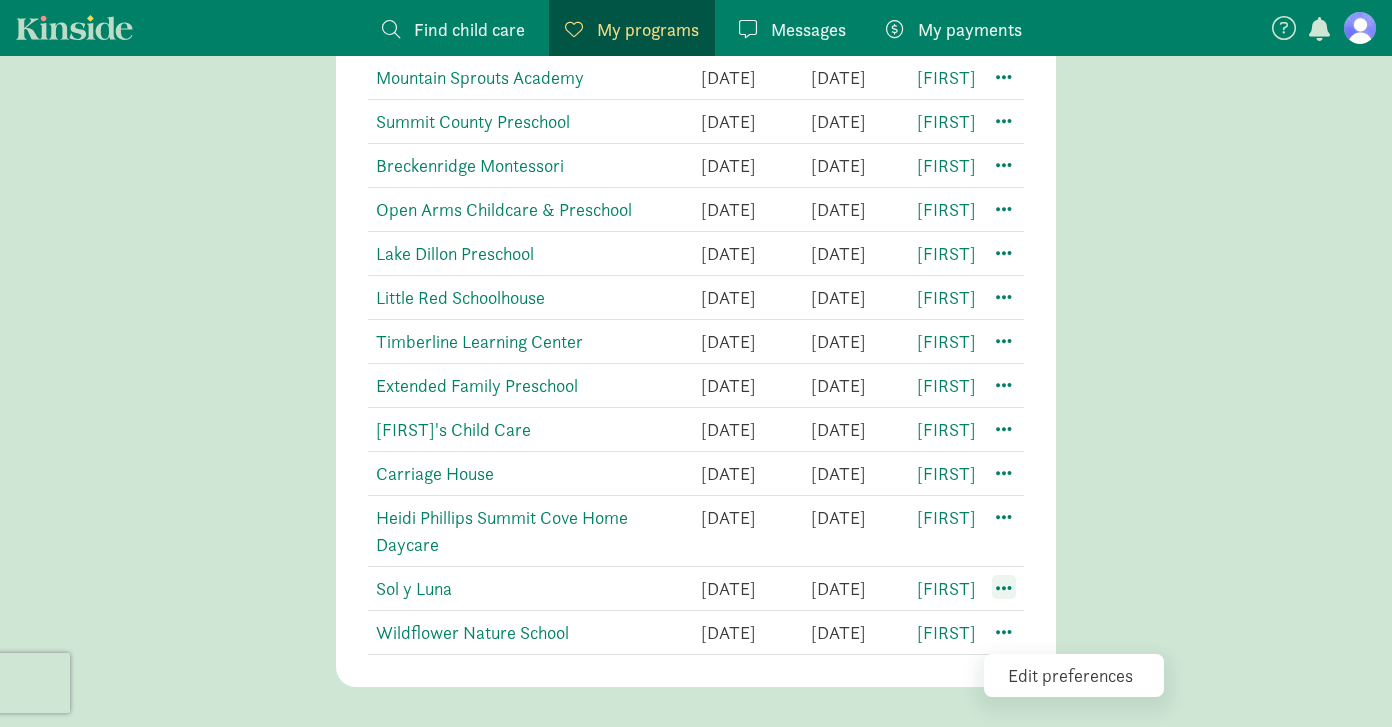 click 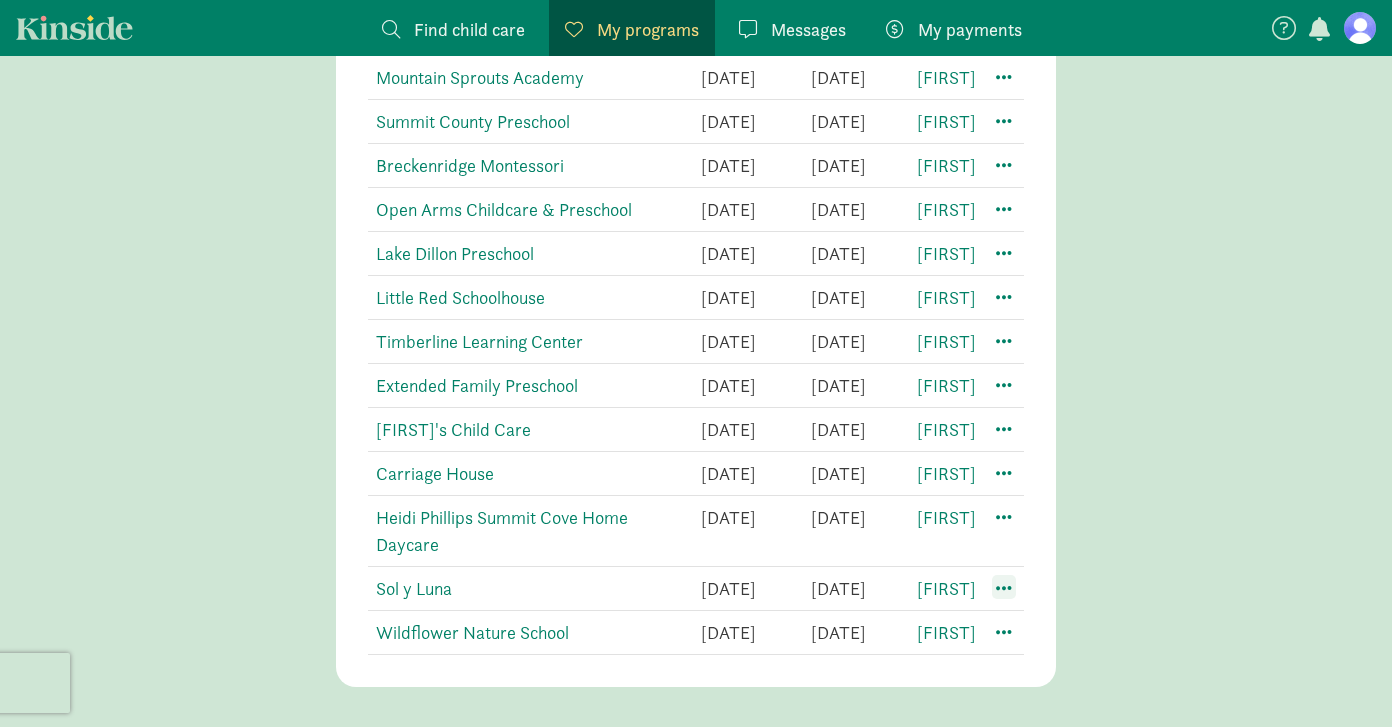 click 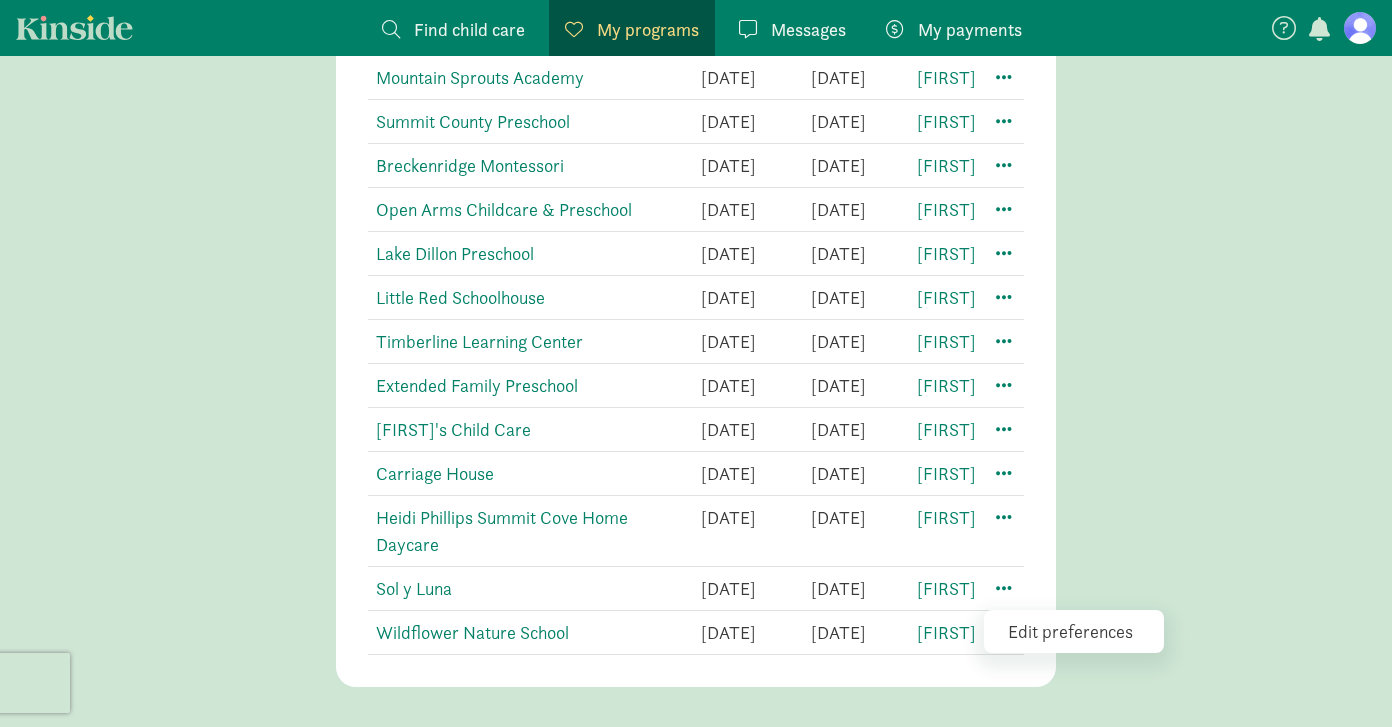 click on "Edit preferences" 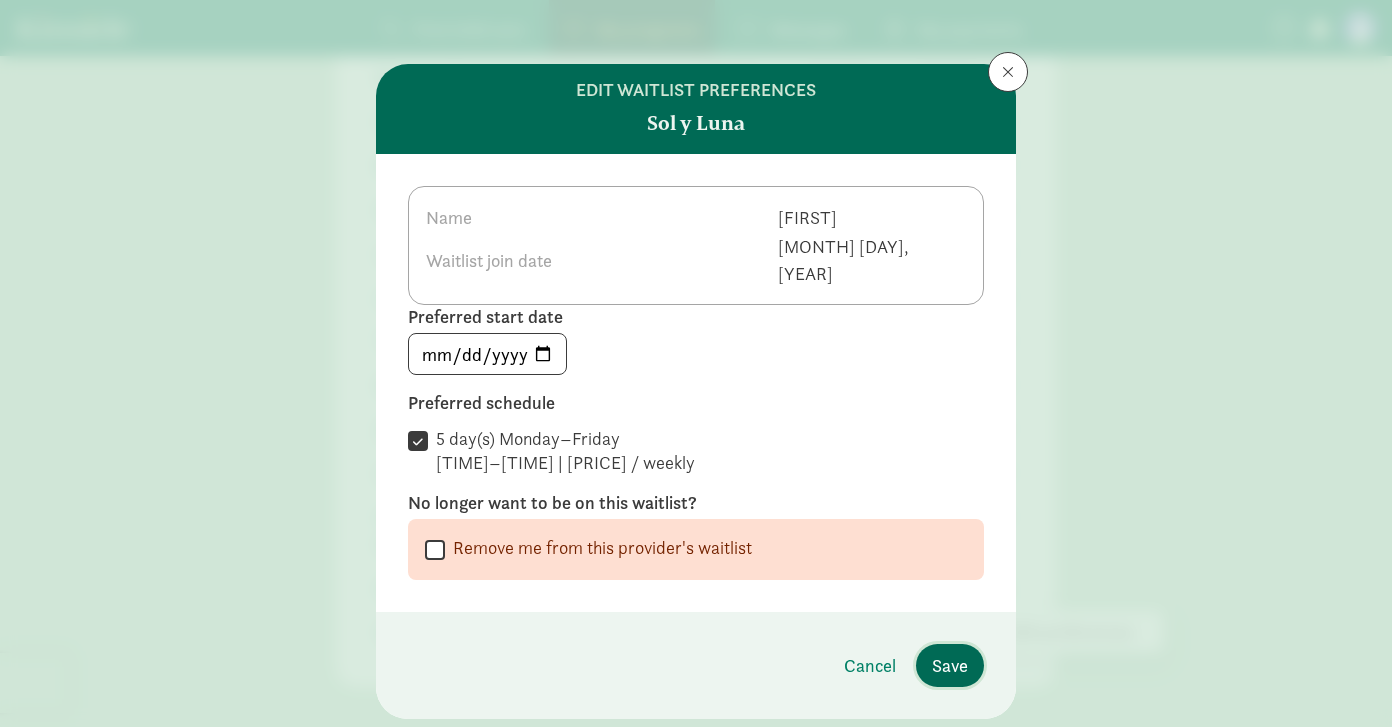 click on "Save" at bounding box center (950, 665) 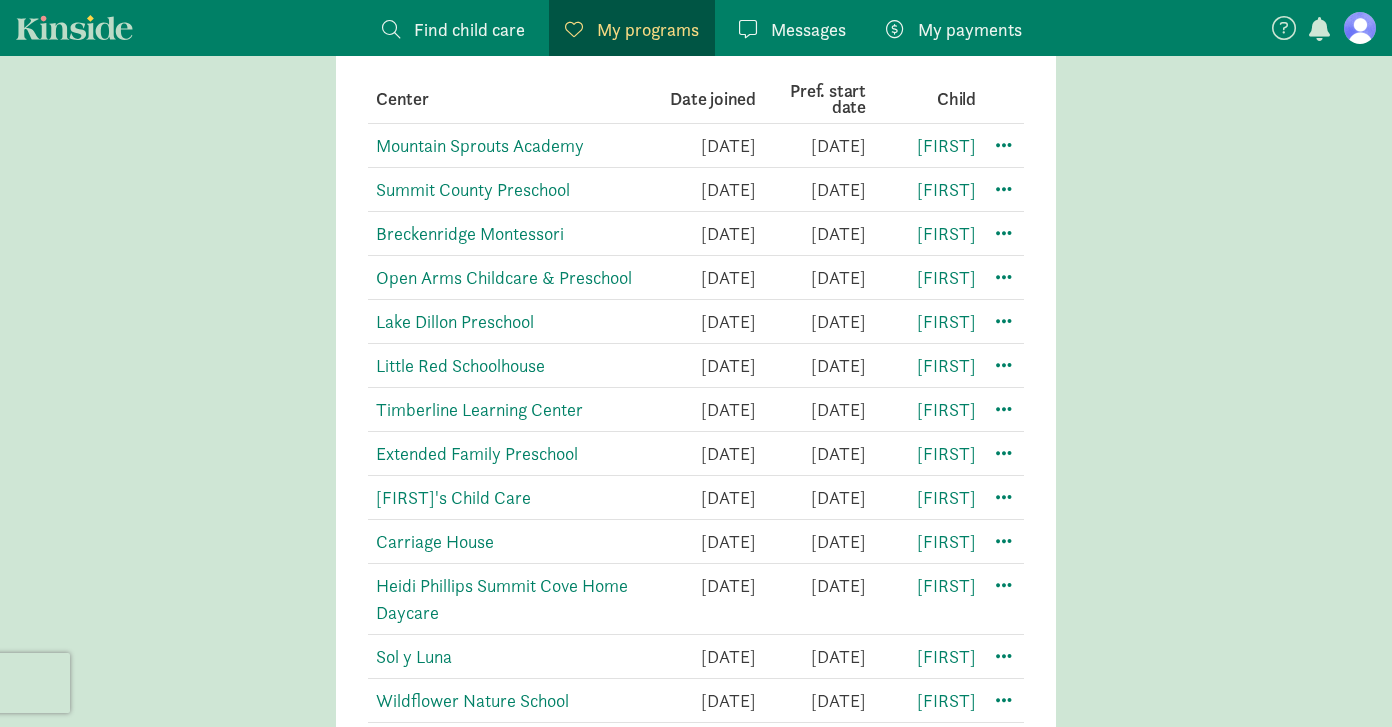scroll, scrollTop: 557, scrollLeft: 0, axis: vertical 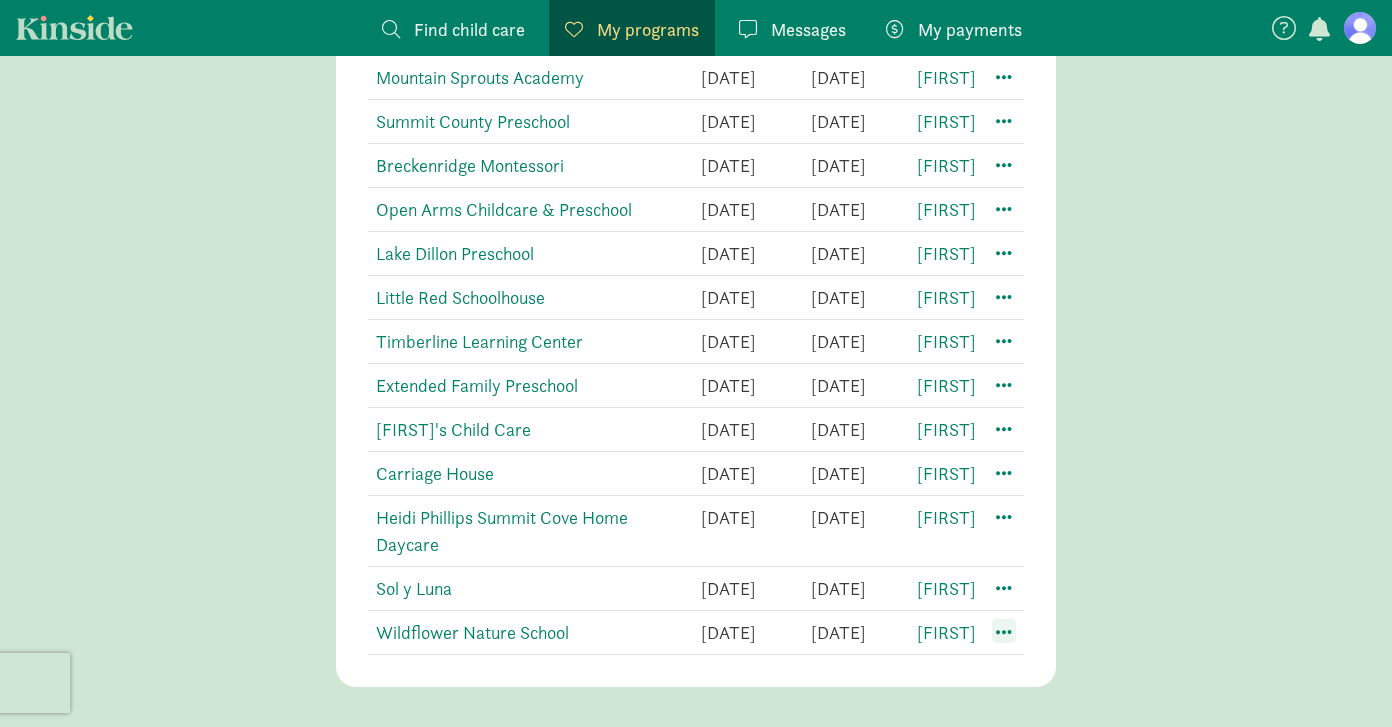 click 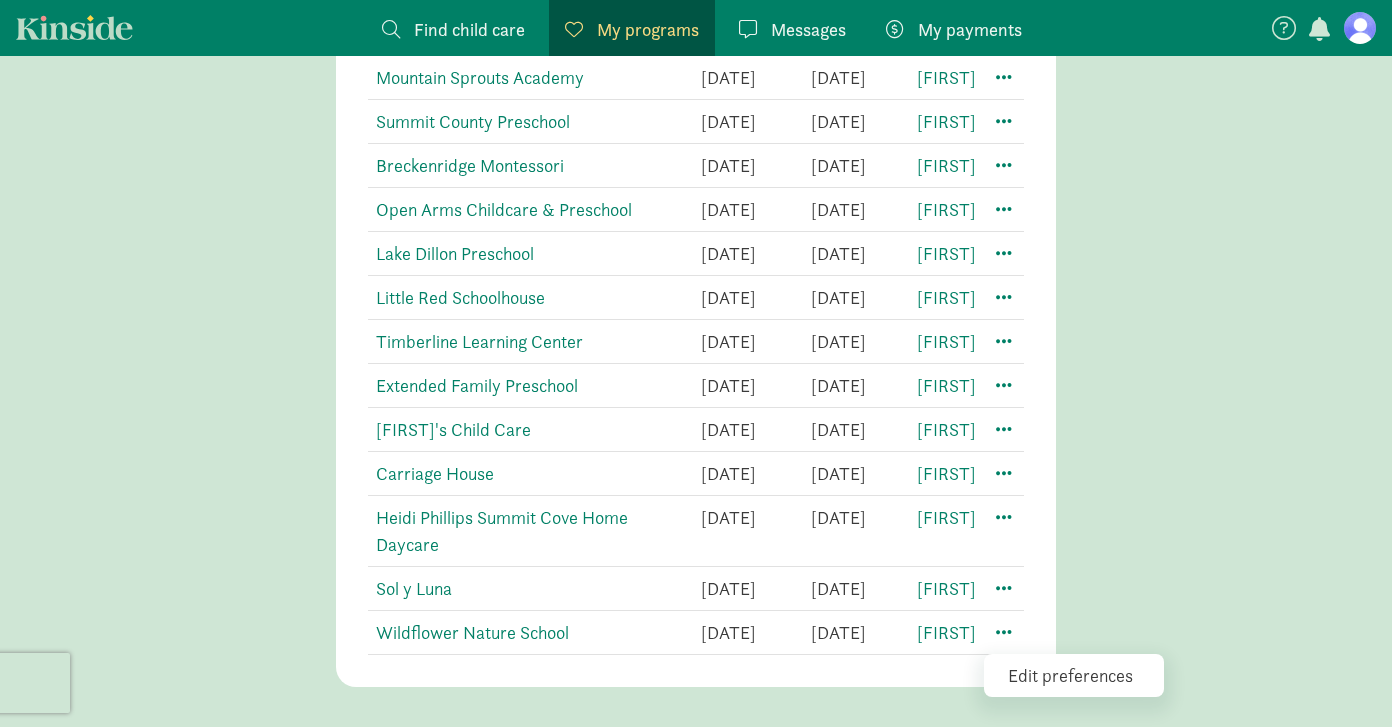 click on "Edit preferences" 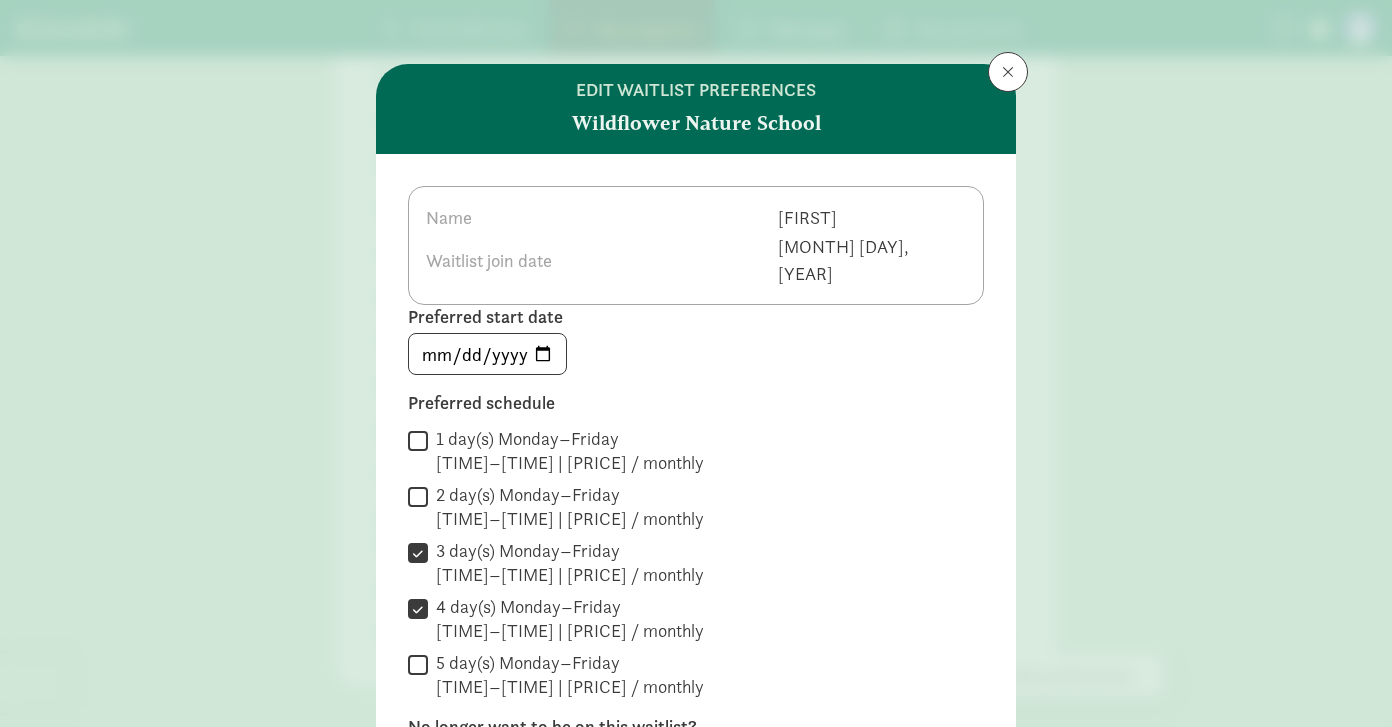 click on "2 day(s) Monday–Friday 7:30 AM–5:30 PM | $858.00 / monthly" at bounding box center (418, 496) 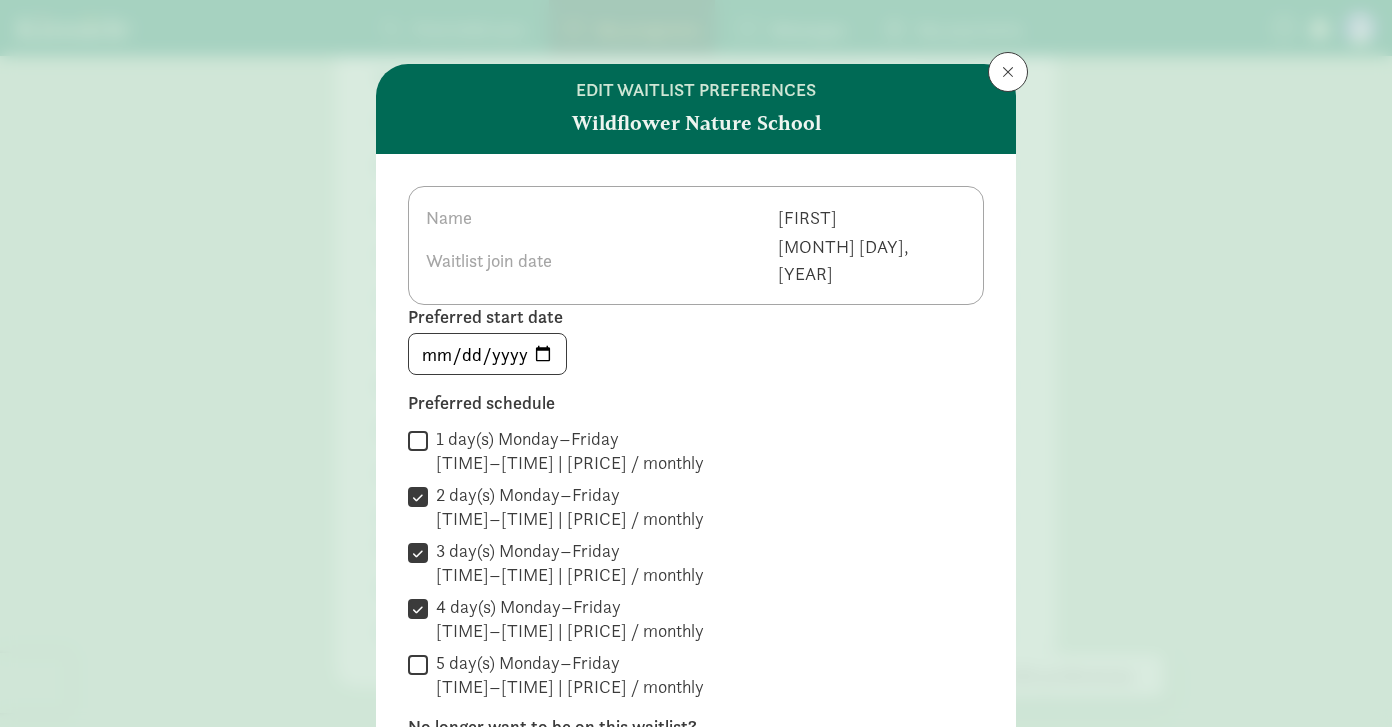 click on "5 day(s) Monday–Friday 7:30 AM–5:30 PM | $2,145.00 / monthly" at bounding box center [418, 664] 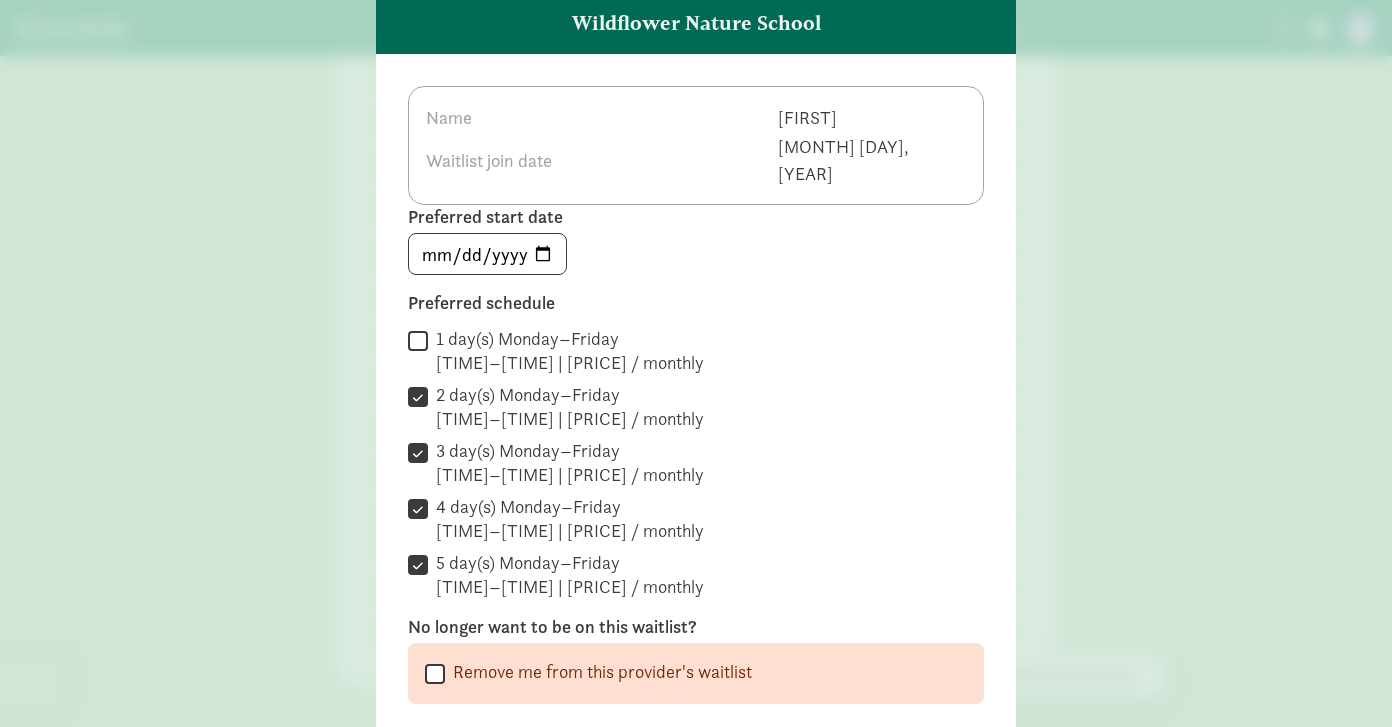 scroll, scrollTop: 103, scrollLeft: 0, axis: vertical 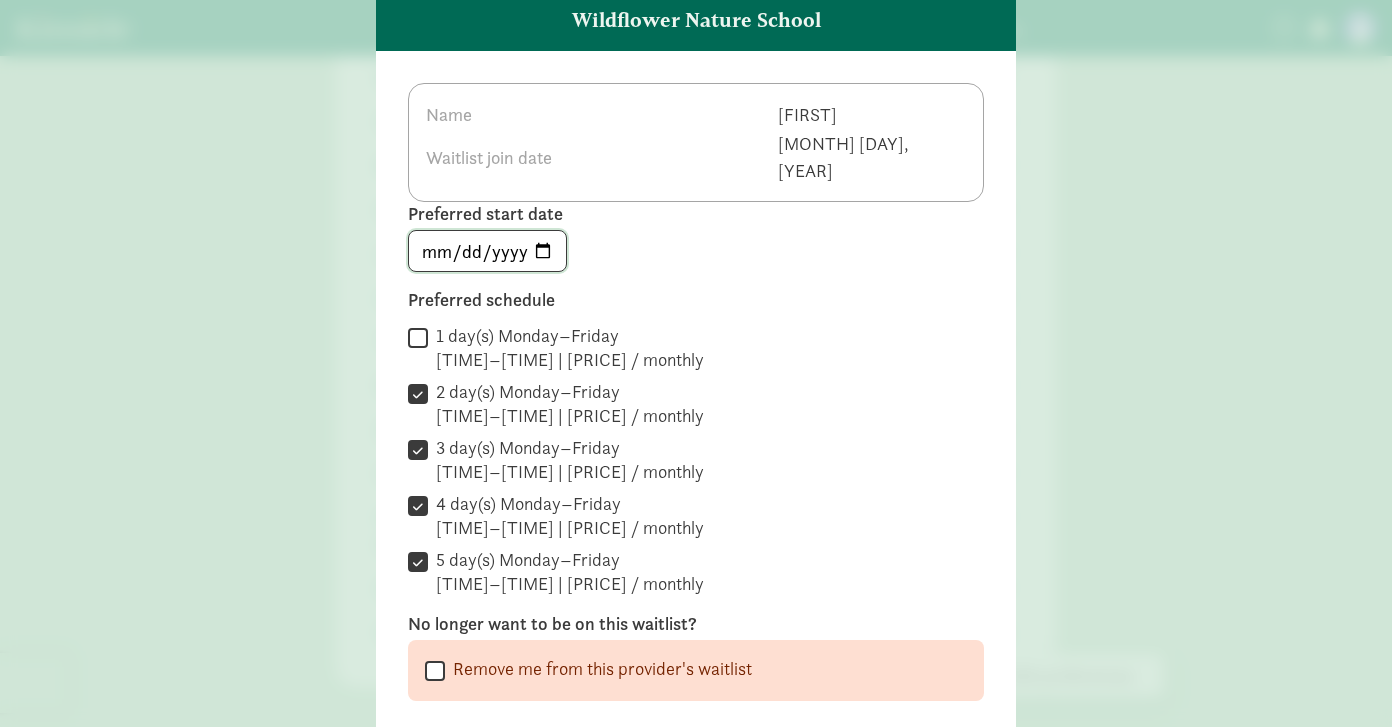 click on "2026-01-04" 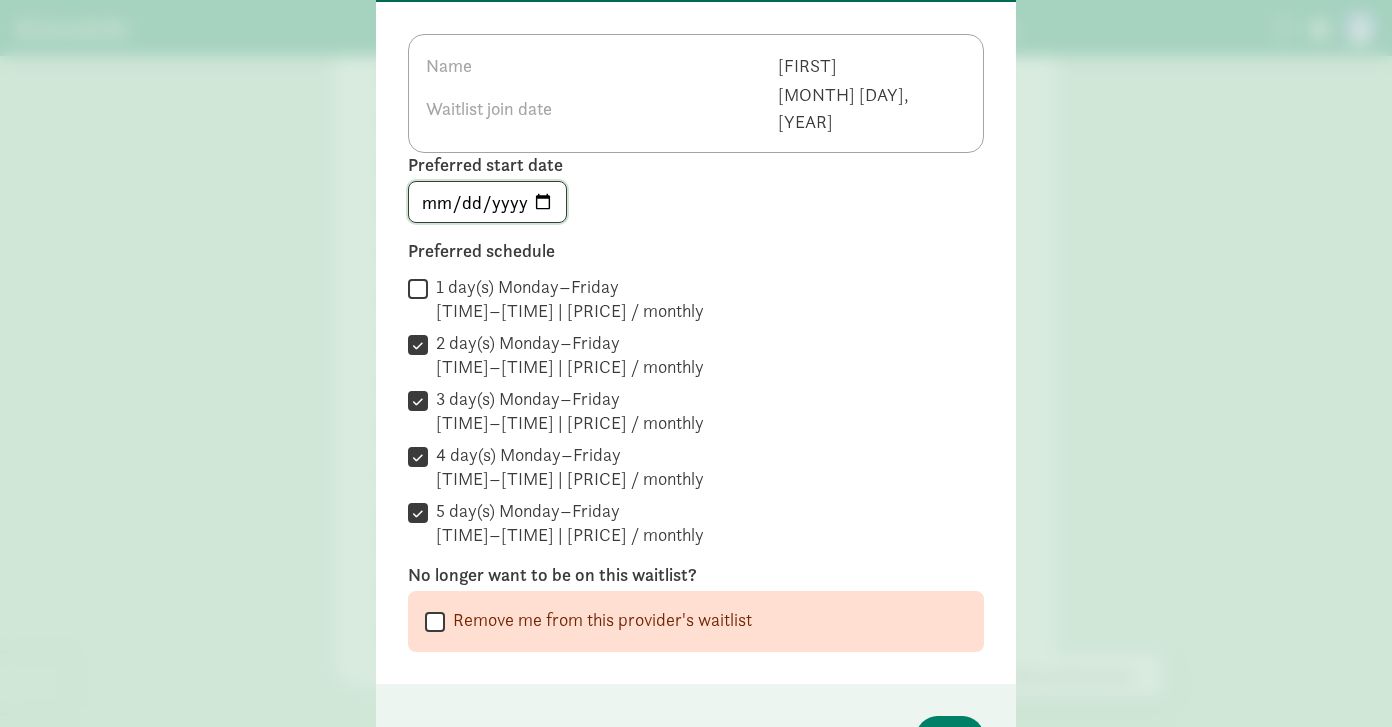 scroll, scrollTop: 253, scrollLeft: 0, axis: vertical 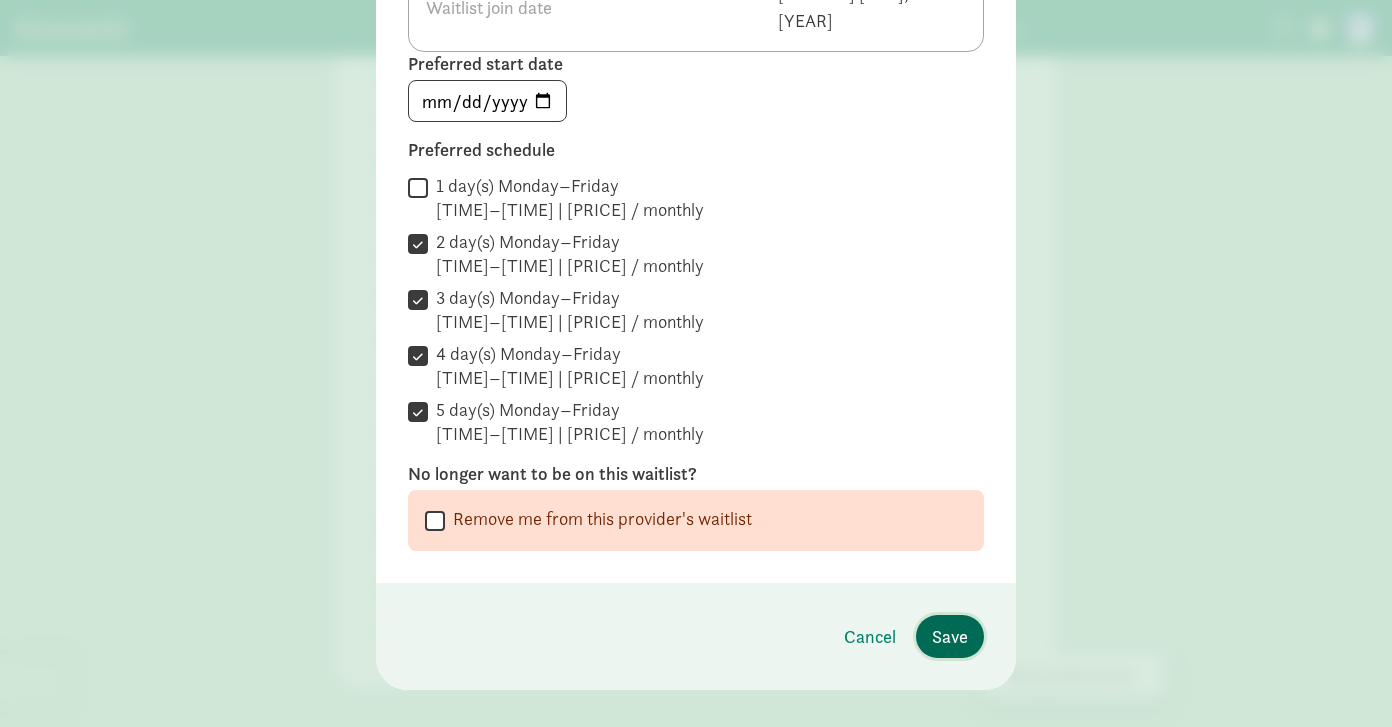 click on "Save" at bounding box center (950, 636) 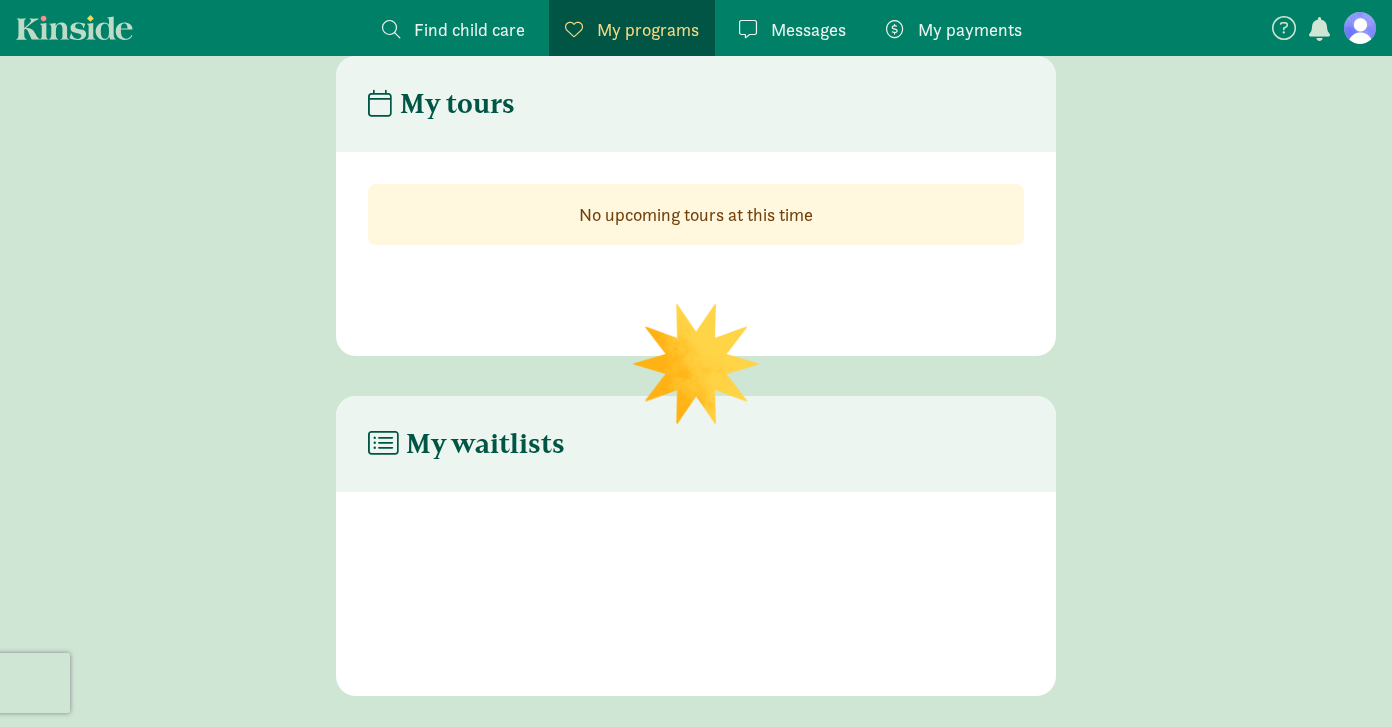 scroll, scrollTop: 557, scrollLeft: 0, axis: vertical 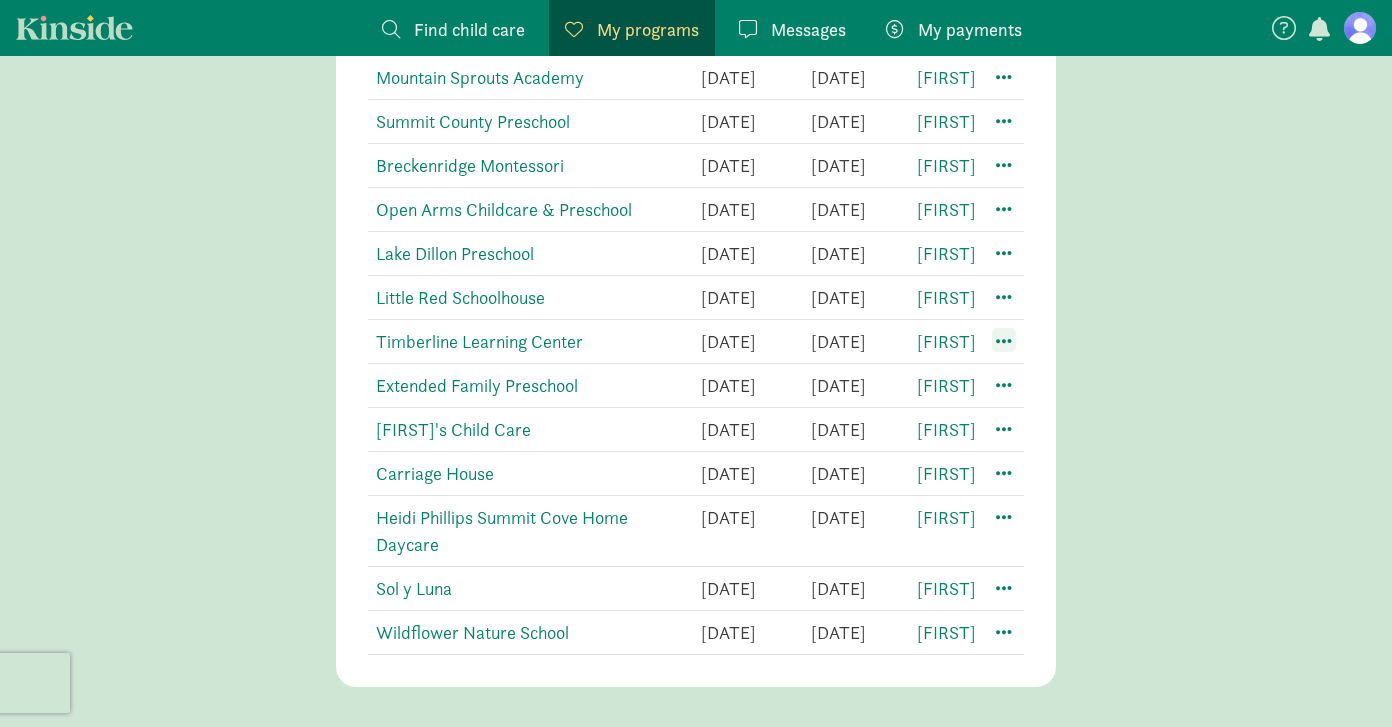 click 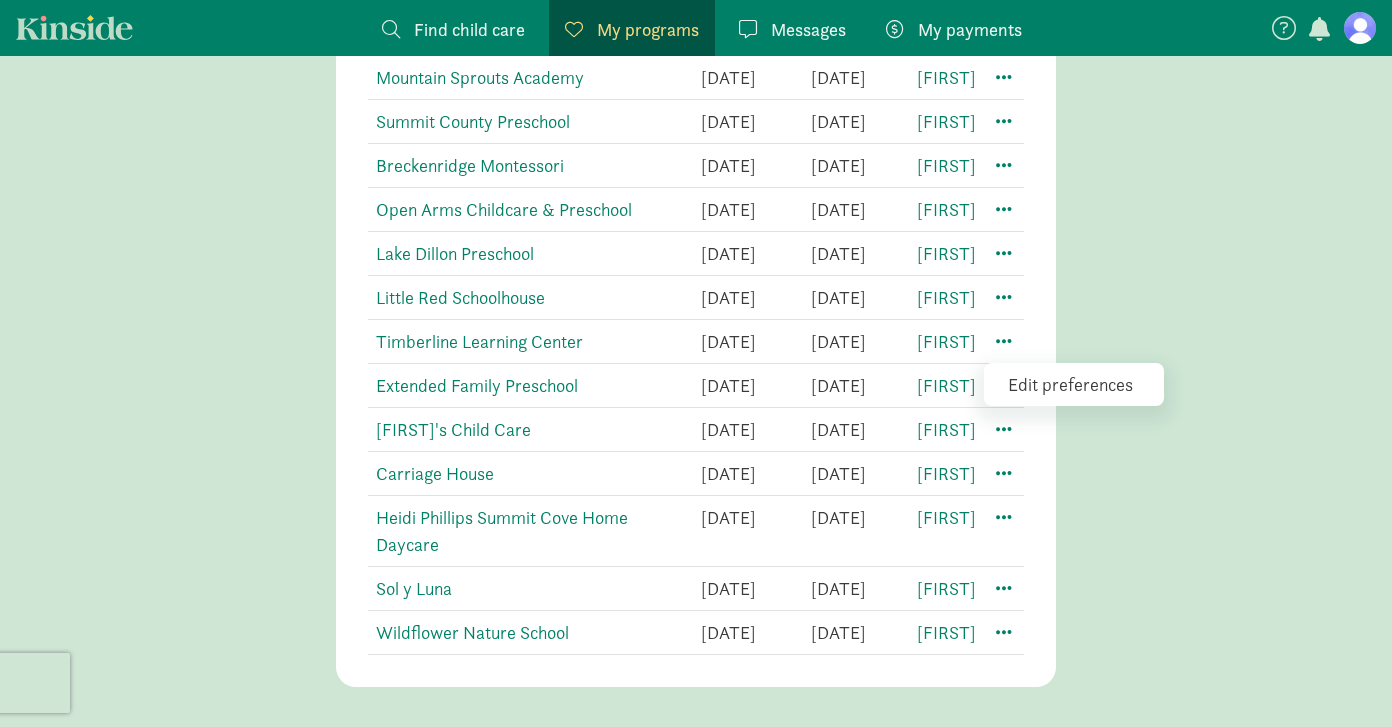click on "Edit preferences" 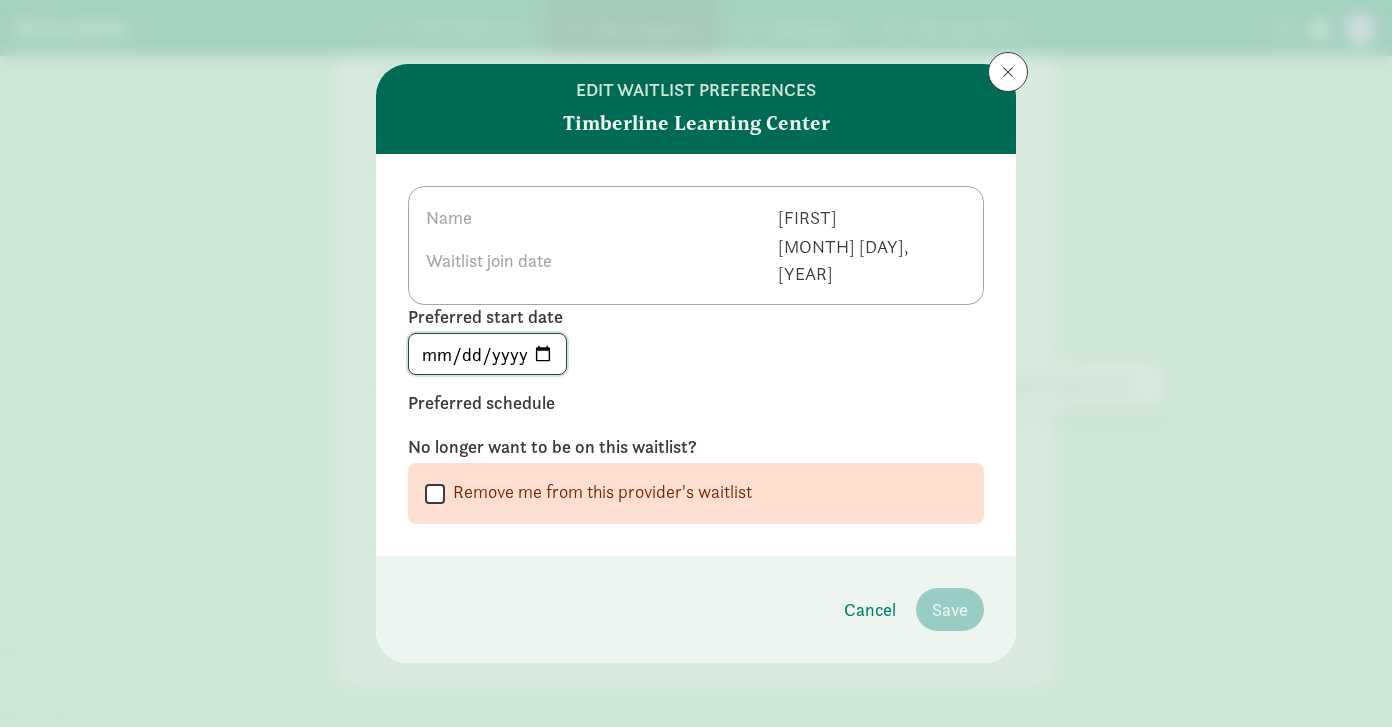 click on "2026-01-04" 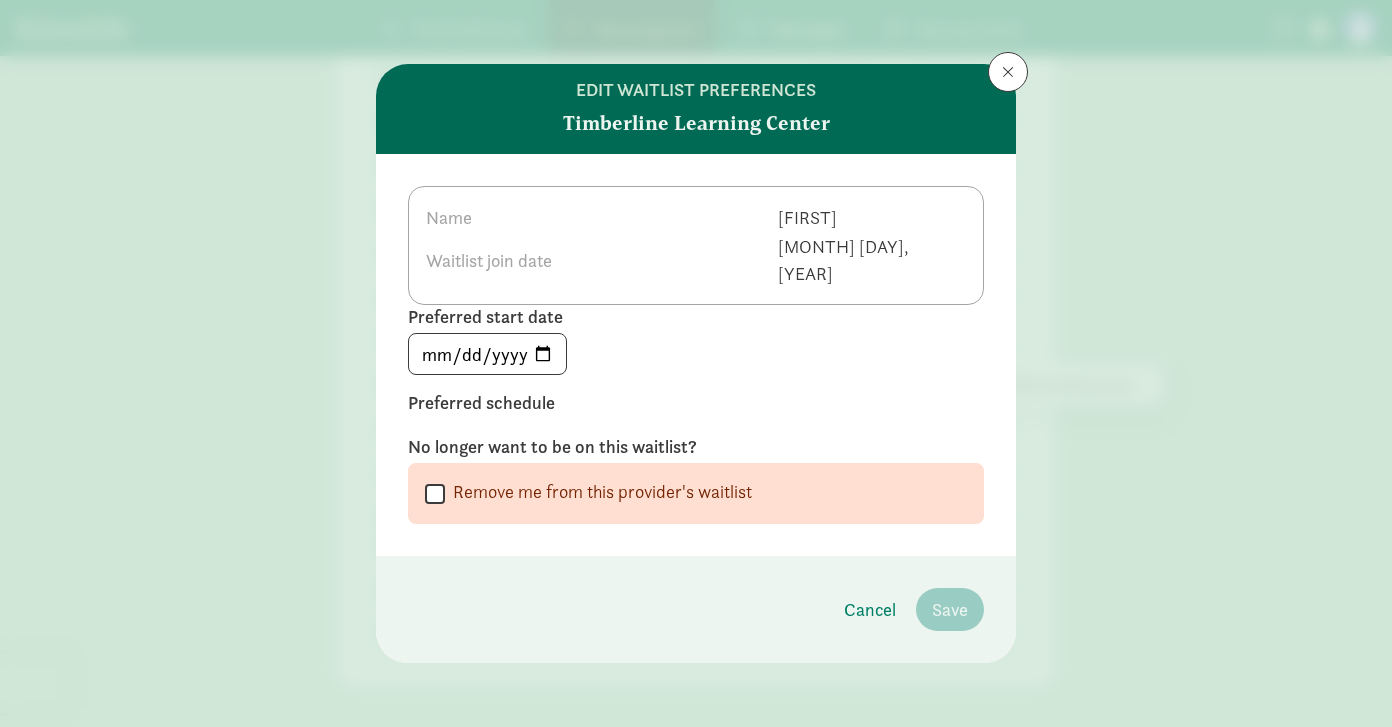 click on "Name   Emilia   Waitlist join date   Nov 03, 2024" 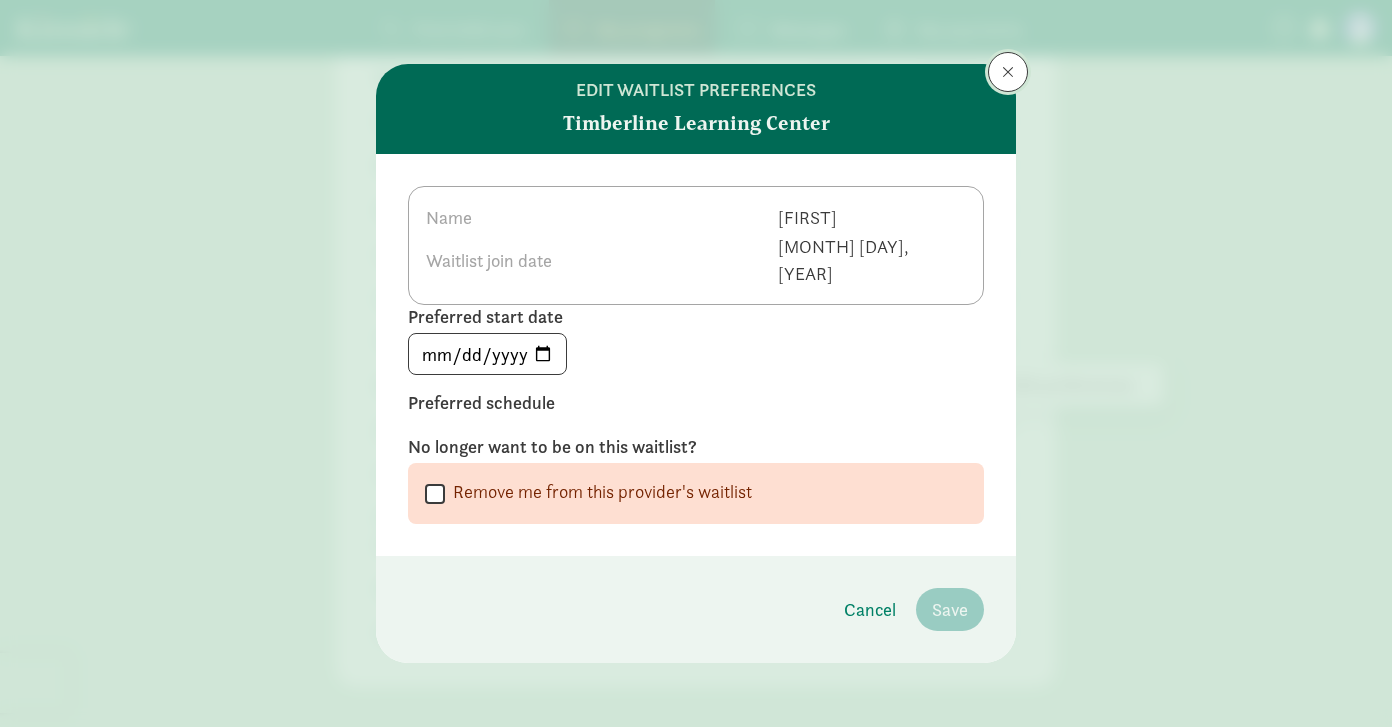 click at bounding box center [1008, 72] 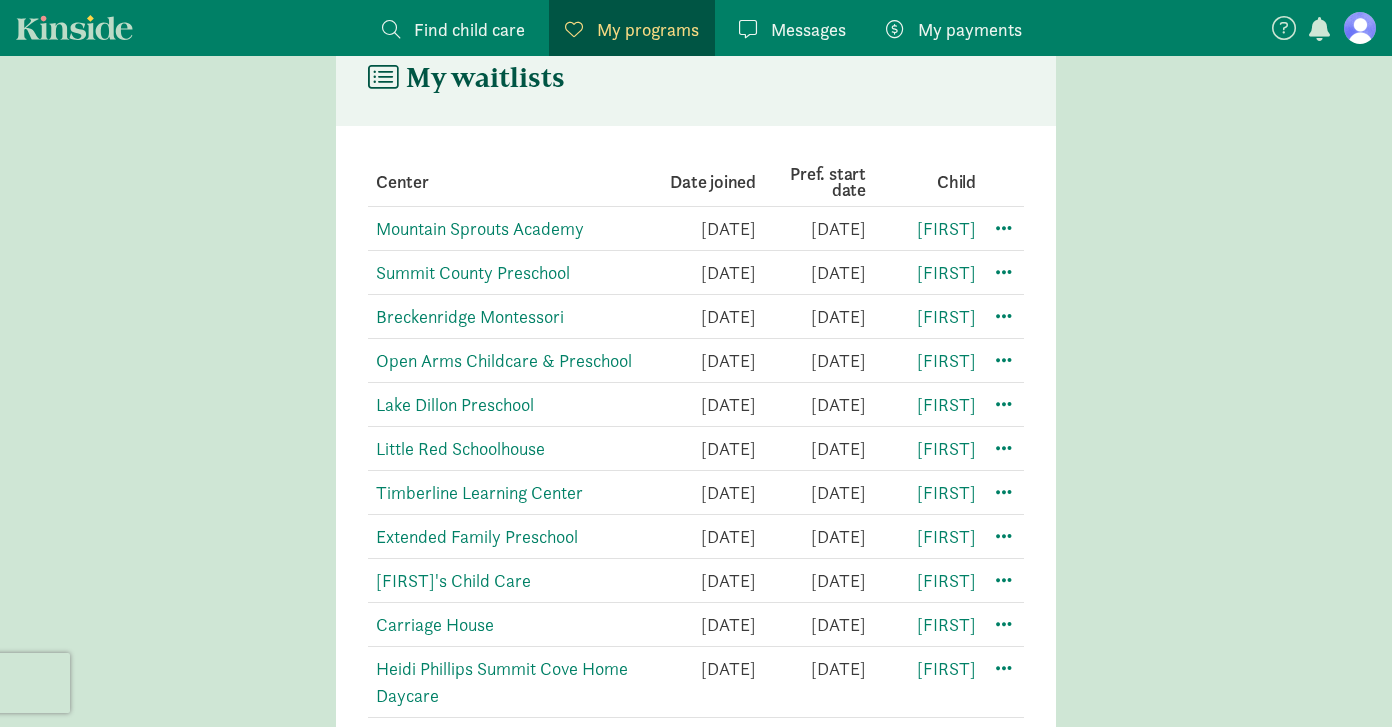 scroll, scrollTop: 404, scrollLeft: 0, axis: vertical 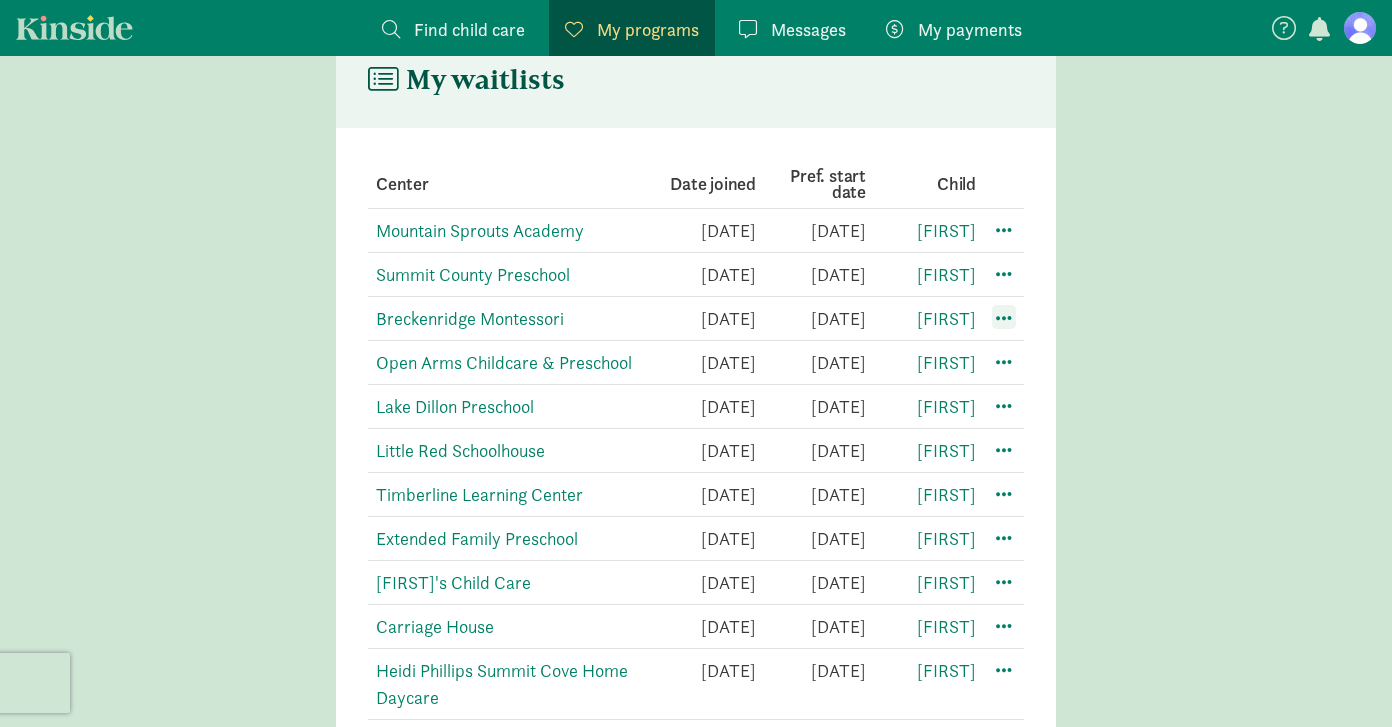 click 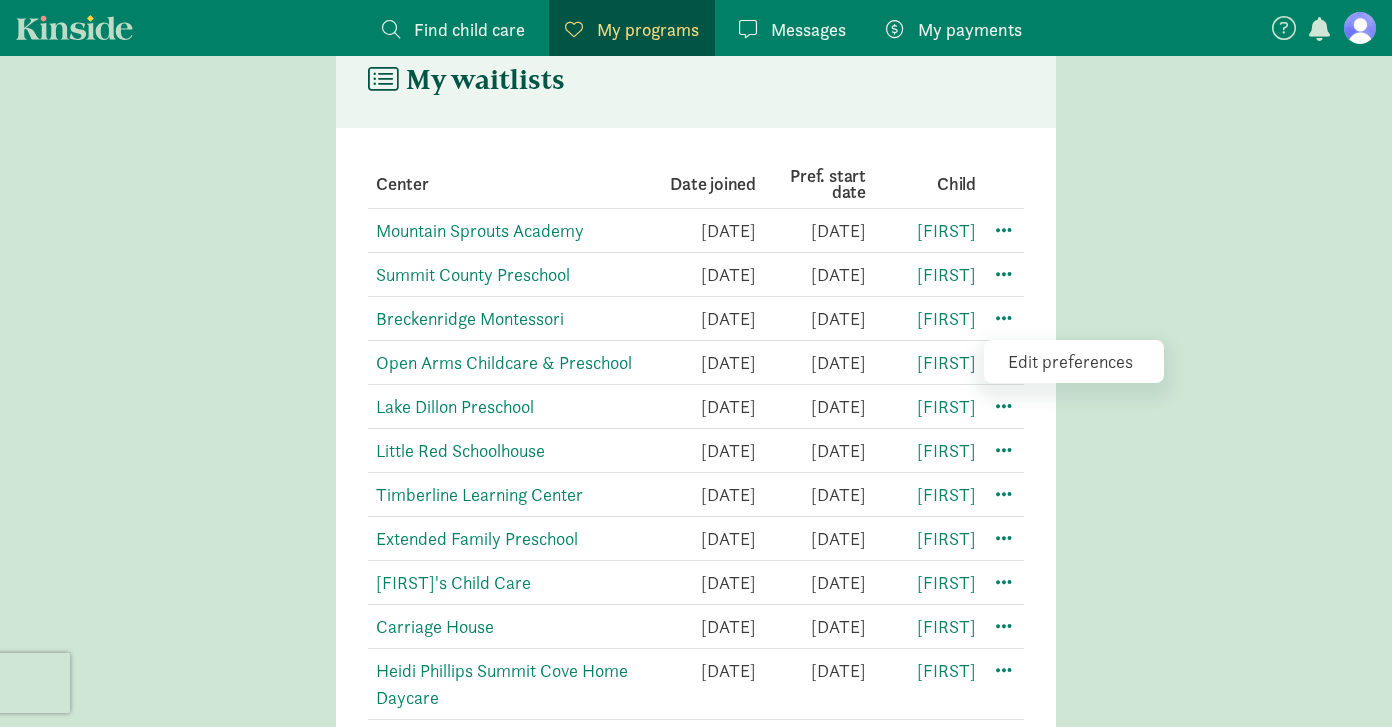 click on "Edit preferences" 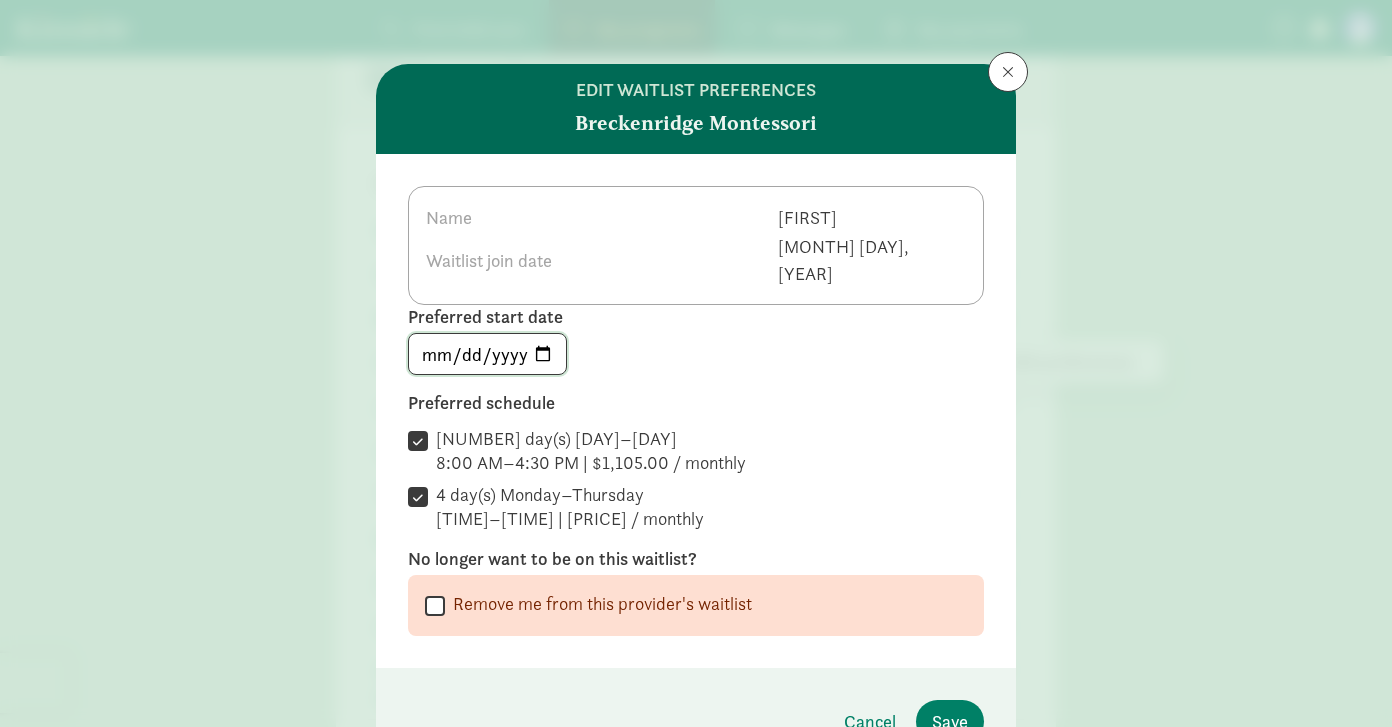 click on "2028-01-09" 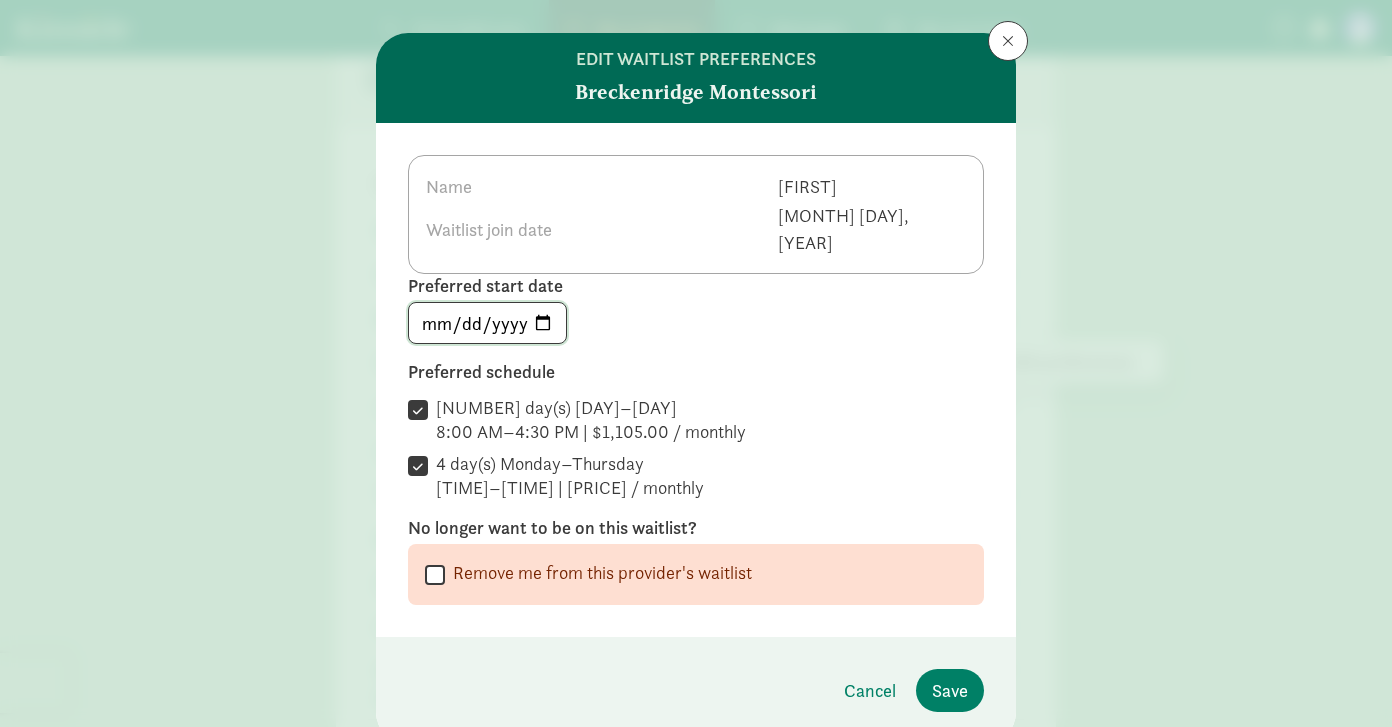 scroll, scrollTop: 49, scrollLeft: 0, axis: vertical 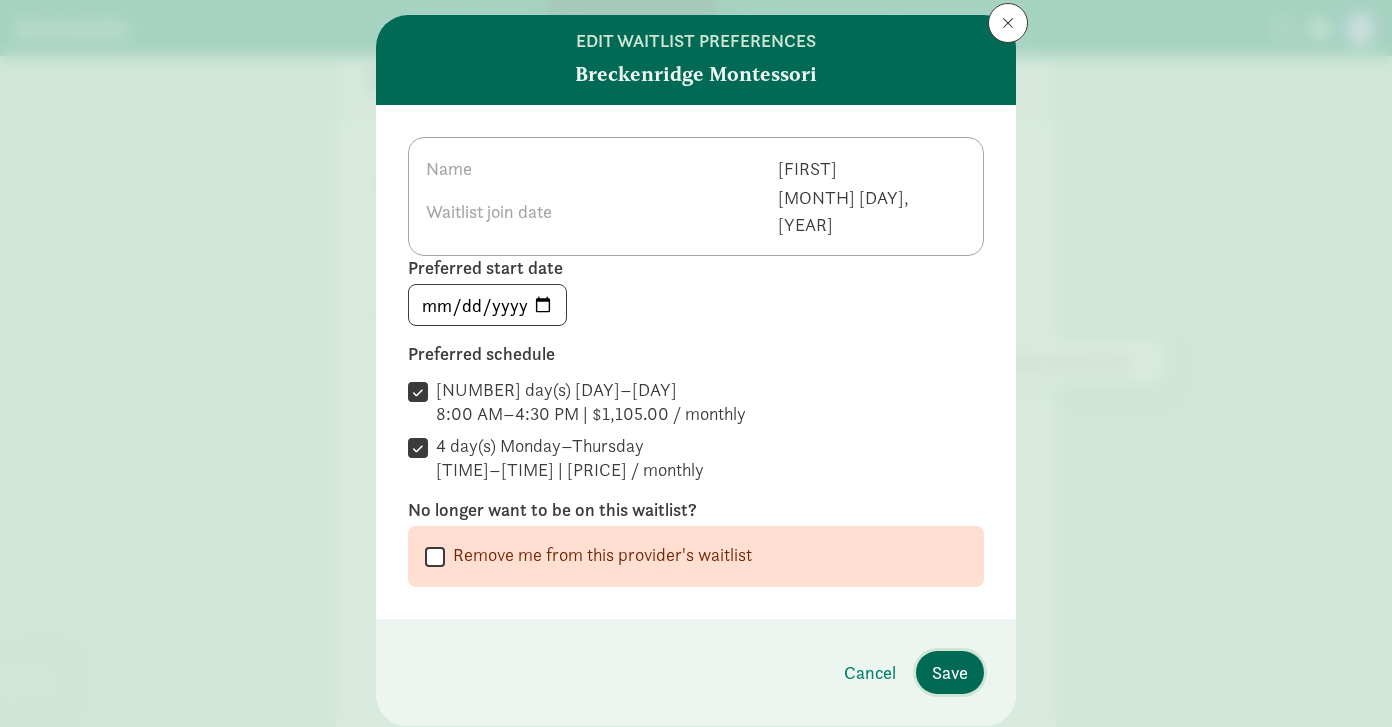 click on "Save" at bounding box center [950, 672] 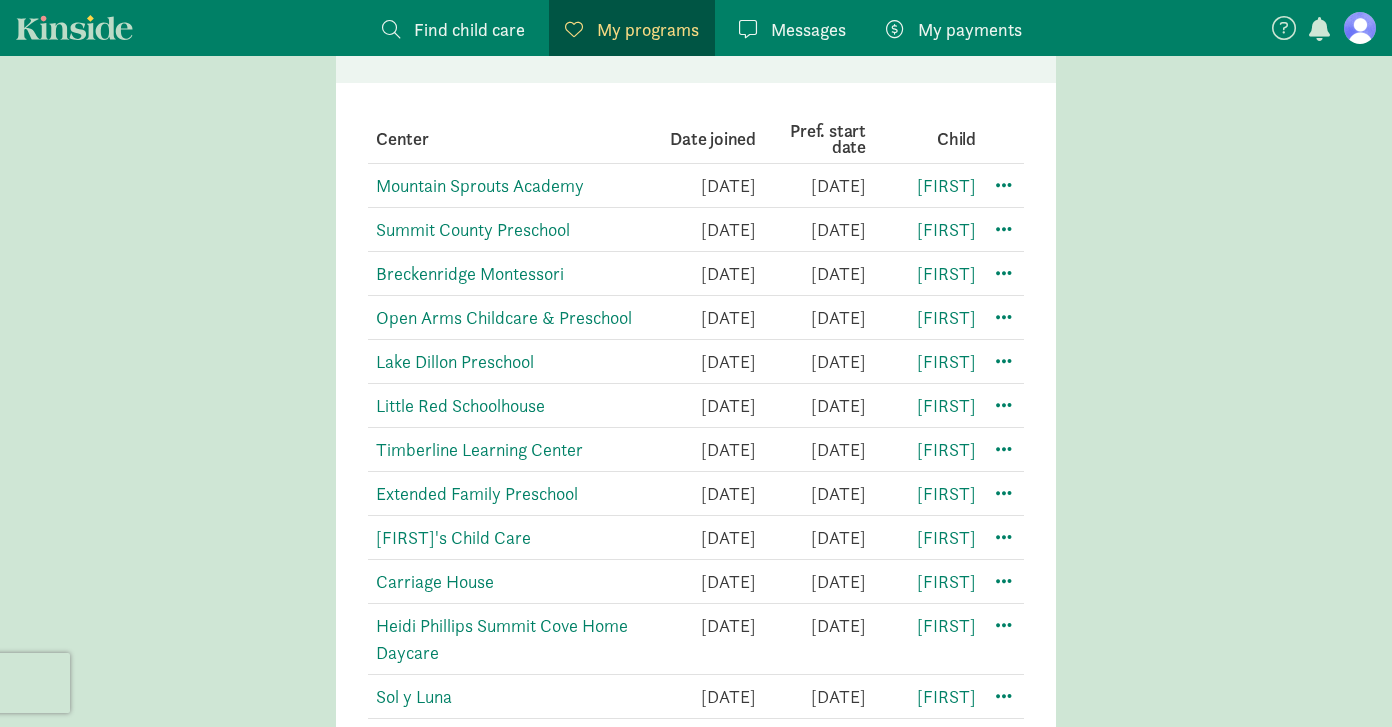 scroll, scrollTop: 459, scrollLeft: 0, axis: vertical 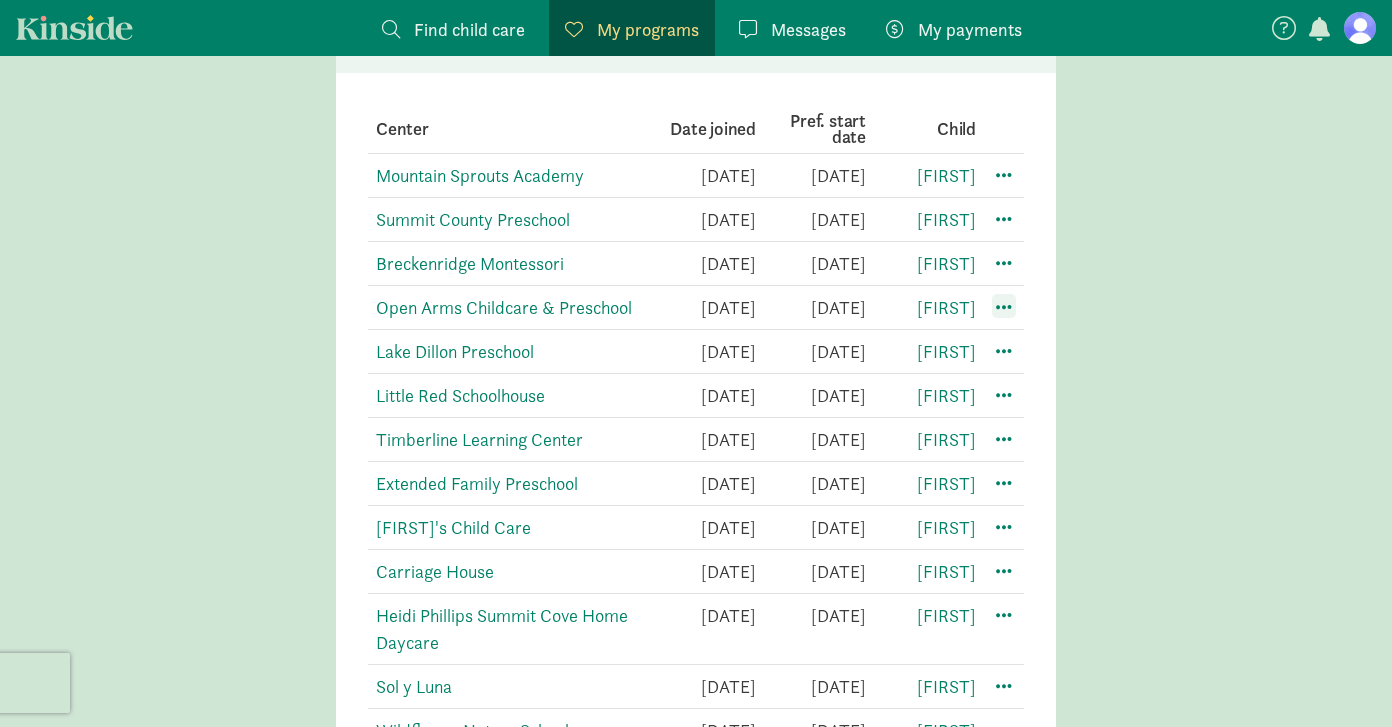 click 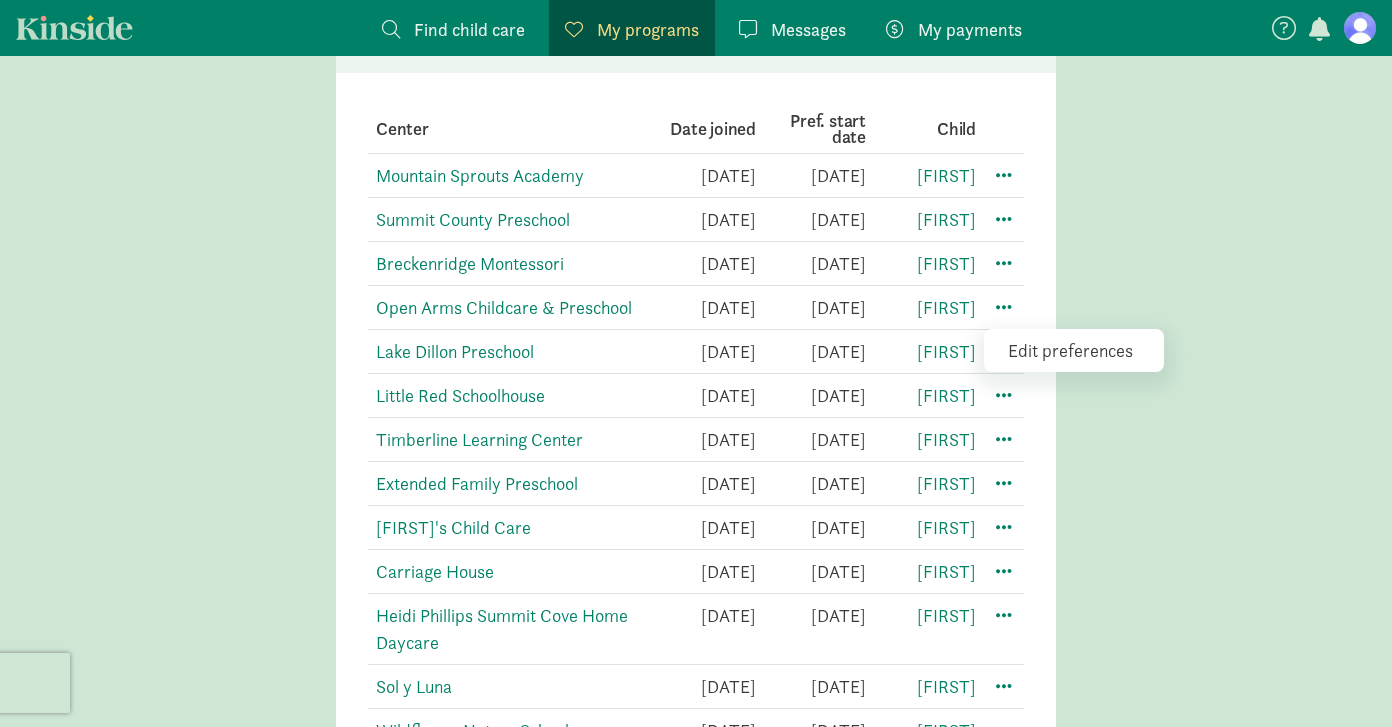 click on "Edit preferences" 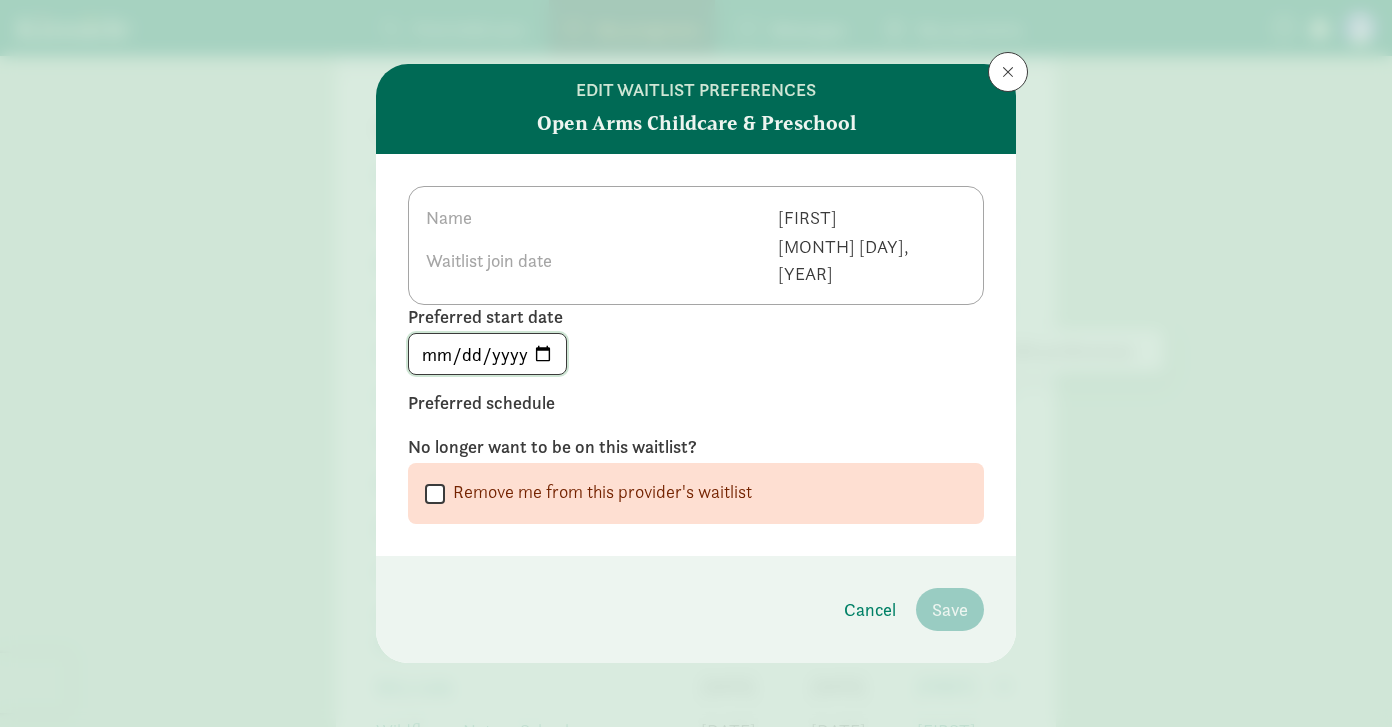 click on "2027-01-04" 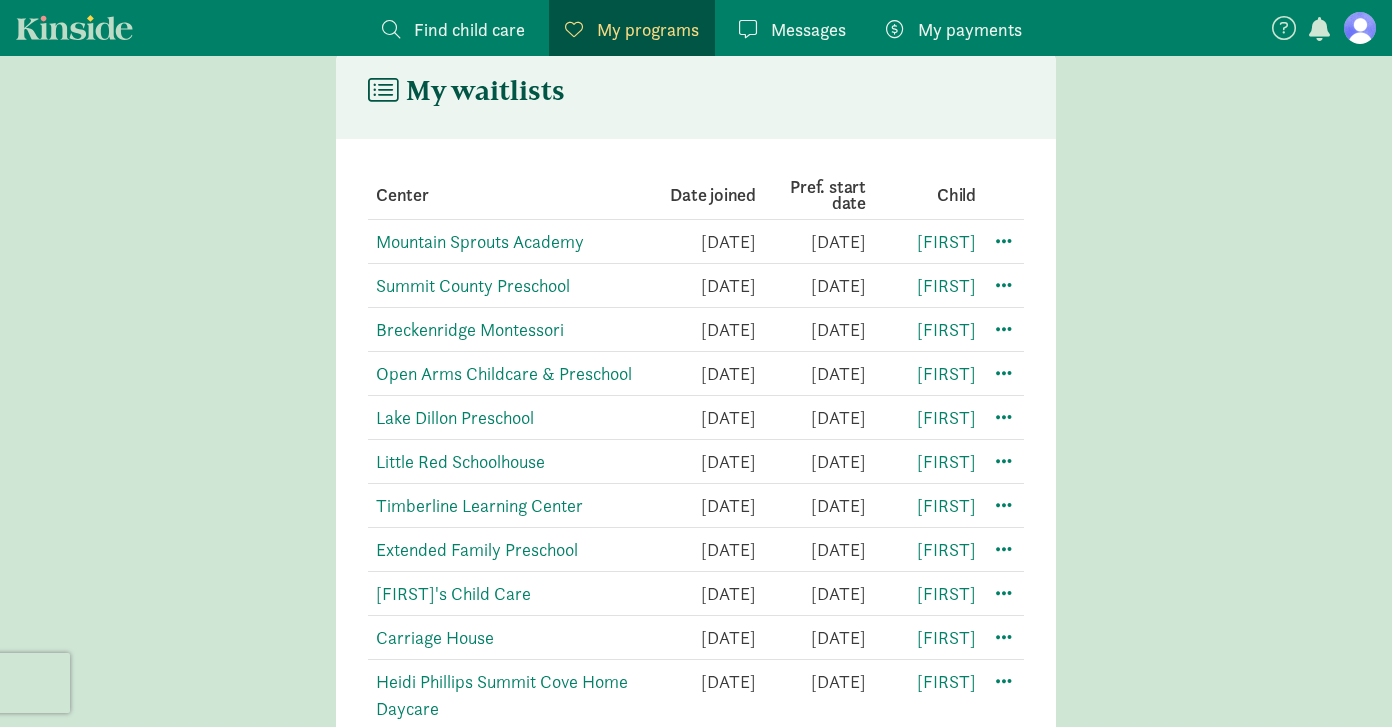 scroll, scrollTop: 380, scrollLeft: 0, axis: vertical 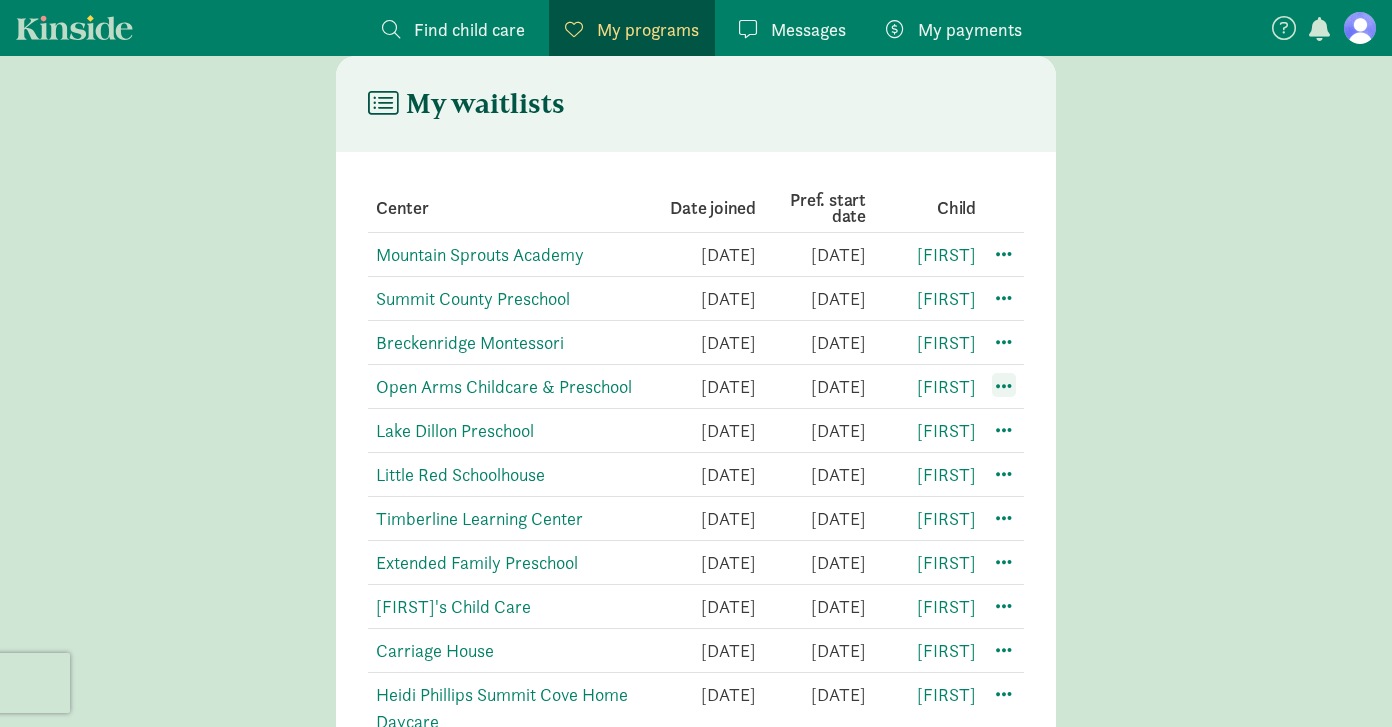 click 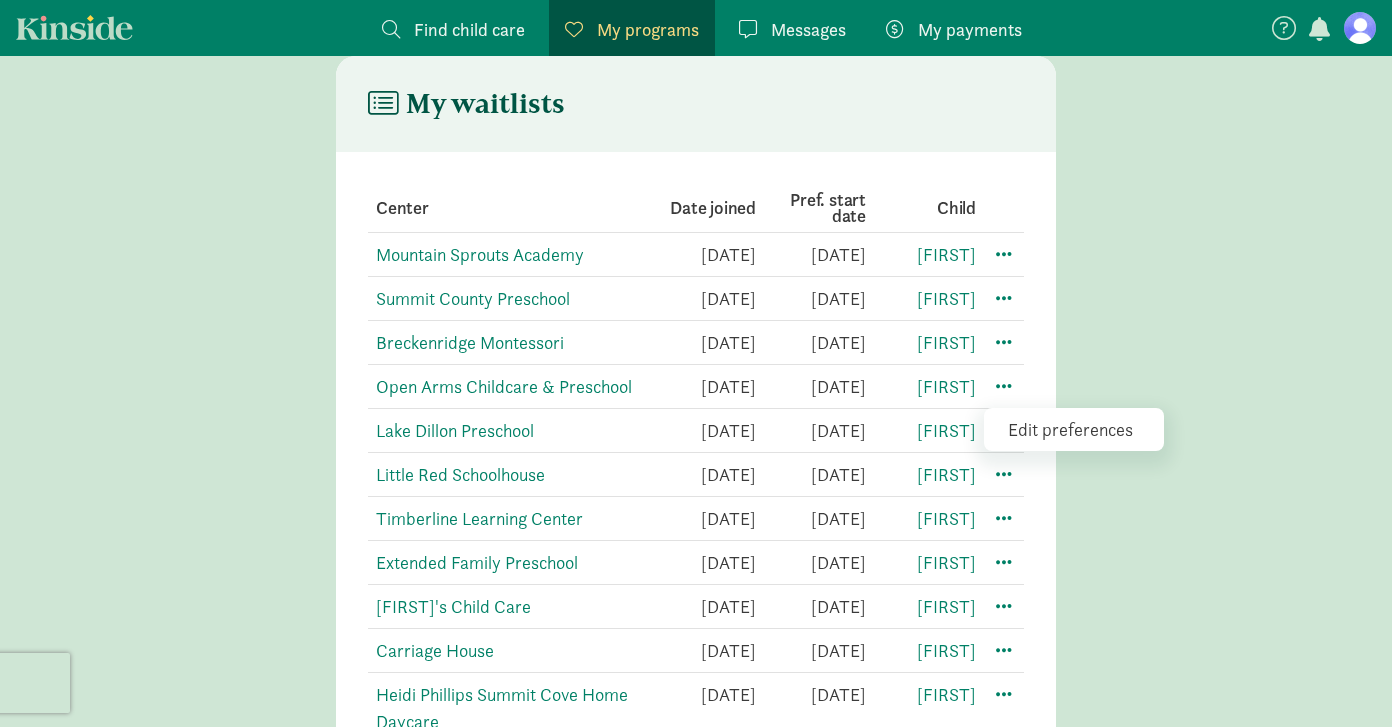 click on "Edit preferences" 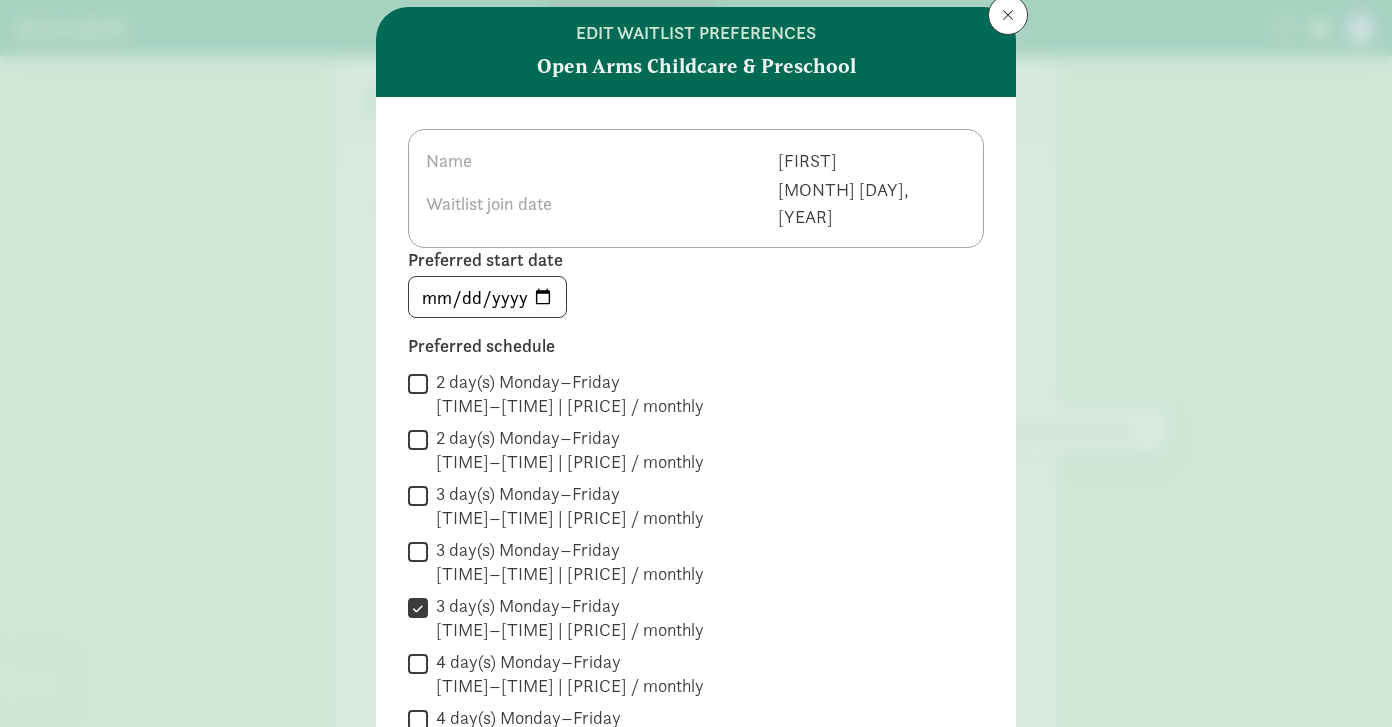 scroll, scrollTop: 106, scrollLeft: 0, axis: vertical 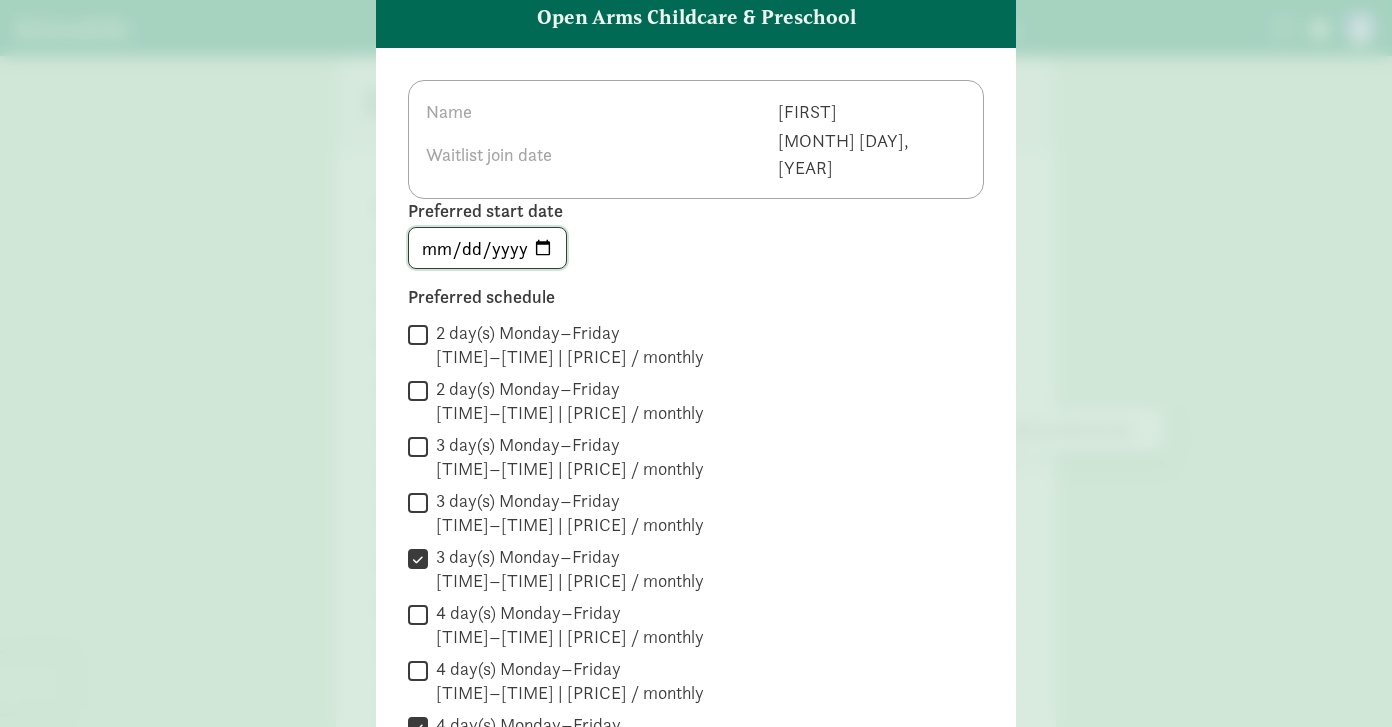 click on "2027-01-04" 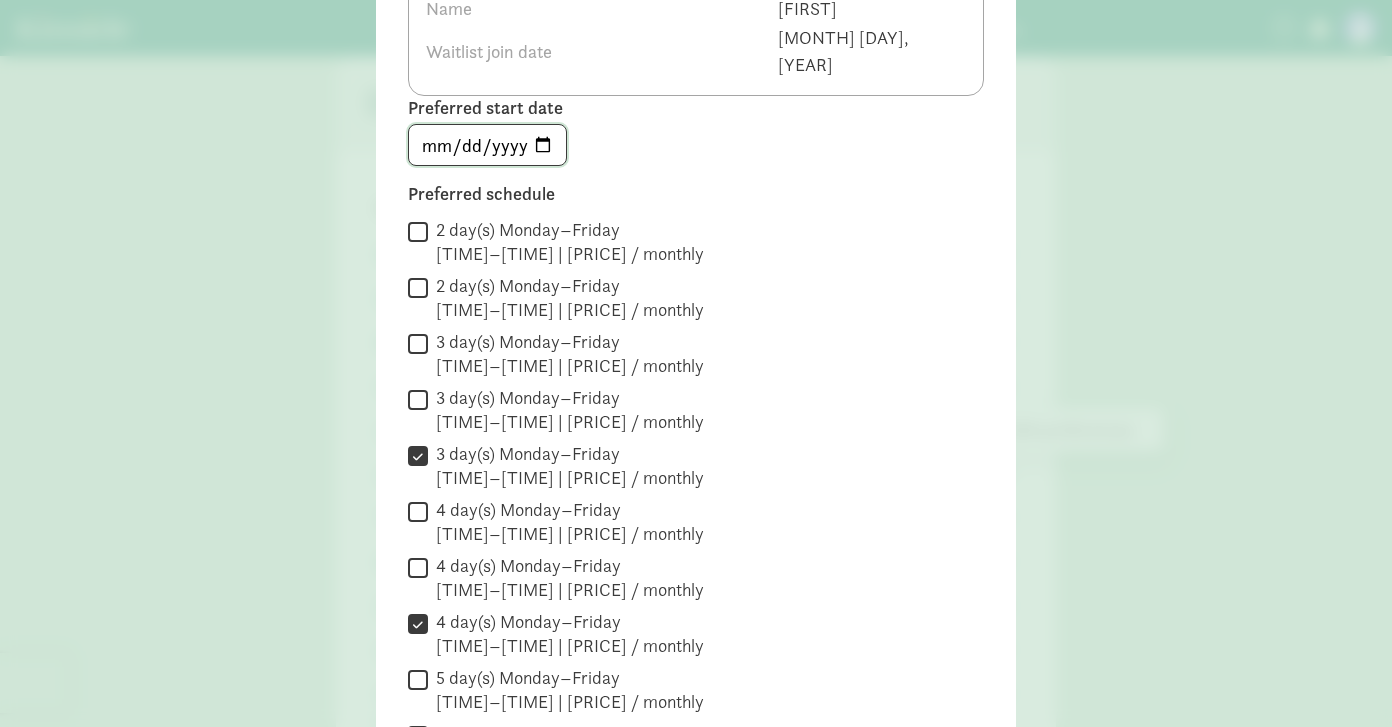 scroll, scrollTop: 211, scrollLeft: 0, axis: vertical 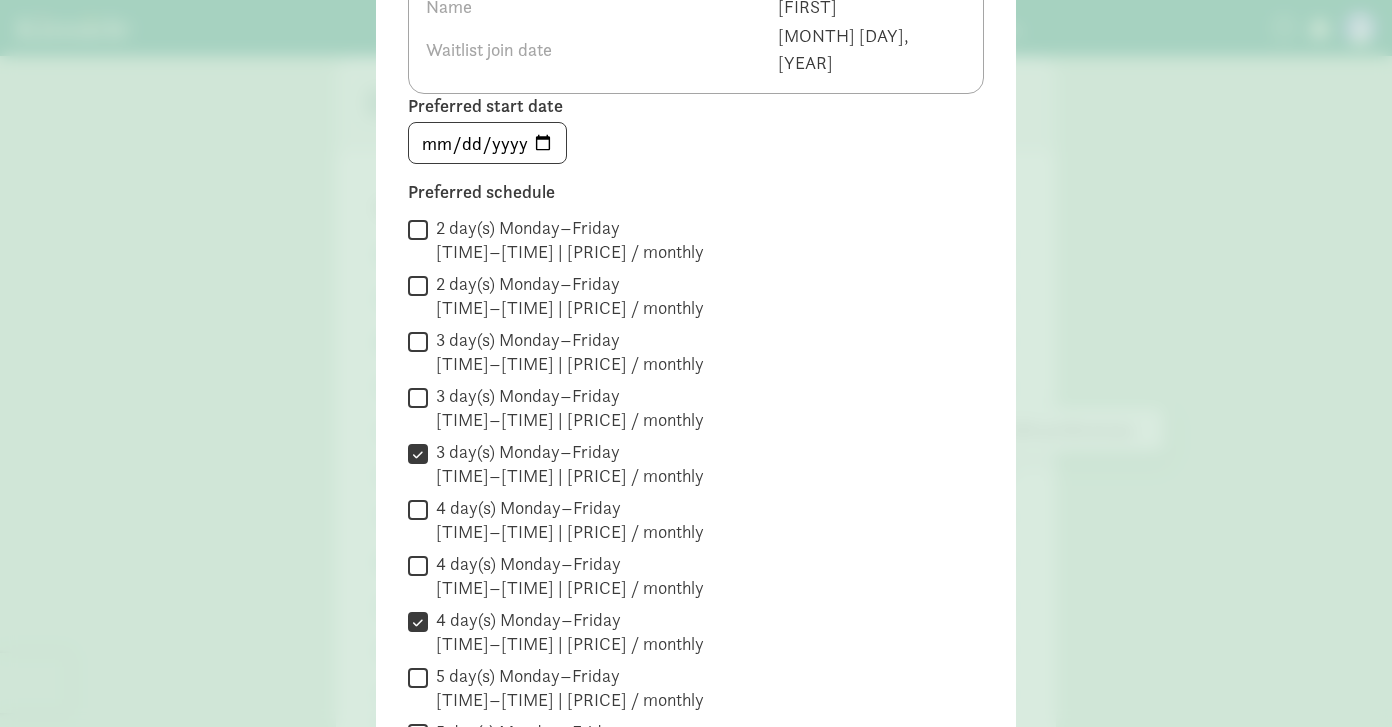 click on "3 day(s) Monday–Friday 7:00 AM–5:30 PM | $560.00 / monthly" at bounding box center [418, 397] 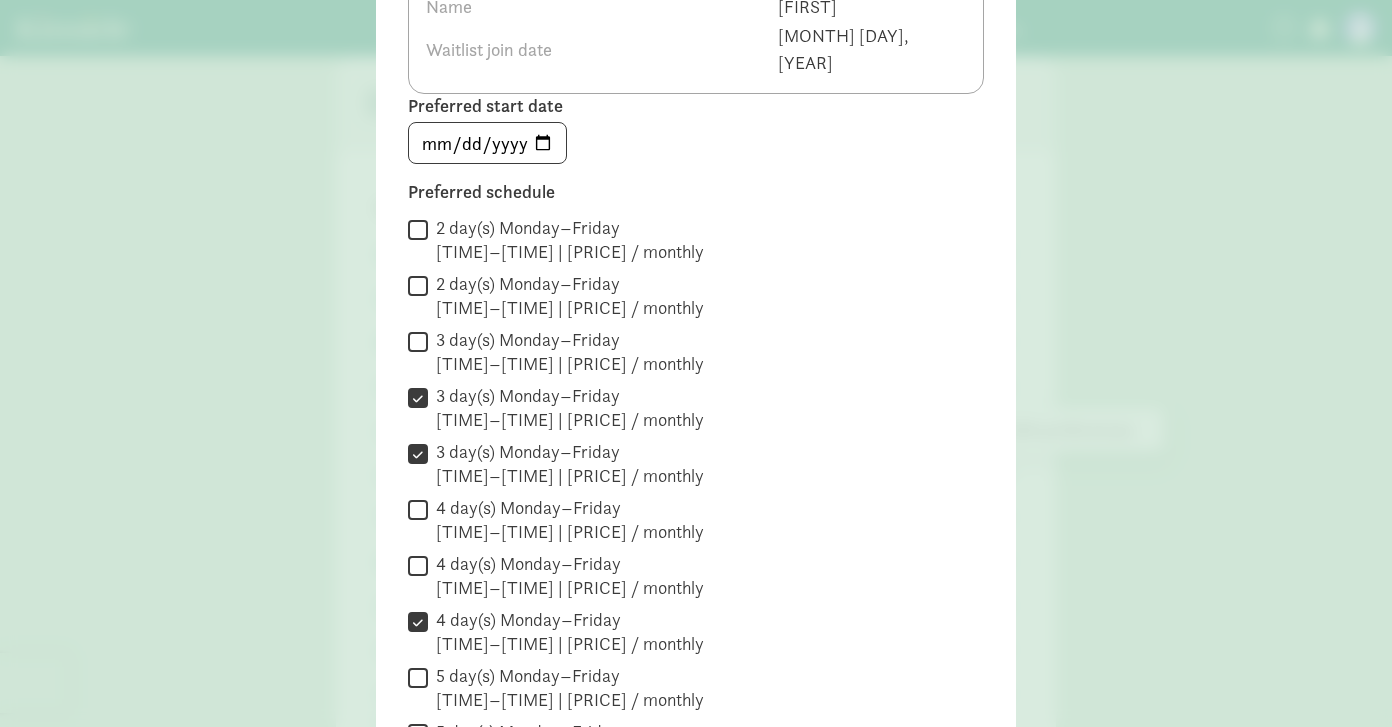 click on "3 day(s) Monday–Friday 7:00 AM–5:30 PM | $560.00 / monthly" at bounding box center (418, 341) 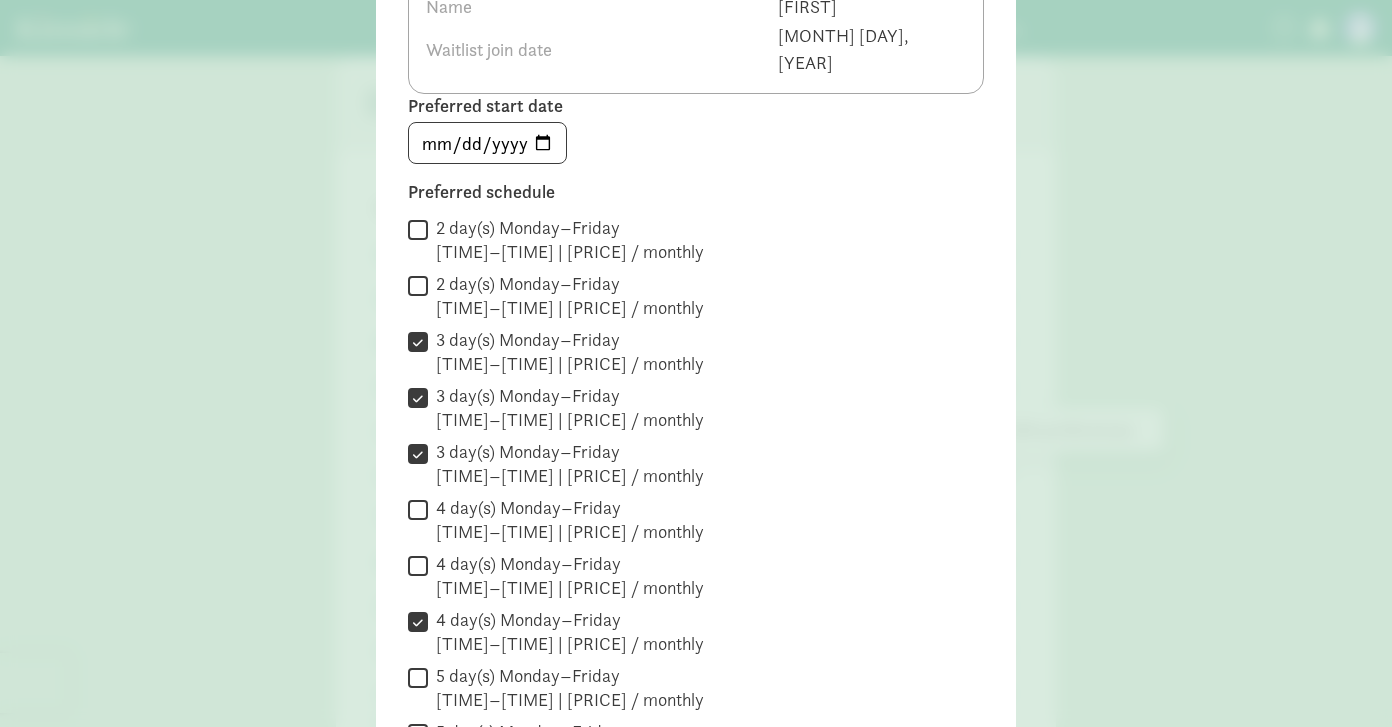 click on "2 day(s) Monday–Friday 7:00 AM–5:30 PM | $719.00 / monthly" at bounding box center [418, 285] 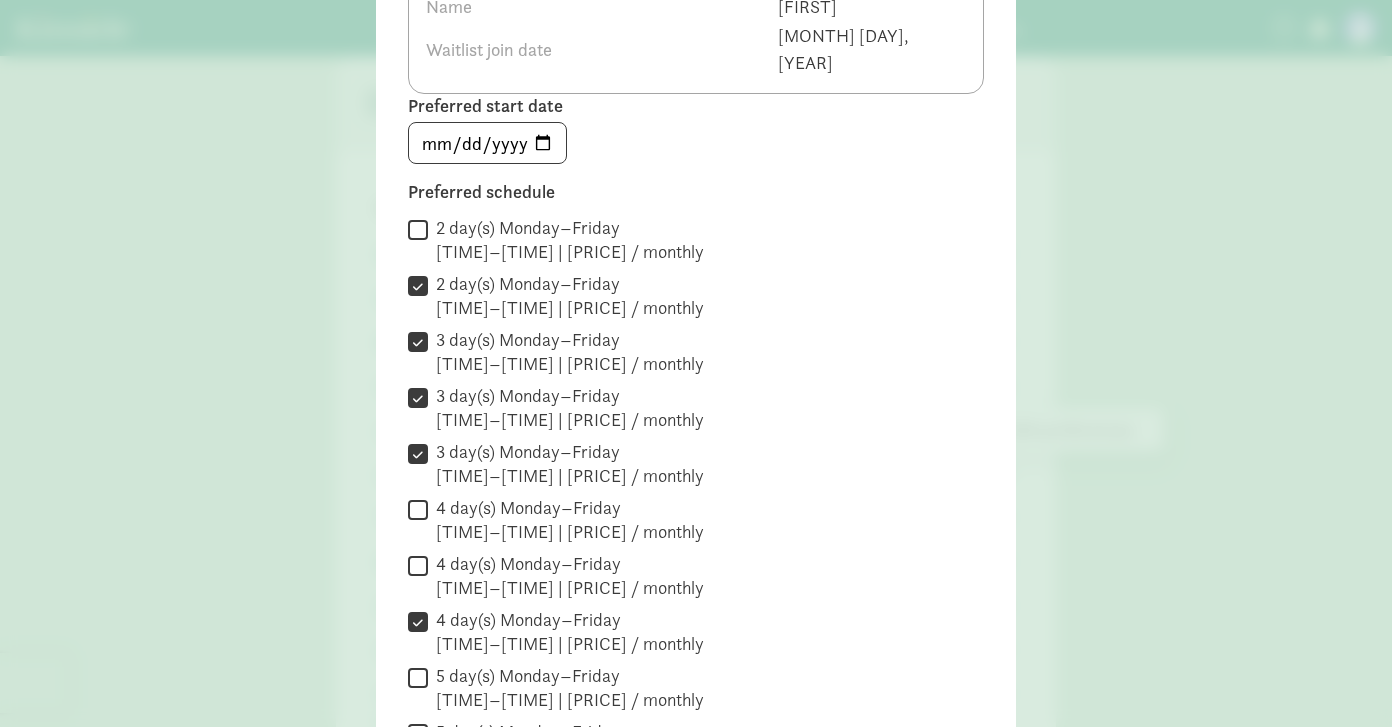 click on "2 day(s) Monday–Friday 7:00 AM–5:30 PM | $373.00 / monthly" at bounding box center (418, 229) 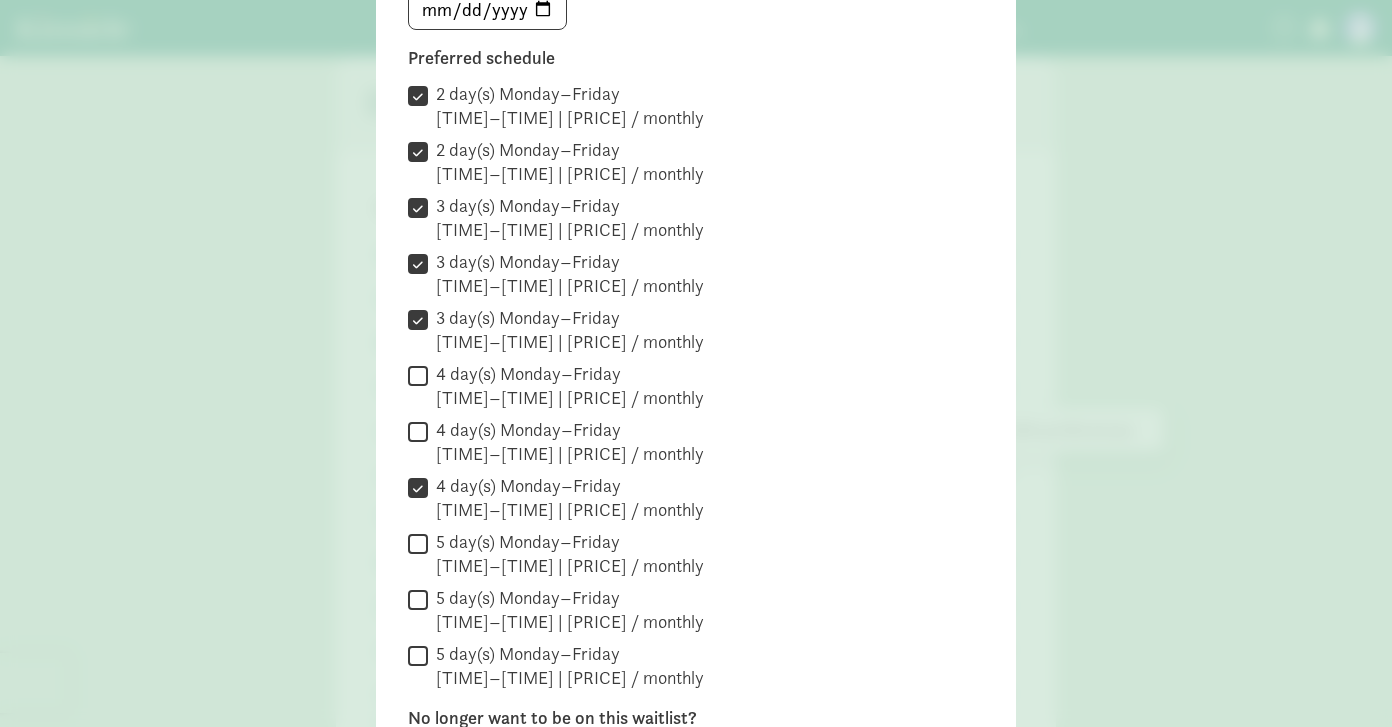 scroll, scrollTop: 355, scrollLeft: 0, axis: vertical 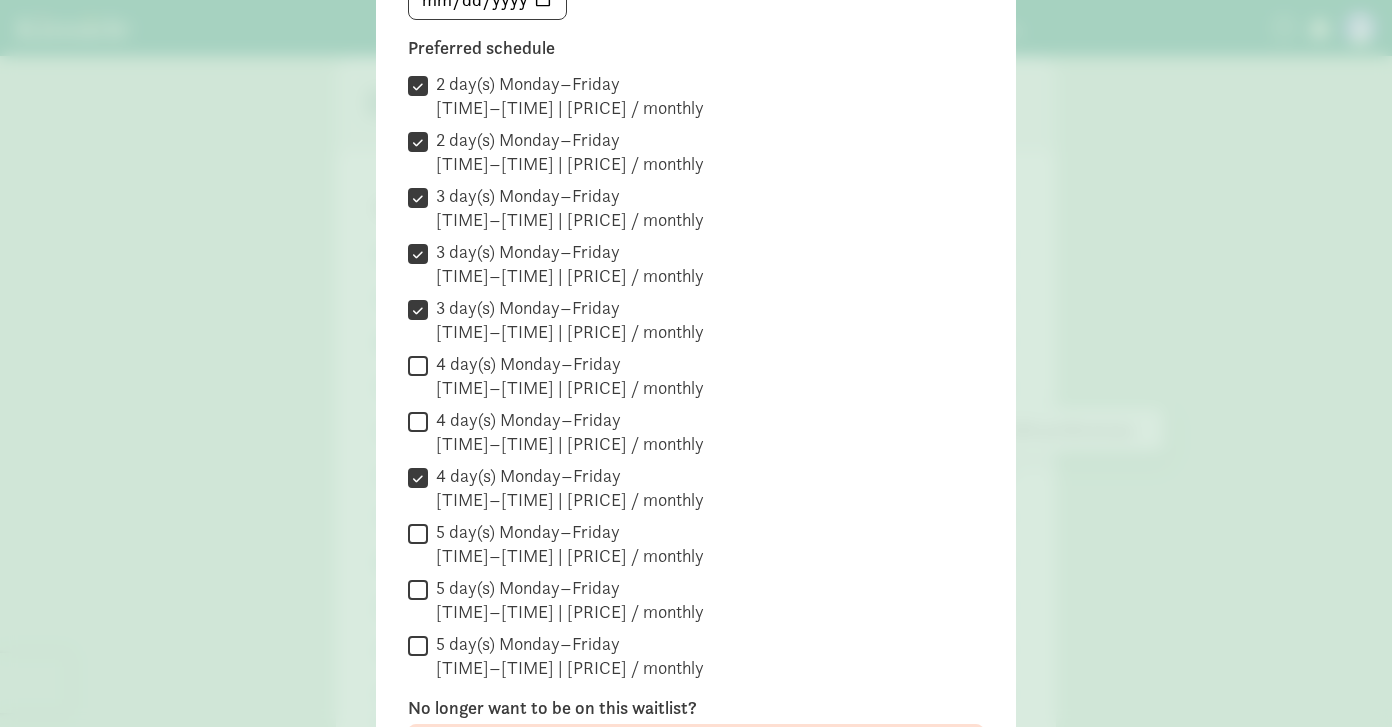 click on "4 day(s) Monday–Friday 7:00 AM–5:30 PM | $746.00 / monthly" at bounding box center [418, 421] 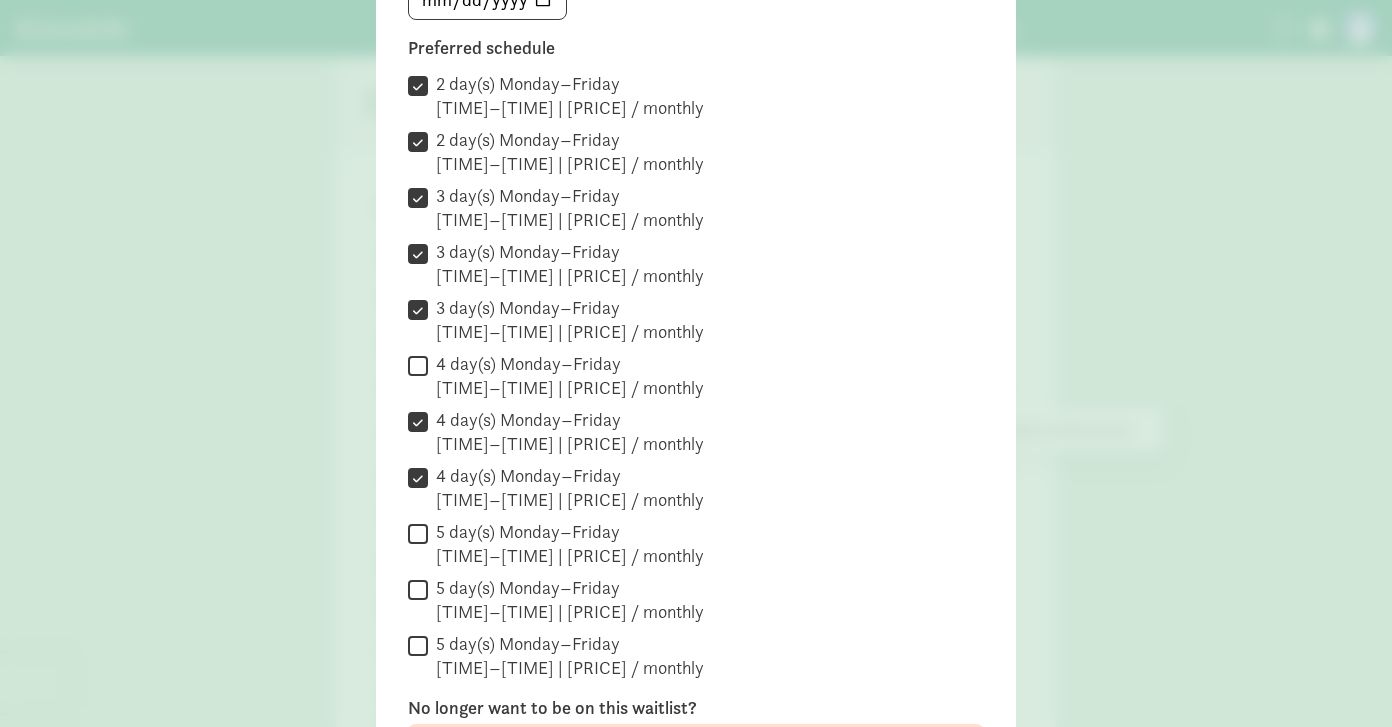 click on "4 day(s) Monday–Friday 7:00 AM–5:30 PM | $746.00 / monthly" at bounding box center [418, 365] 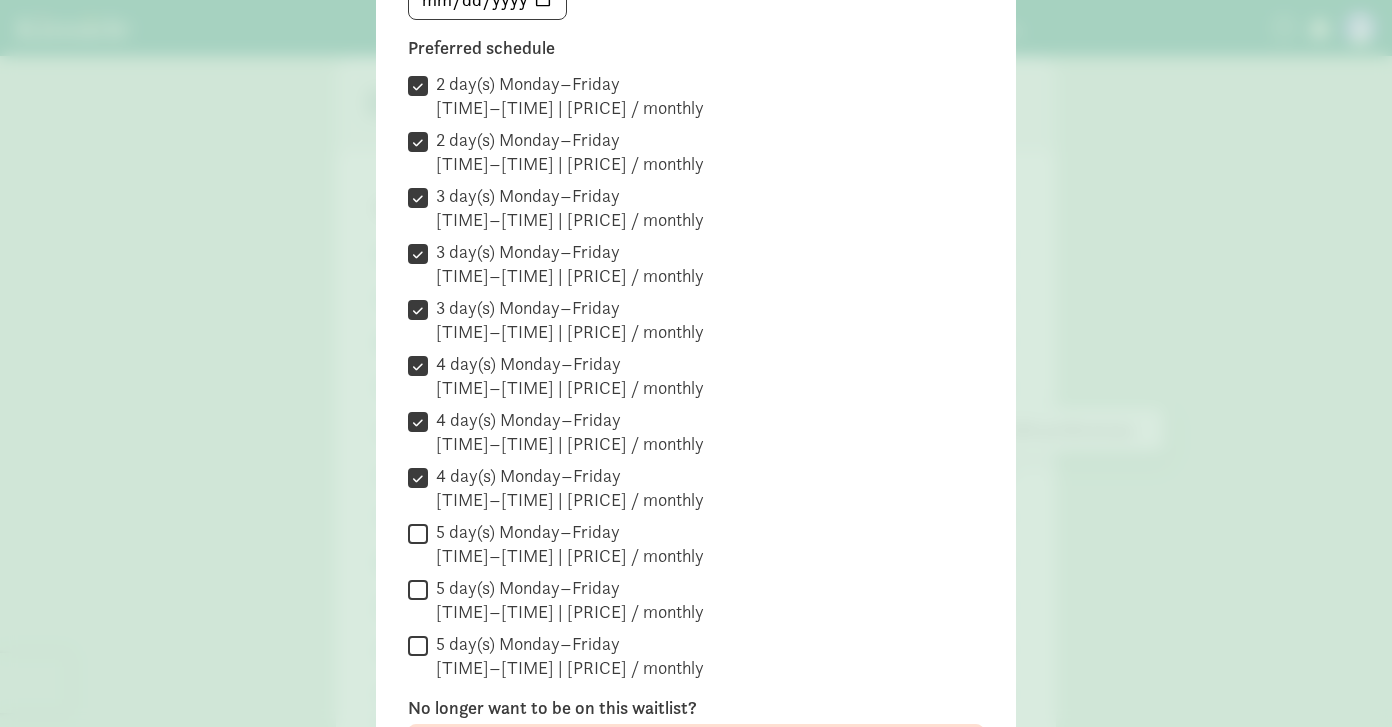 click on "5 day(s) Monday–Friday 7:00 AM–5:30 PM | $886.00 / monthly" at bounding box center [418, 533] 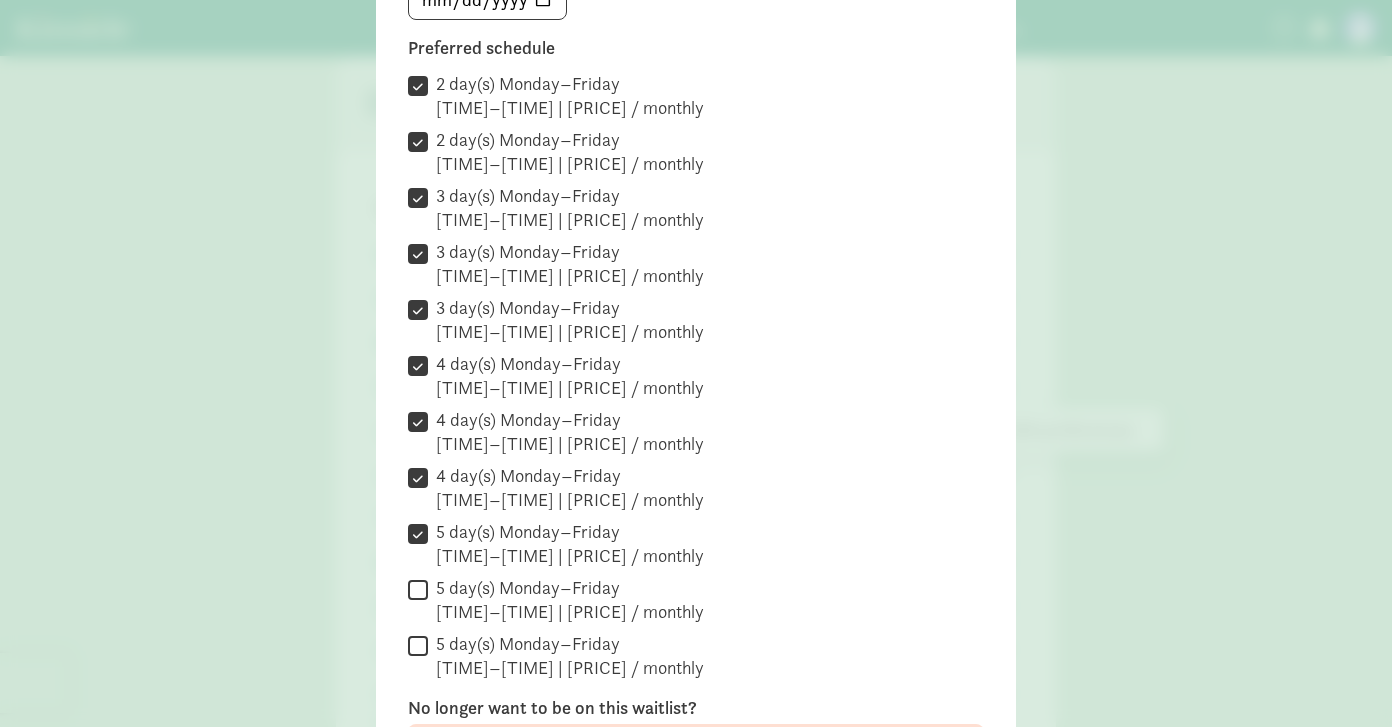 click on "   5 day(s) Monday–Friday 7:00 AM–5:30 PM | $886.00 / monthly" at bounding box center (696, 600) 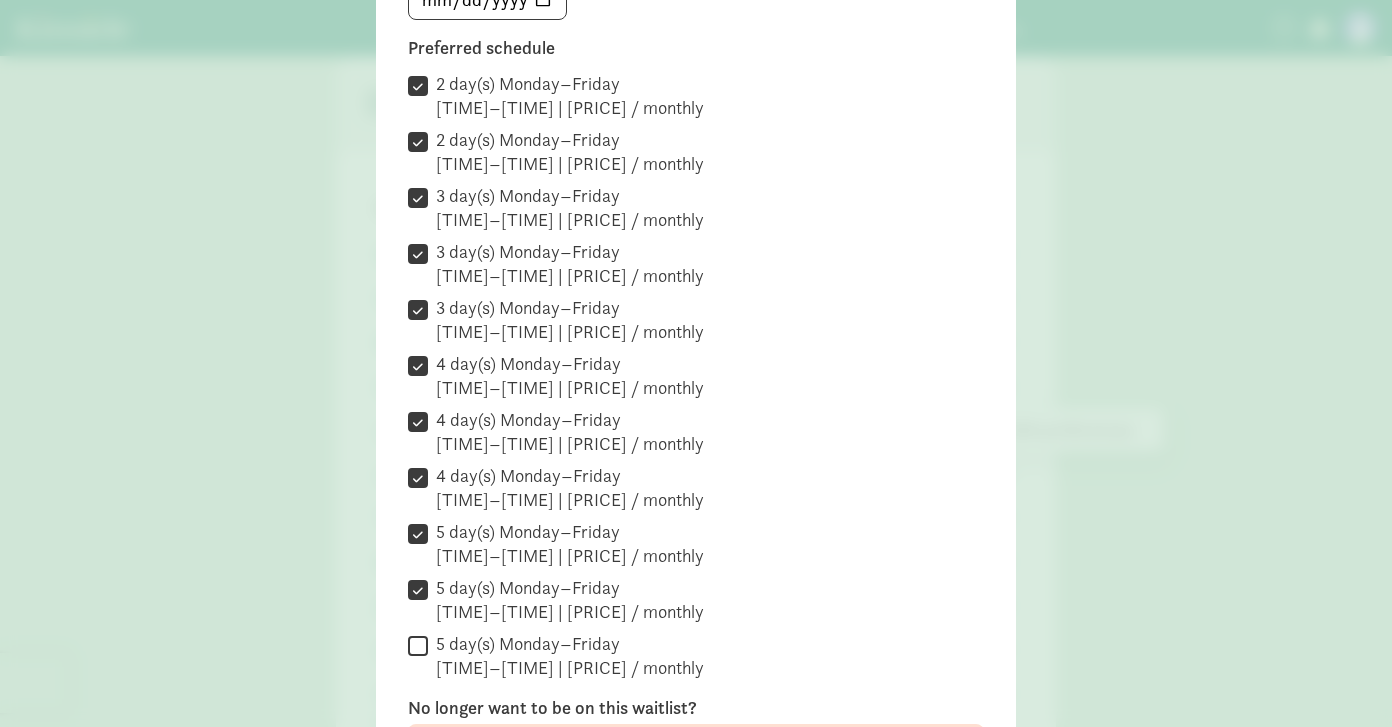 click on "5 day(s) Monday–Friday 7:00 AM–5:30 PM | $1,707.00 / monthly" at bounding box center [418, 645] 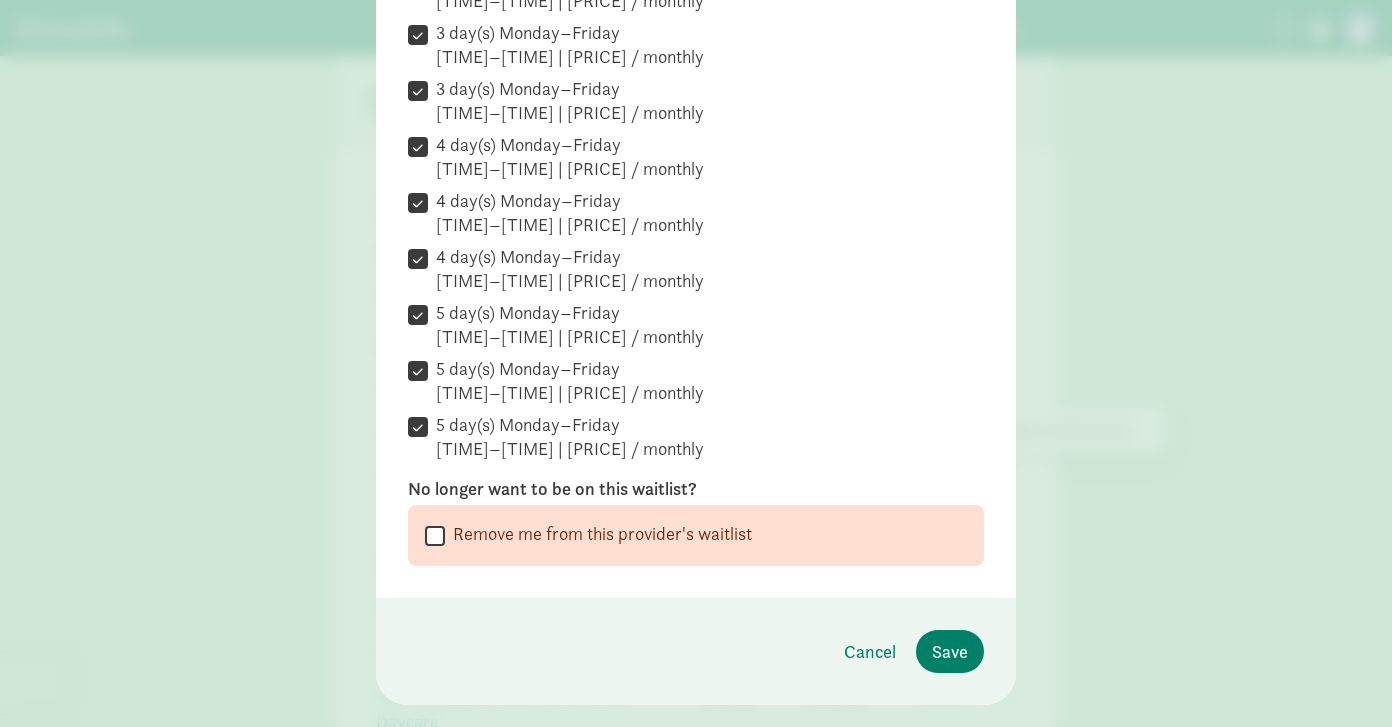 scroll, scrollTop: 589, scrollLeft: 0, axis: vertical 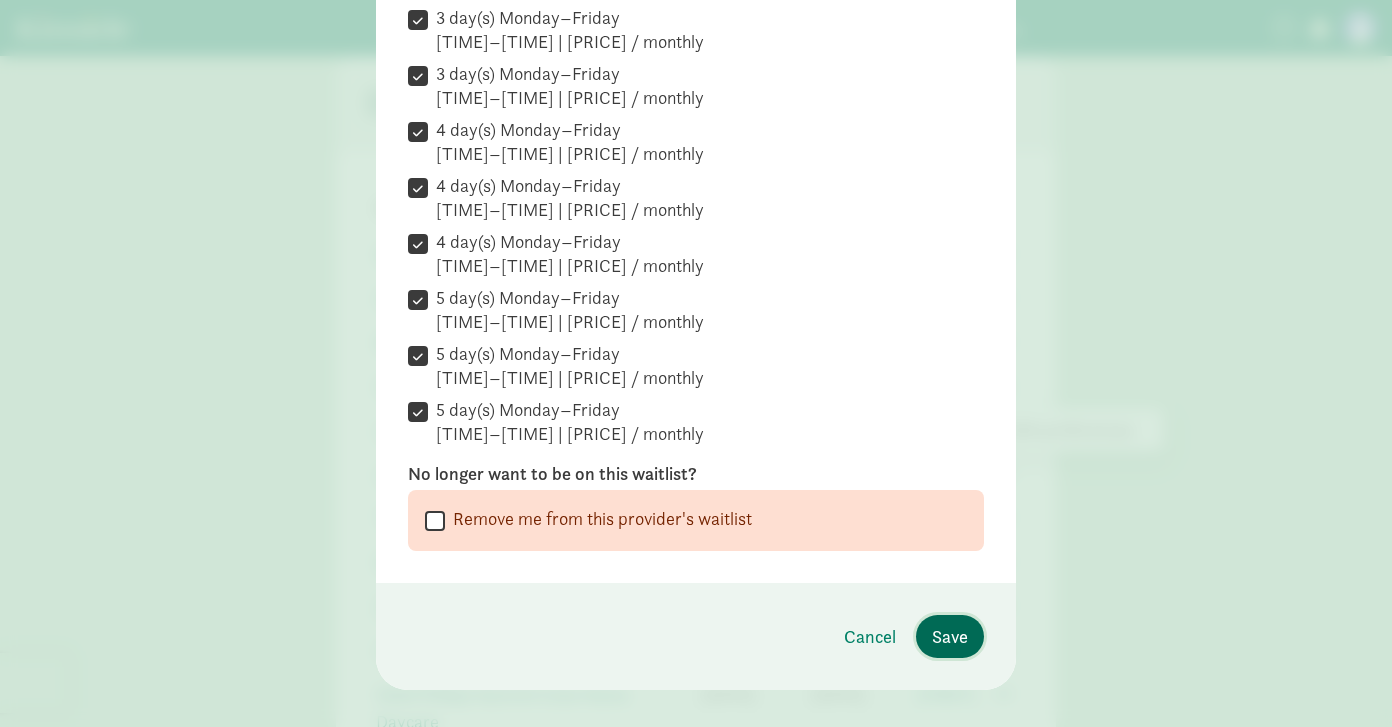 click on "Save" at bounding box center (950, 636) 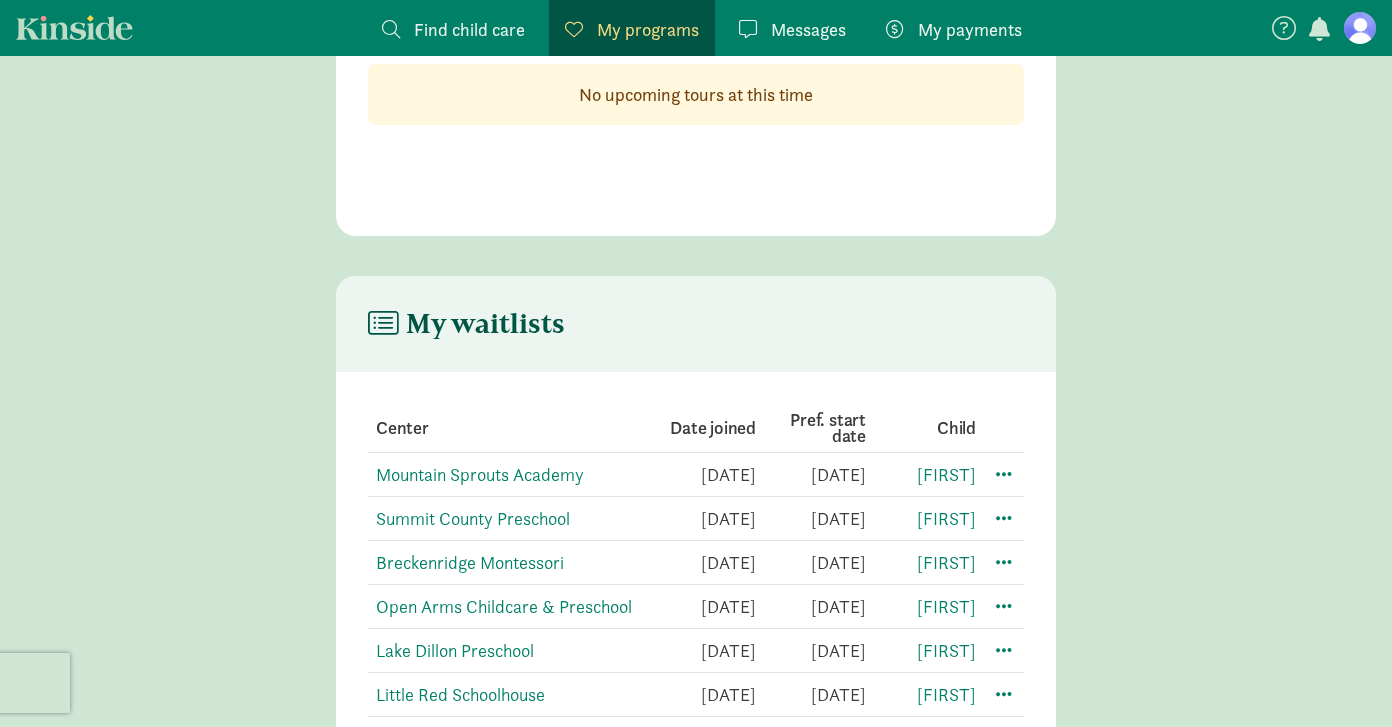 scroll, scrollTop: 0, scrollLeft: 0, axis: both 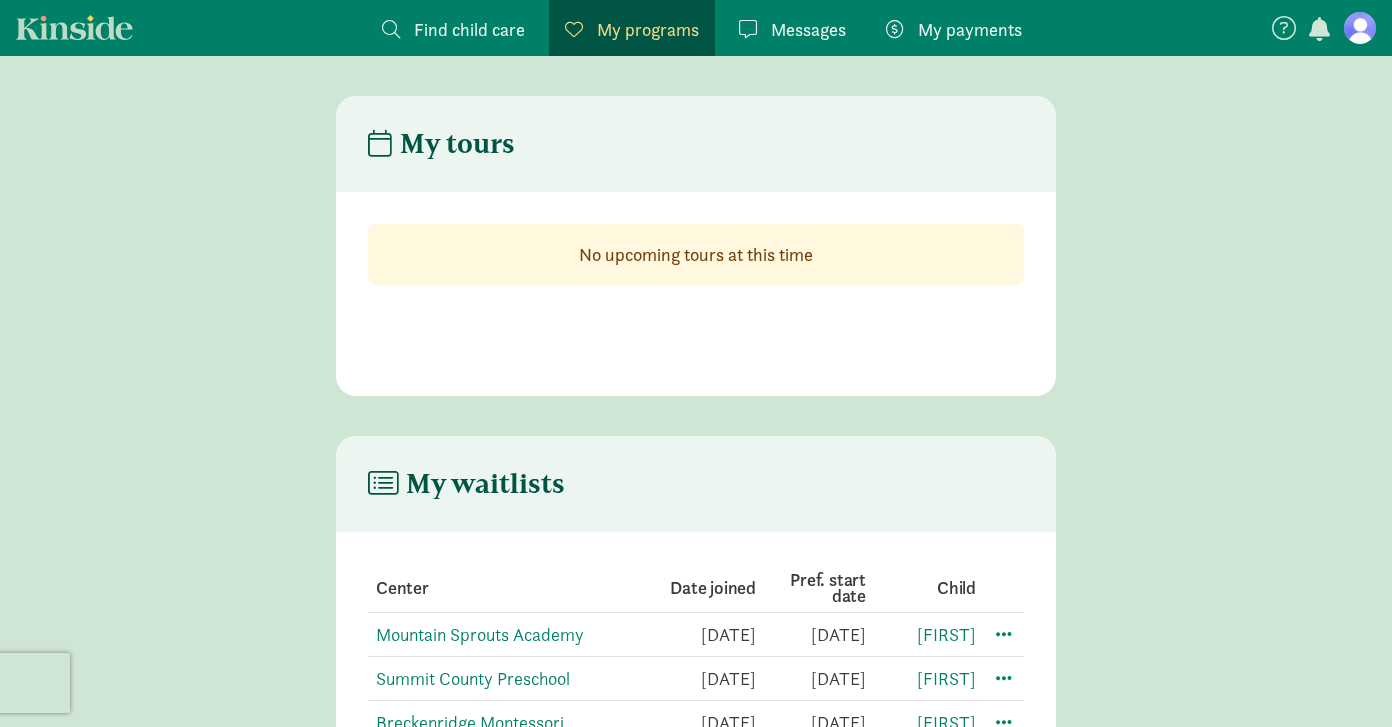 click on "Messages" at bounding box center [808, 29] 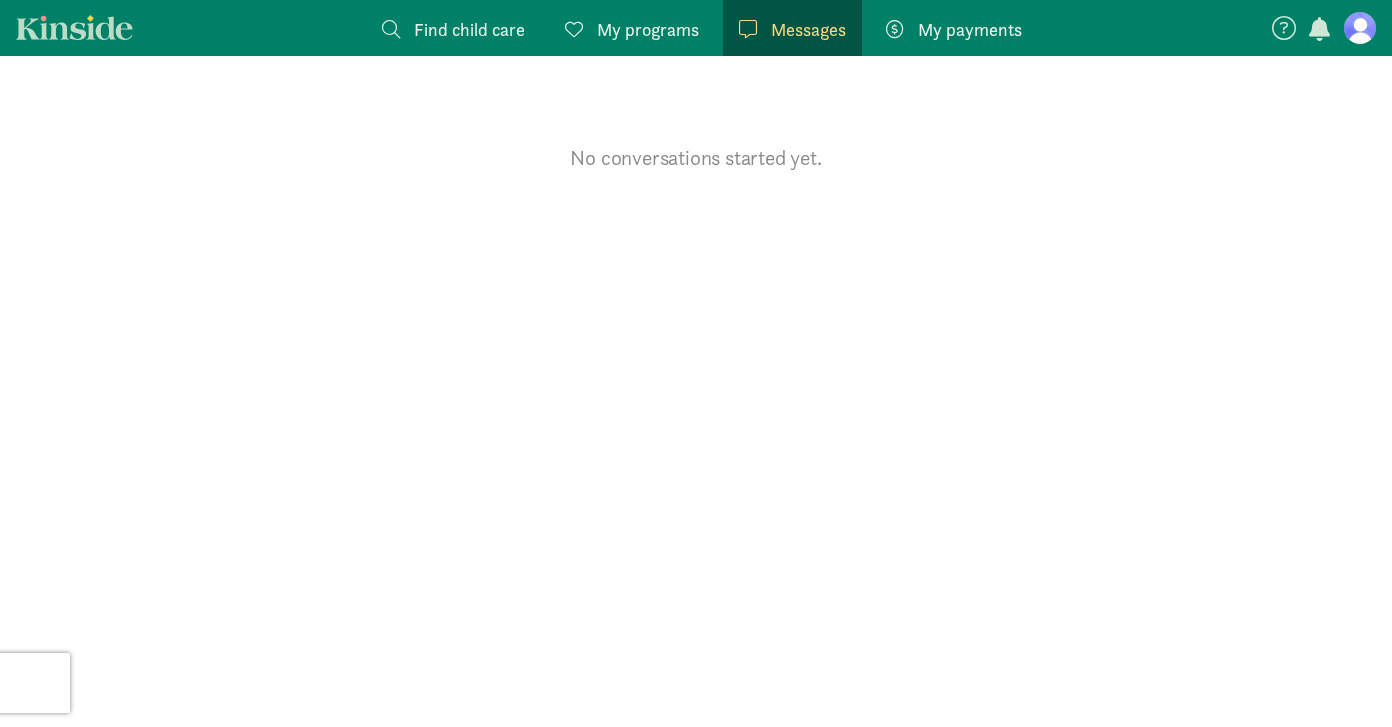 click on "My programs" at bounding box center [648, 29] 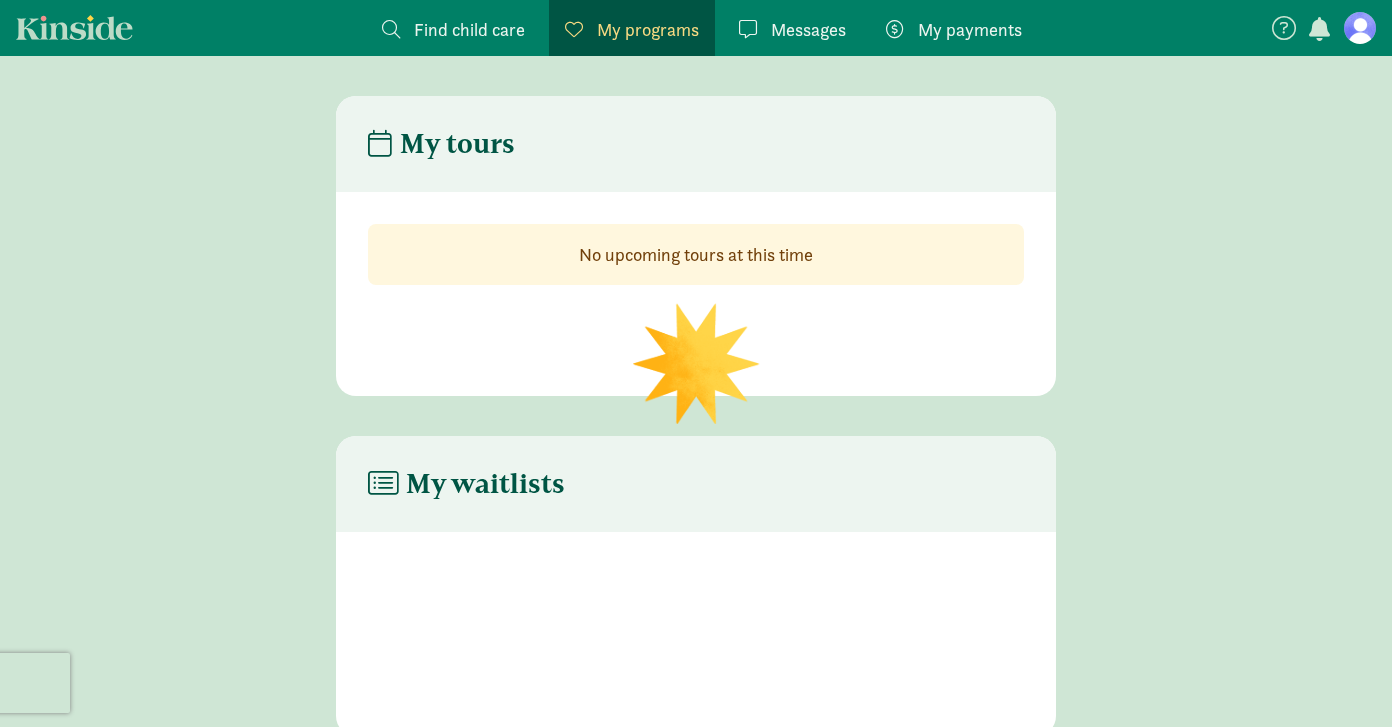 click on "Find child care" at bounding box center (469, 29) 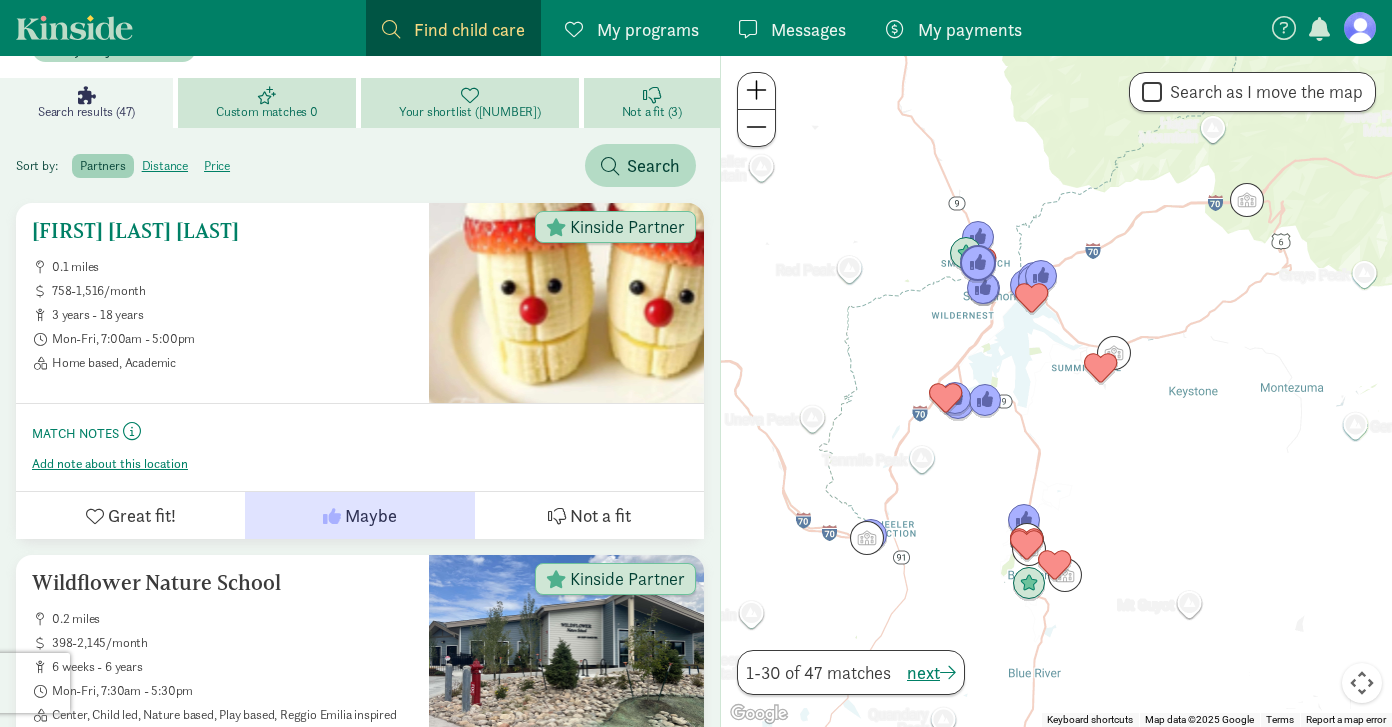 scroll, scrollTop: 235, scrollLeft: 0, axis: vertical 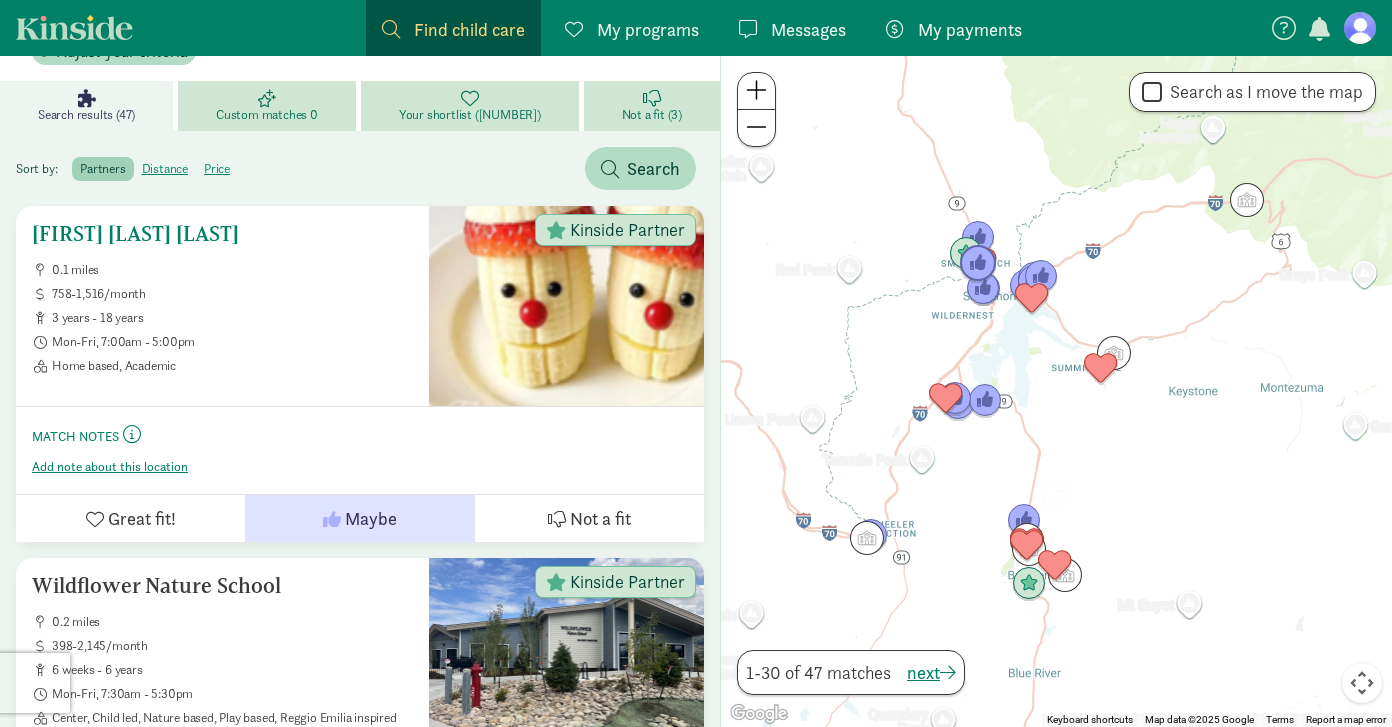 click on "[FIRST] [LAST]" at bounding box center [222, 234] 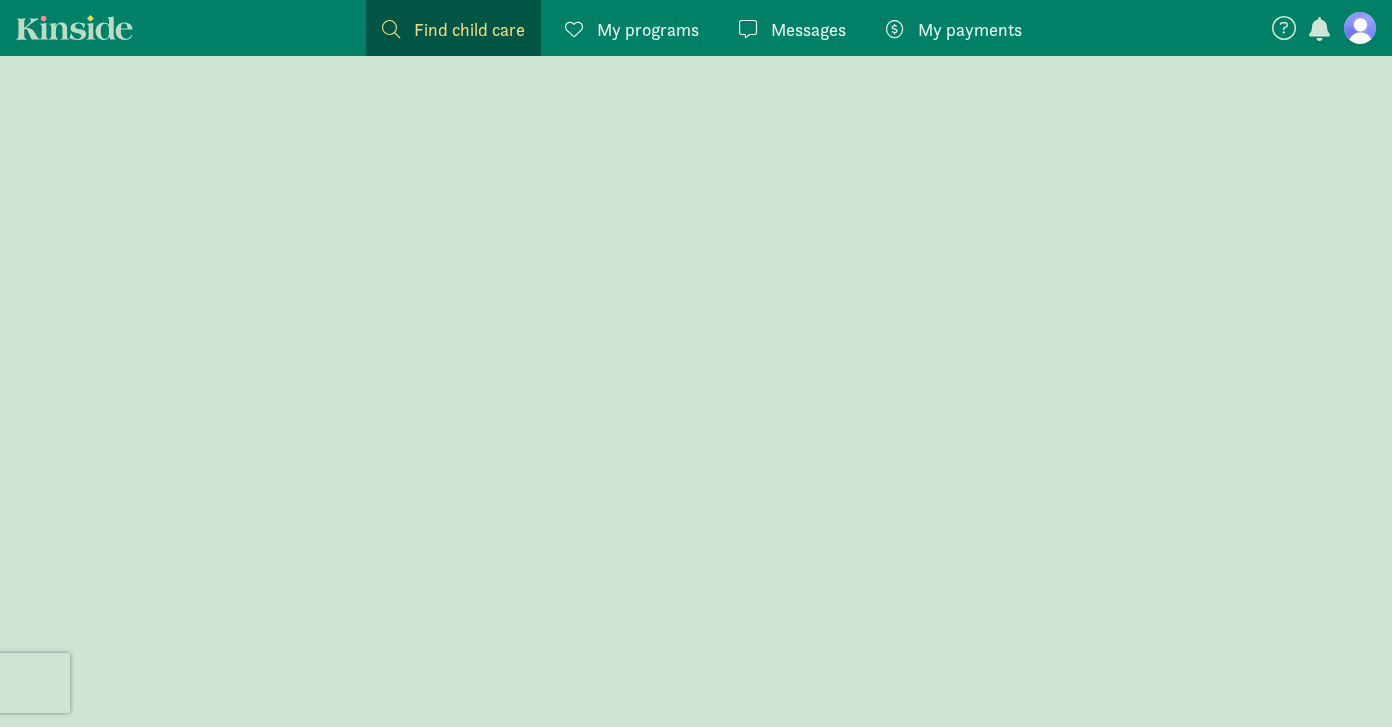 scroll, scrollTop: 0, scrollLeft: 0, axis: both 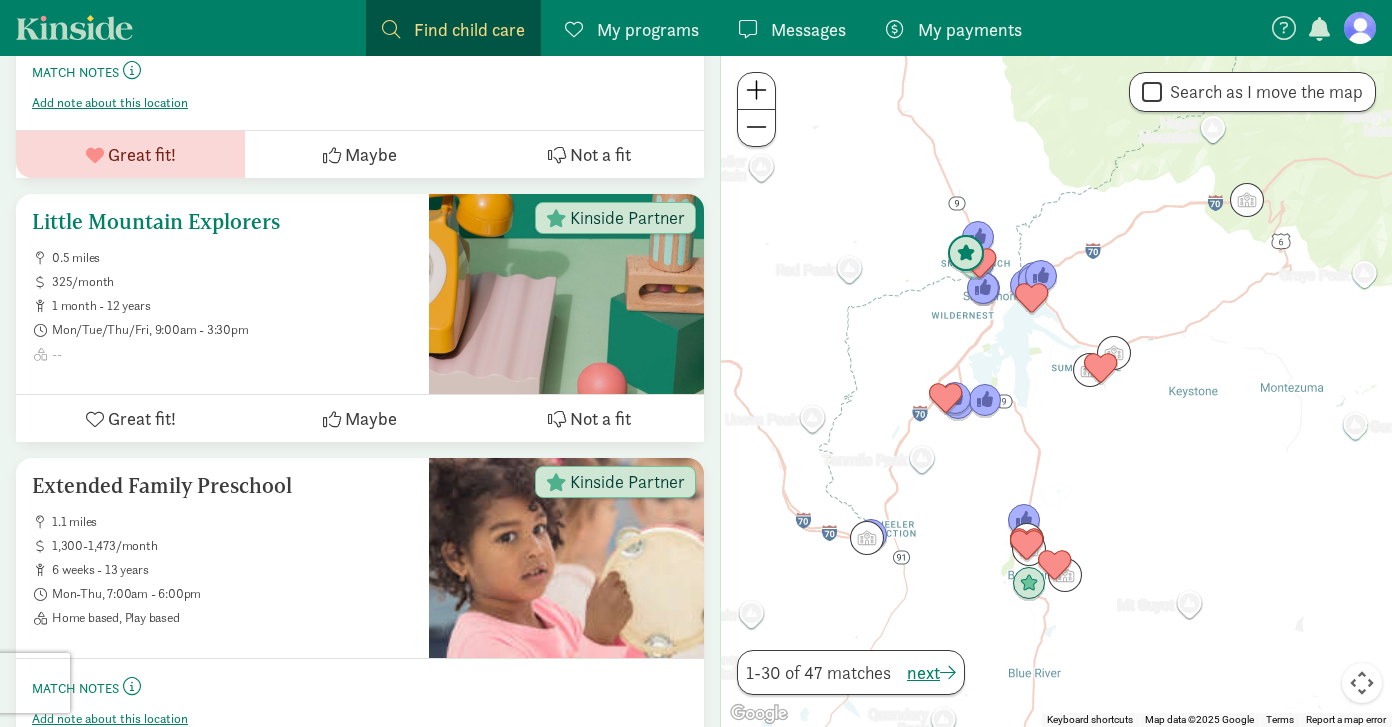click on "Little Mountain Explorers" at bounding box center (222, 222) 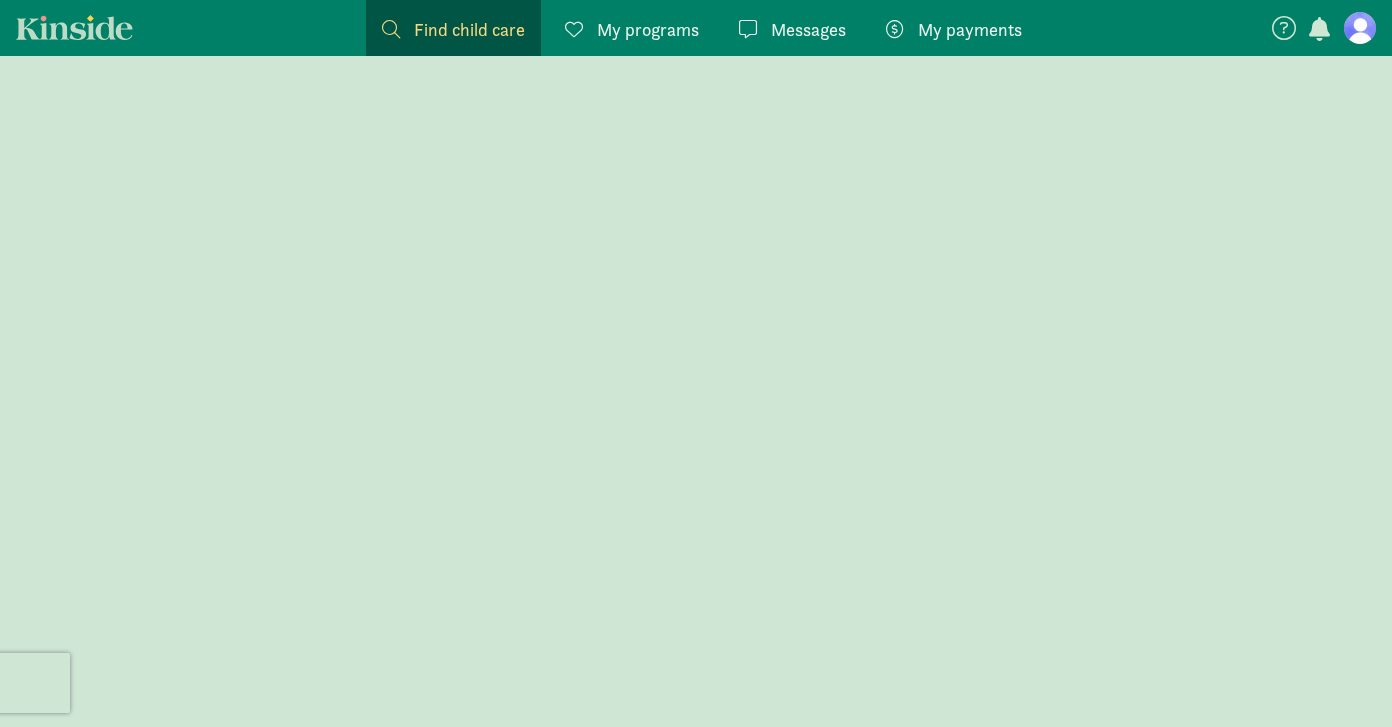 scroll, scrollTop: 0, scrollLeft: 0, axis: both 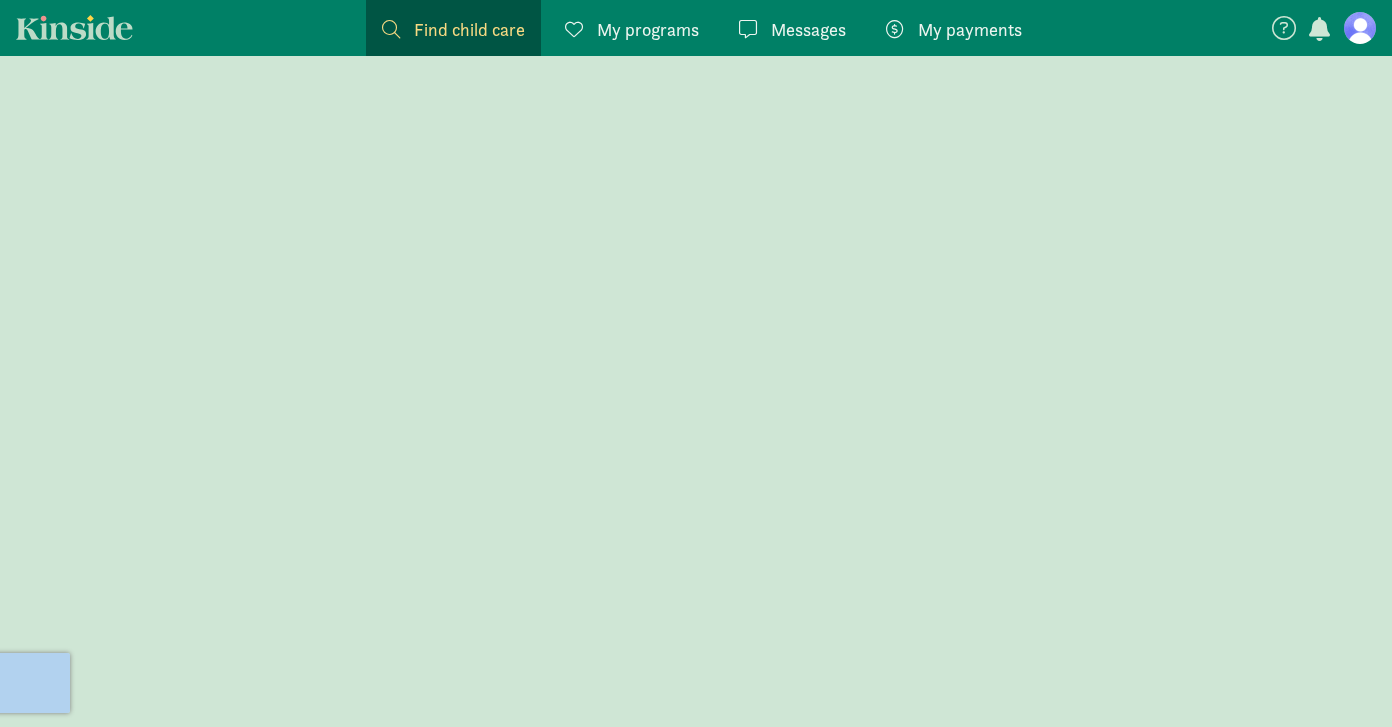 click at bounding box center (696, 391) 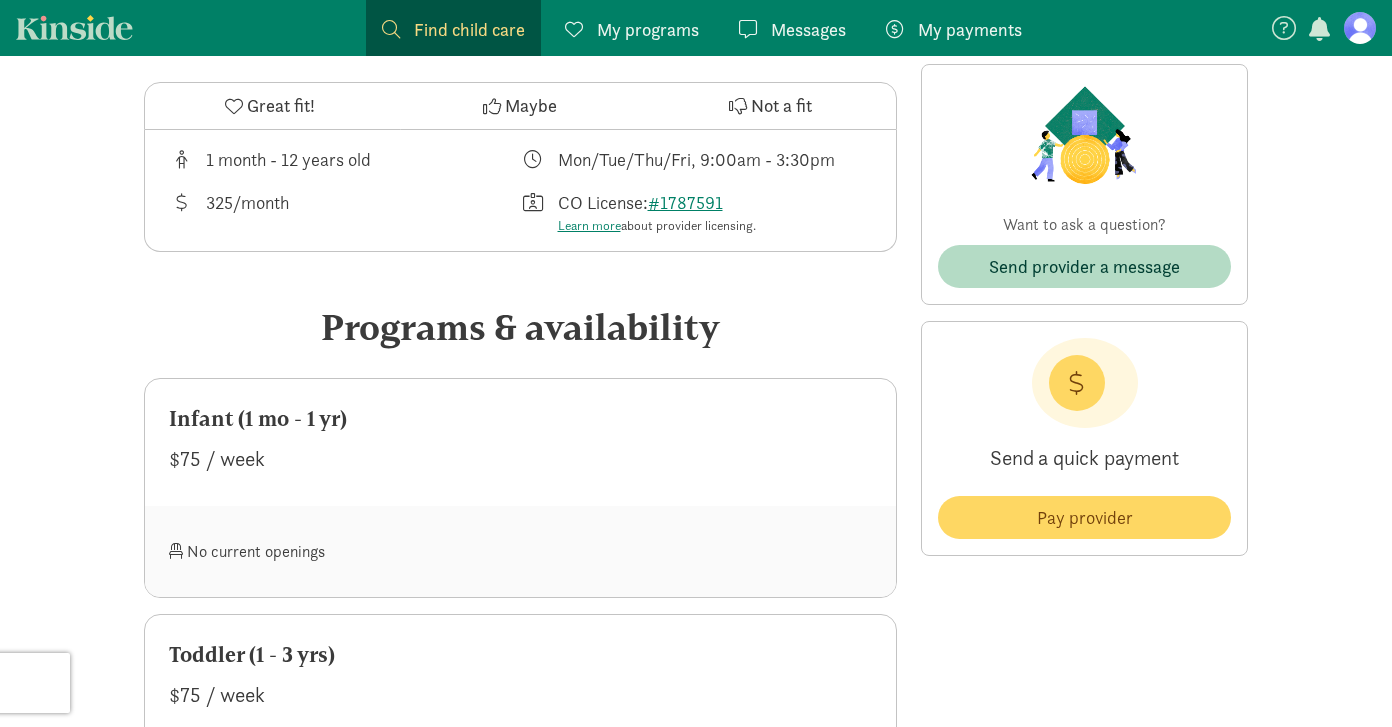 scroll, scrollTop: 0, scrollLeft: 0, axis: both 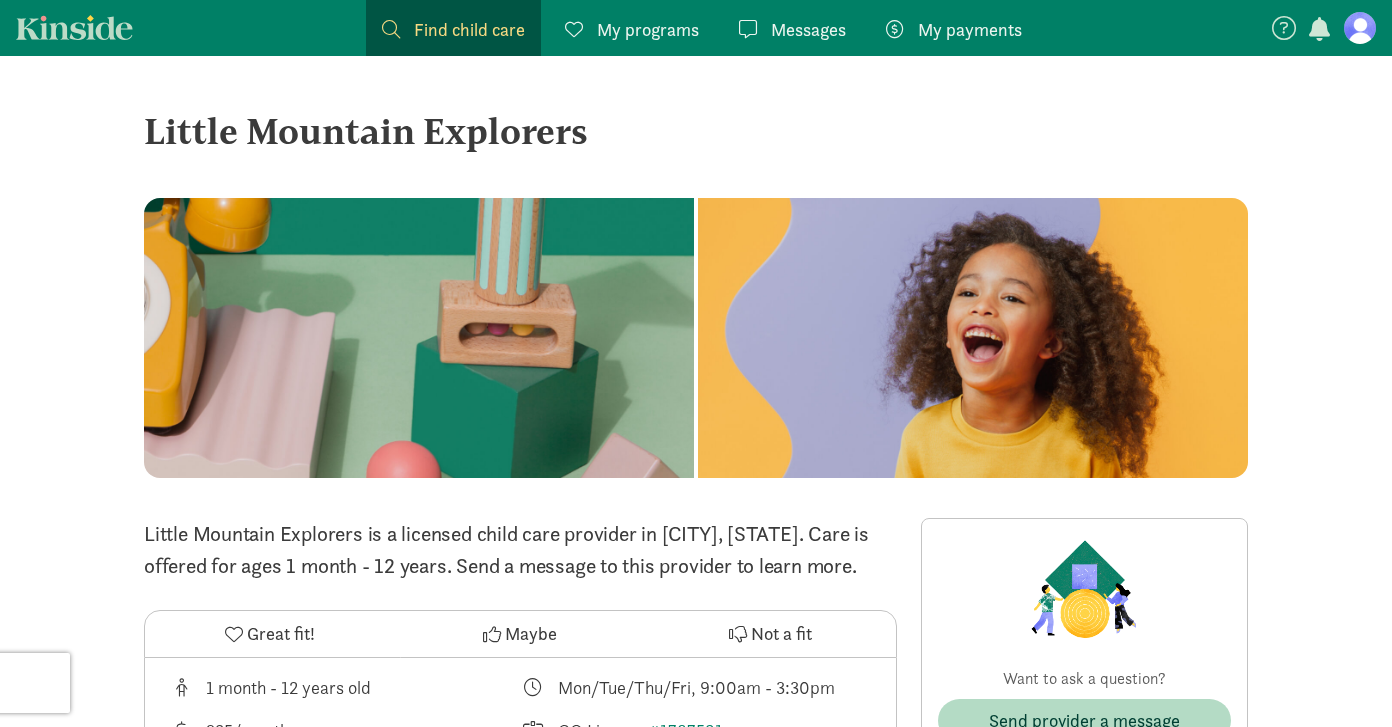 click on "Find child care" at bounding box center [469, 29] 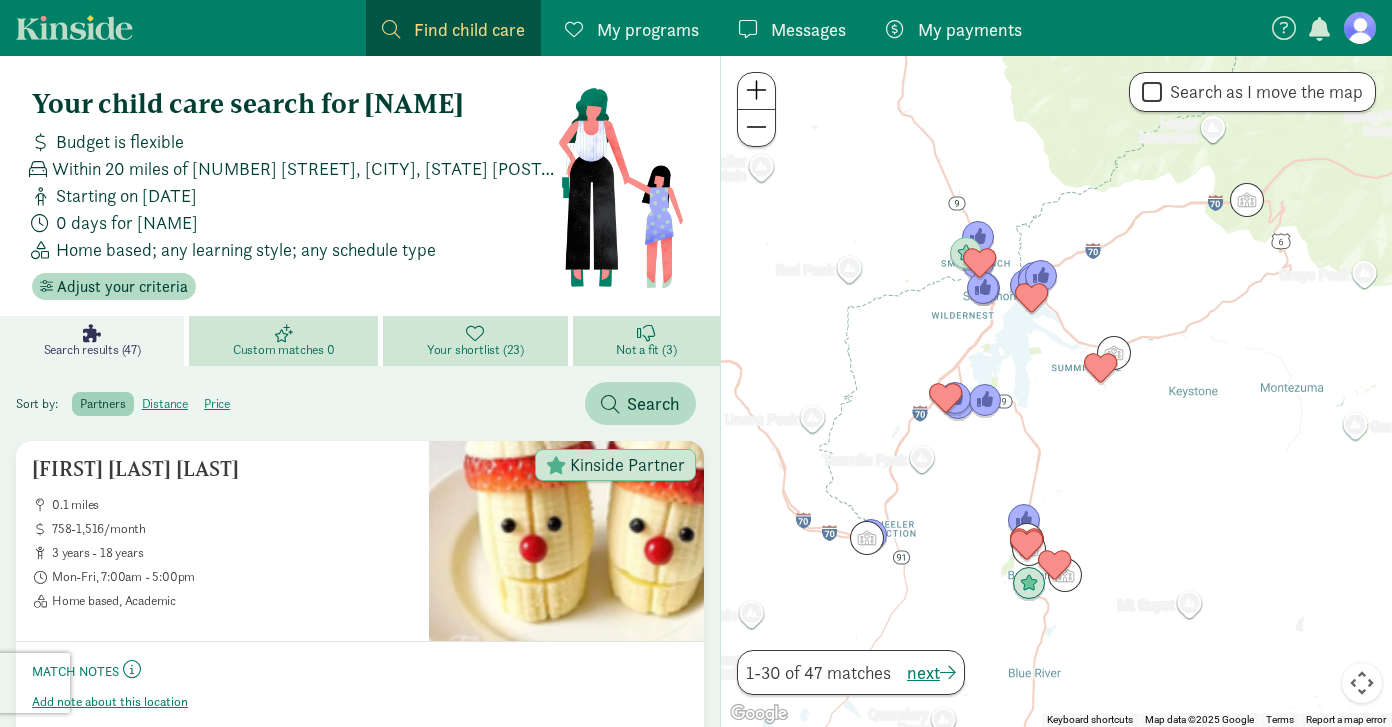 click on "Find child care" at bounding box center [469, 29] 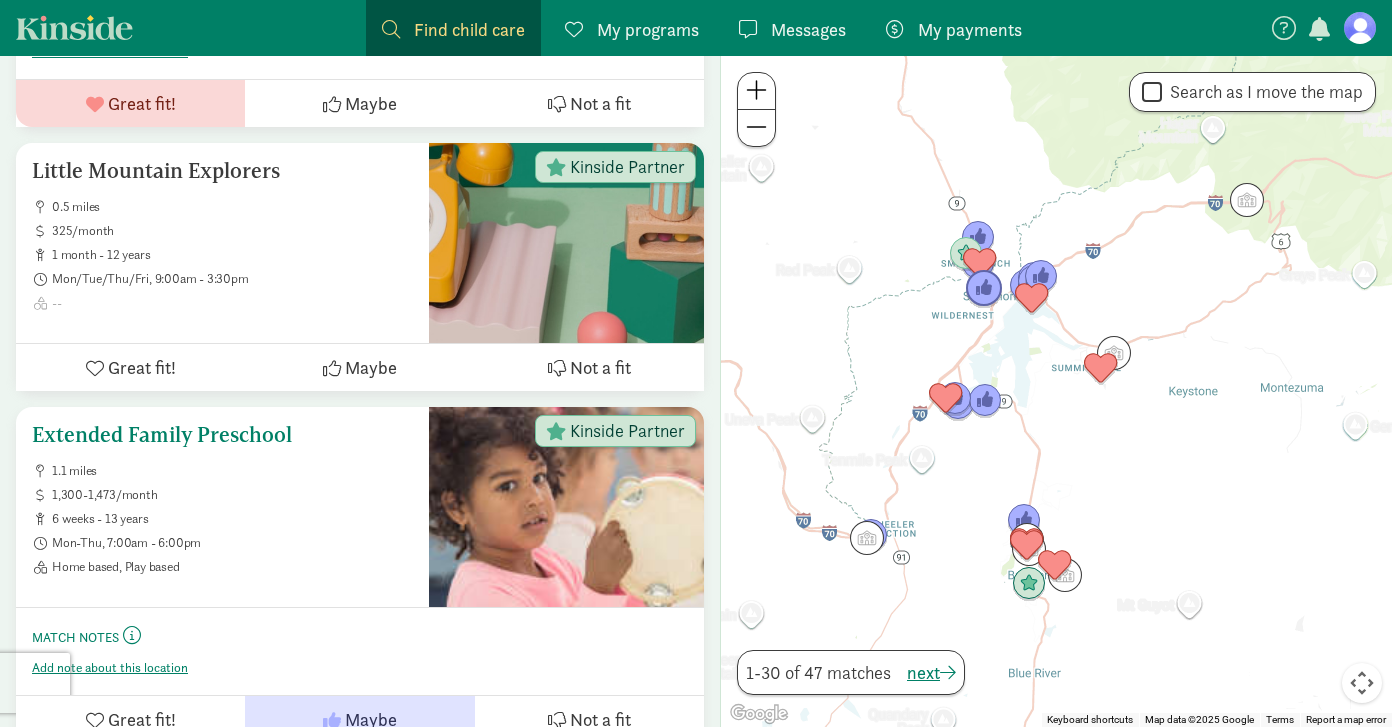 scroll, scrollTop: 1000, scrollLeft: 0, axis: vertical 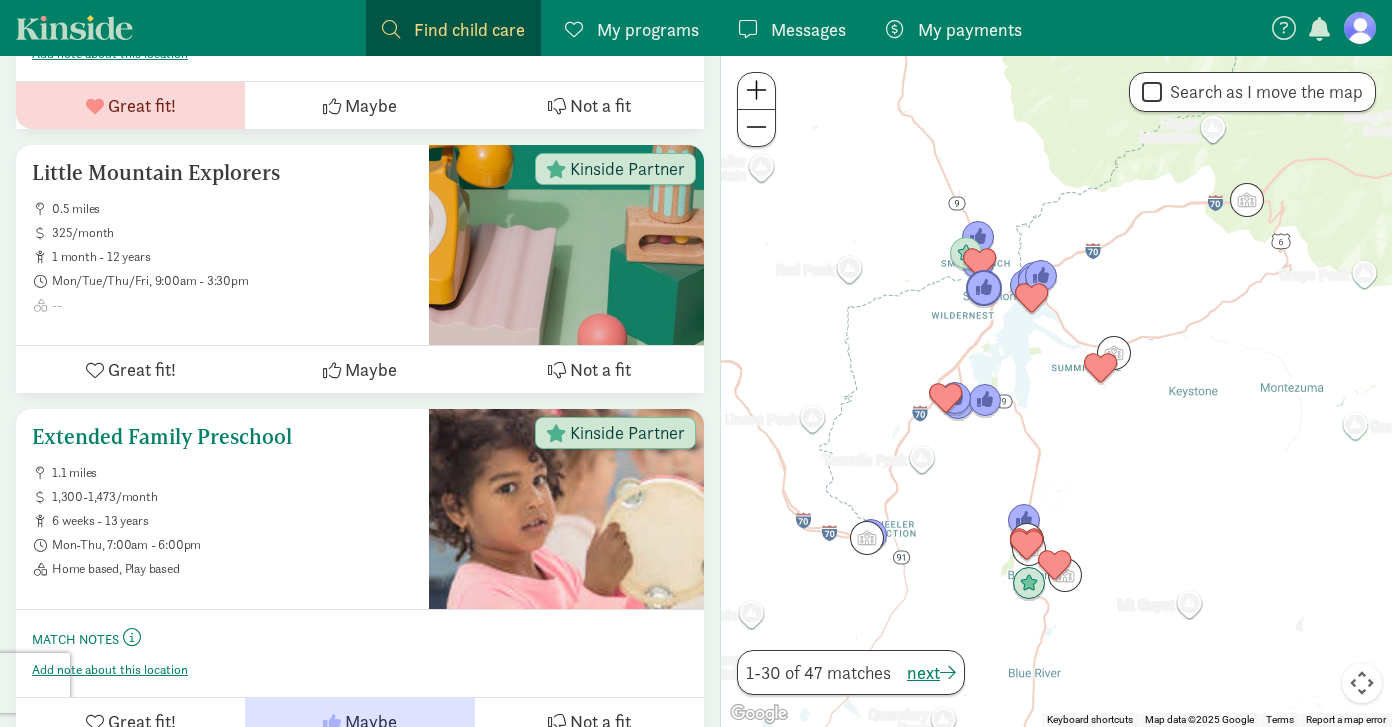 click on "Extended Family Preschool" at bounding box center (222, 437) 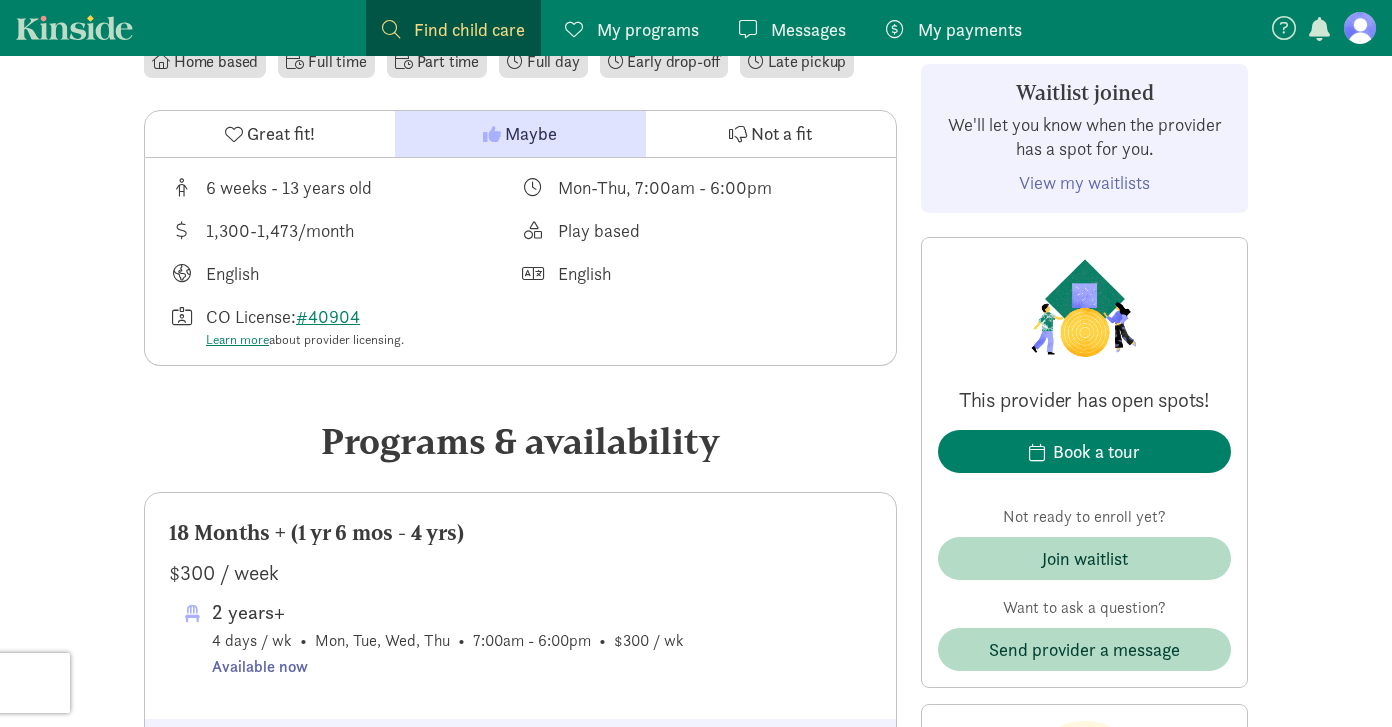 scroll, scrollTop: 669, scrollLeft: 0, axis: vertical 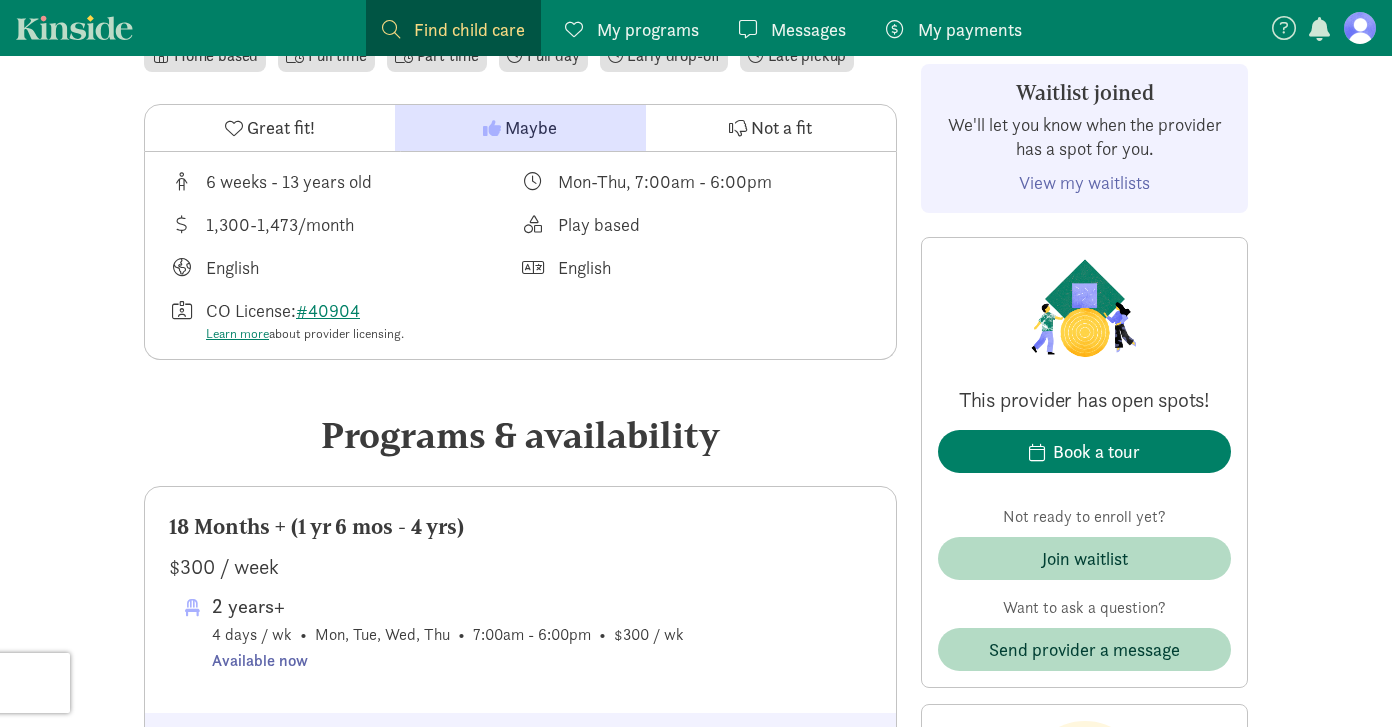 click on "My programs
Programs" at bounding box center [632, 29] 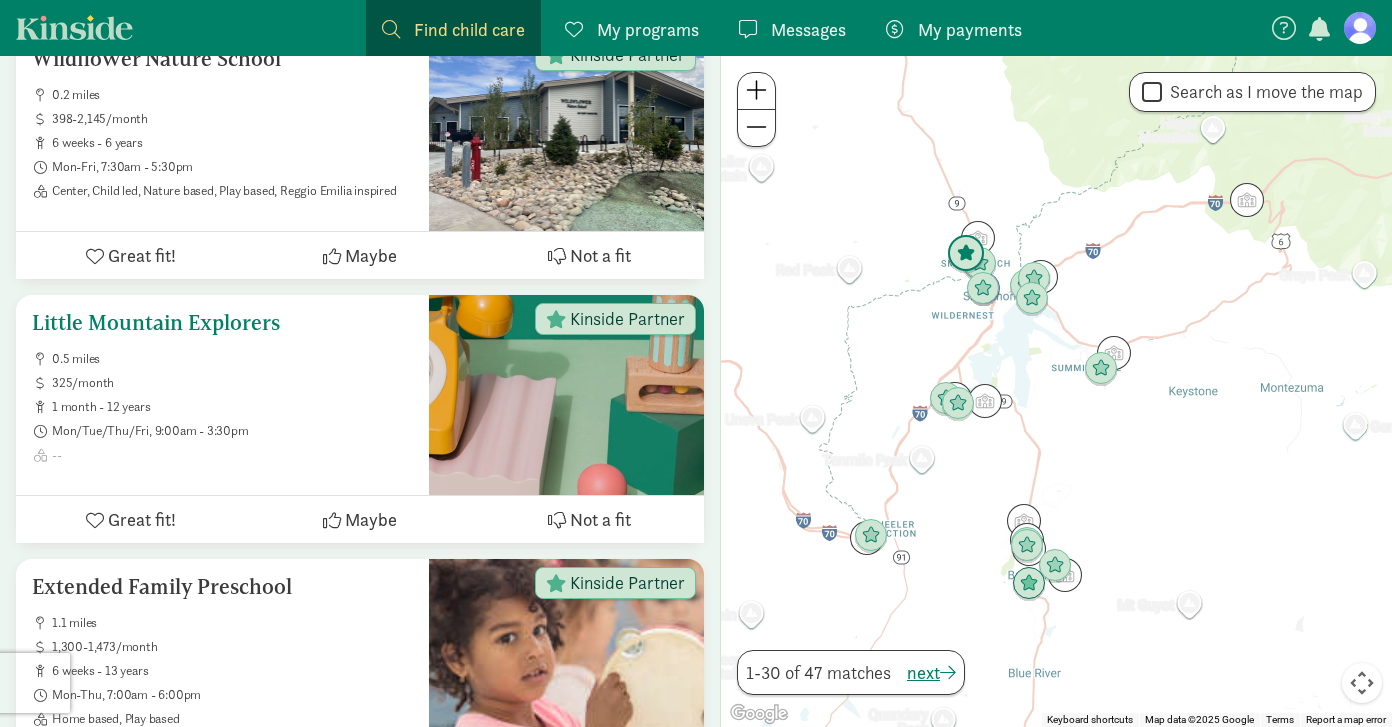 scroll, scrollTop: 673, scrollLeft: 0, axis: vertical 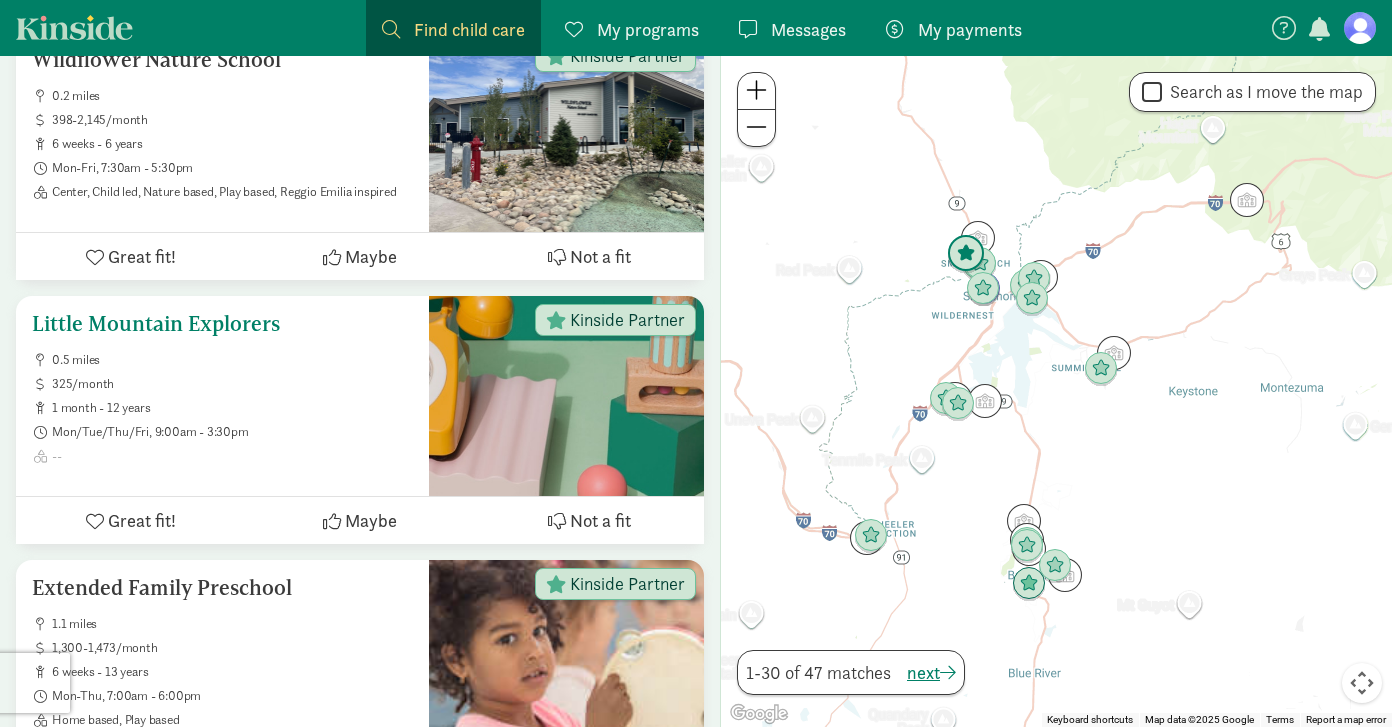 click on "Little Mountain Explorers" at bounding box center [222, 324] 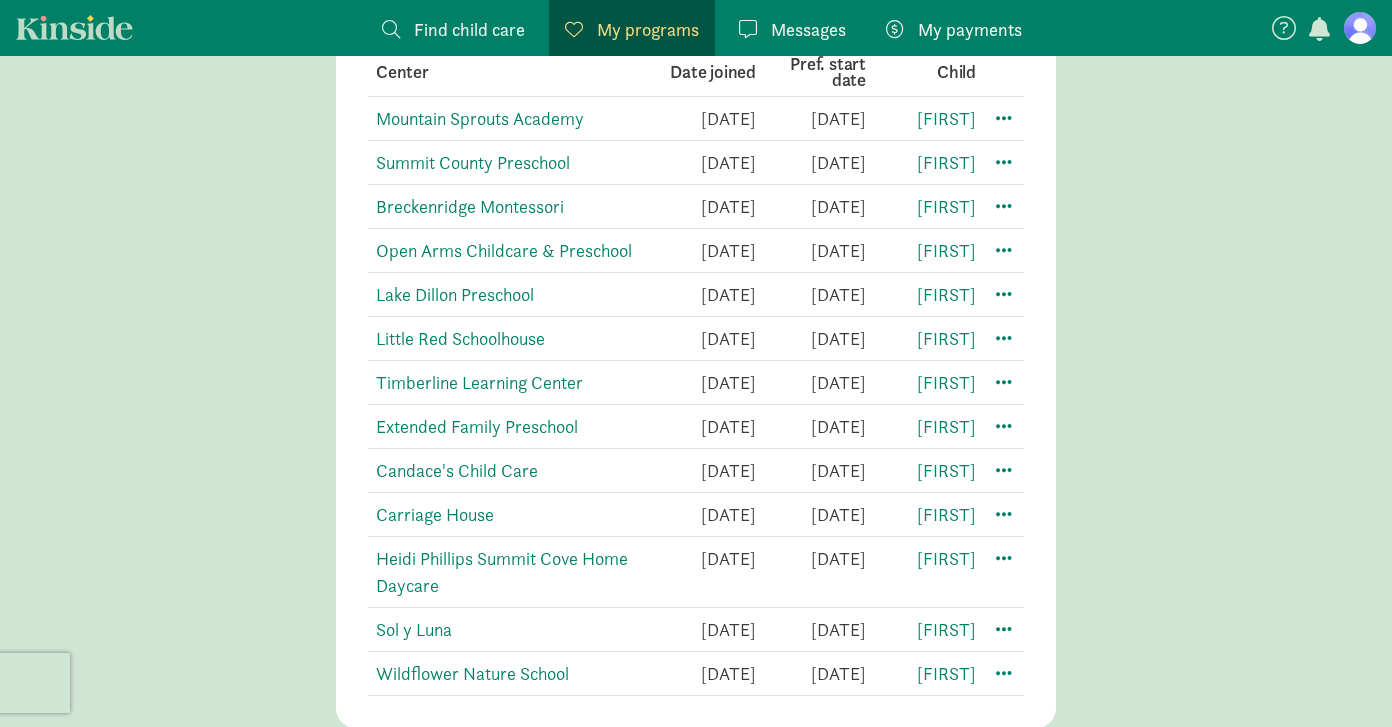 scroll, scrollTop: 522, scrollLeft: 0, axis: vertical 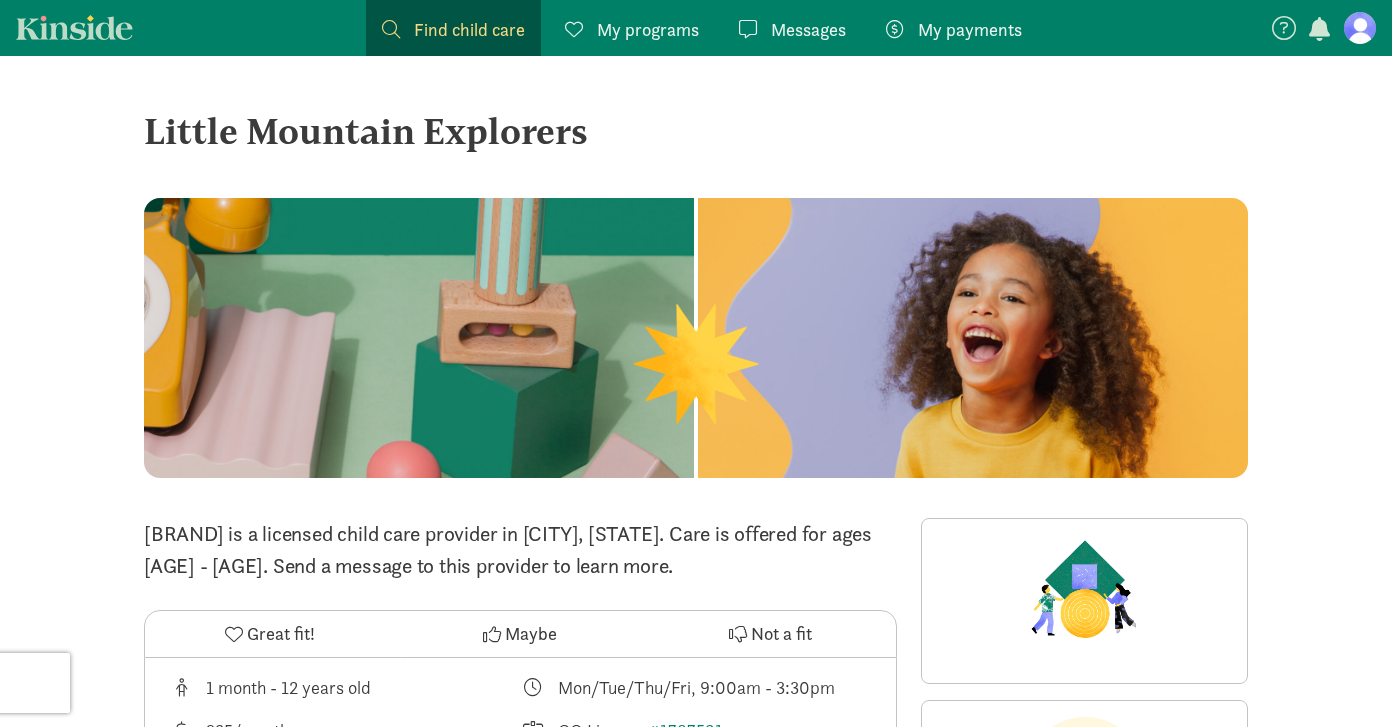 click on "Find child care" at bounding box center [469, 29] 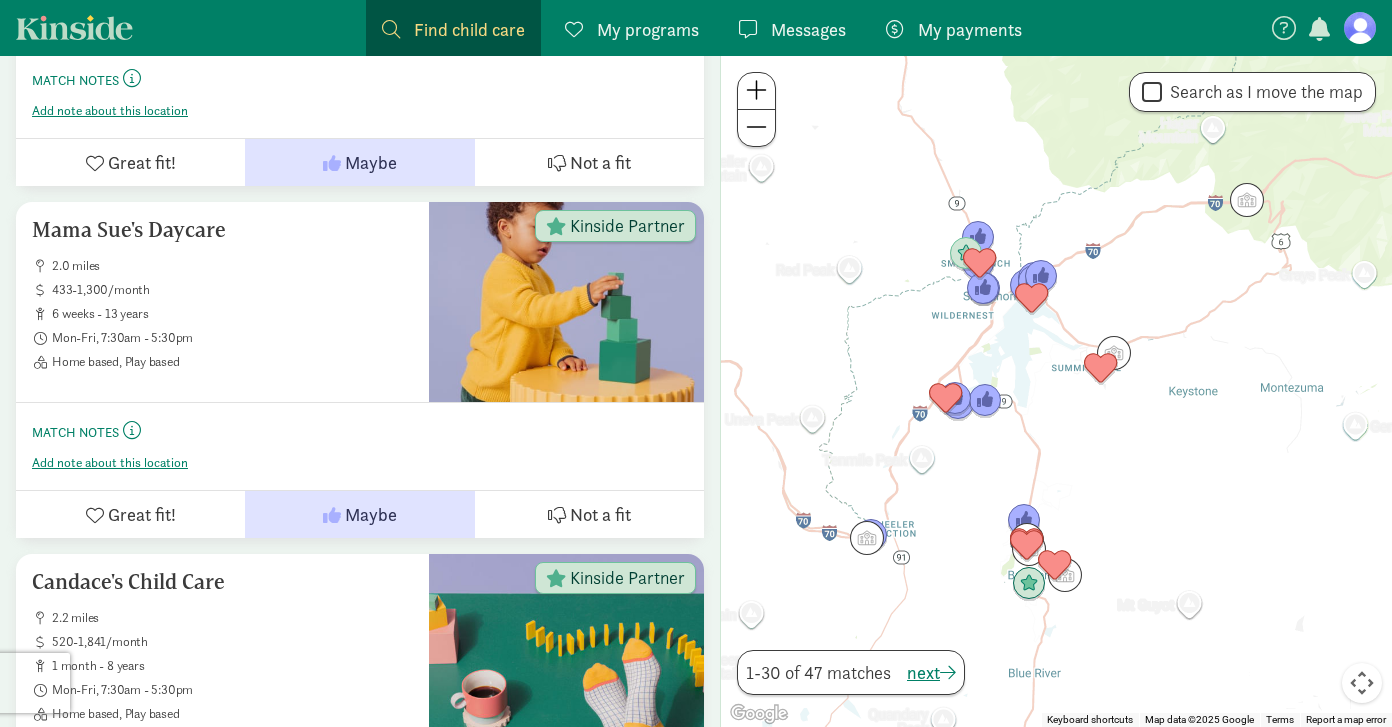 scroll, scrollTop: 1913, scrollLeft: 0, axis: vertical 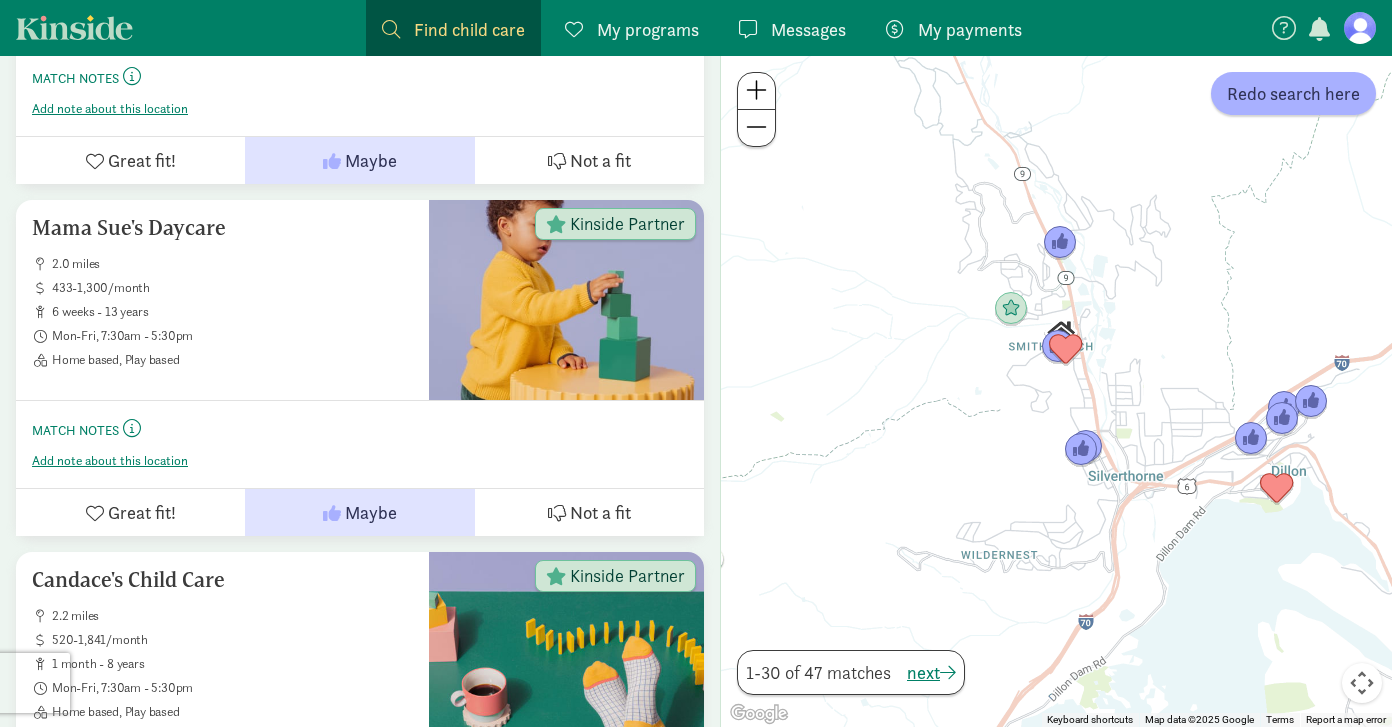 drag, startPoint x: 1145, startPoint y: 195, endPoint x: 1043, endPoint y: 305, distance: 150.01334 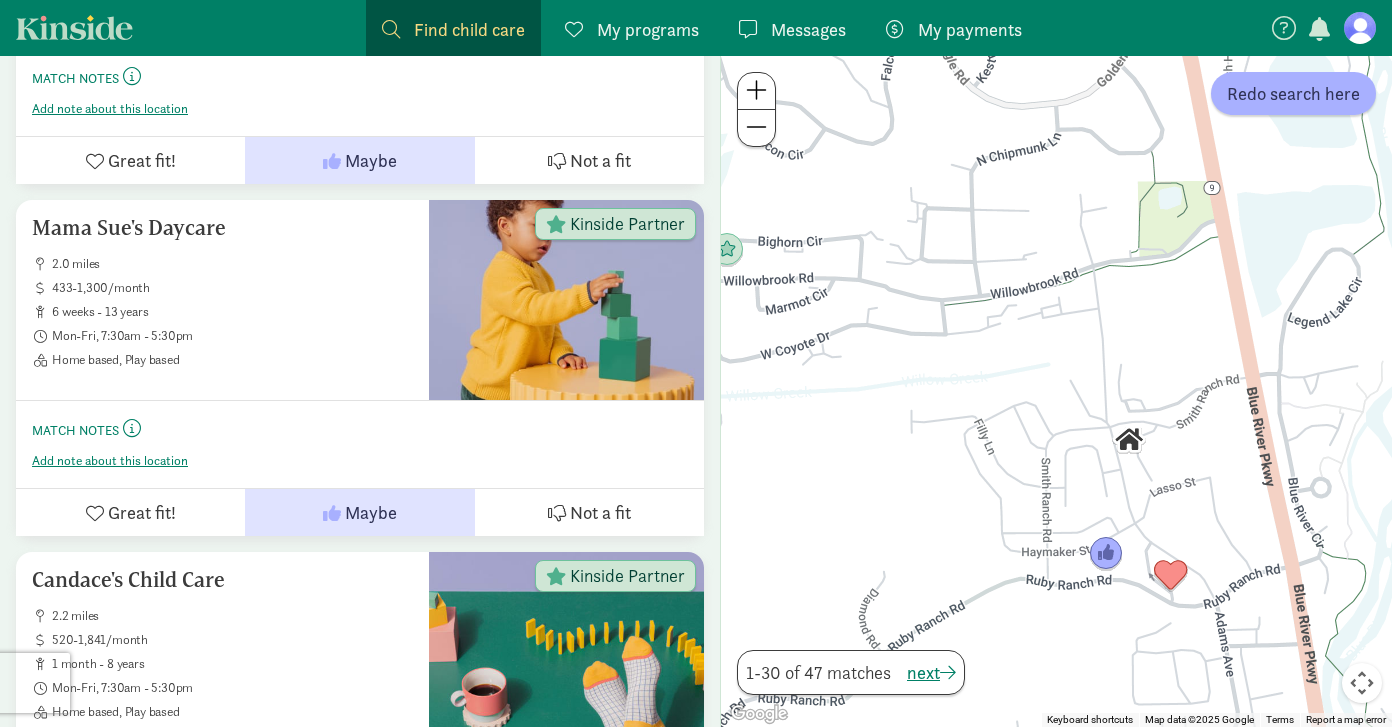 drag, startPoint x: 1031, startPoint y: 558, endPoint x: 992, endPoint y: 343, distance: 218.50858 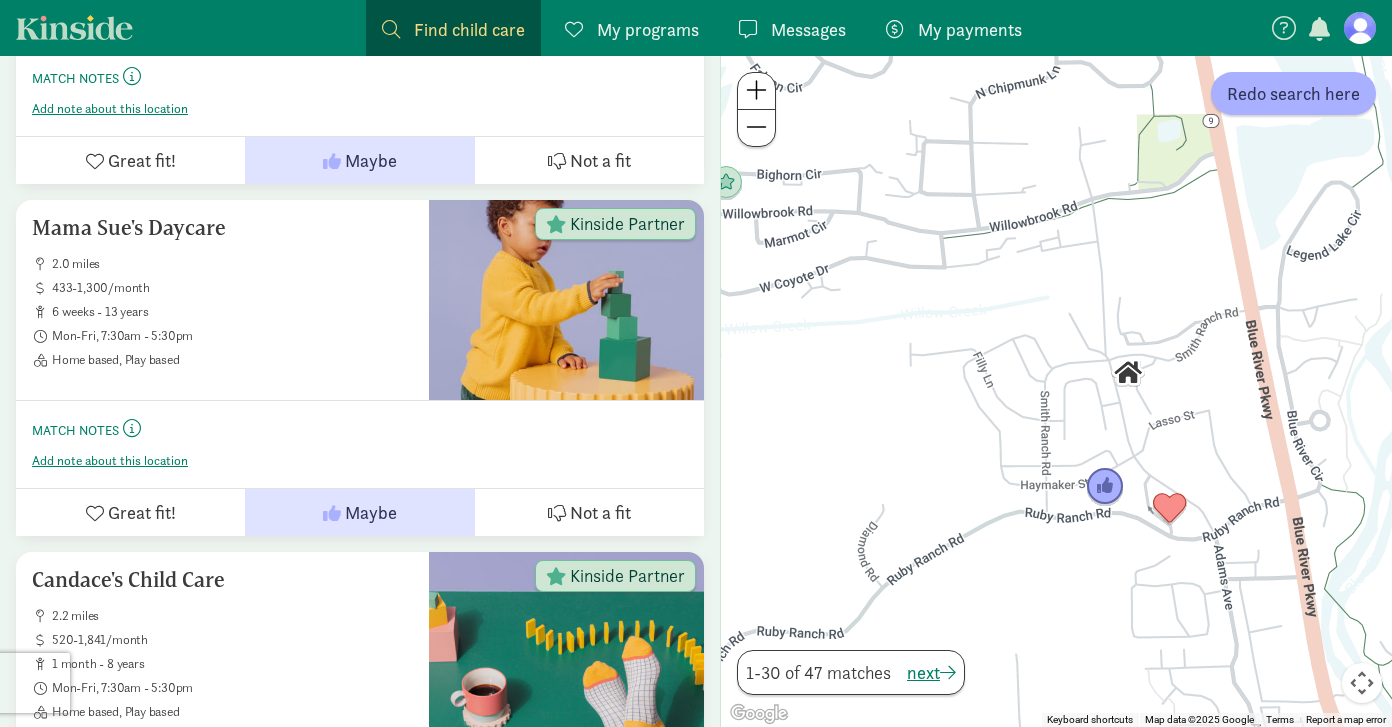 click at bounding box center [1105, 487] 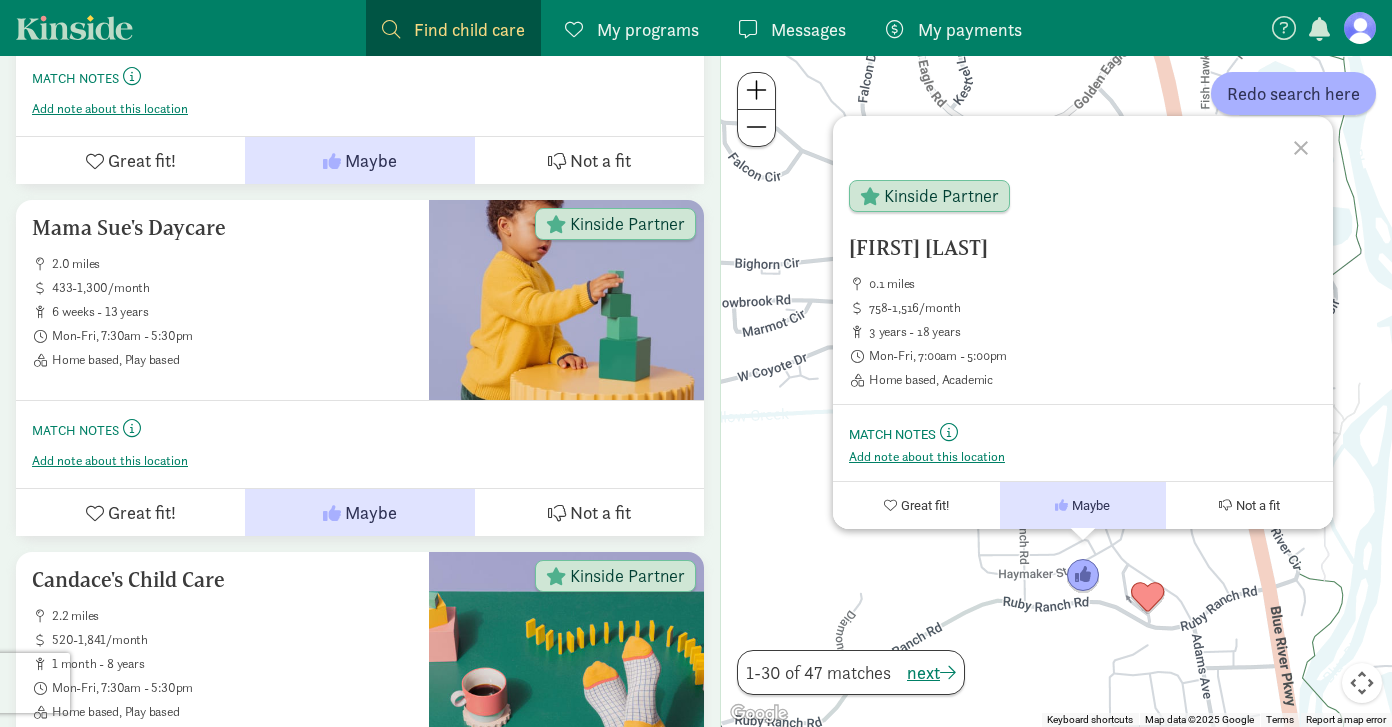 click 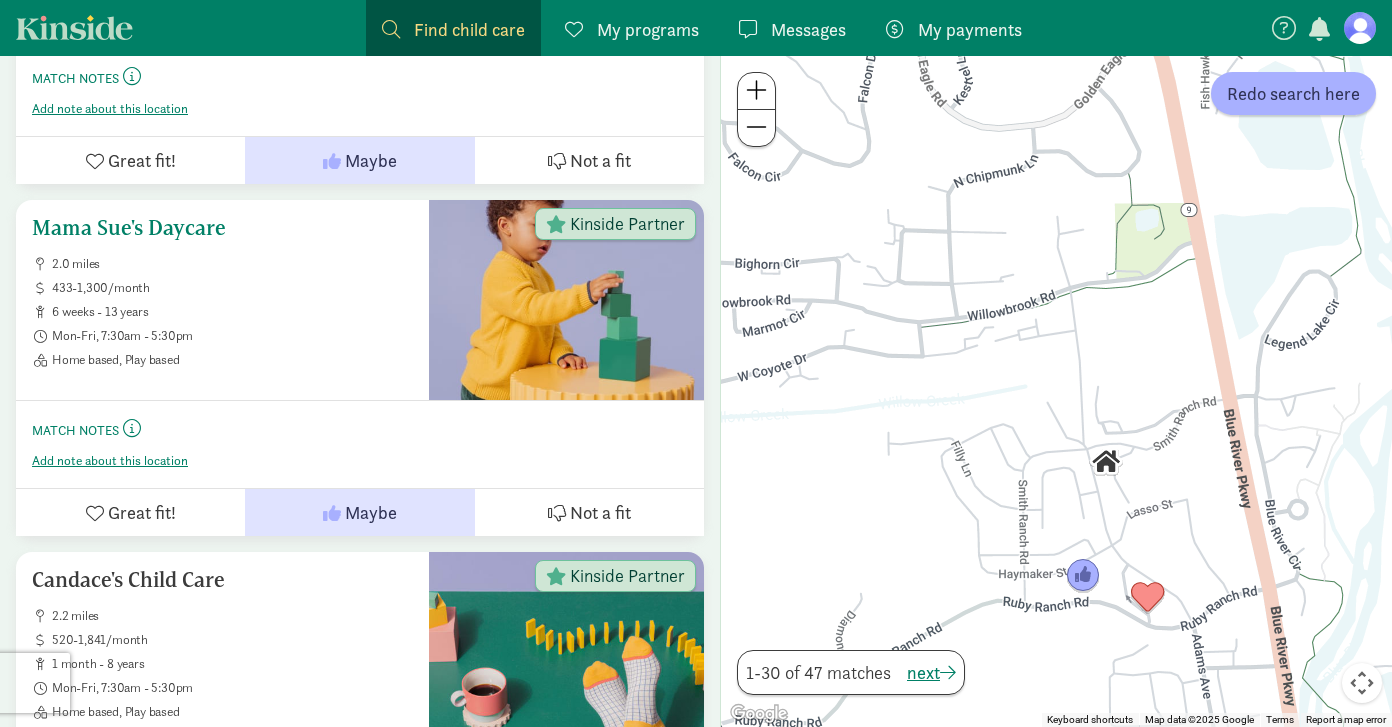 click on "Mama Sue's Daycare" at bounding box center (222, 228) 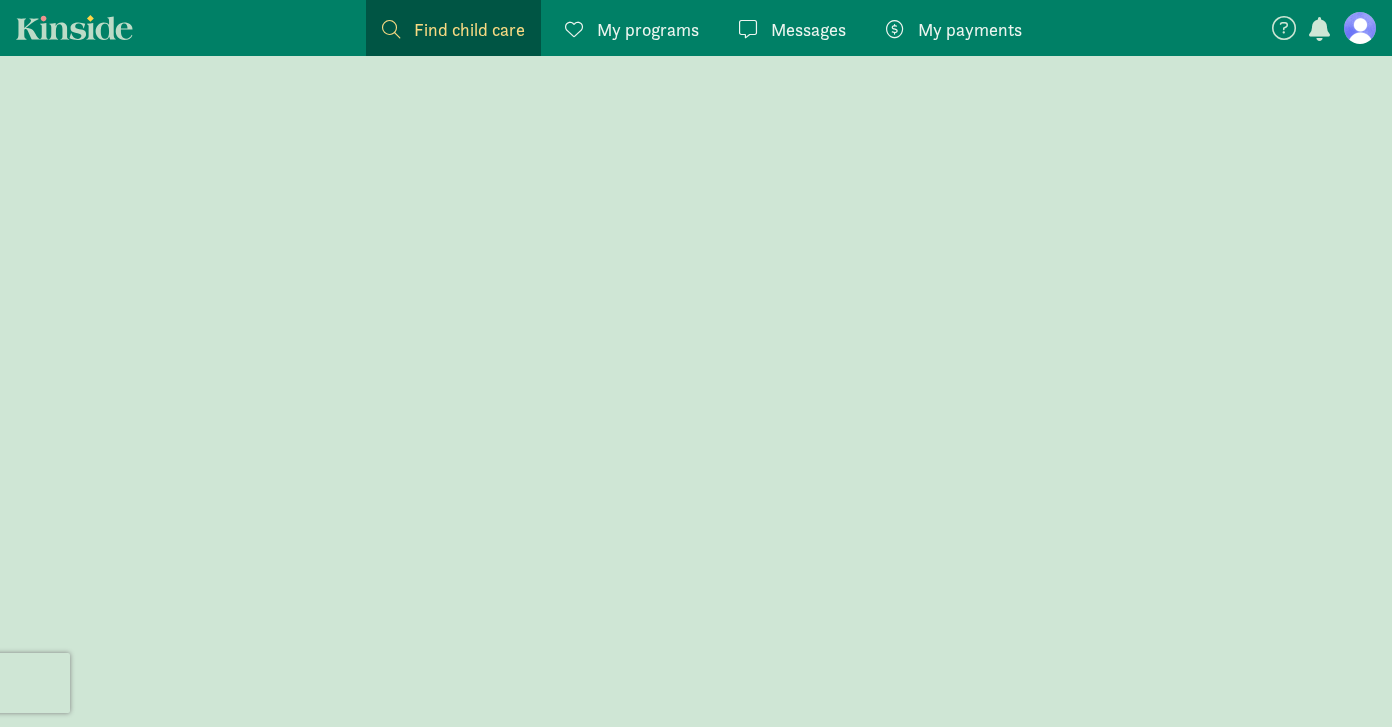scroll, scrollTop: 0, scrollLeft: 0, axis: both 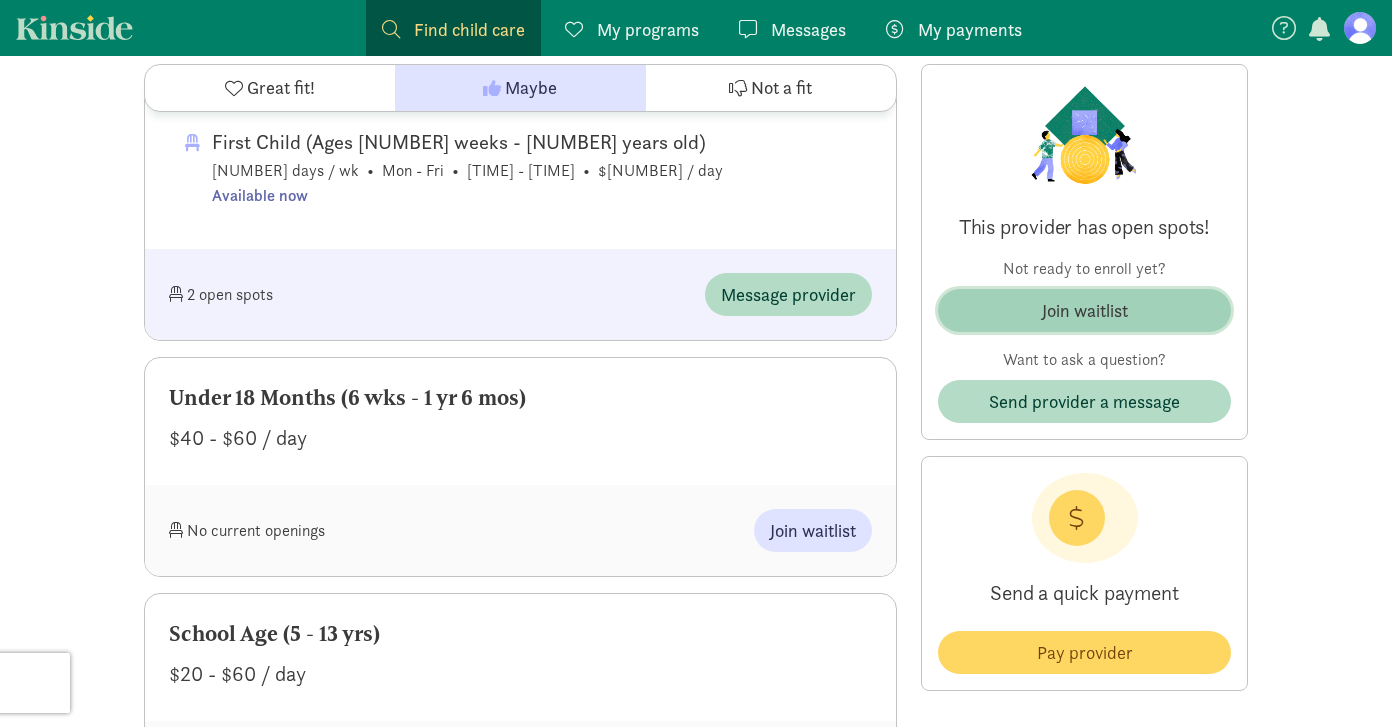 click on "Join waitlist" 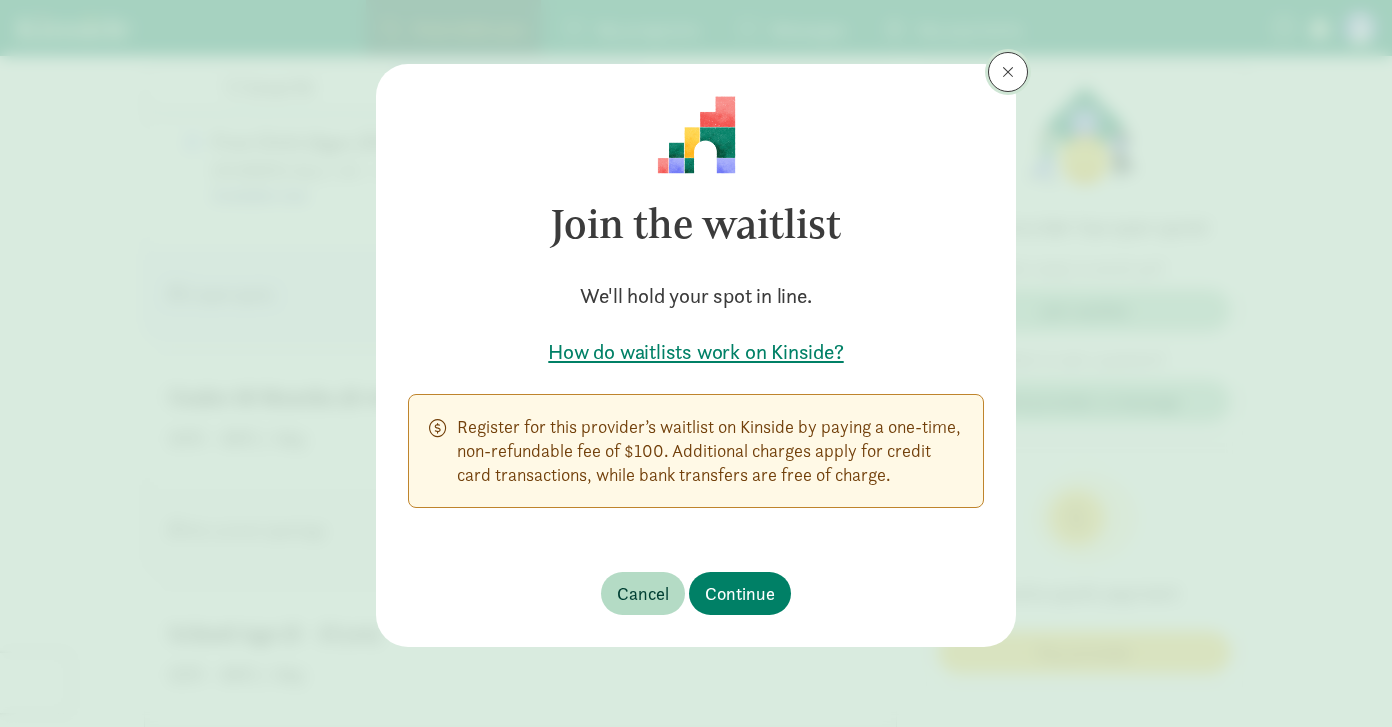 click at bounding box center (1008, 72) 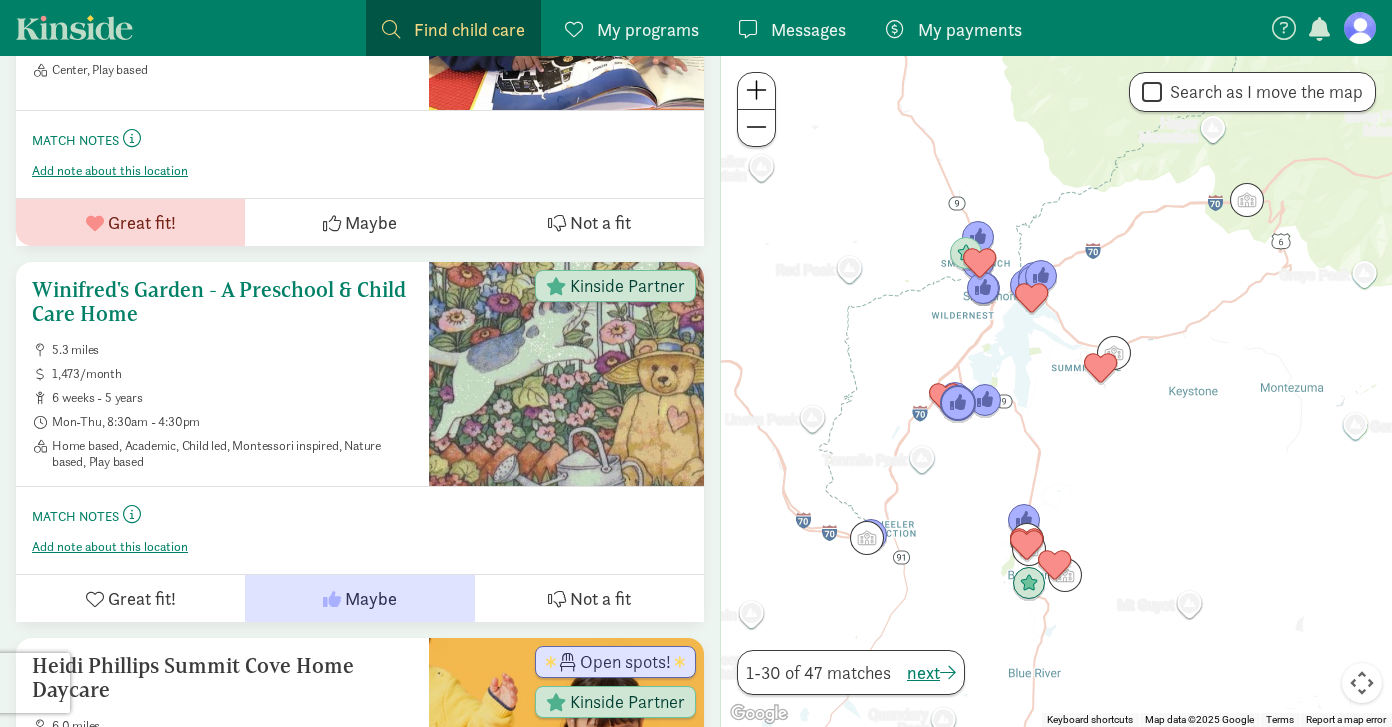 scroll, scrollTop: 3285, scrollLeft: 0, axis: vertical 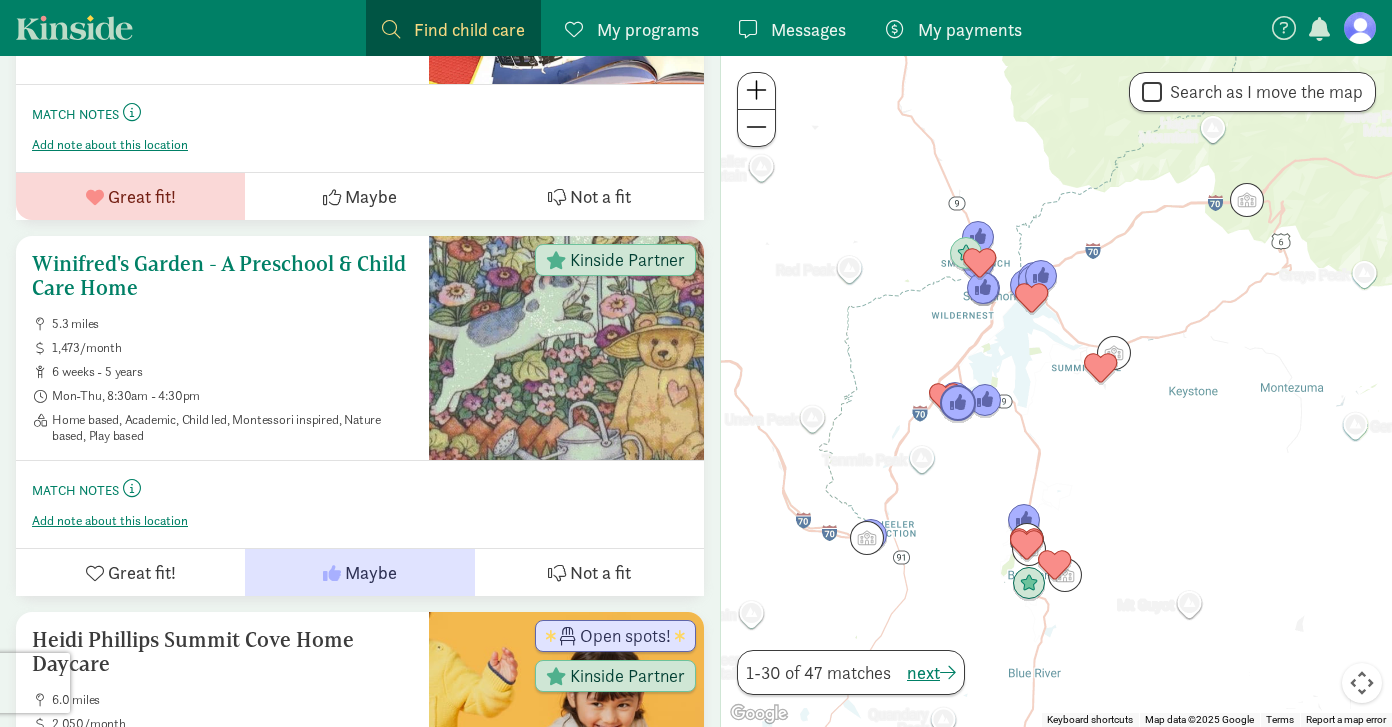 click on "Winifred's Garden - A Preschool & Child Care Home" at bounding box center (222, 276) 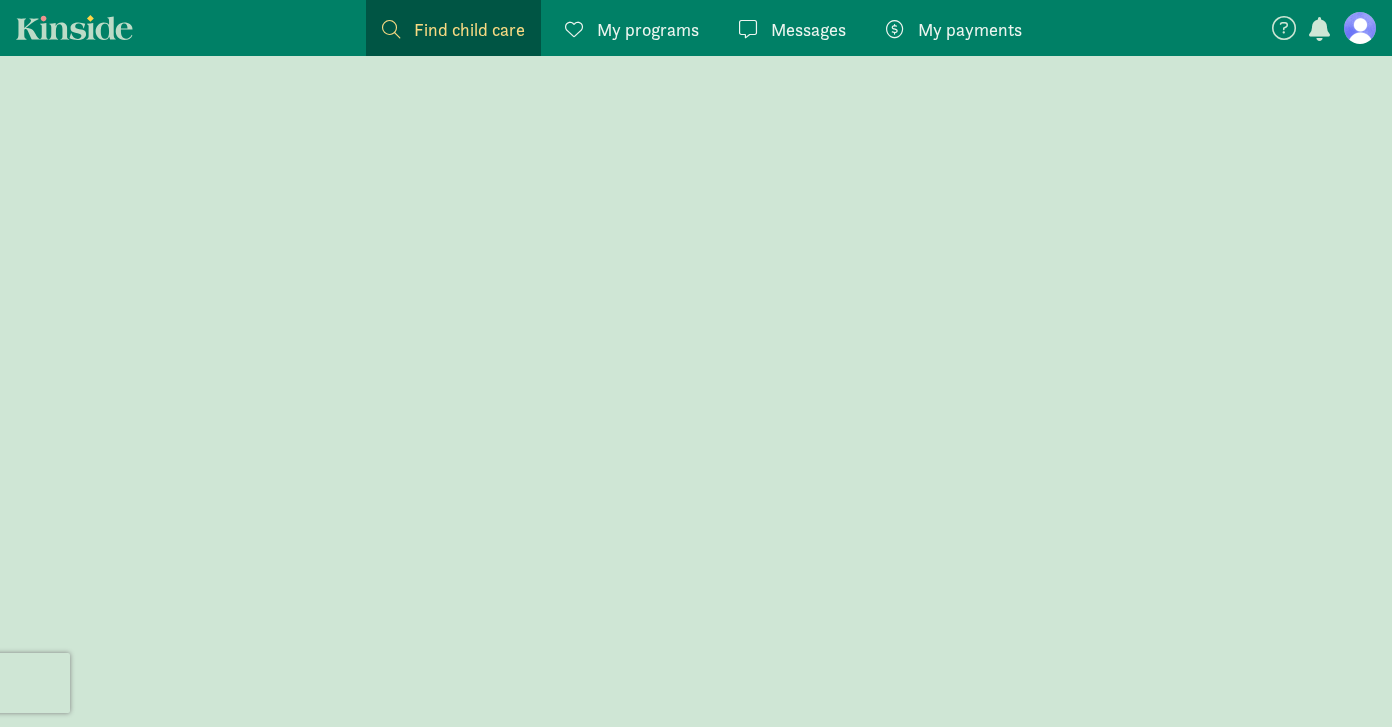 scroll, scrollTop: 0, scrollLeft: 0, axis: both 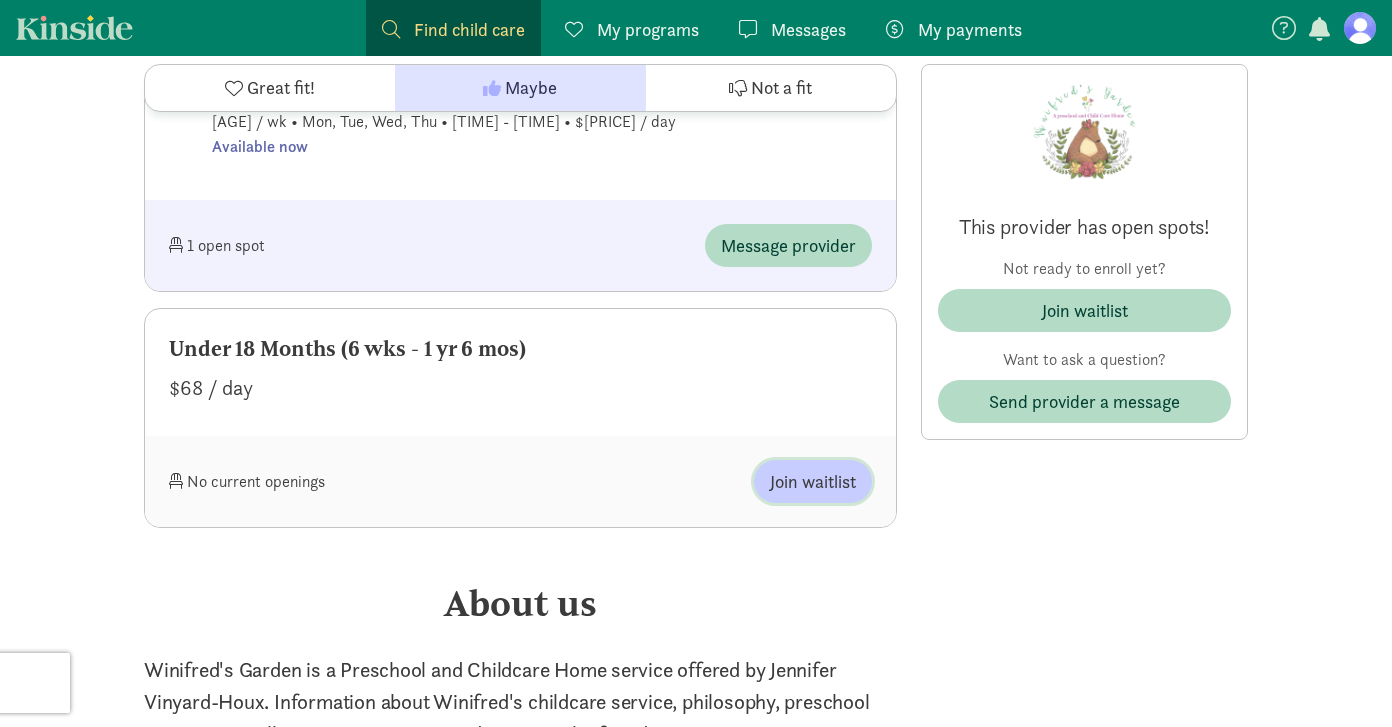 click on "Join waitlist" at bounding box center (813, 481) 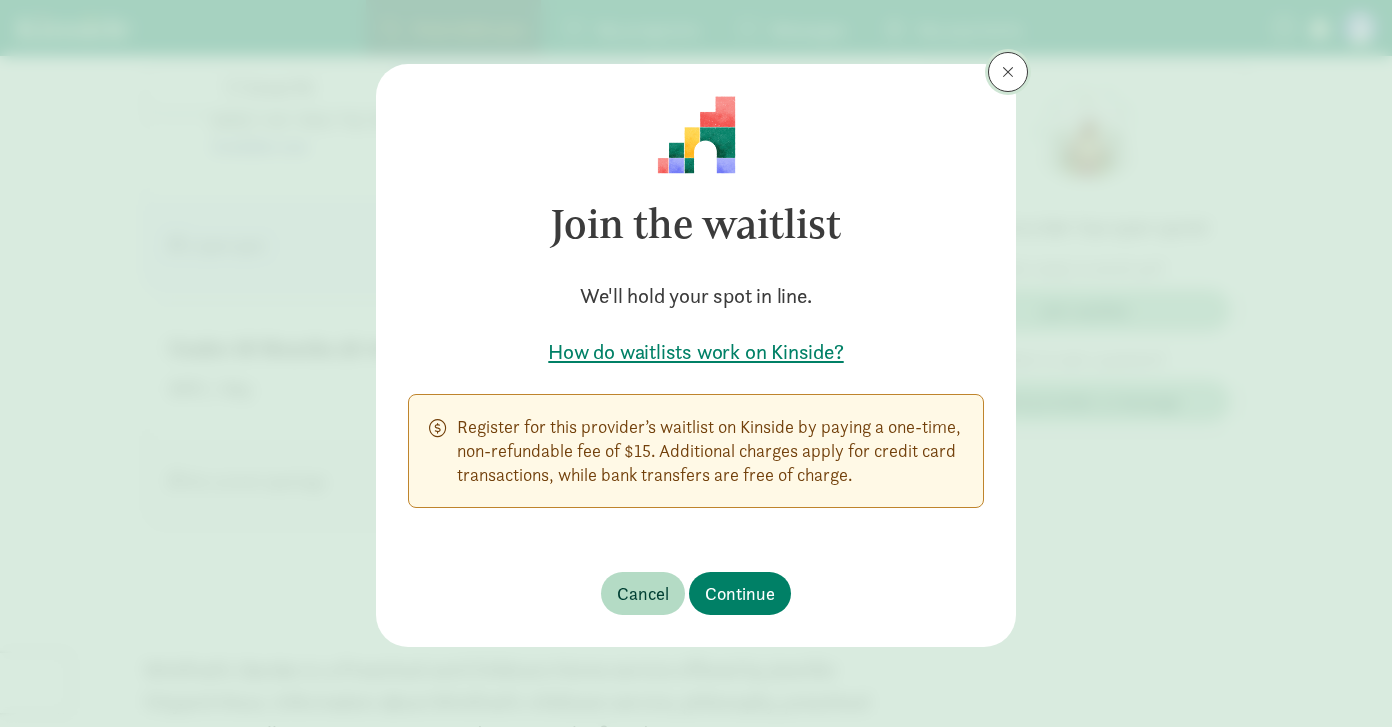 click at bounding box center (1008, 72) 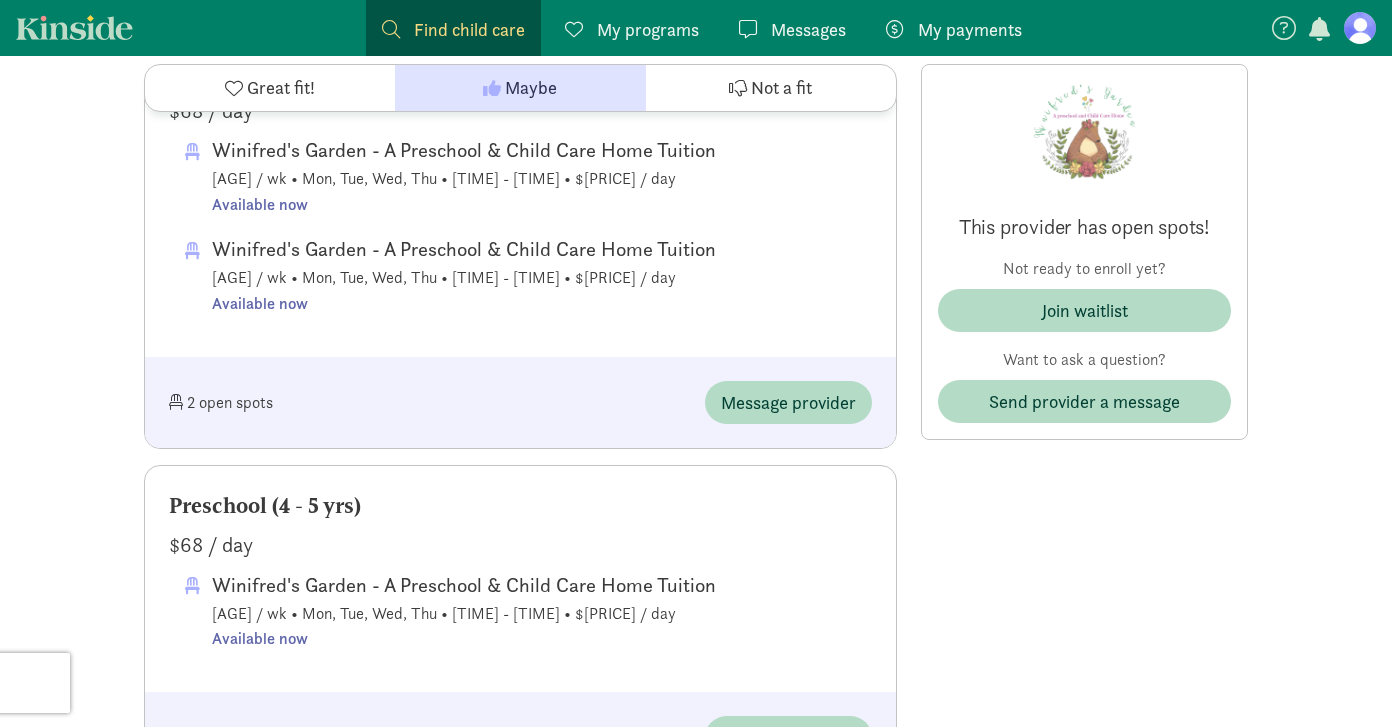 scroll, scrollTop: 1156, scrollLeft: 0, axis: vertical 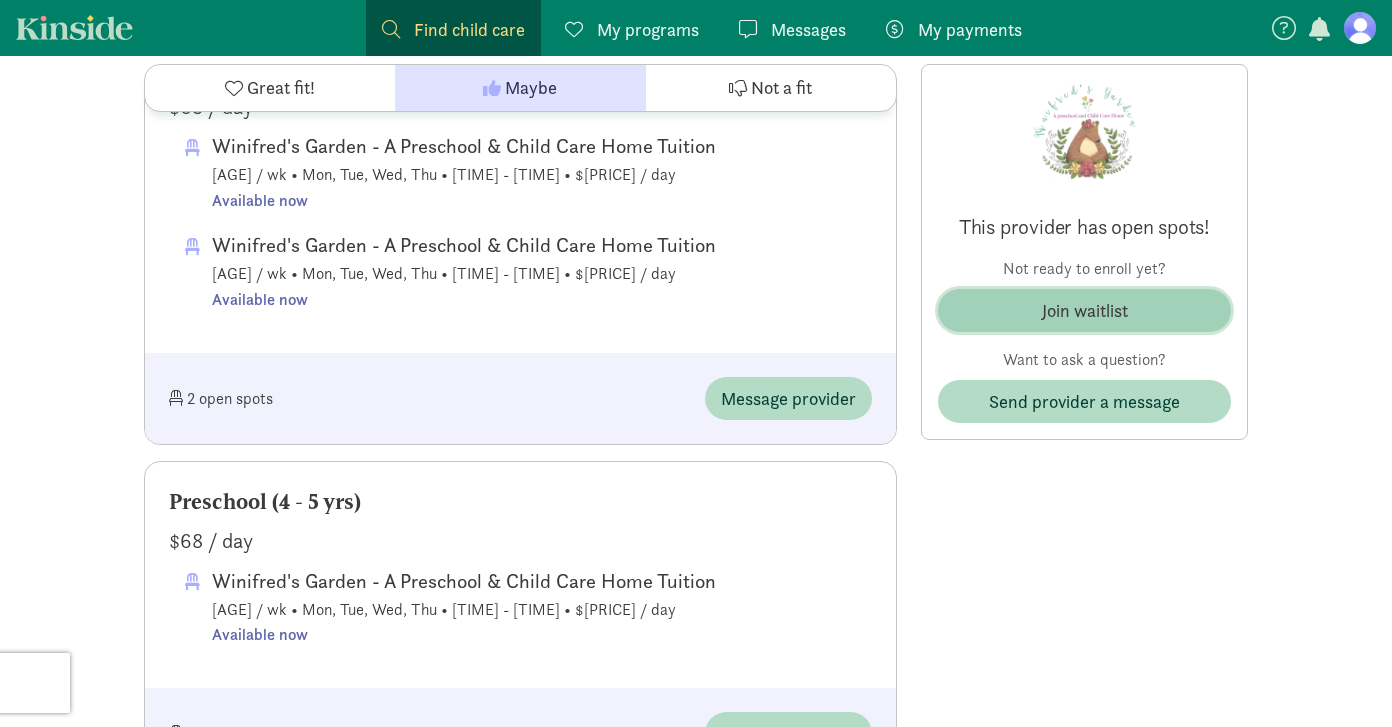 click on "Join waitlist" at bounding box center (1084, 310) 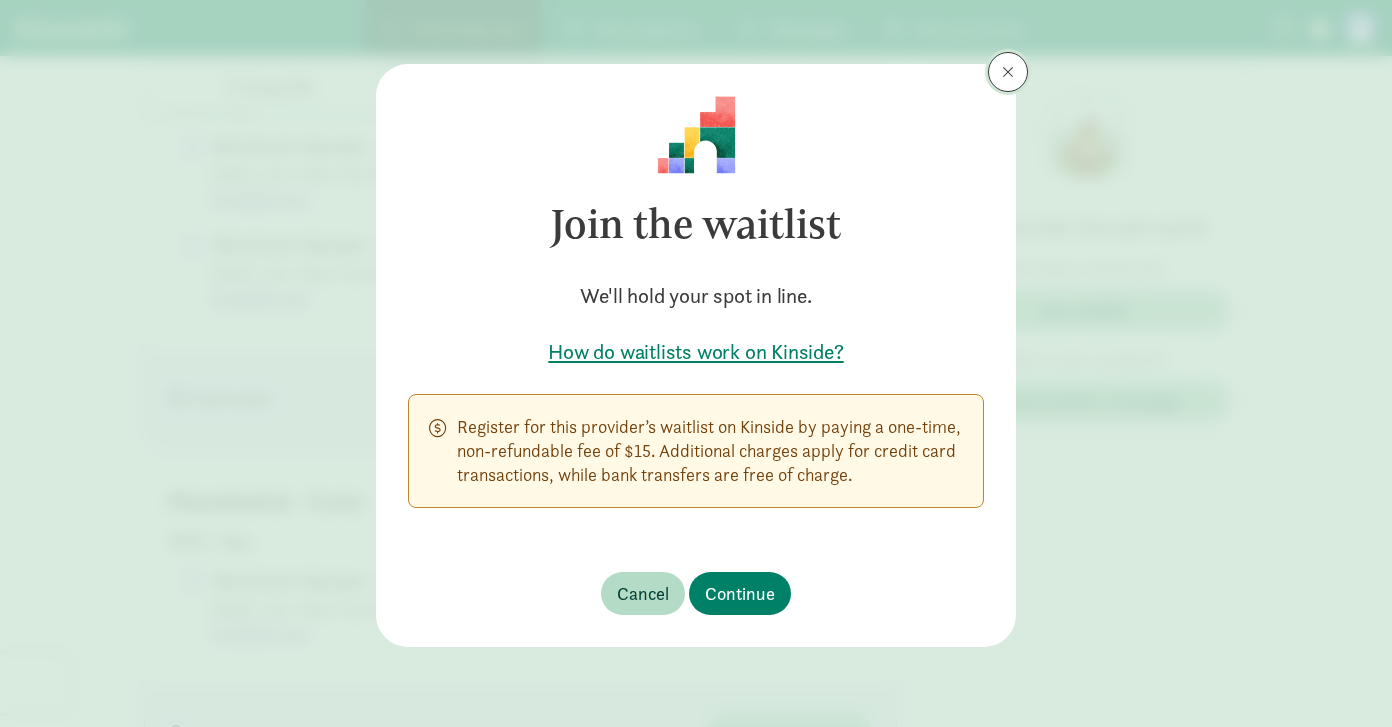 click at bounding box center (1008, 72) 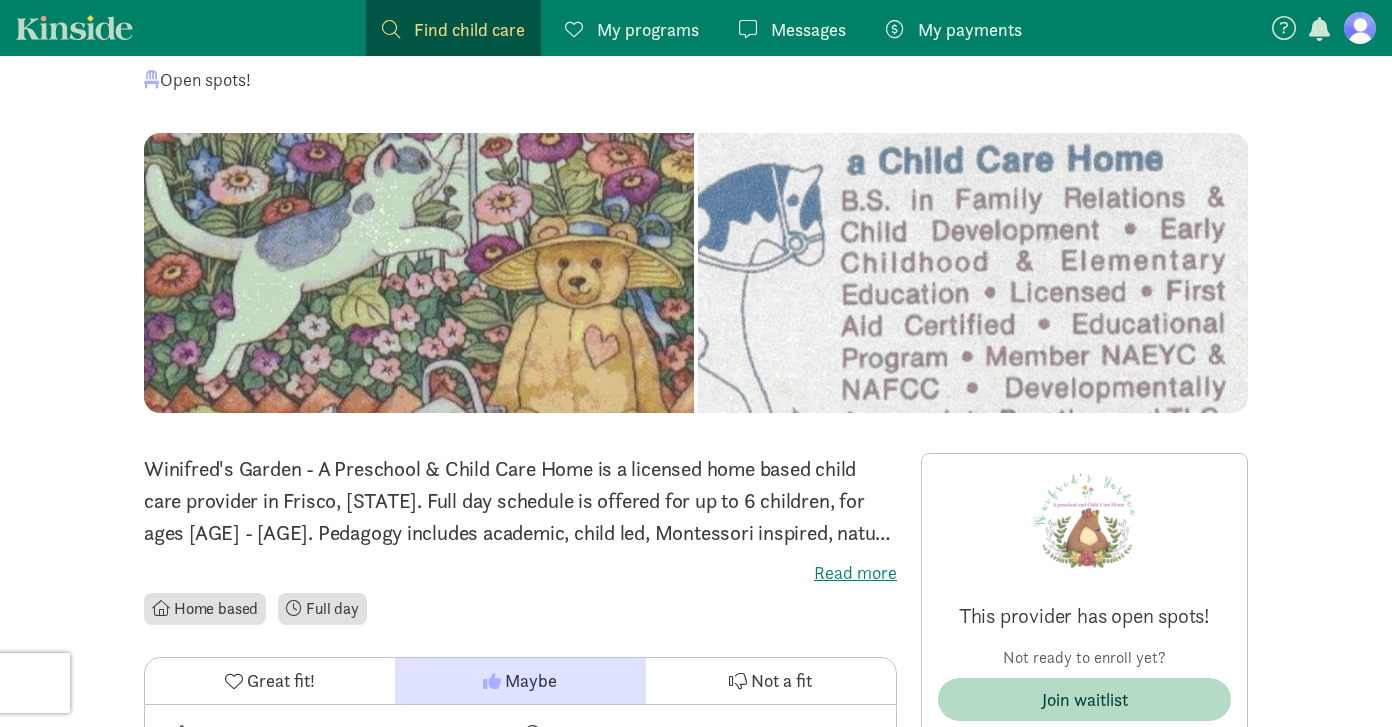 scroll, scrollTop: 114, scrollLeft: 0, axis: vertical 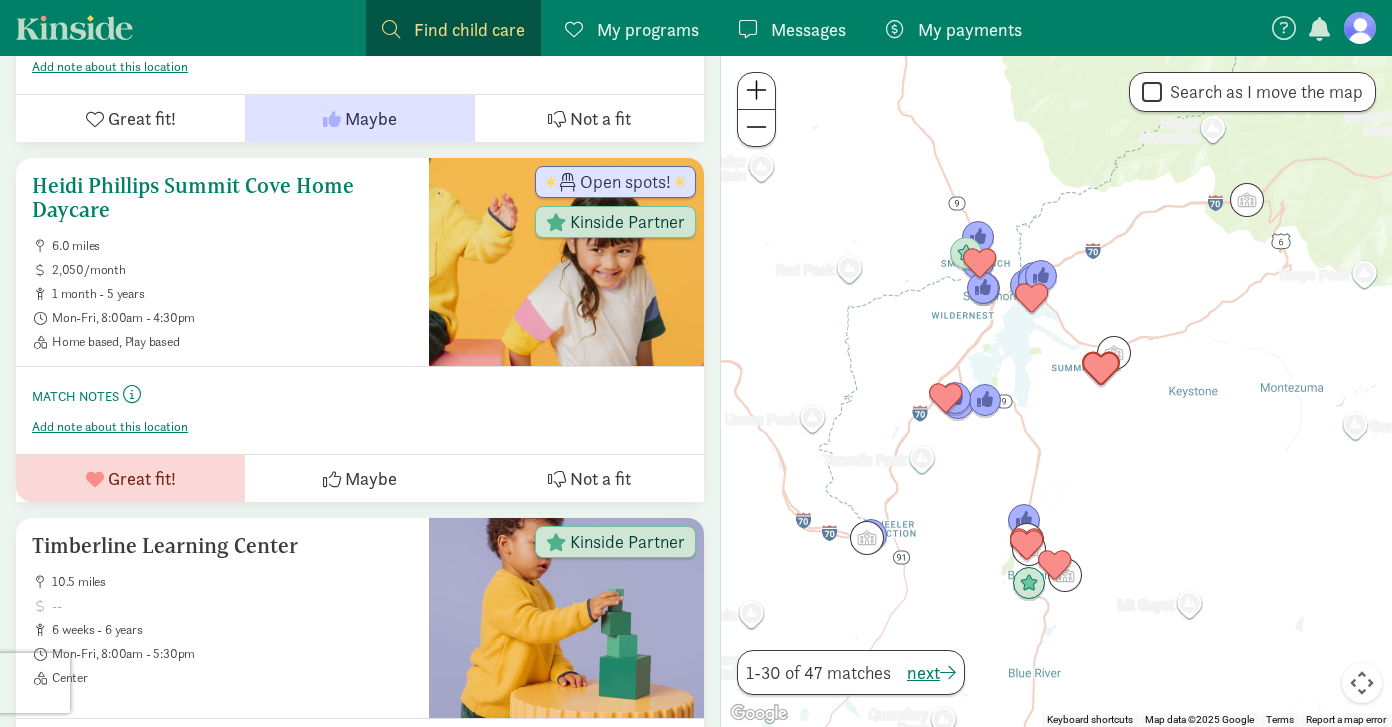 click on "Heidi Phillips Summit Cove Home Daycare" at bounding box center [222, 198] 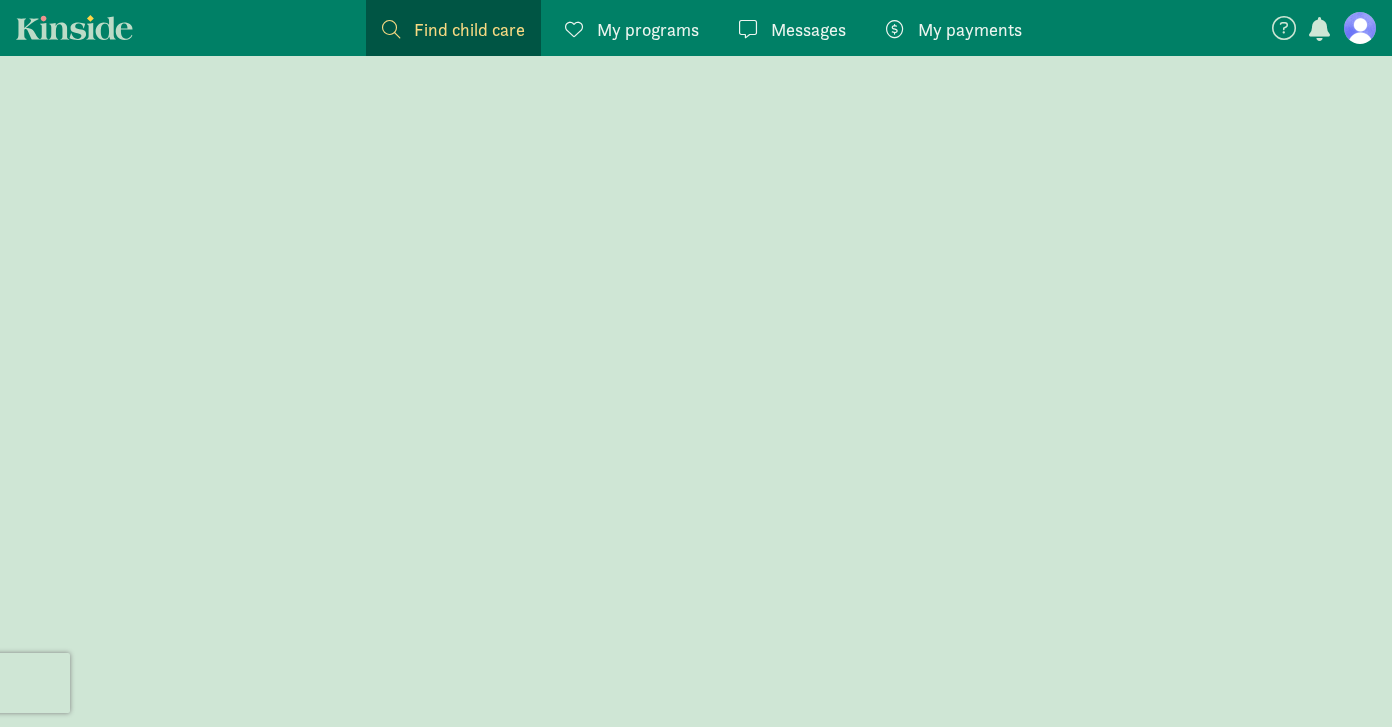 scroll, scrollTop: 0, scrollLeft: 0, axis: both 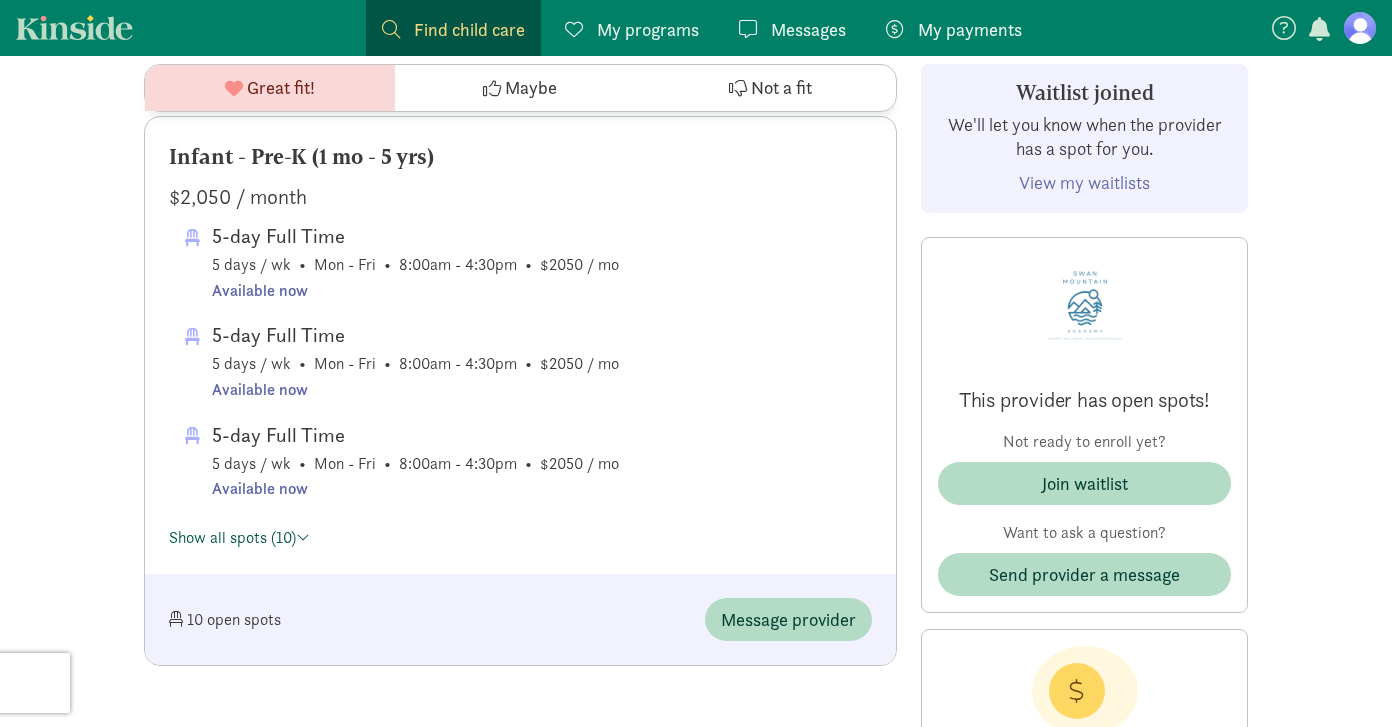 click at bounding box center [303, 537] 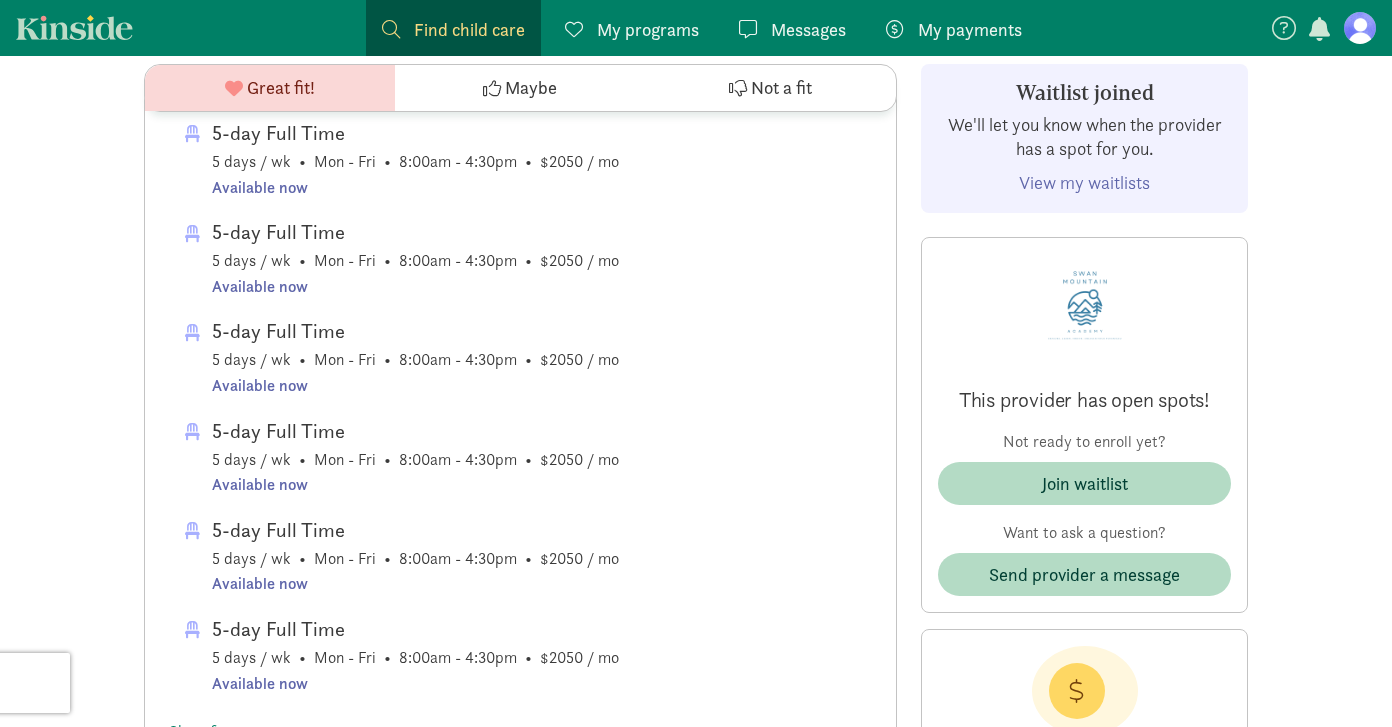 scroll, scrollTop: 1535, scrollLeft: 0, axis: vertical 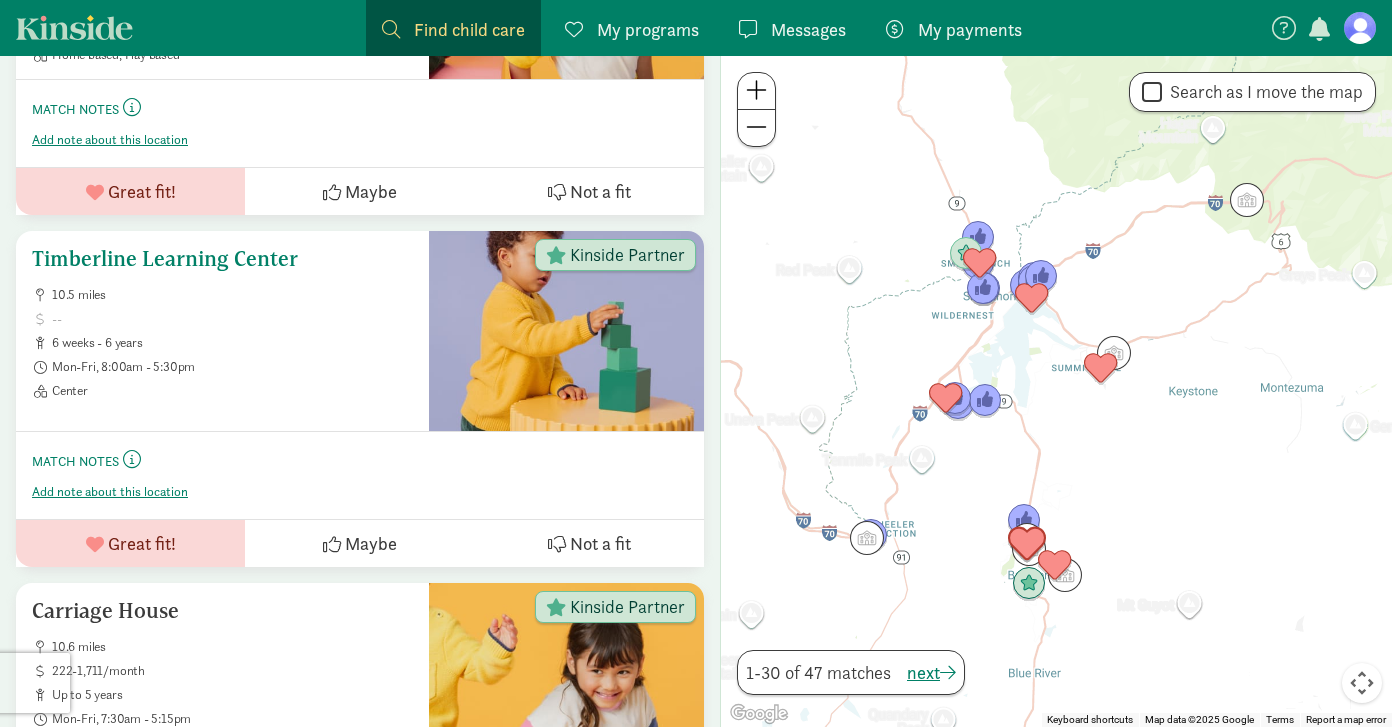 click on "Timberline Learning Center" at bounding box center (222, 259) 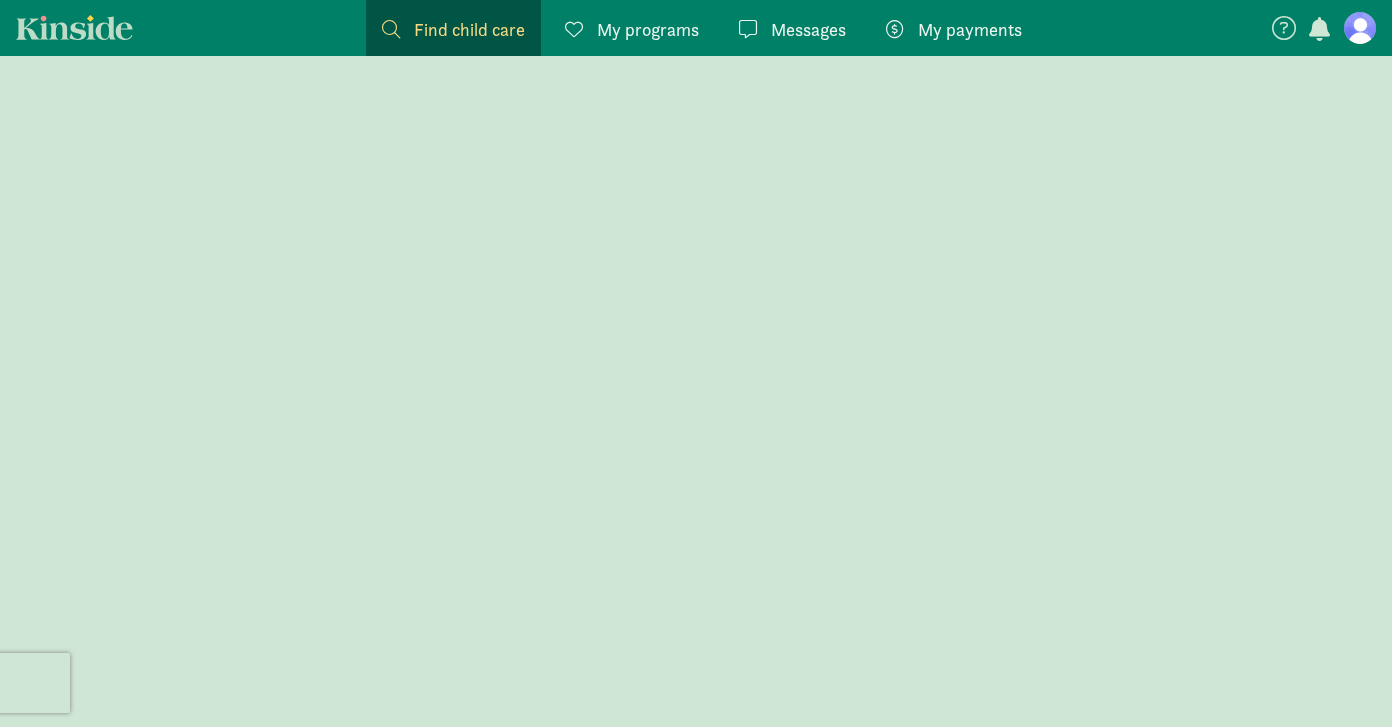 scroll, scrollTop: 0, scrollLeft: 0, axis: both 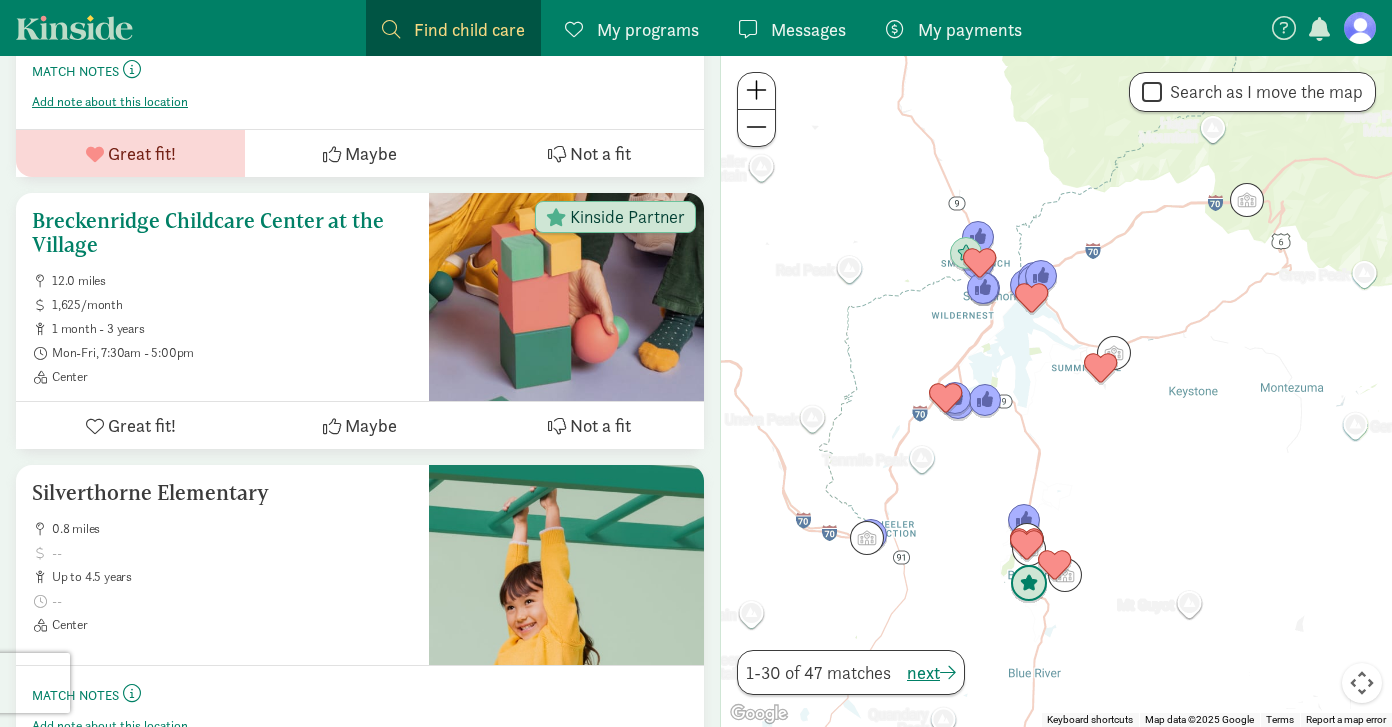 click on "Breckenridge Childcare Center at the Village" at bounding box center (222, 233) 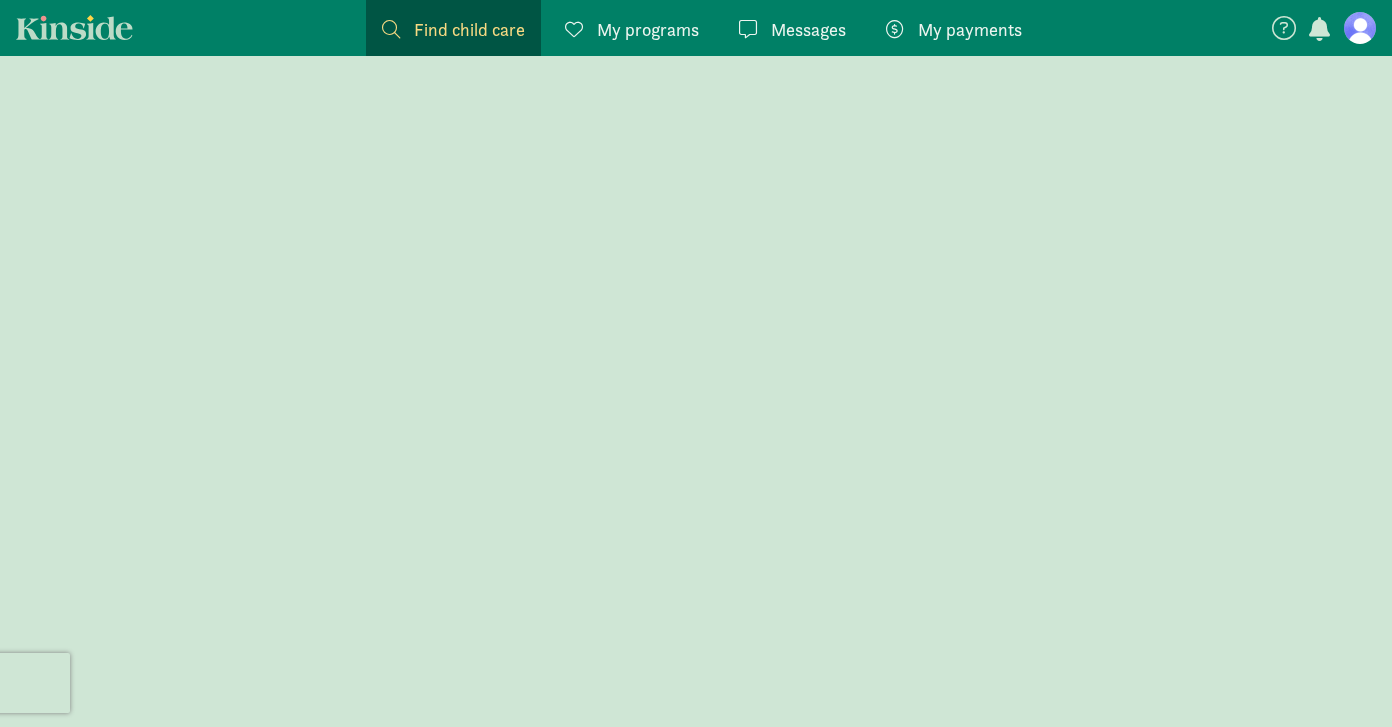 scroll, scrollTop: 0, scrollLeft: 0, axis: both 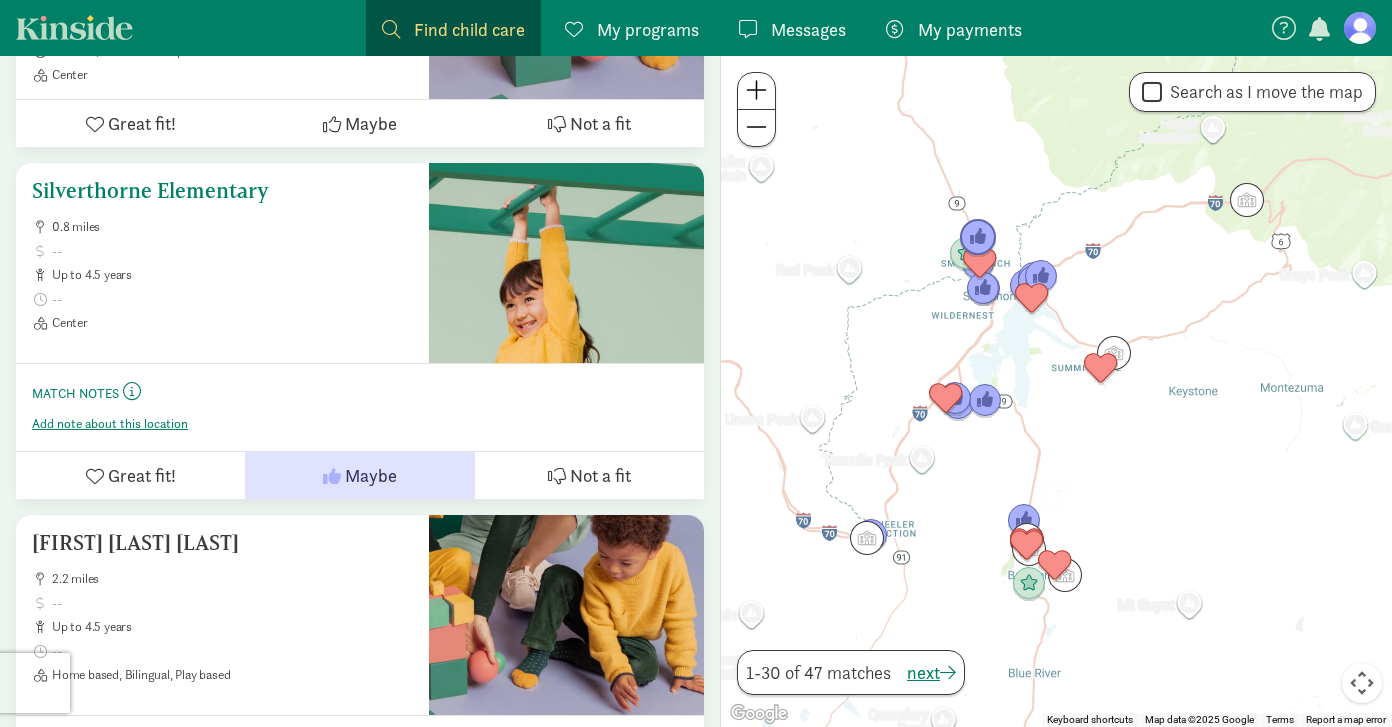 click on "Silverthorne Elementary" at bounding box center [222, 191] 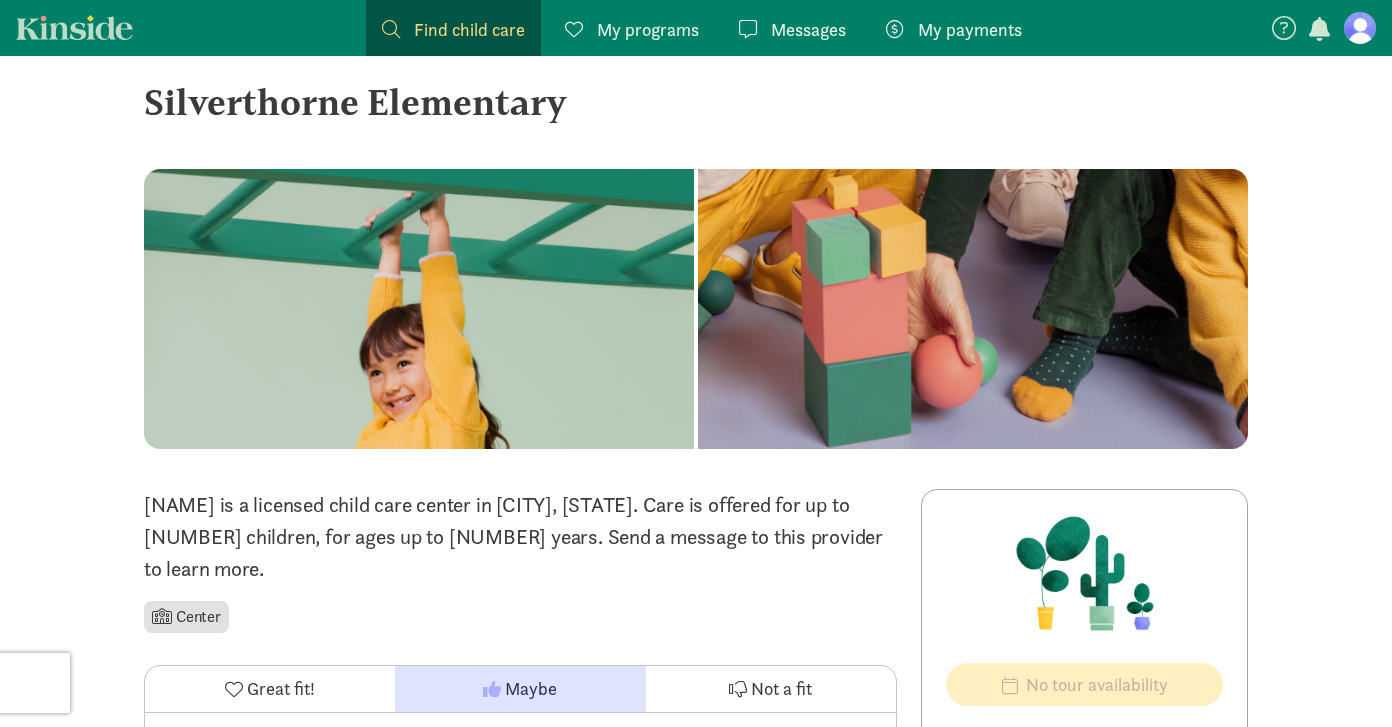 scroll, scrollTop: 0, scrollLeft: 0, axis: both 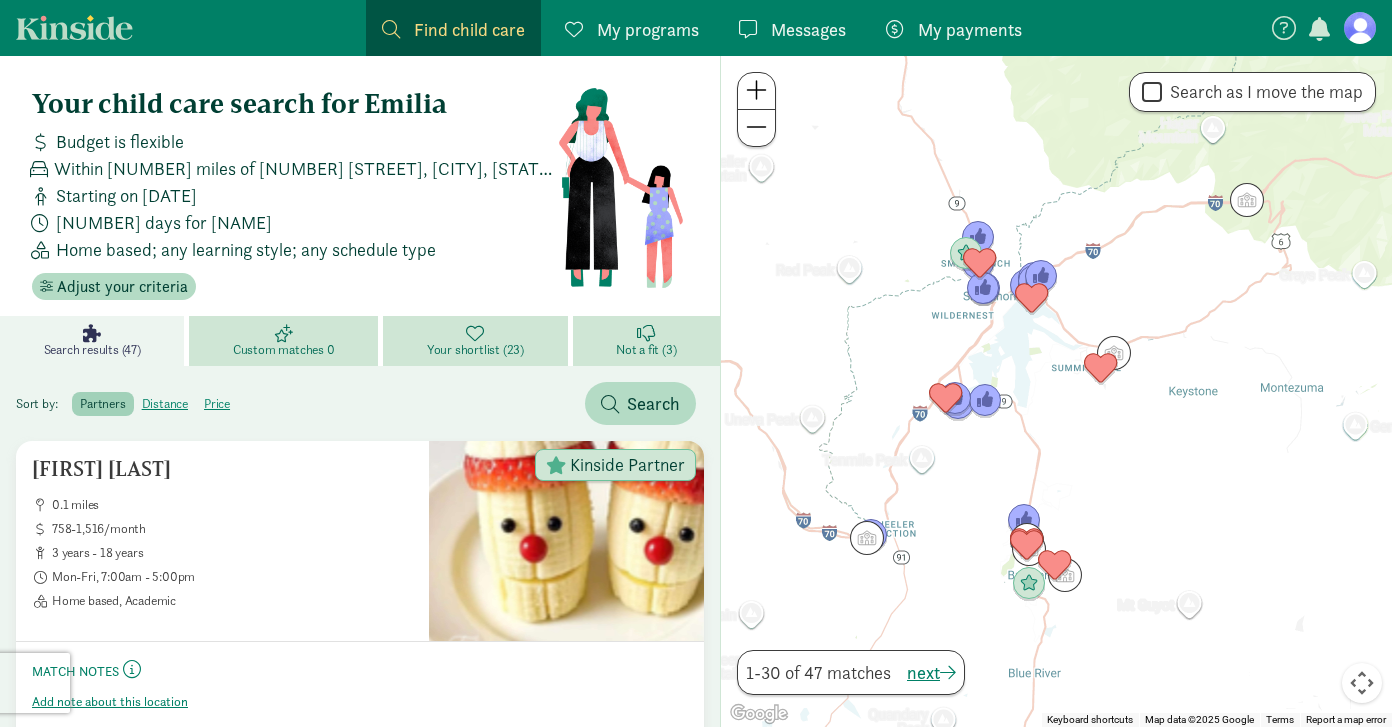 click on "My programs" at bounding box center (648, 29) 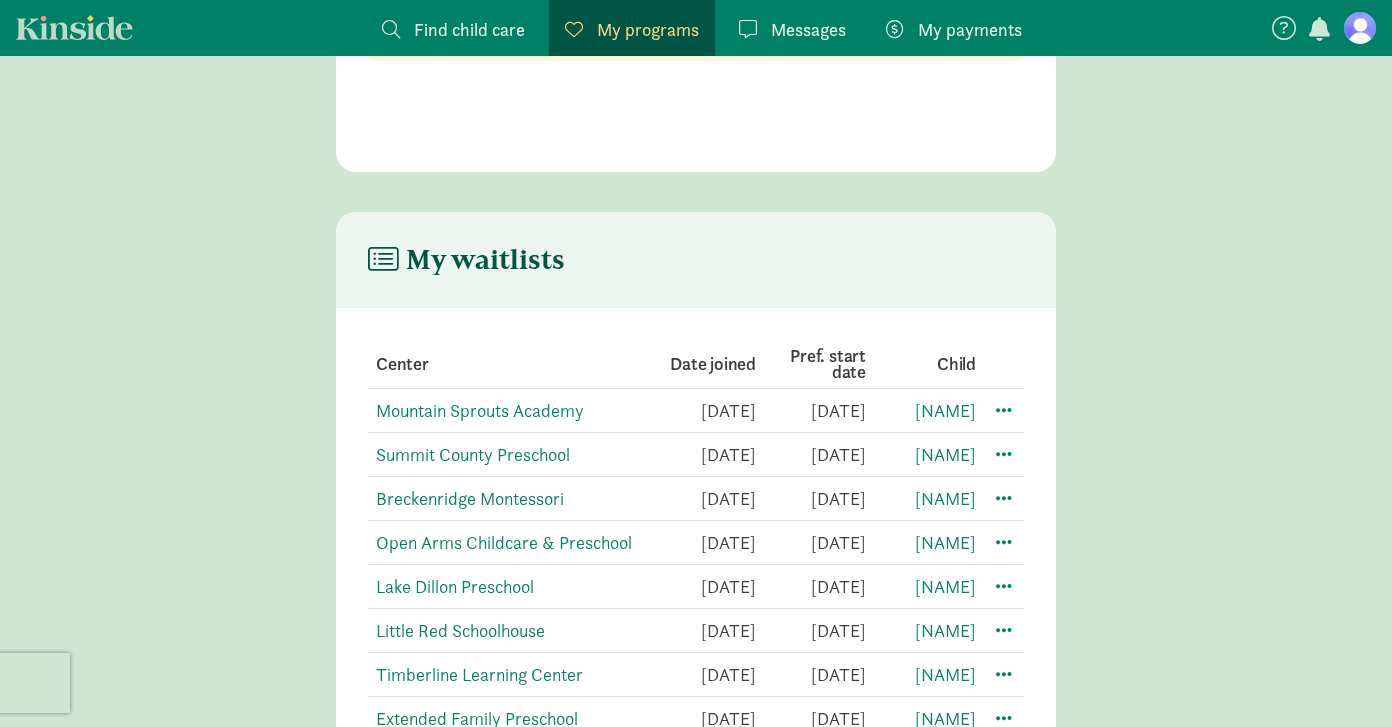 scroll, scrollTop: 0, scrollLeft: 0, axis: both 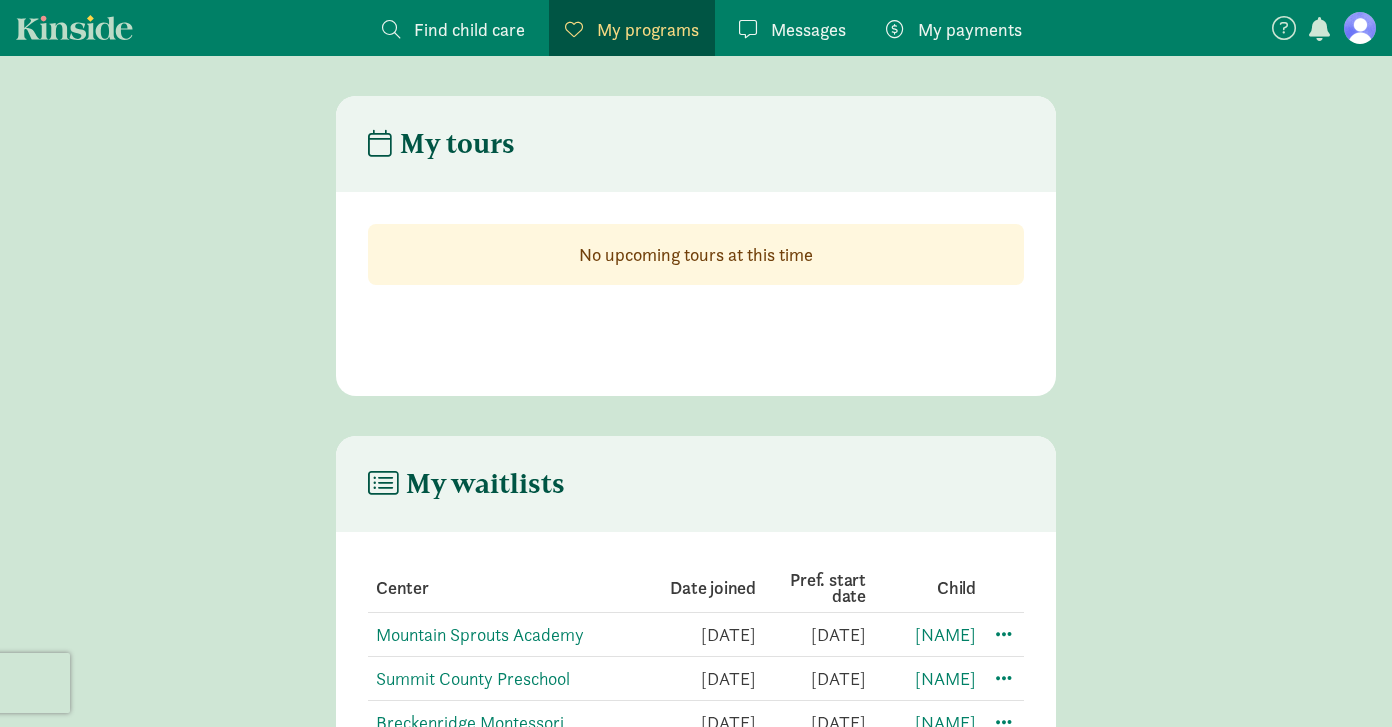 click on "Find child care" at bounding box center (469, 29) 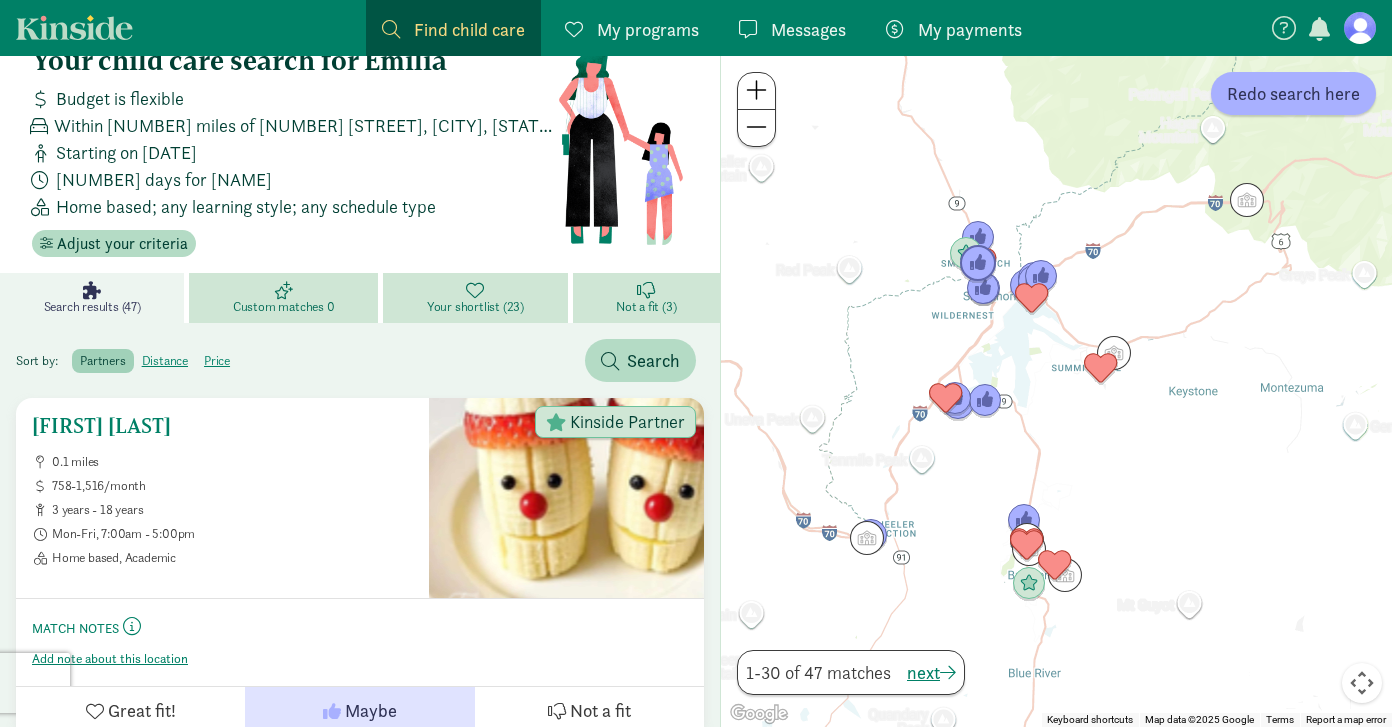 scroll, scrollTop: 0, scrollLeft: 0, axis: both 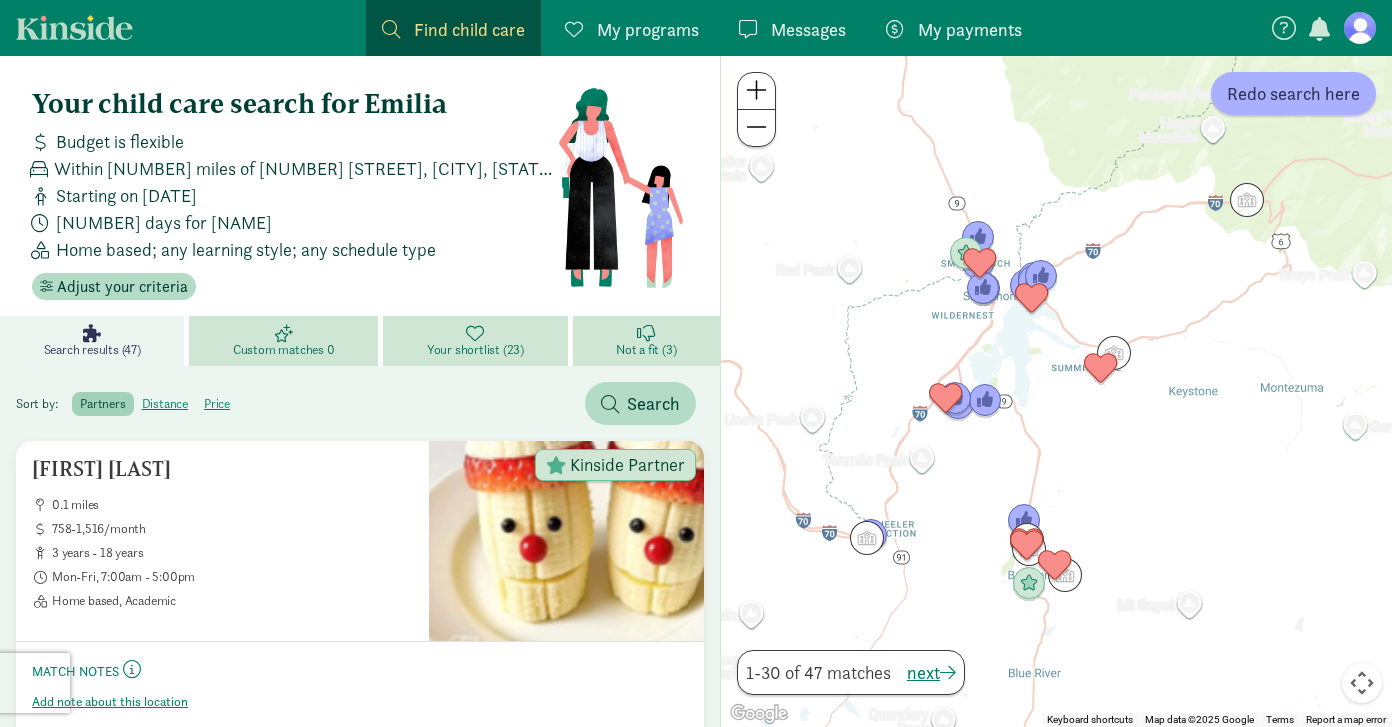 click on "My programs" at bounding box center [648, 29] 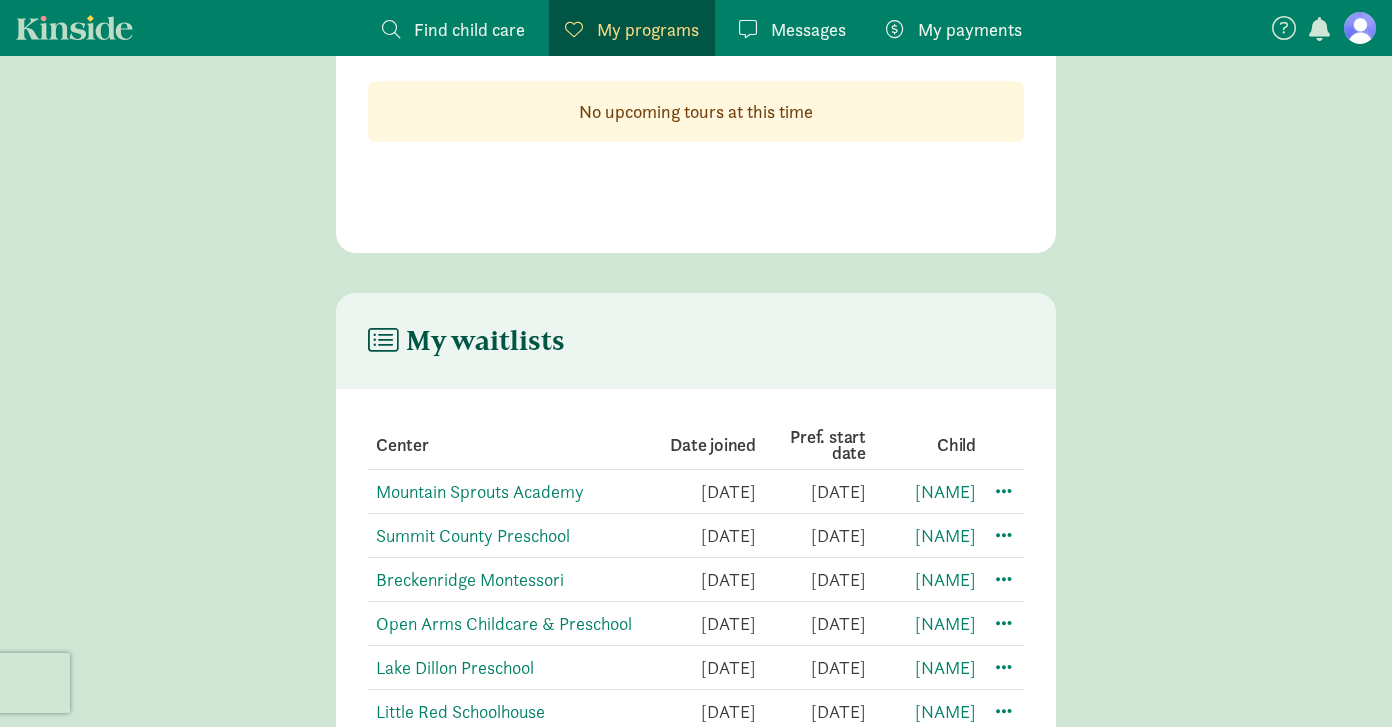 scroll, scrollTop: 0, scrollLeft: 0, axis: both 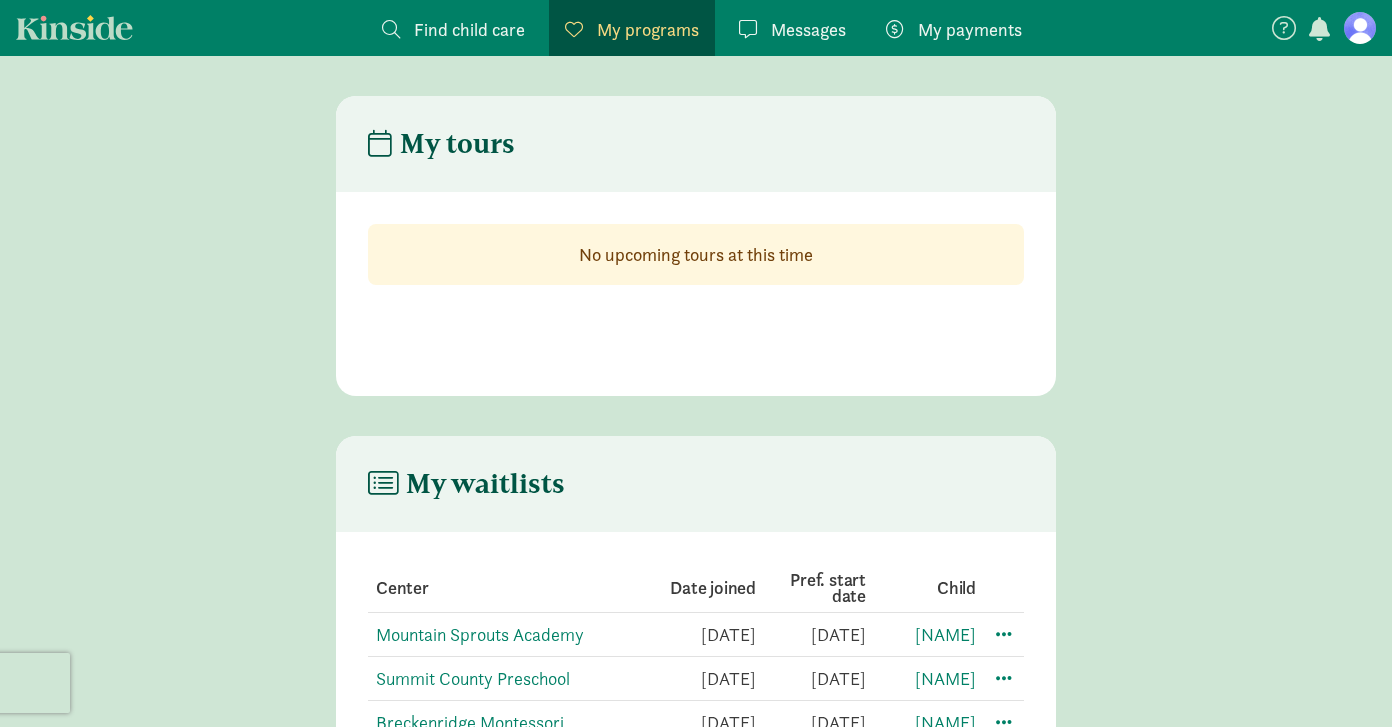 click on "Find child care" at bounding box center (469, 29) 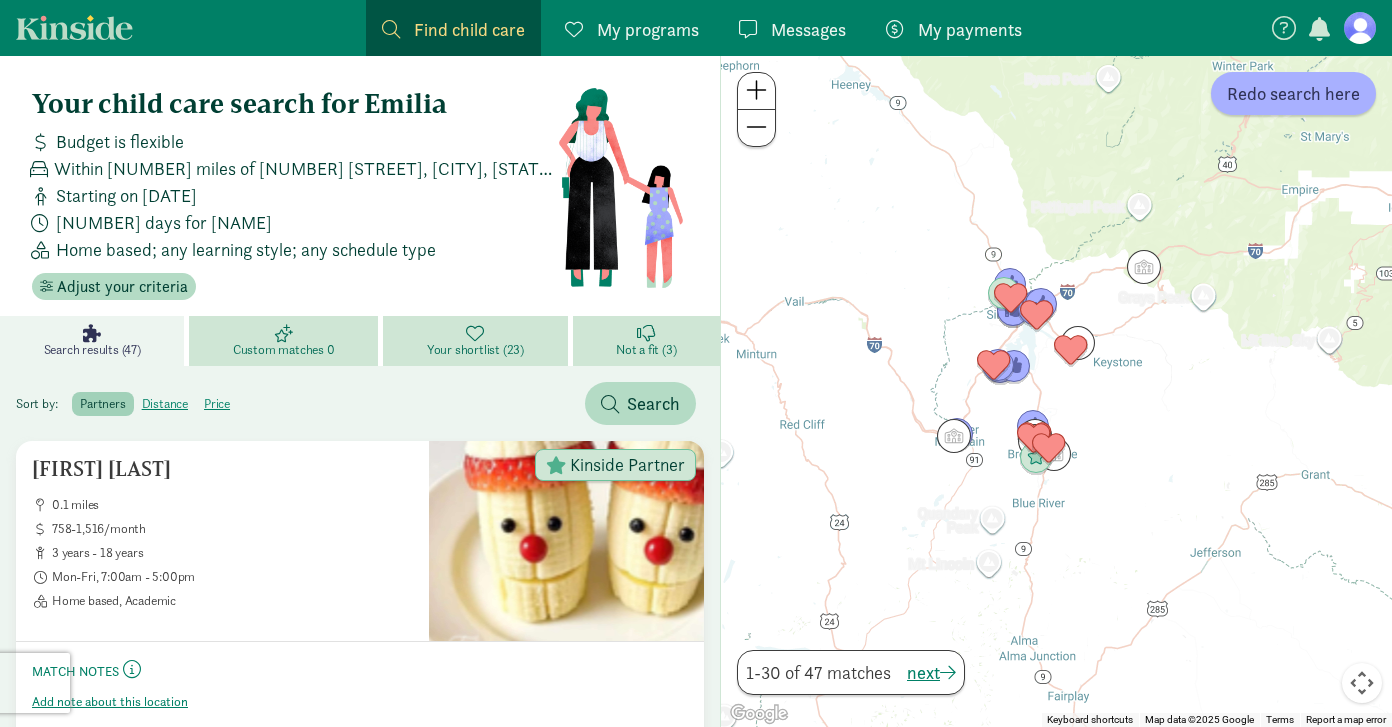 drag, startPoint x: 830, startPoint y: 378, endPoint x: 926, endPoint y: 335, distance: 105.1903 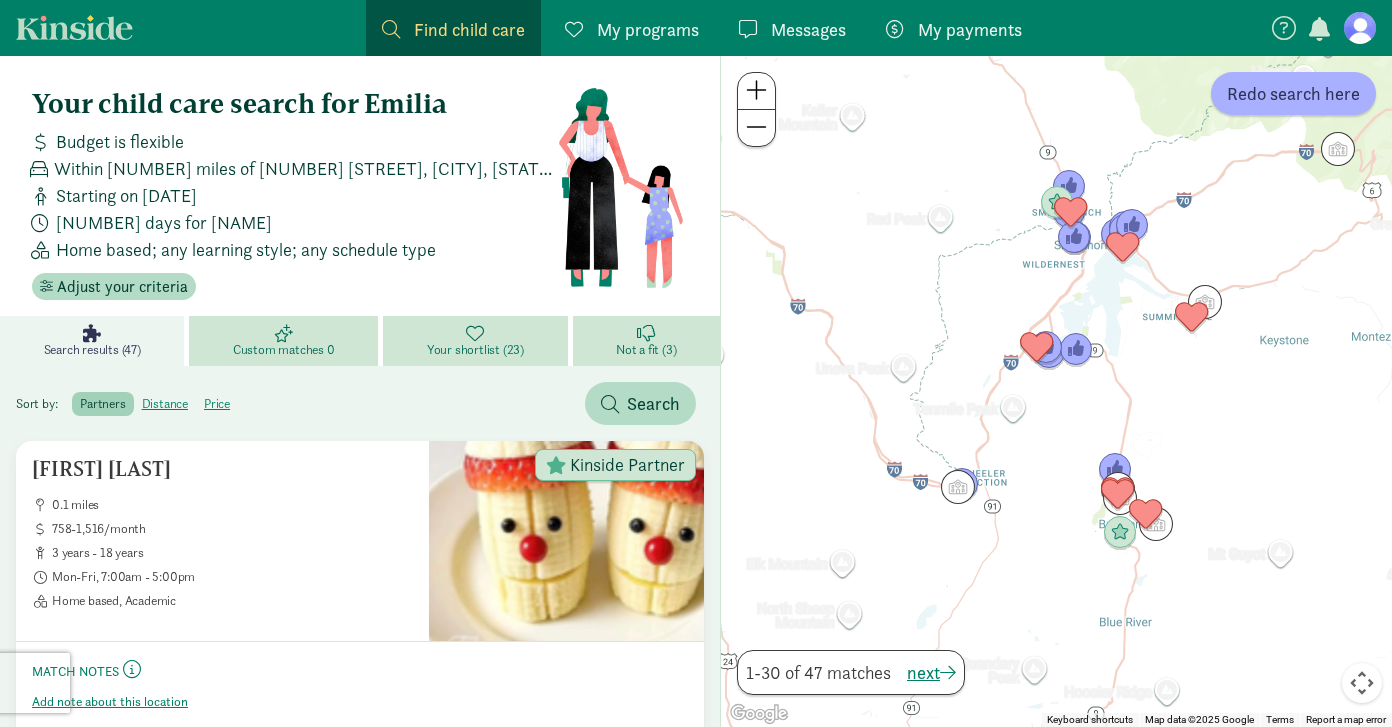 drag, startPoint x: 1228, startPoint y: 338, endPoint x: 1228, endPoint y: 367, distance: 29 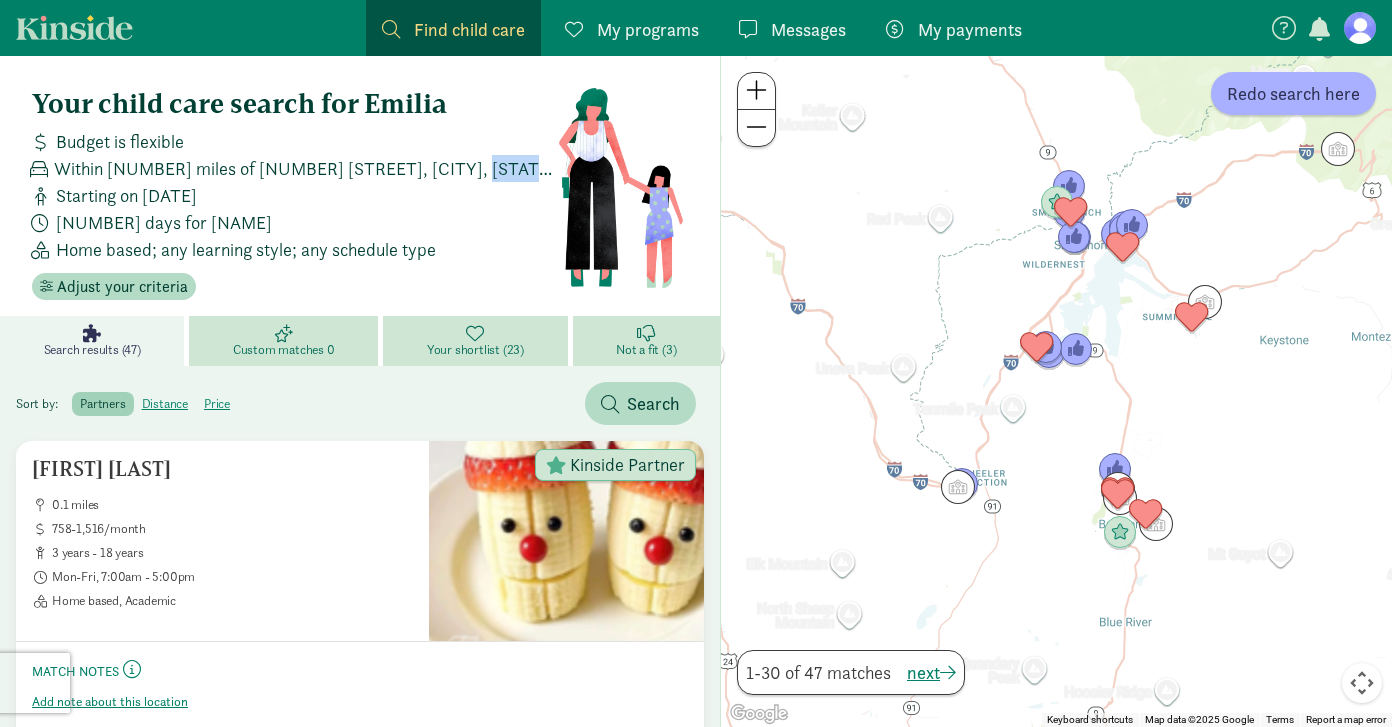 click on "Within [NUMBER] miles of [NUMBER] [STREET], [CITY], [STATE] [ZIP]" at bounding box center [305, 168] 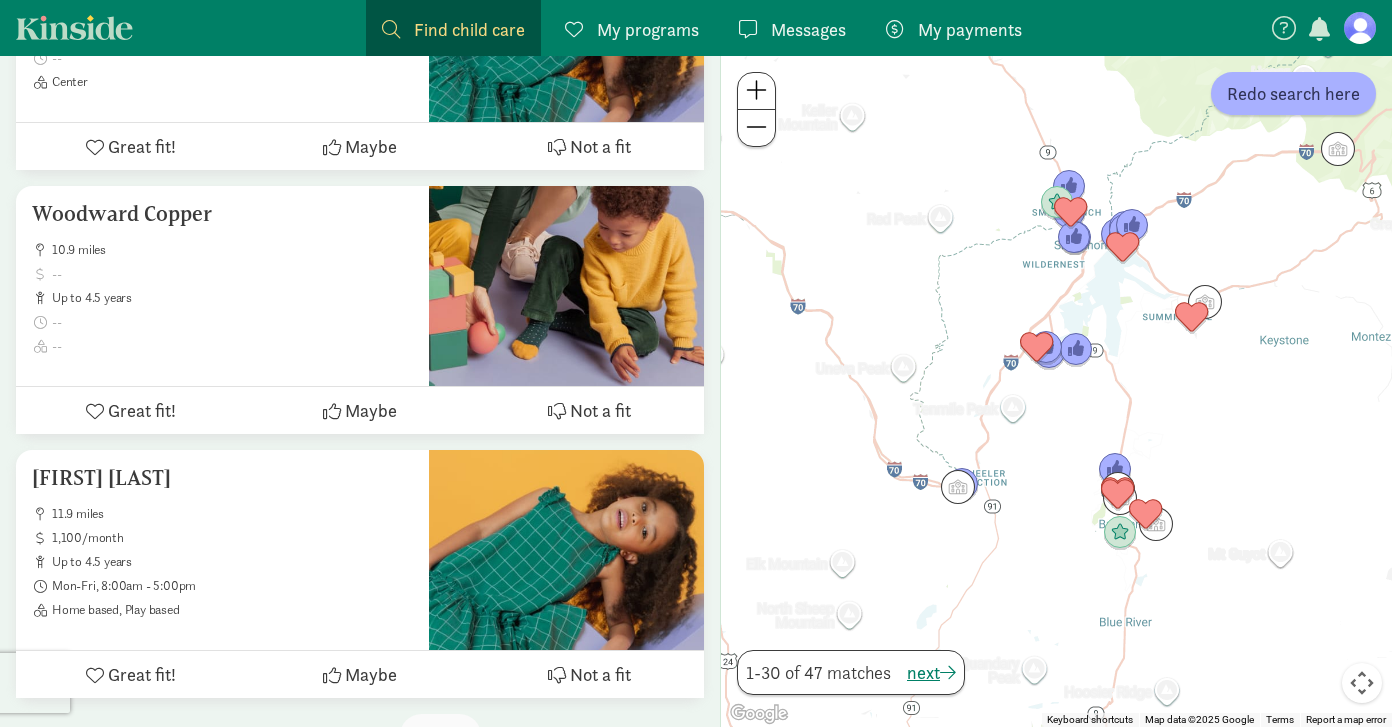 scroll, scrollTop: 8918, scrollLeft: 0, axis: vertical 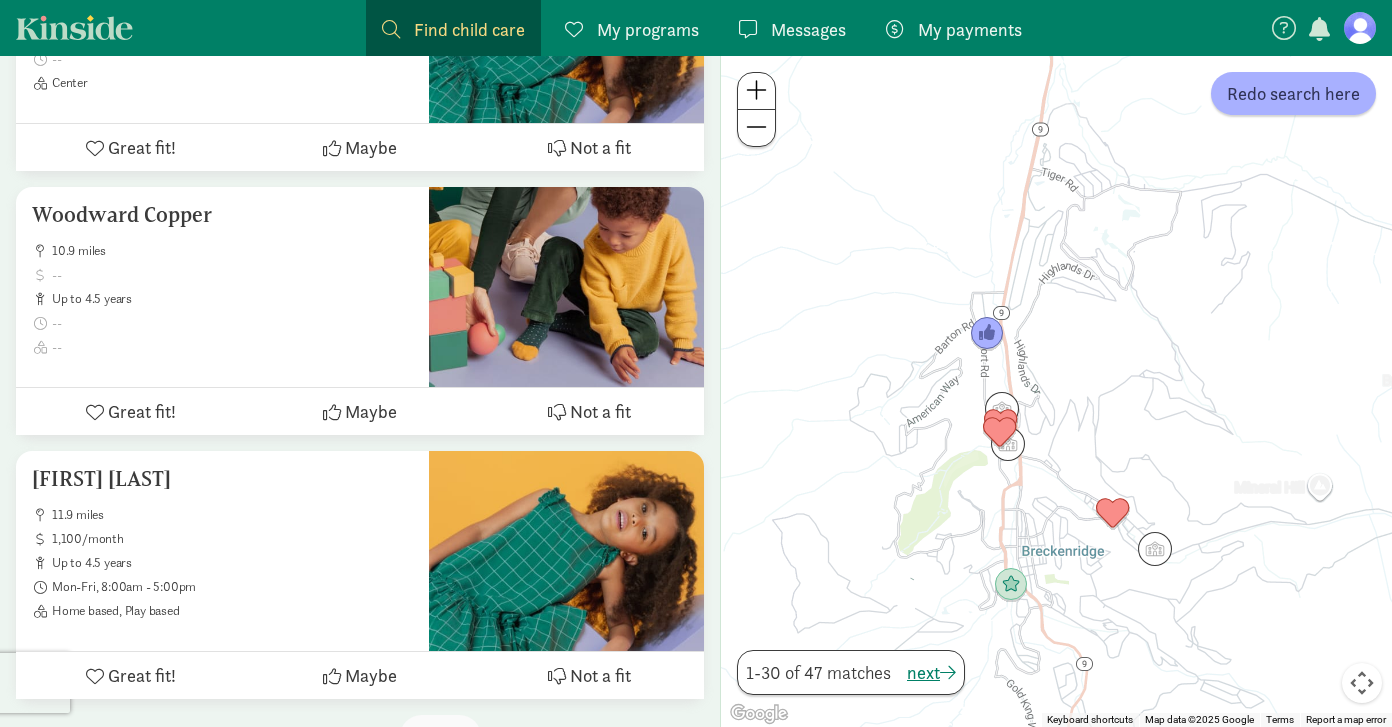 drag, startPoint x: 1147, startPoint y: 495, endPoint x: 1107, endPoint y: 407, distance: 96.66437 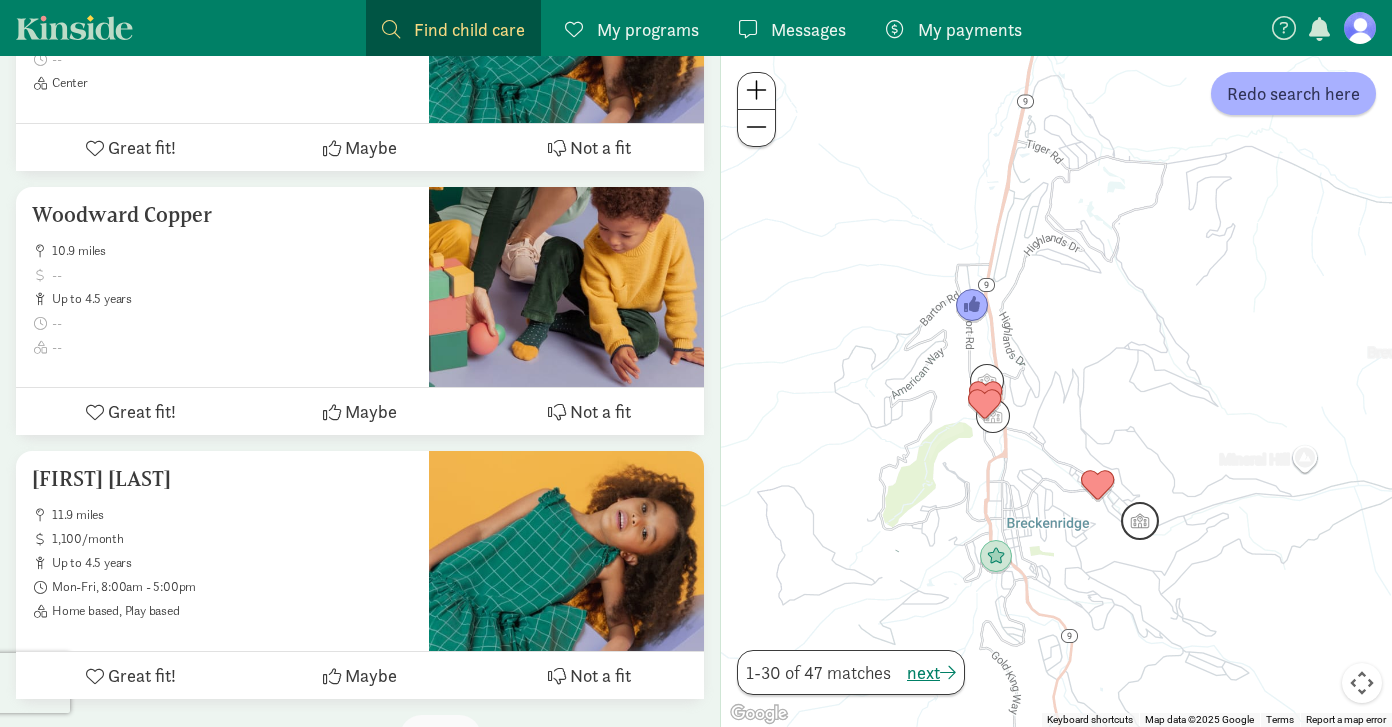 click at bounding box center [1140, 521] 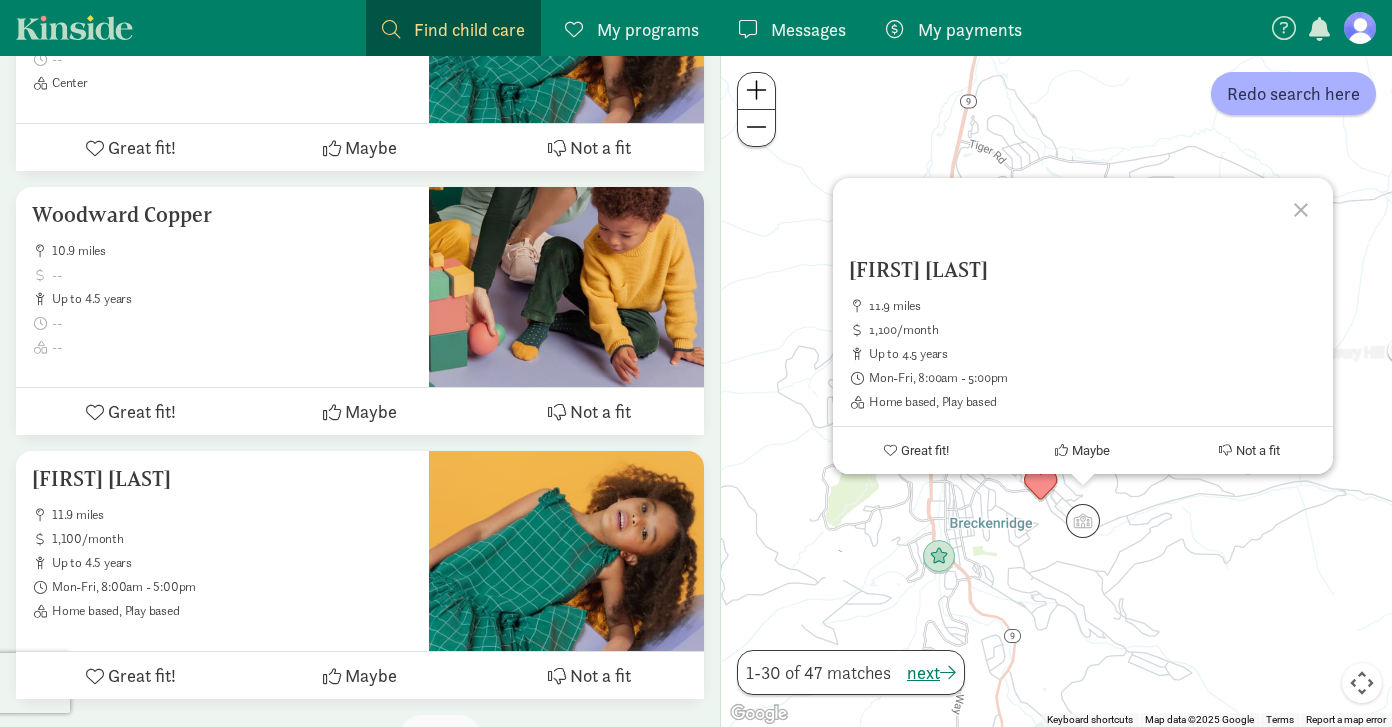 click 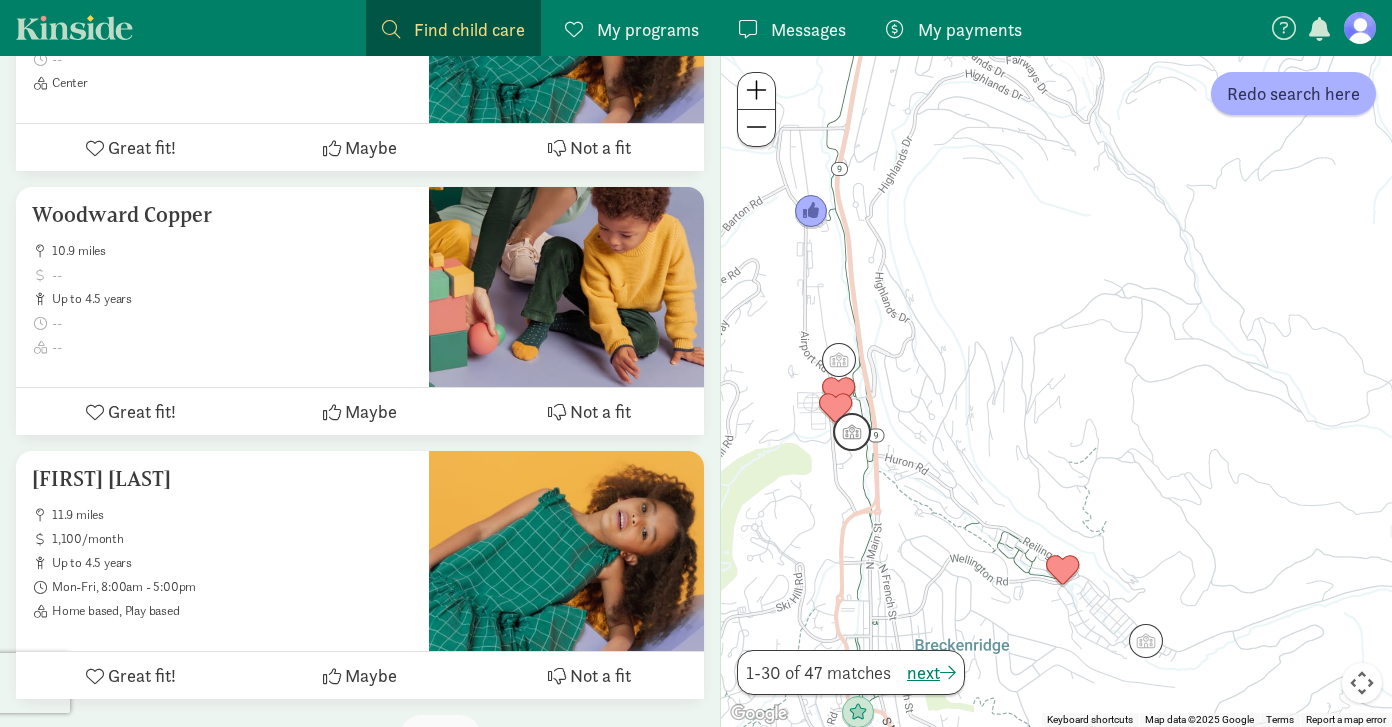 click at bounding box center (852, 432) 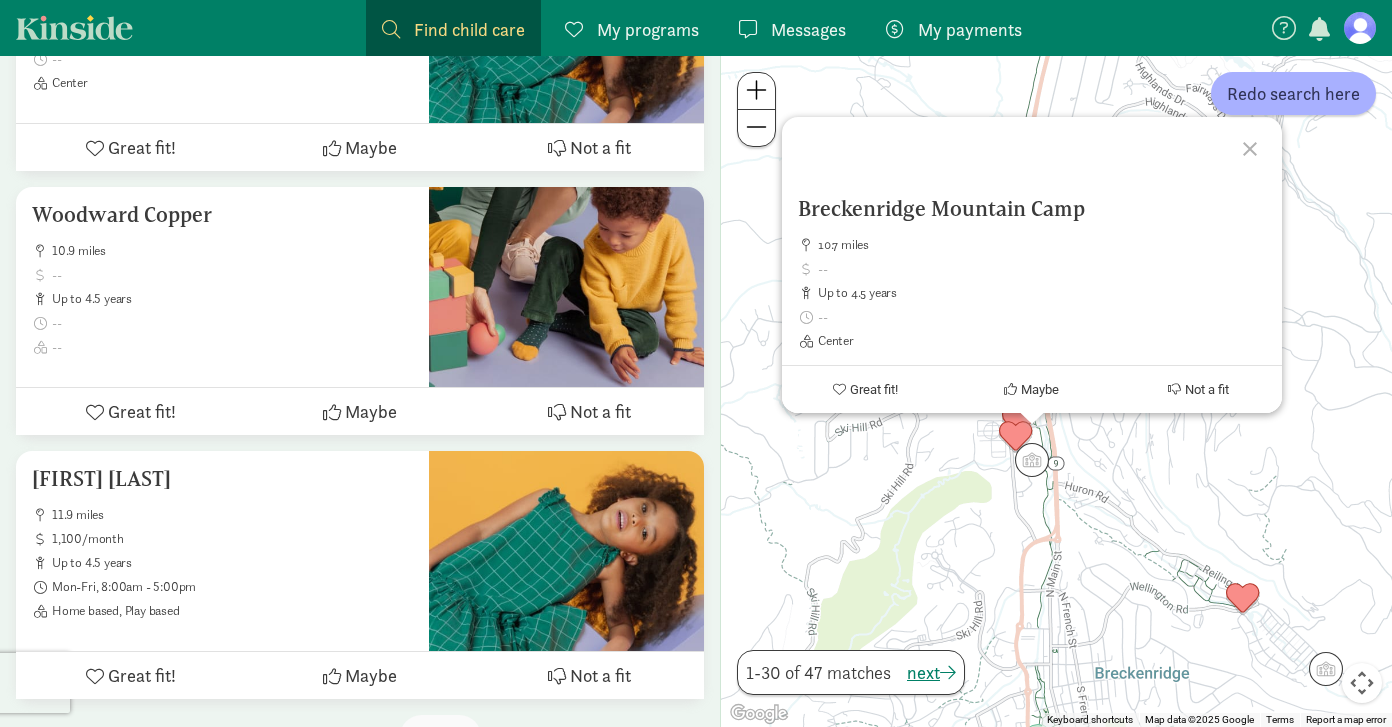 click 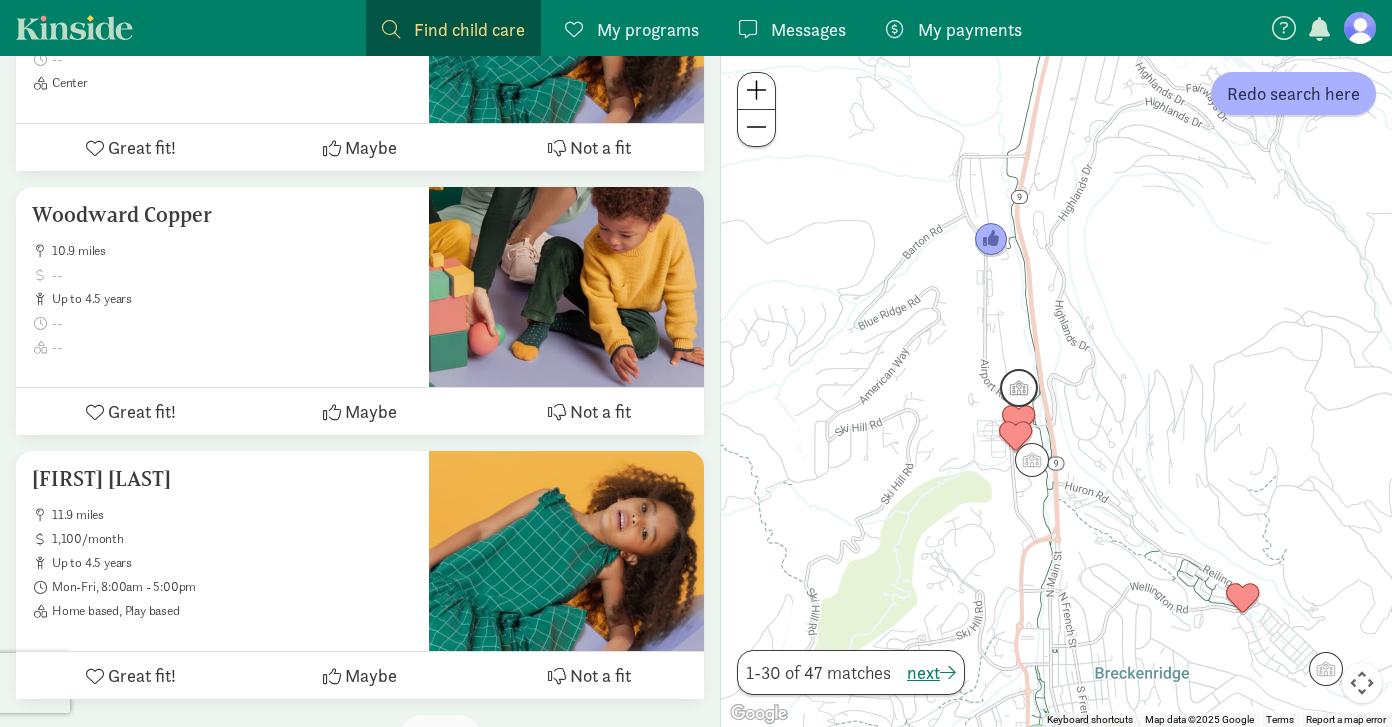 click at bounding box center [1019, 388] 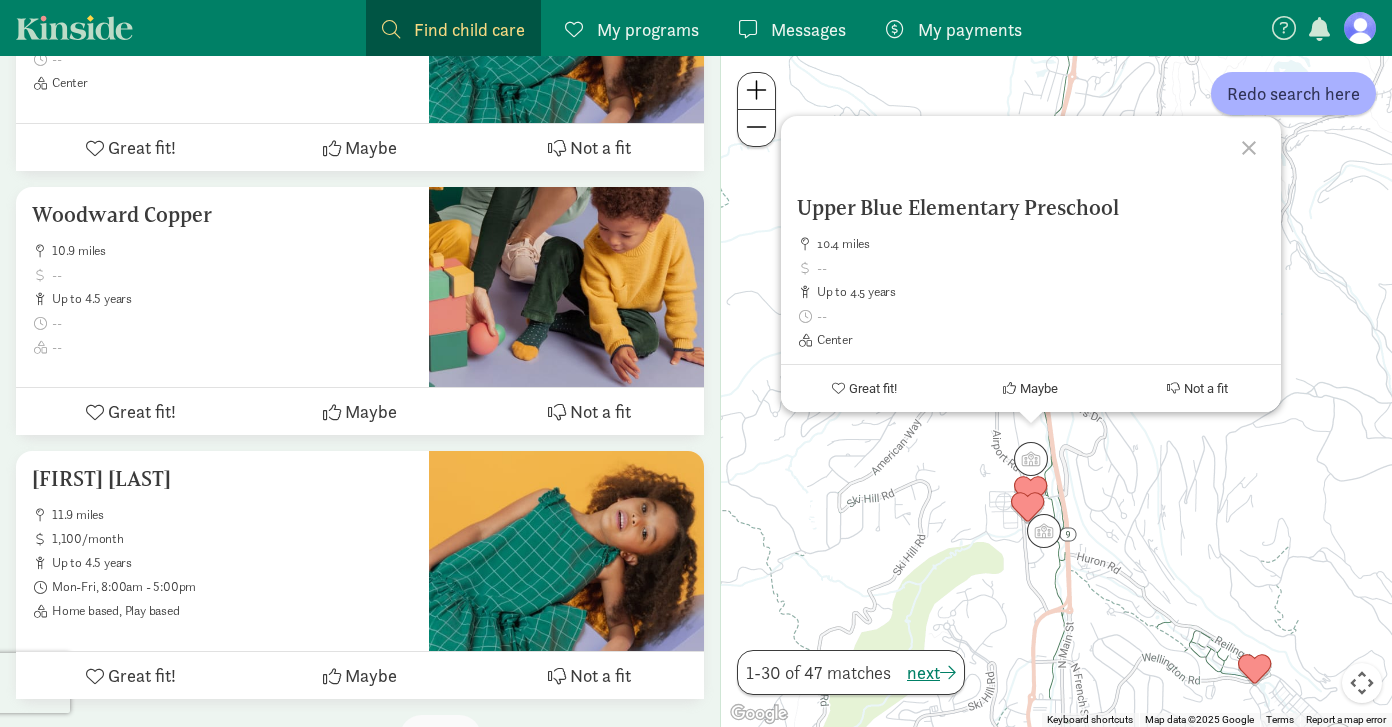 click 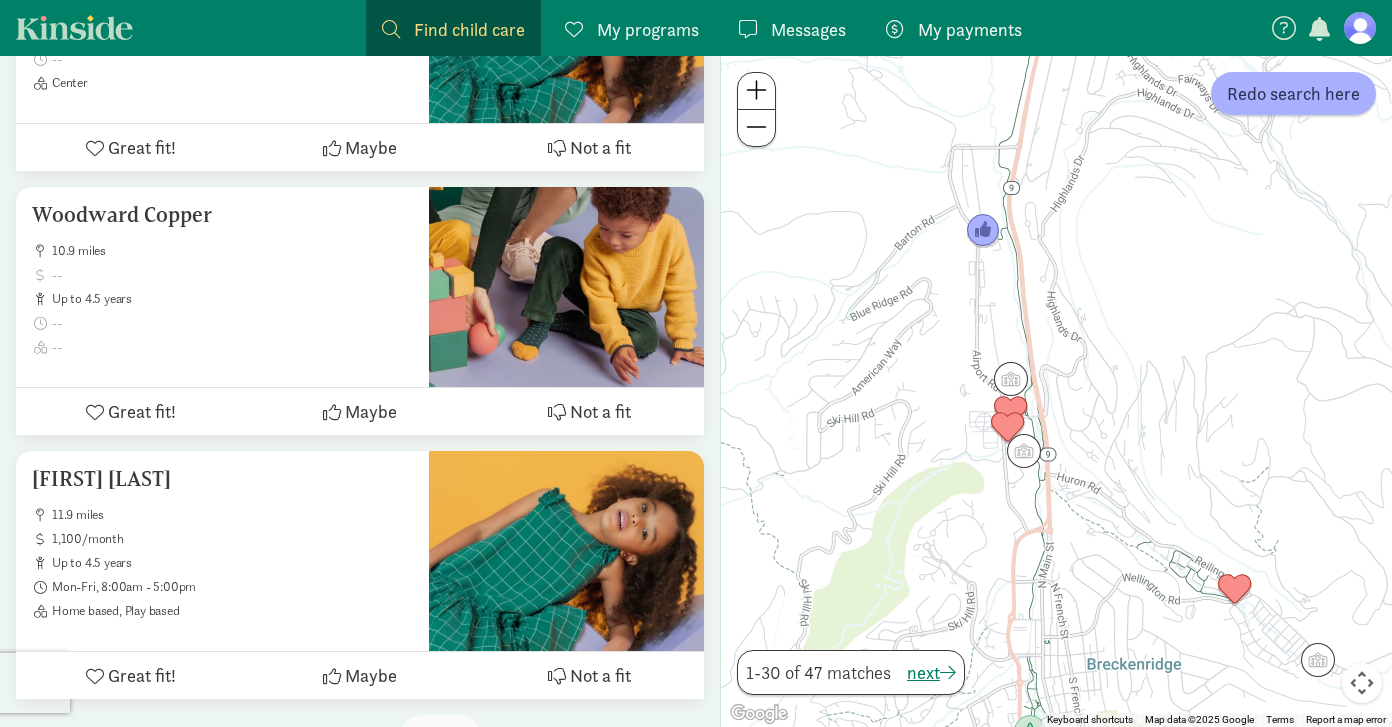 drag, startPoint x: 931, startPoint y: 520, endPoint x: 892, endPoint y: 327, distance: 196.90099 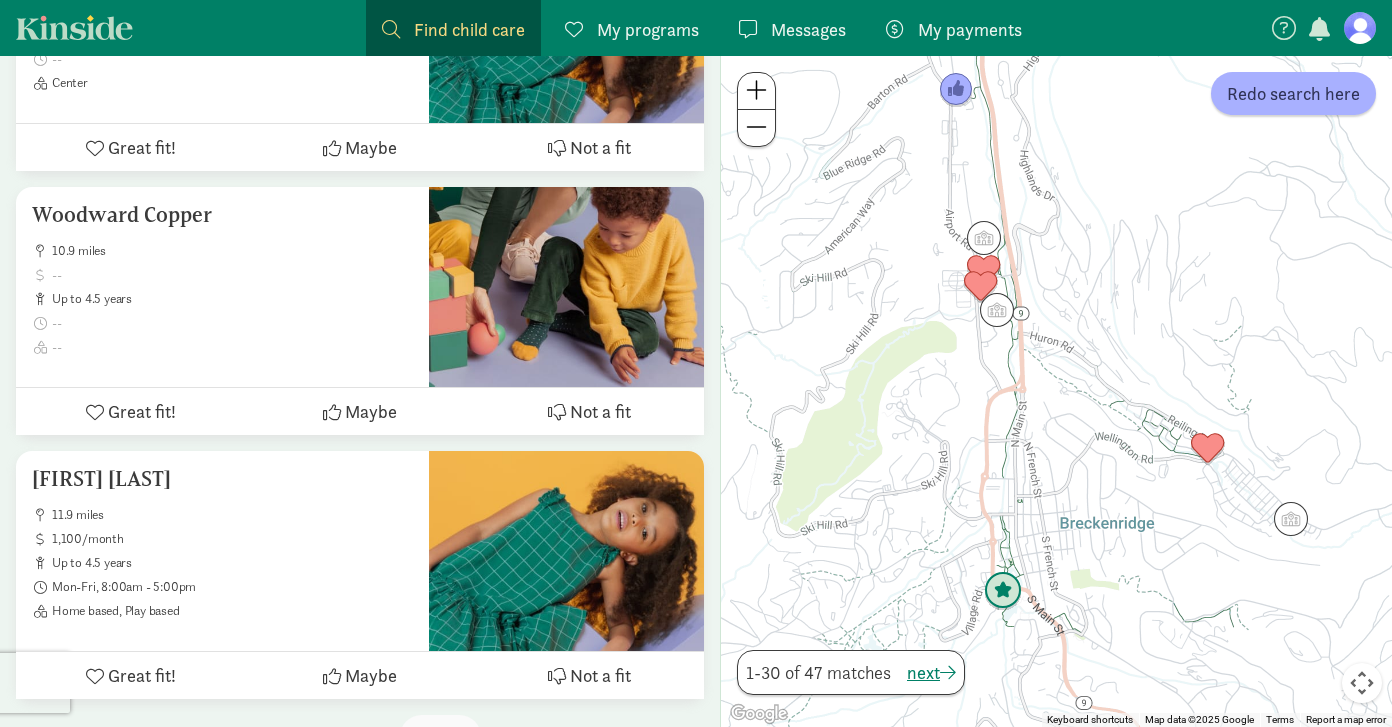 click at bounding box center (1003, 591) 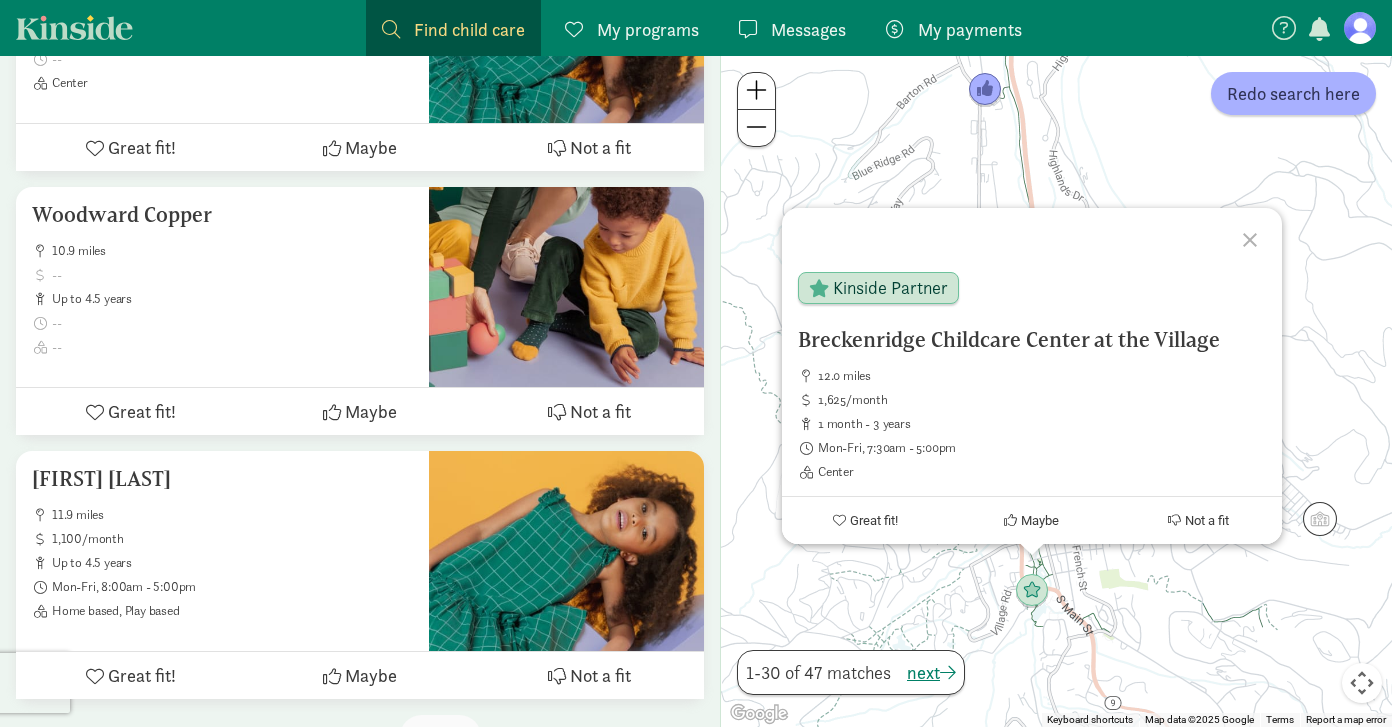 click 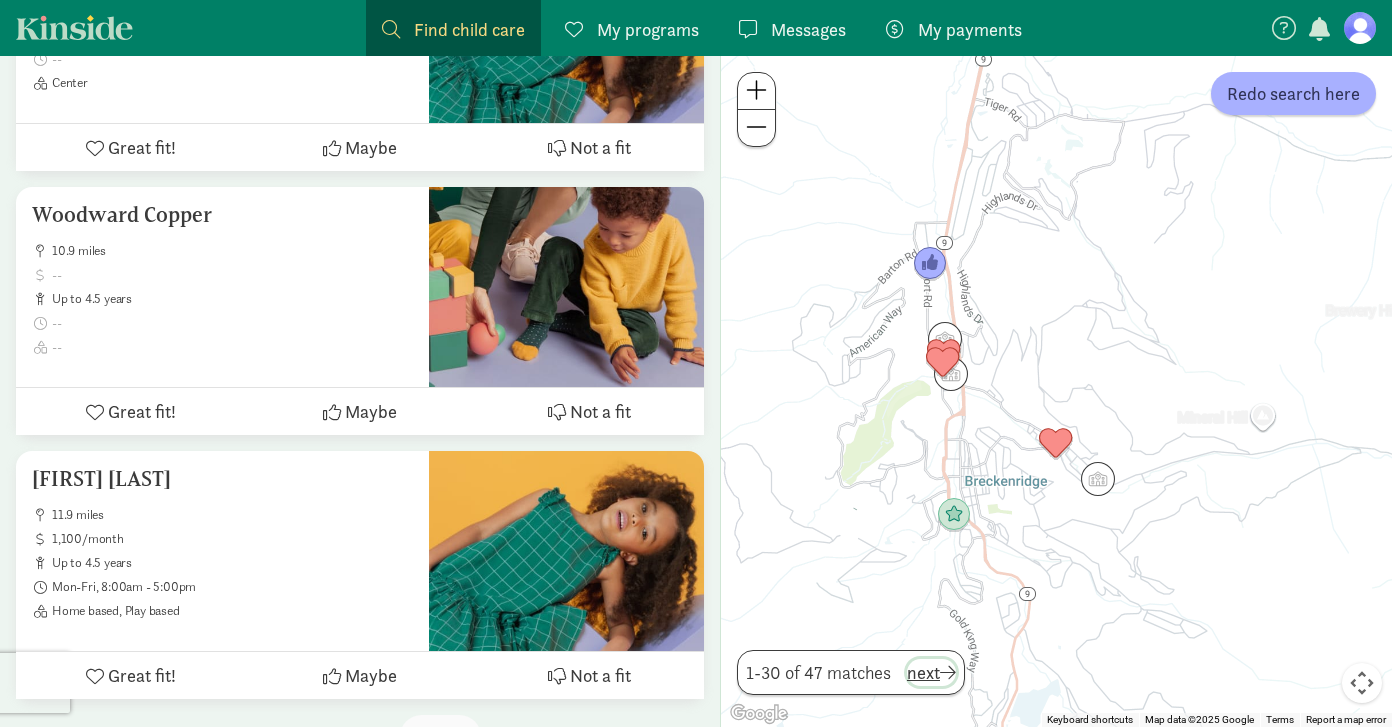 click on "next" at bounding box center [931, 672] 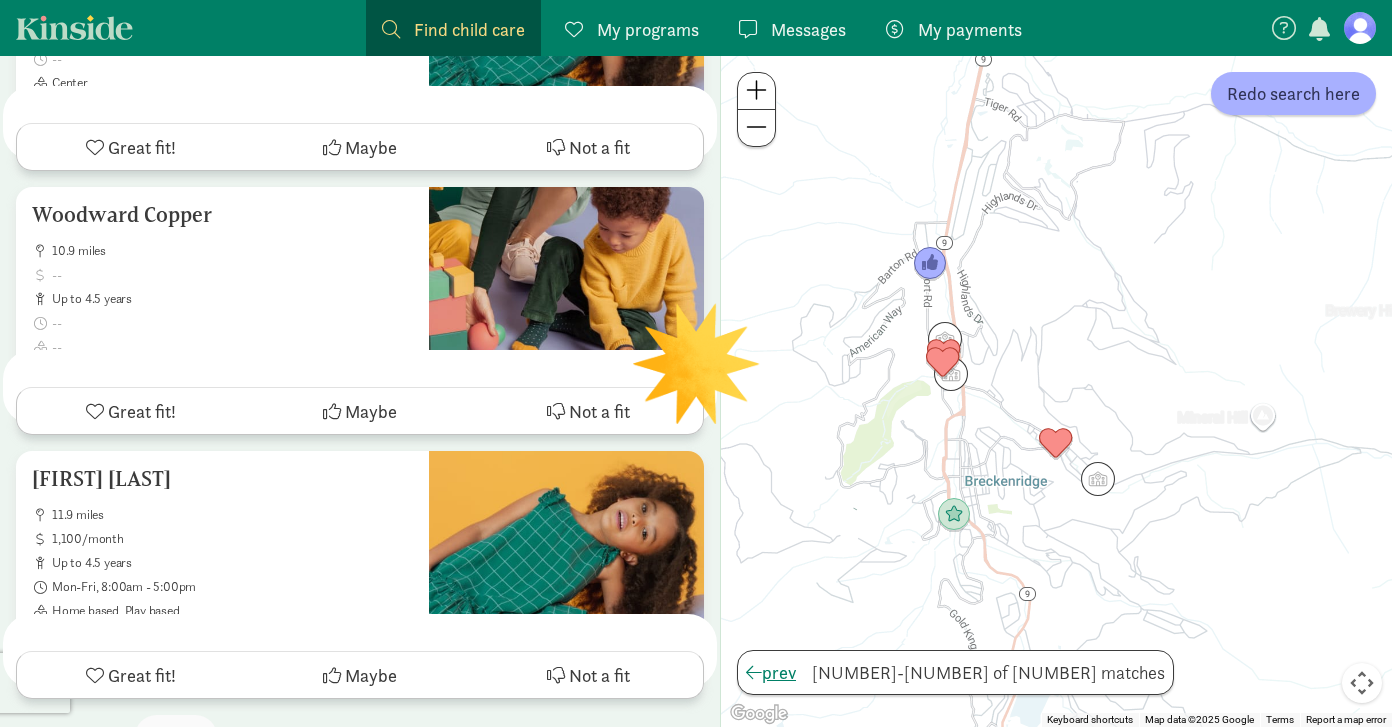 scroll, scrollTop: 0, scrollLeft: 0, axis: both 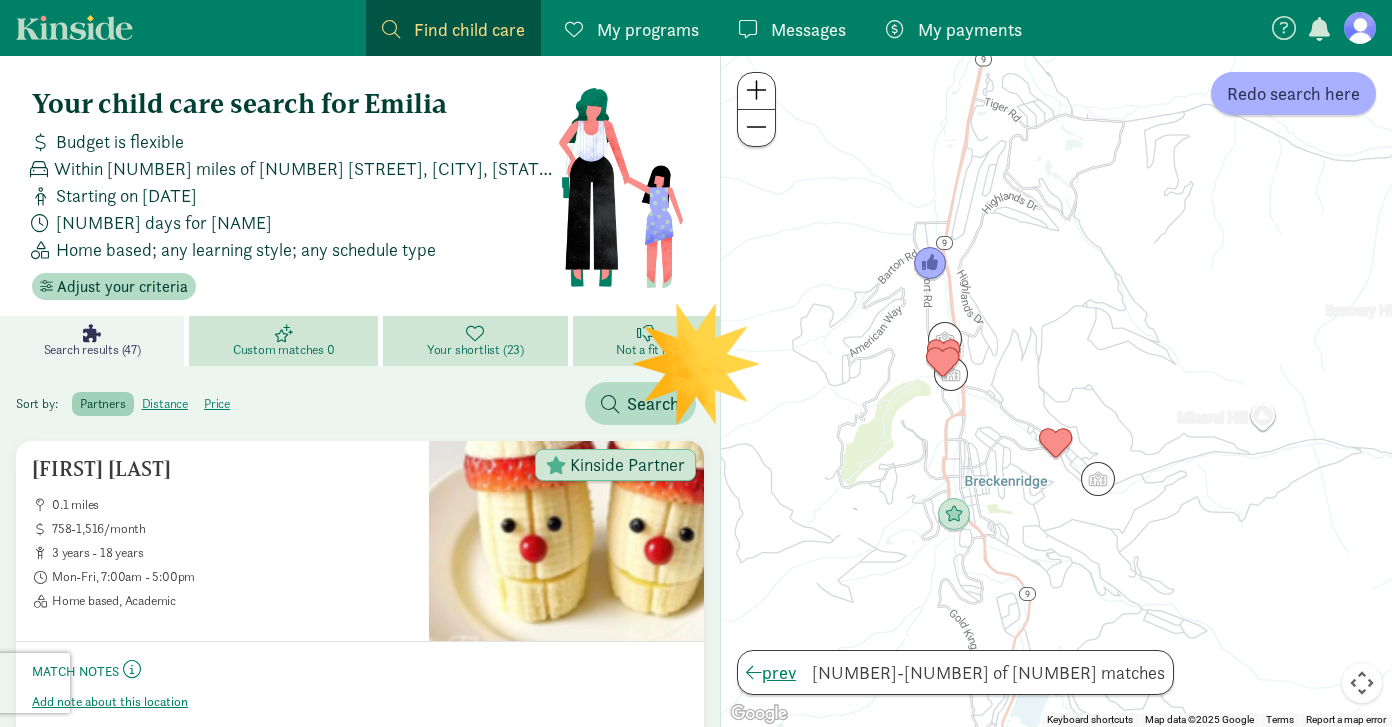 click at bounding box center [1360, 28] 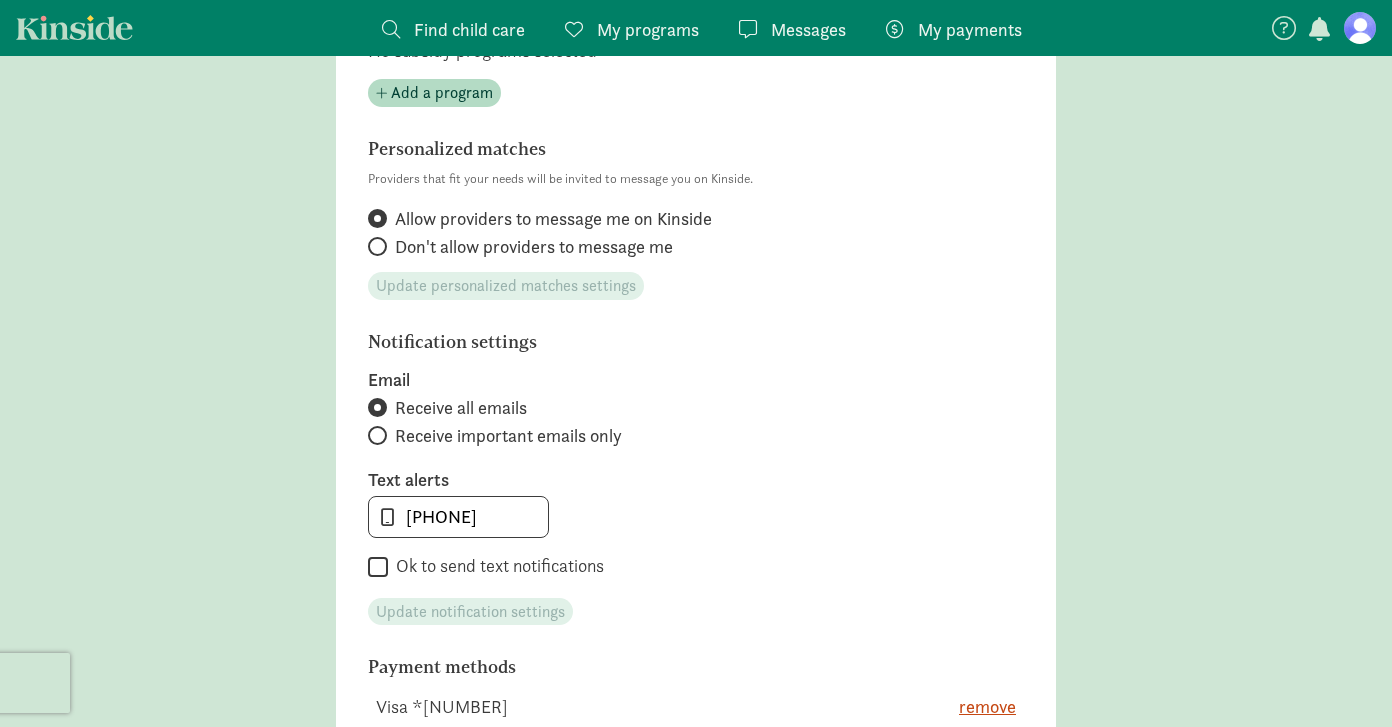 scroll, scrollTop: 703, scrollLeft: 0, axis: vertical 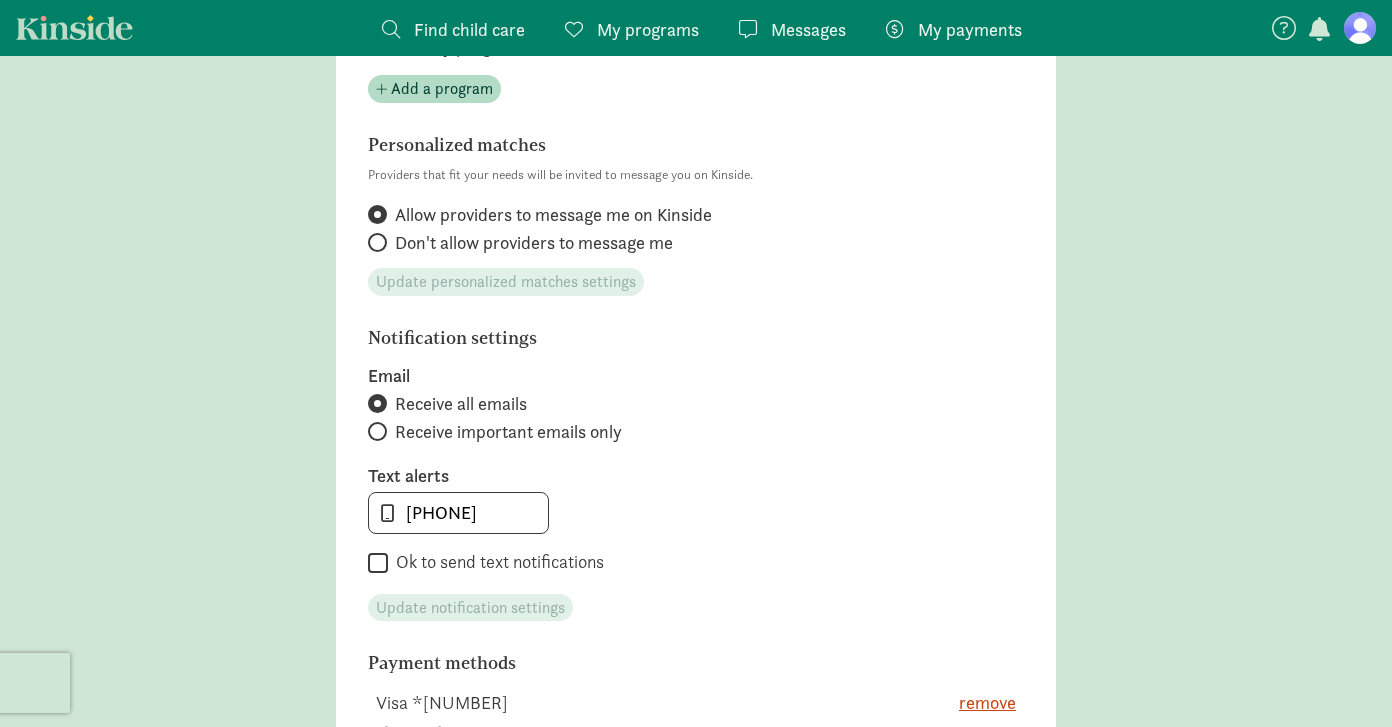 click on "Ok to send text notifications" at bounding box center [378, 563] 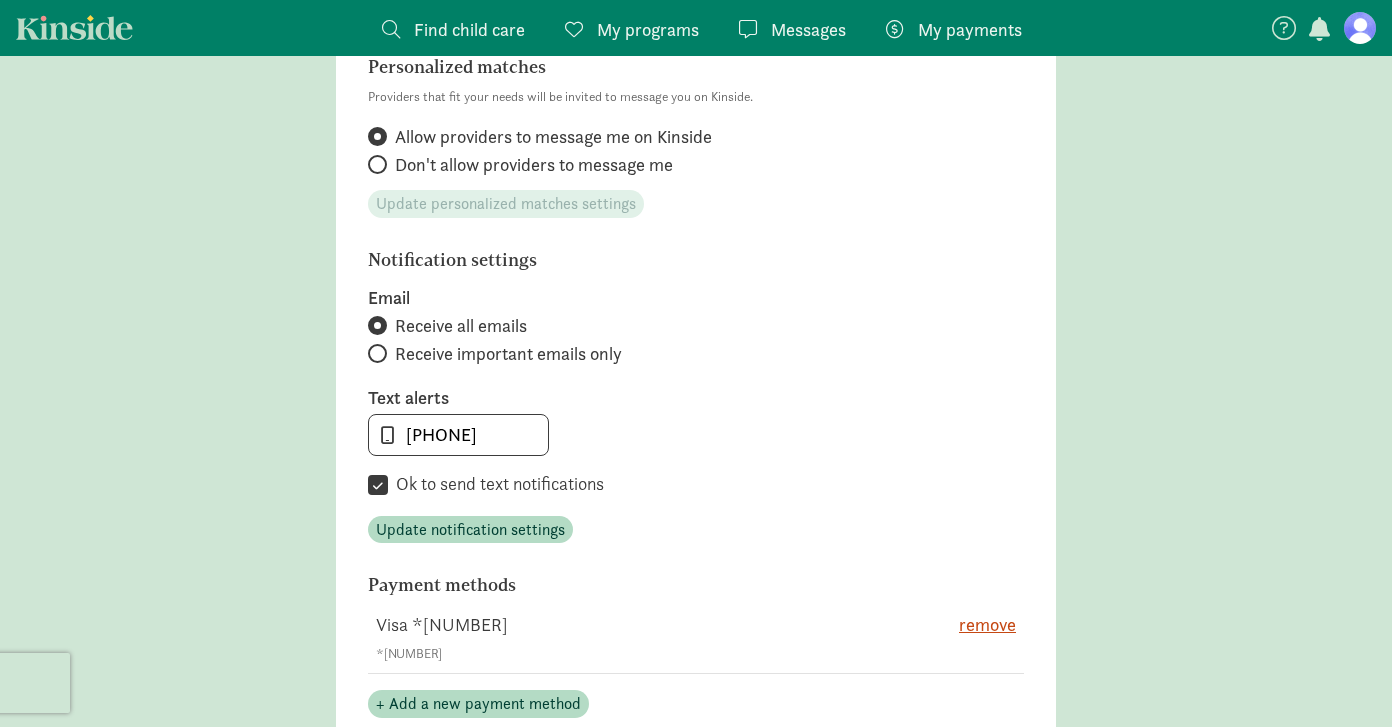 scroll, scrollTop: 826, scrollLeft: 0, axis: vertical 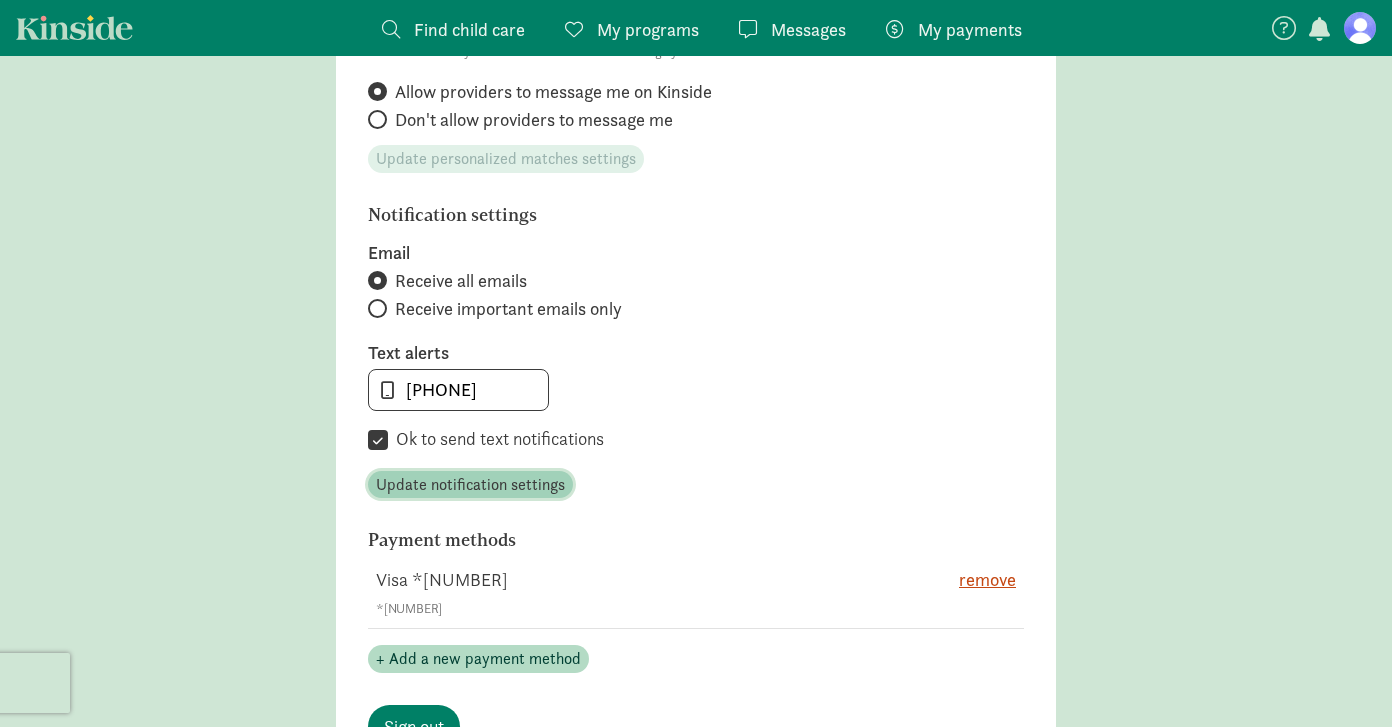 click on "Update notification settings" at bounding box center (470, 485) 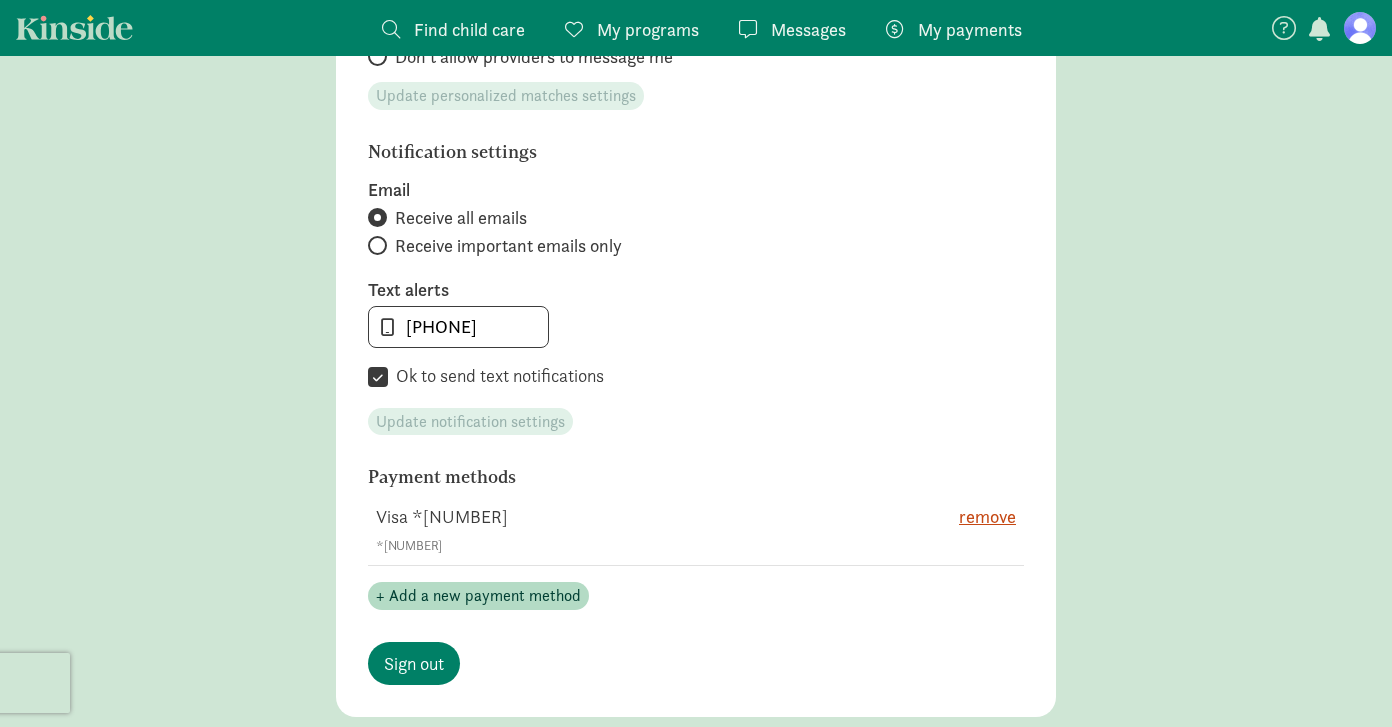 scroll, scrollTop: 0, scrollLeft: 0, axis: both 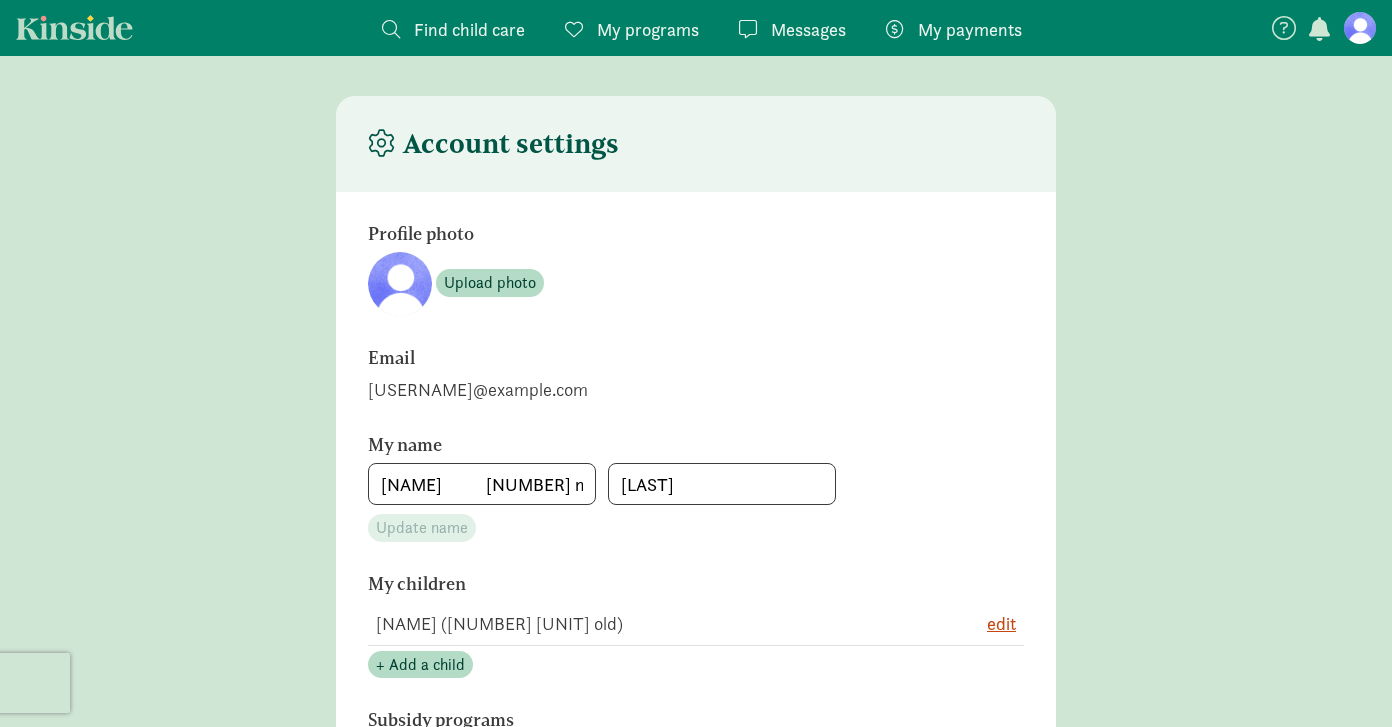 click at bounding box center (1284, 28) 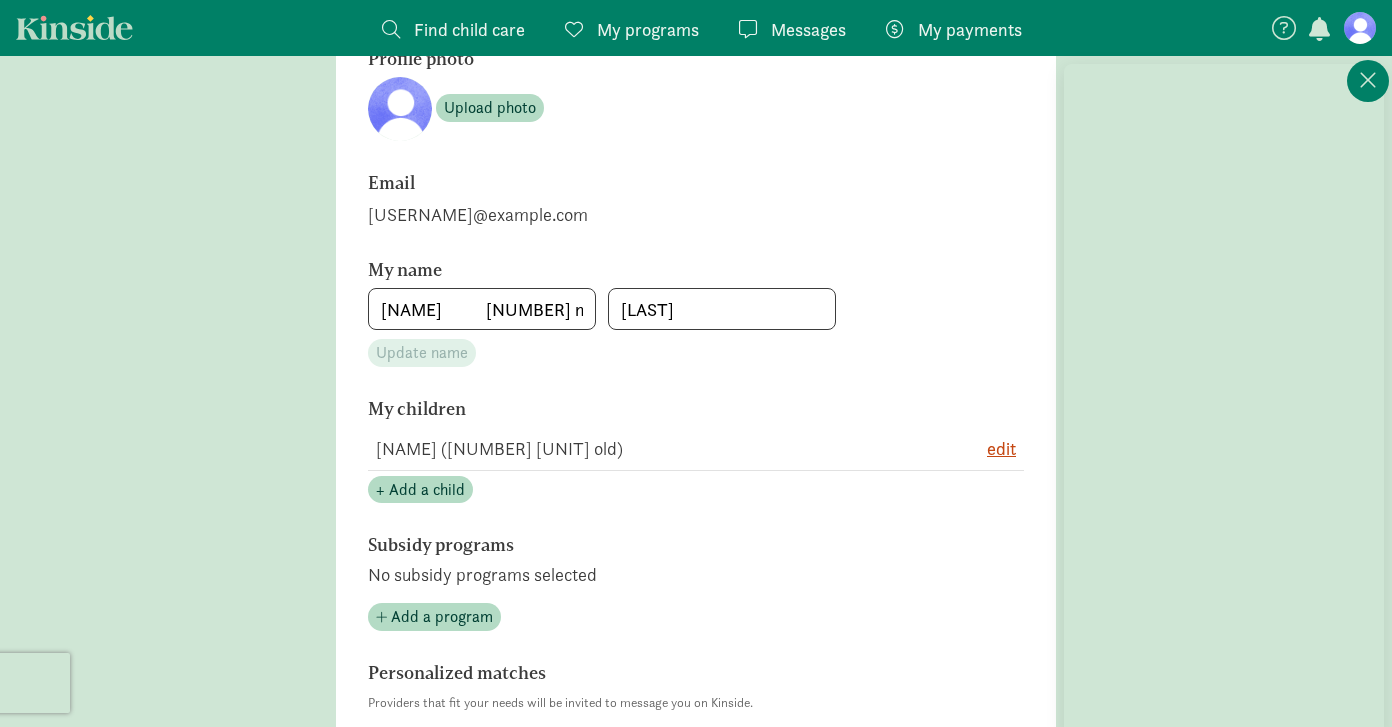 scroll, scrollTop: 181, scrollLeft: 0, axis: vertical 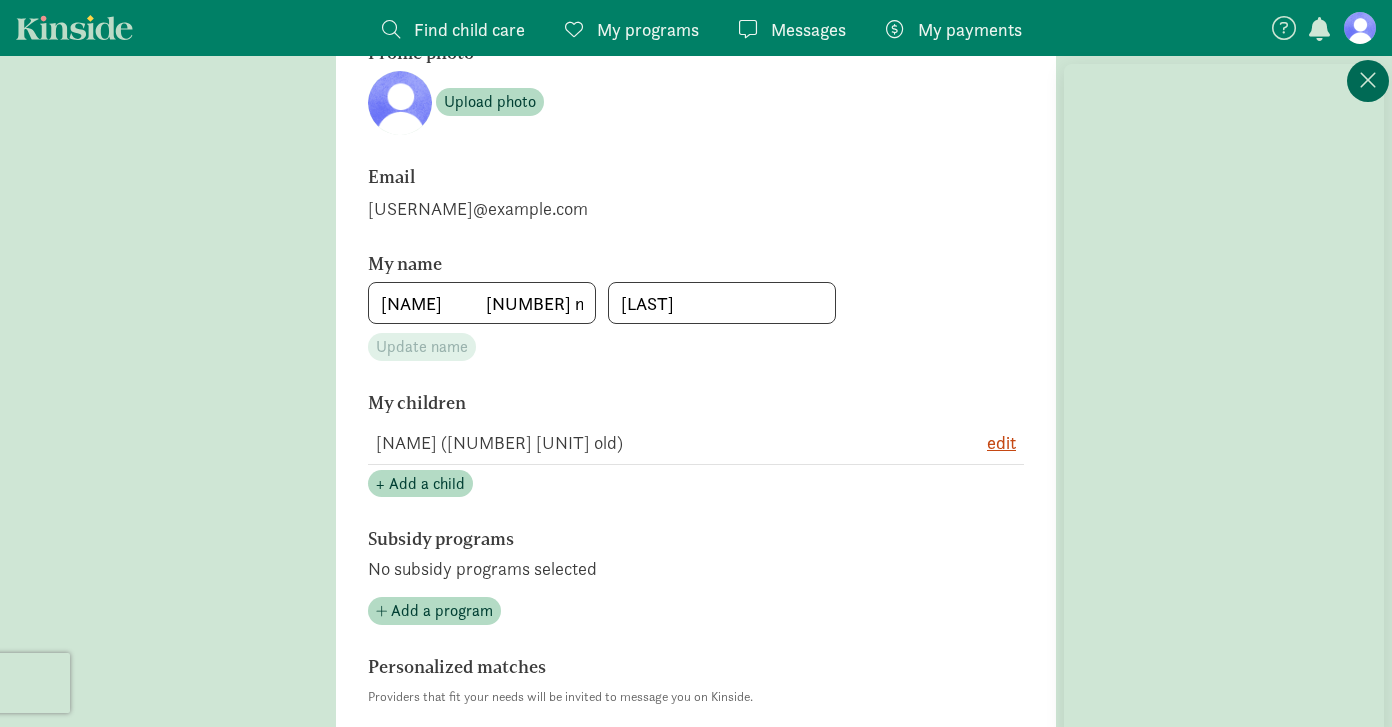 click at bounding box center [1368, 80] 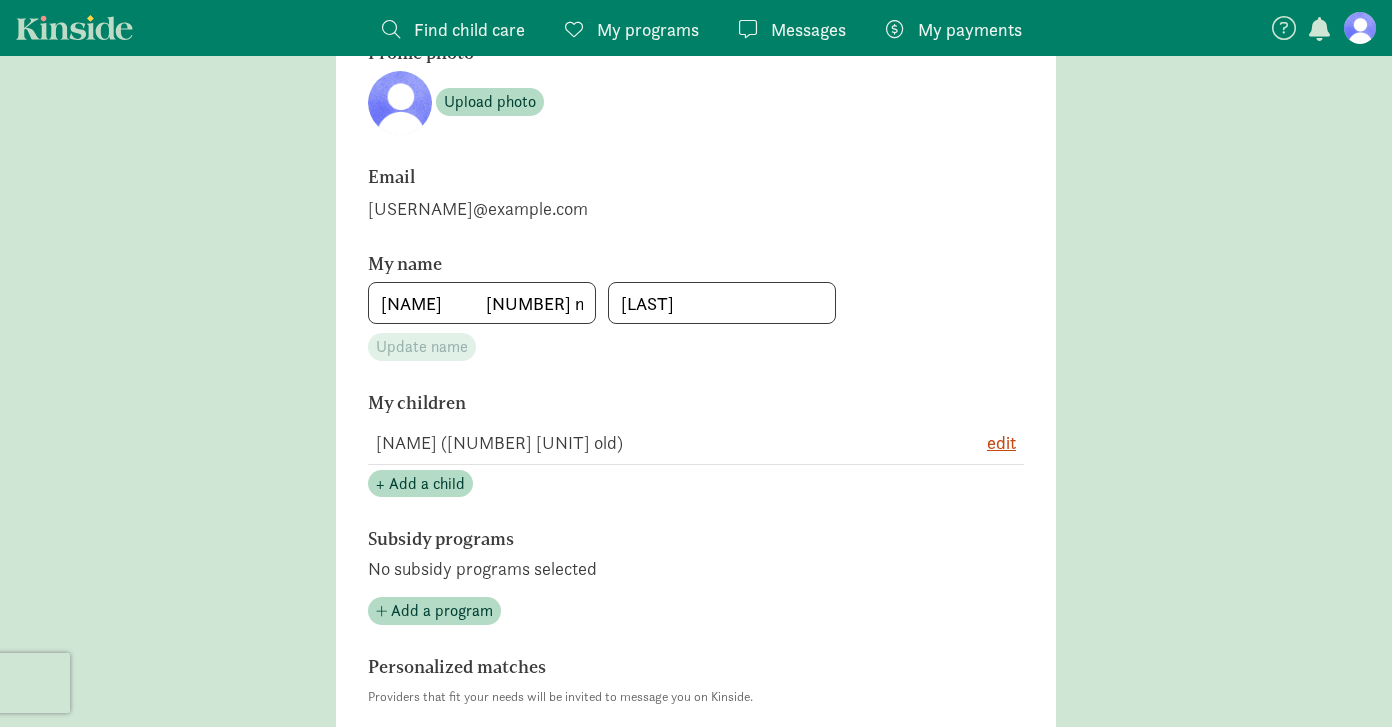 click 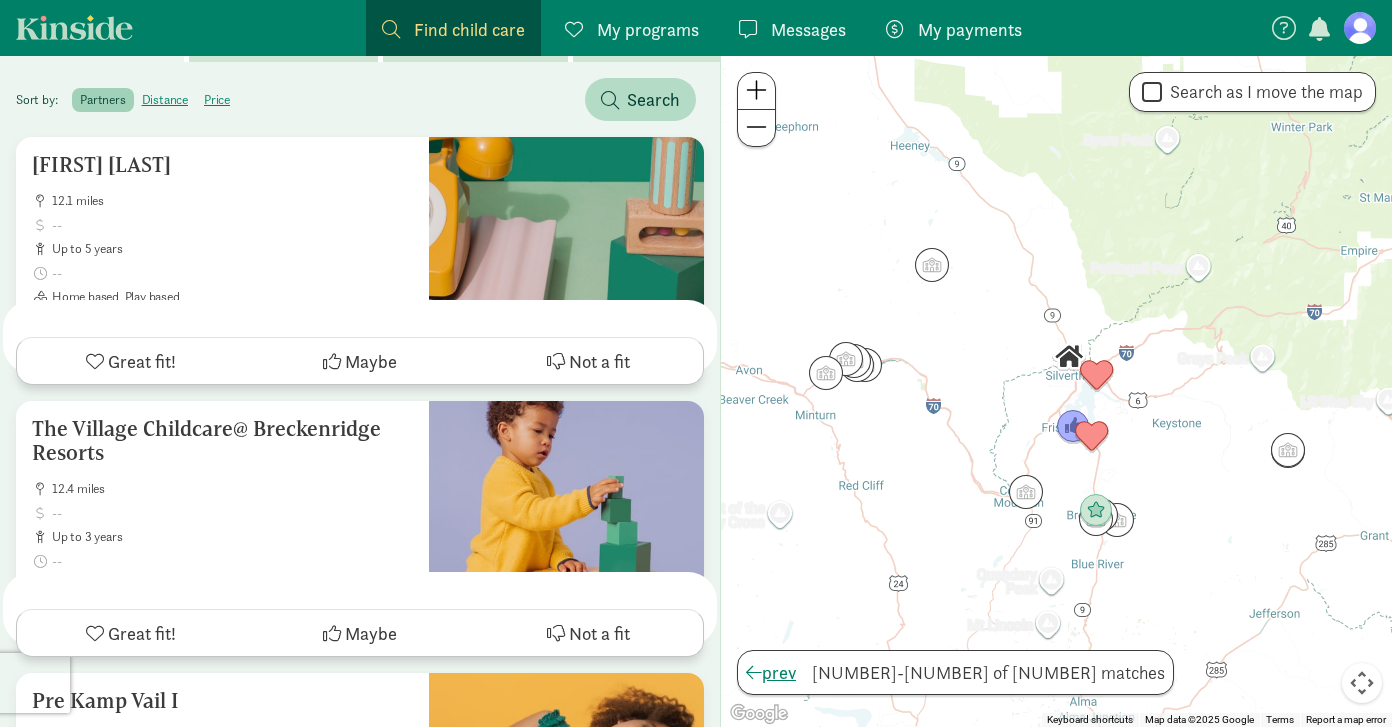 scroll, scrollTop: 0, scrollLeft: 0, axis: both 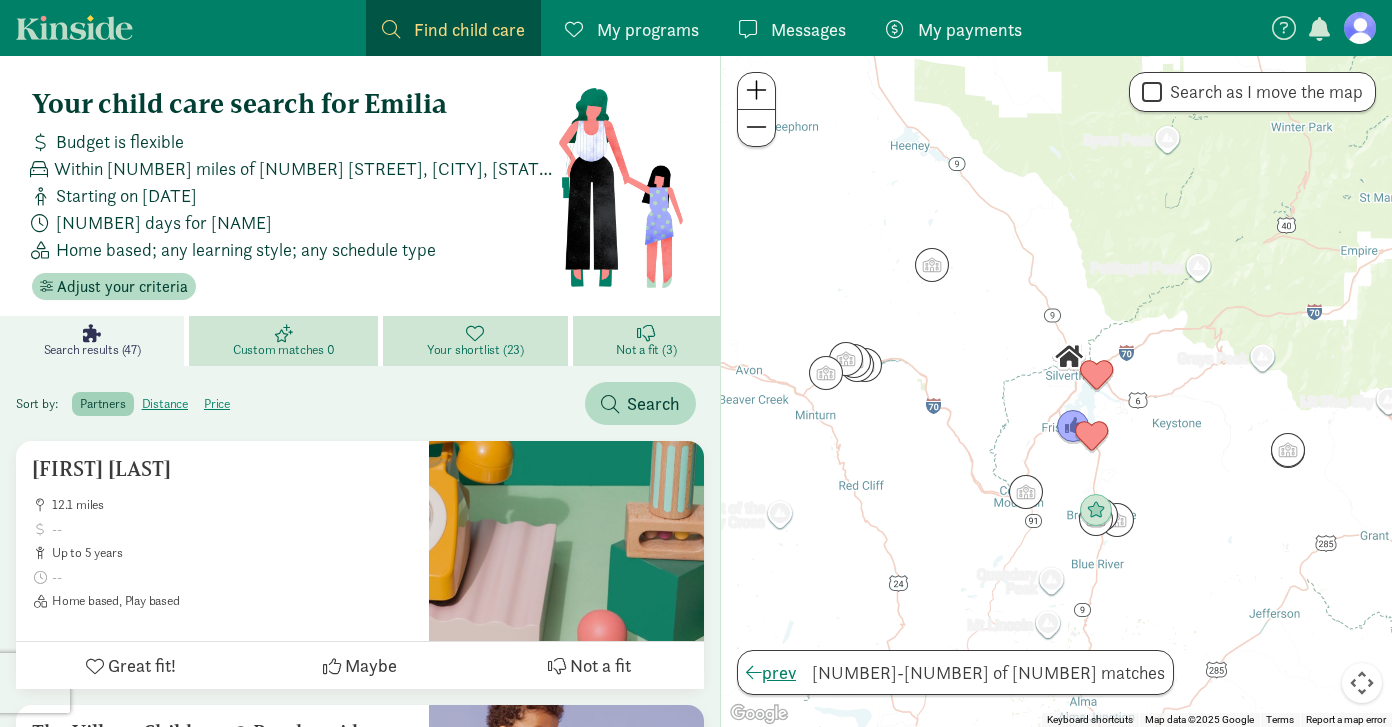 click 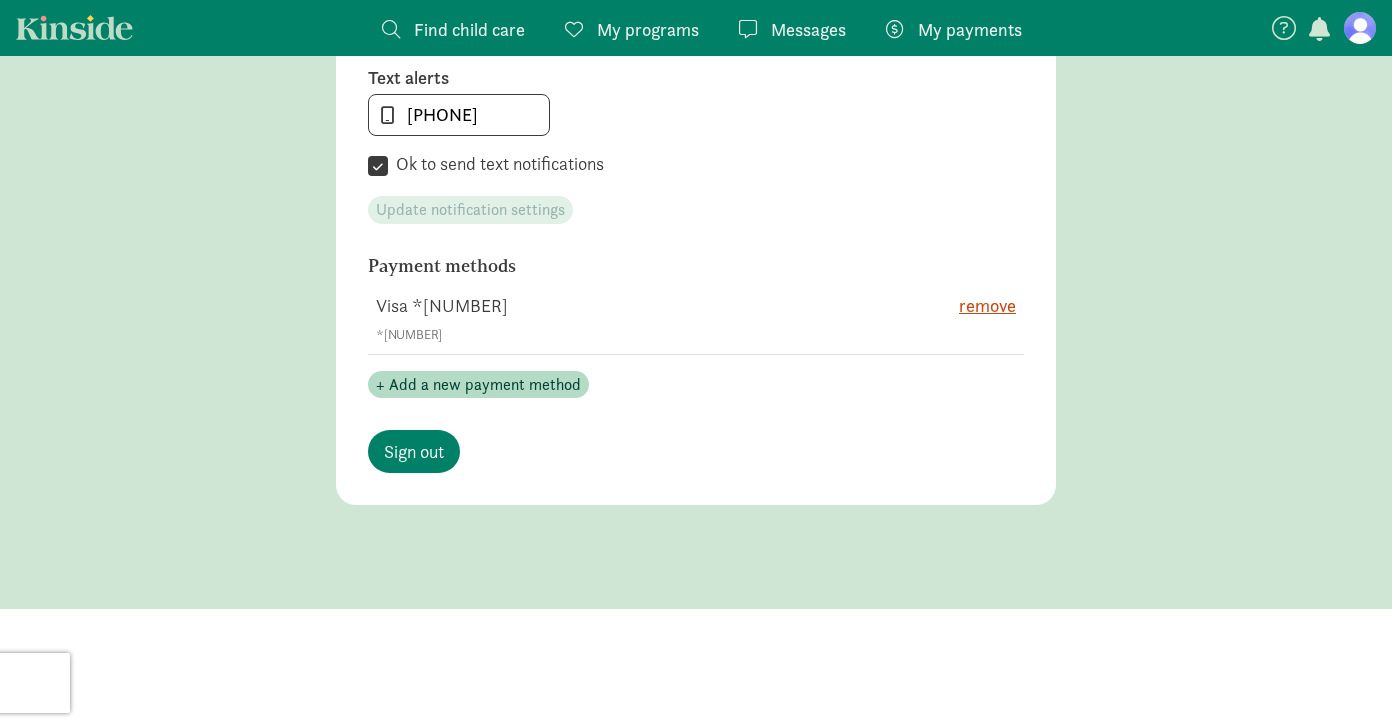 scroll, scrollTop: 1101, scrollLeft: 0, axis: vertical 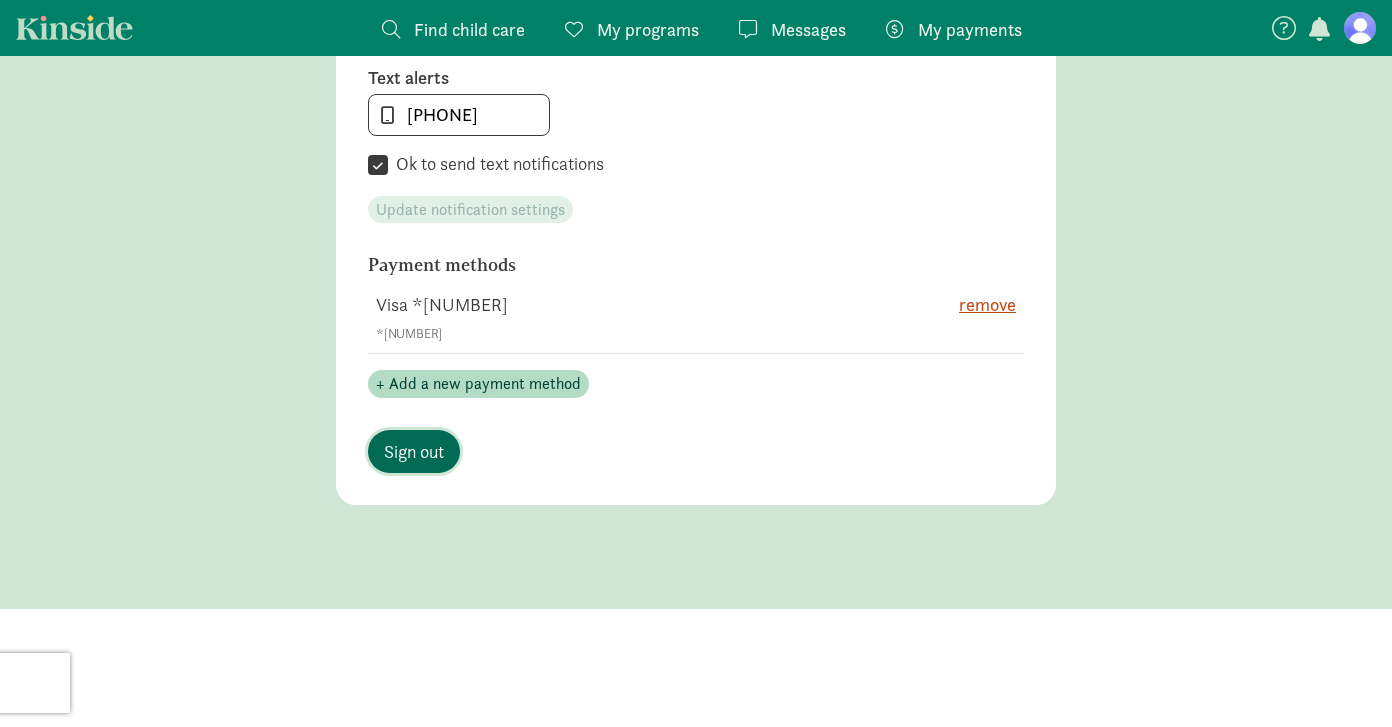 click on "Sign out" at bounding box center [414, 451] 